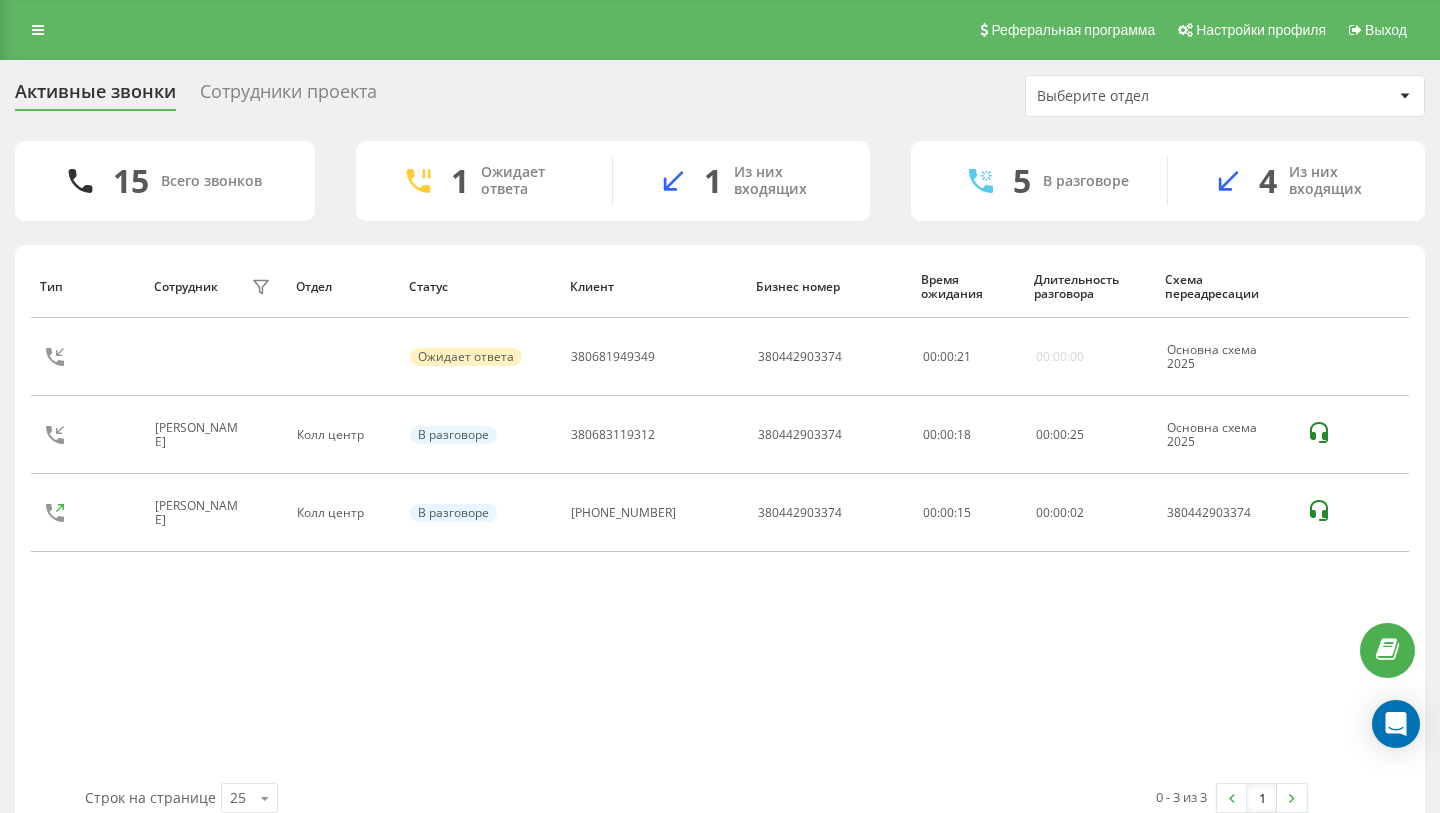 scroll, scrollTop: 35, scrollLeft: 0, axis: vertical 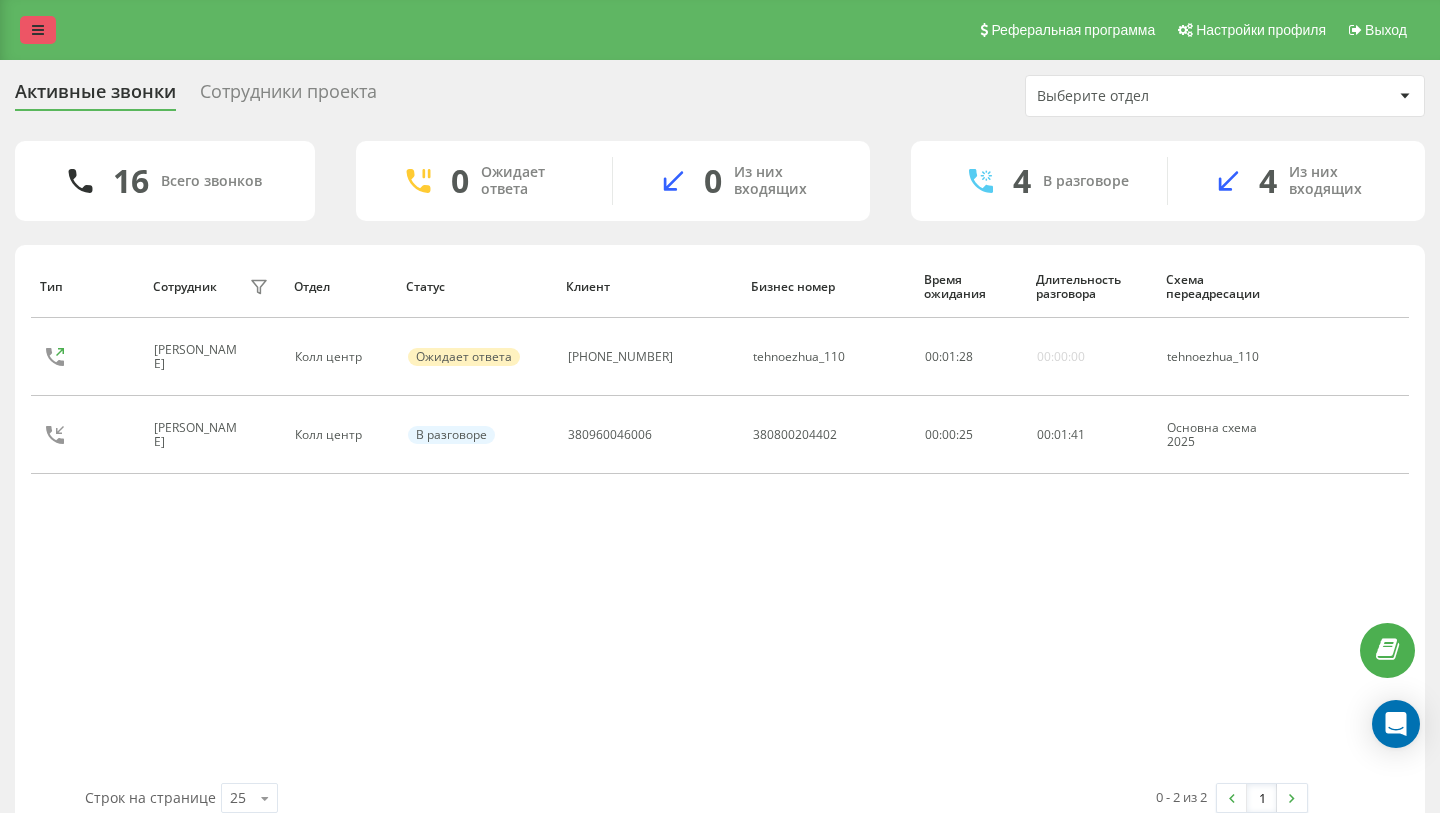 click at bounding box center (38, 30) 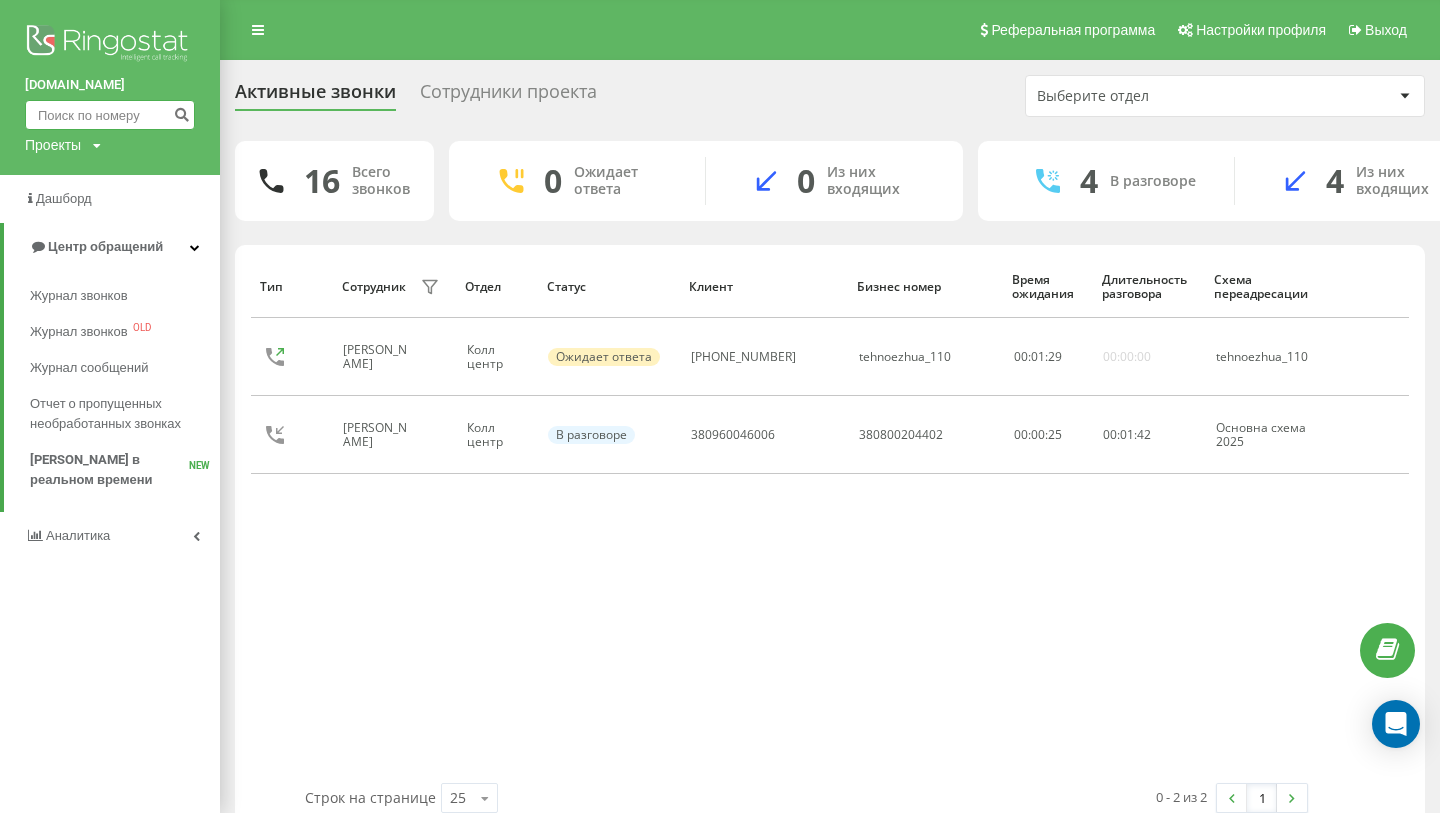 click at bounding box center [110, 115] 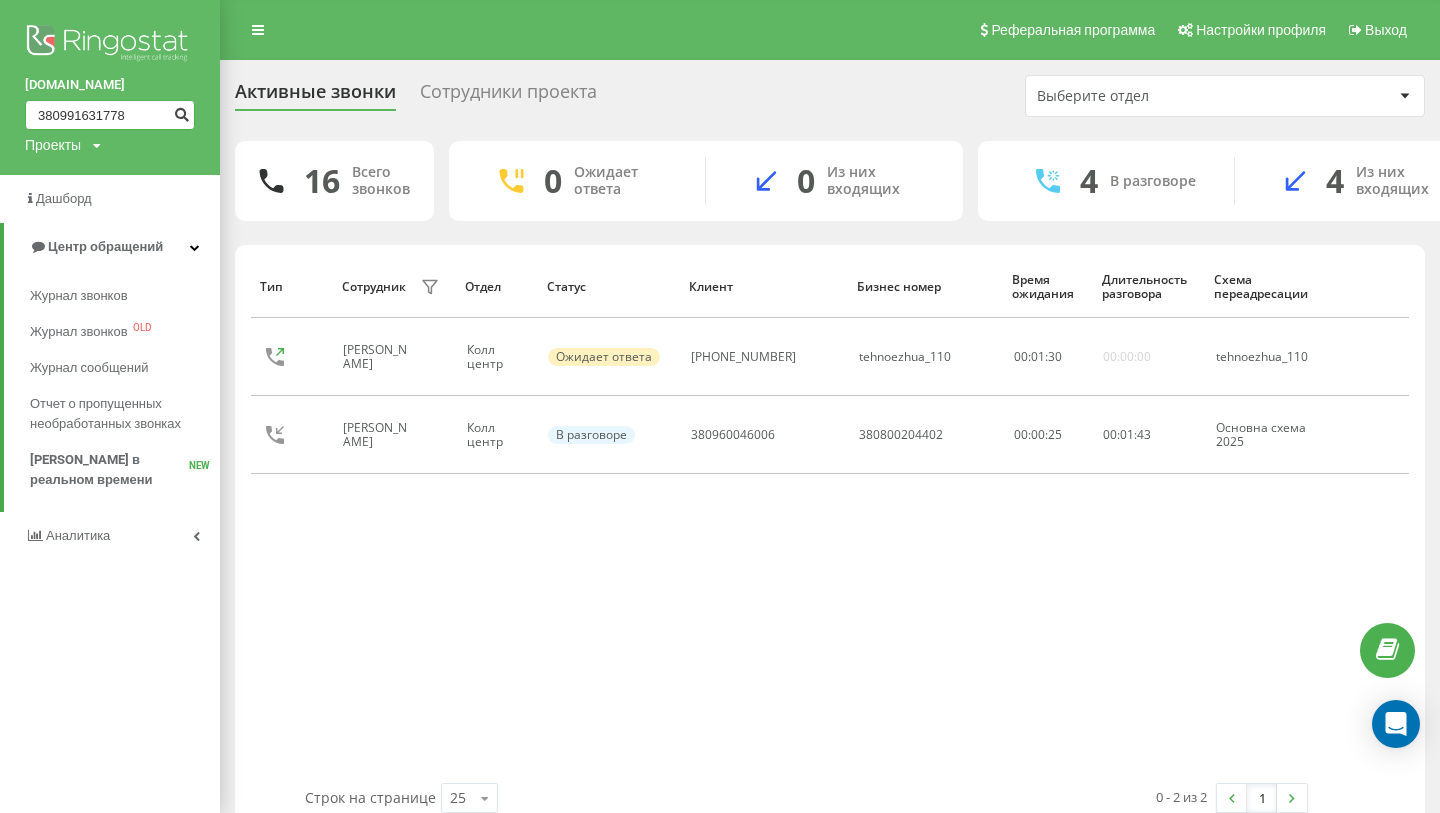 type on "380991631778" 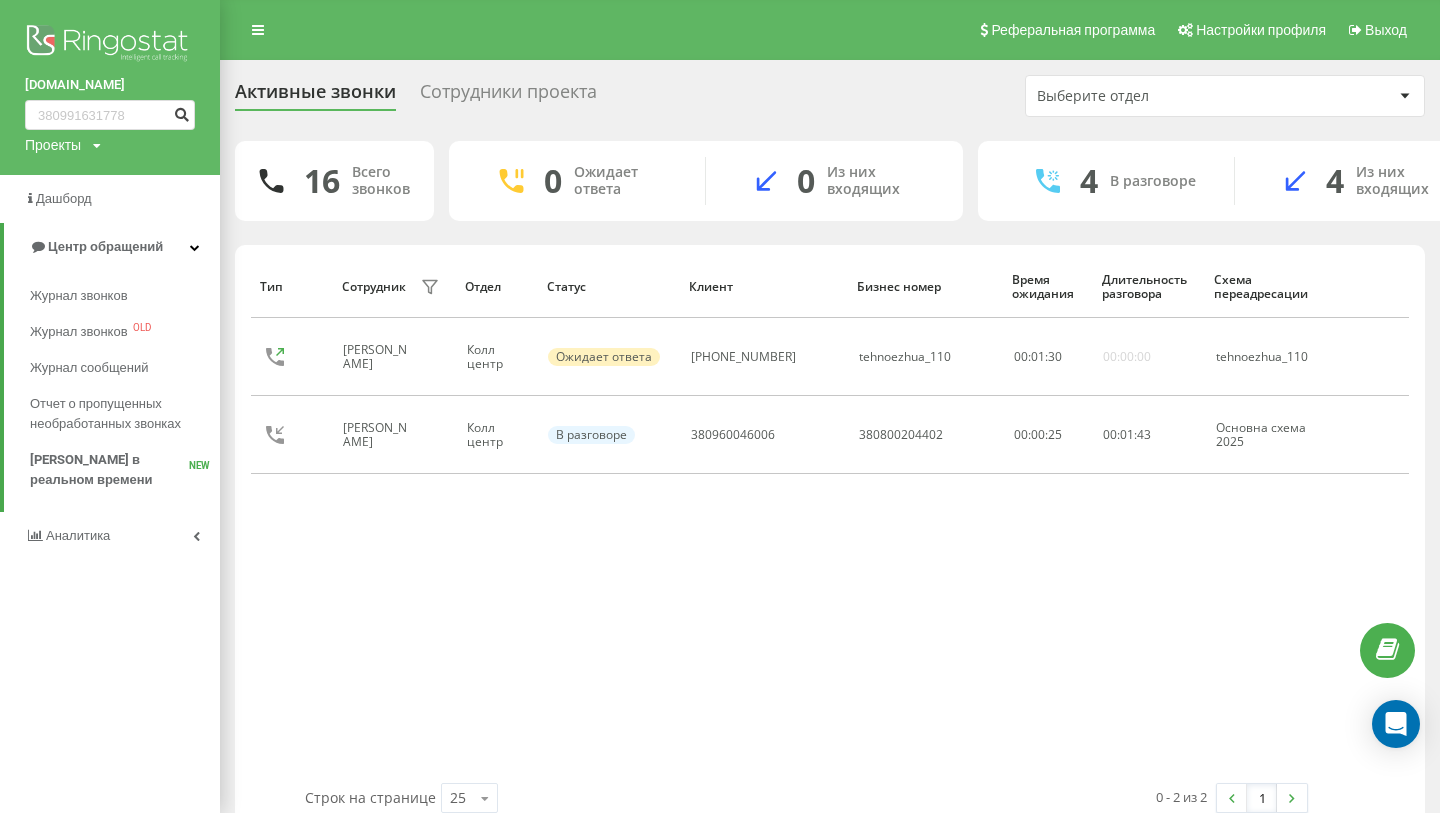 click at bounding box center (181, 112) 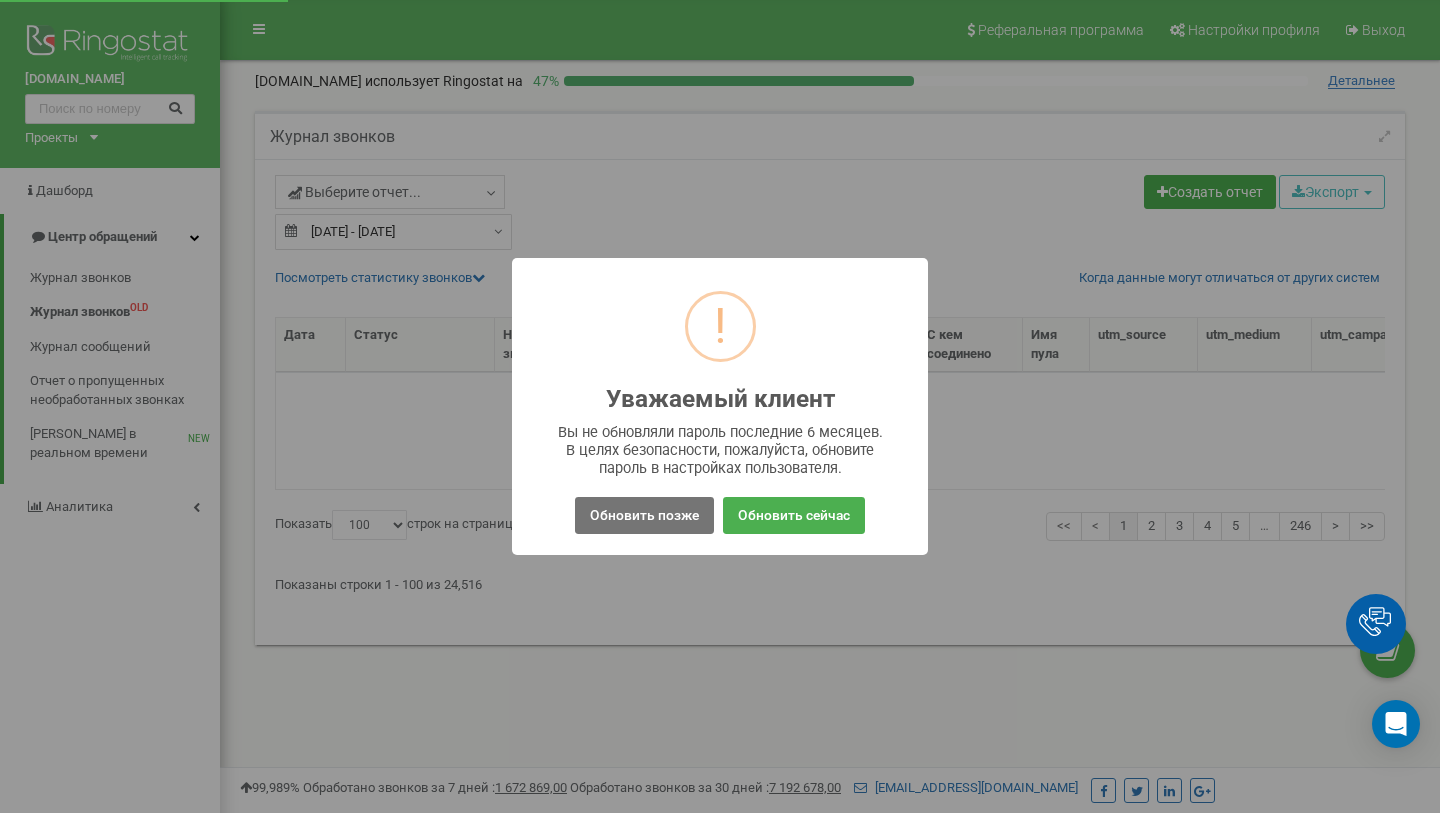 select on "100" 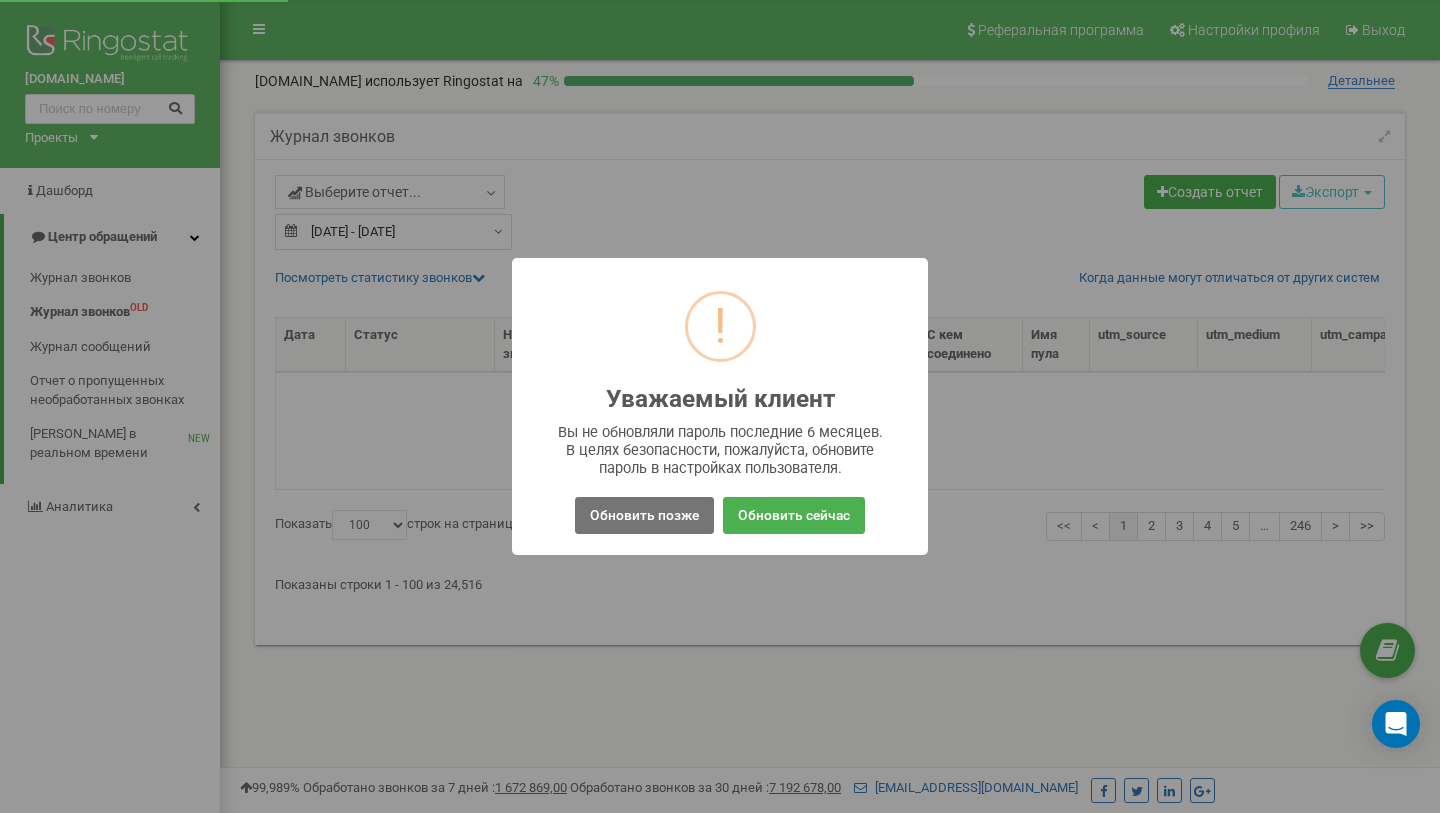 scroll, scrollTop: 0, scrollLeft: 0, axis: both 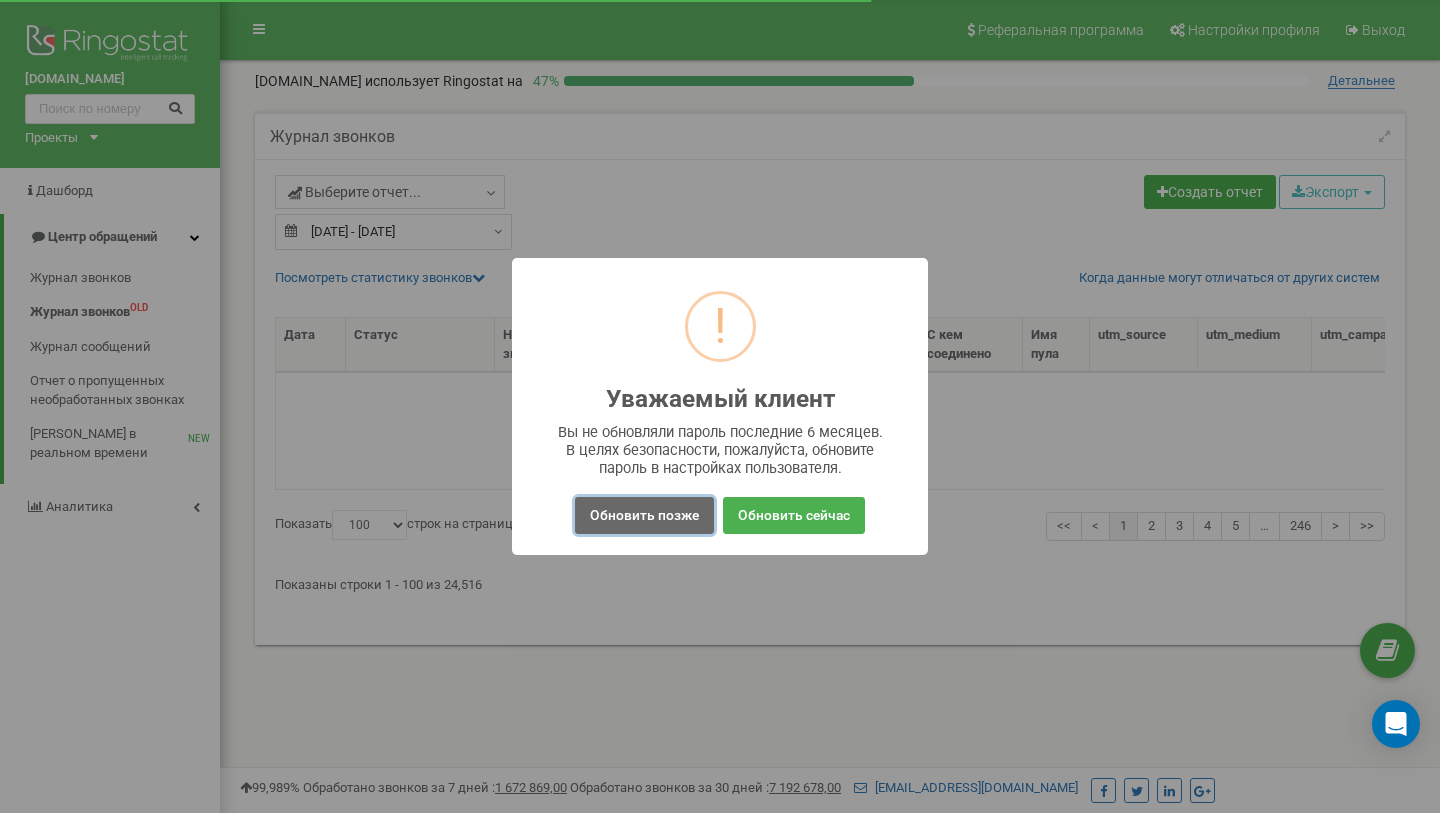 click on "Обновить позже" at bounding box center [644, 515] 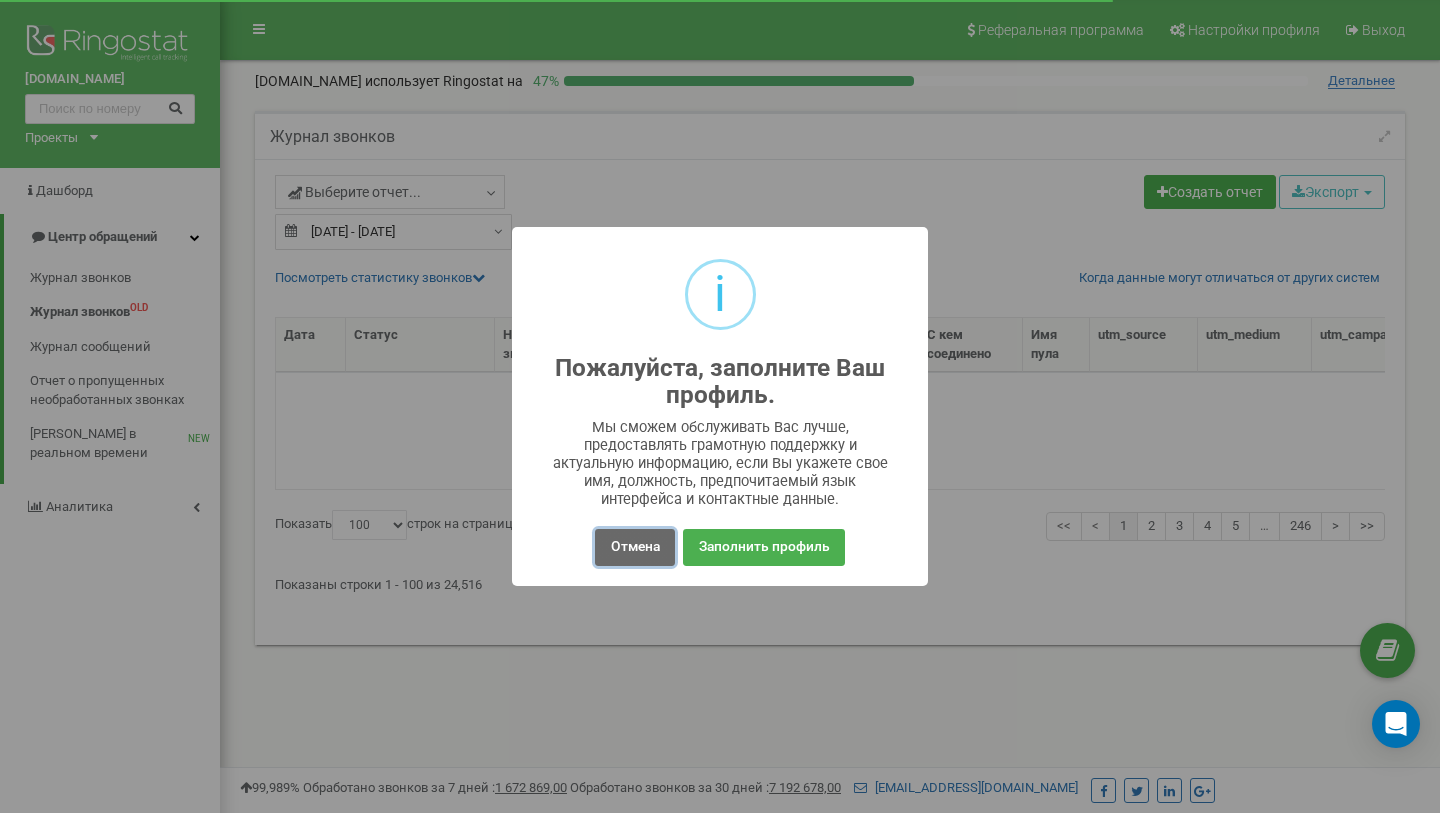 click on "Отмена" at bounding box center [634, 547] 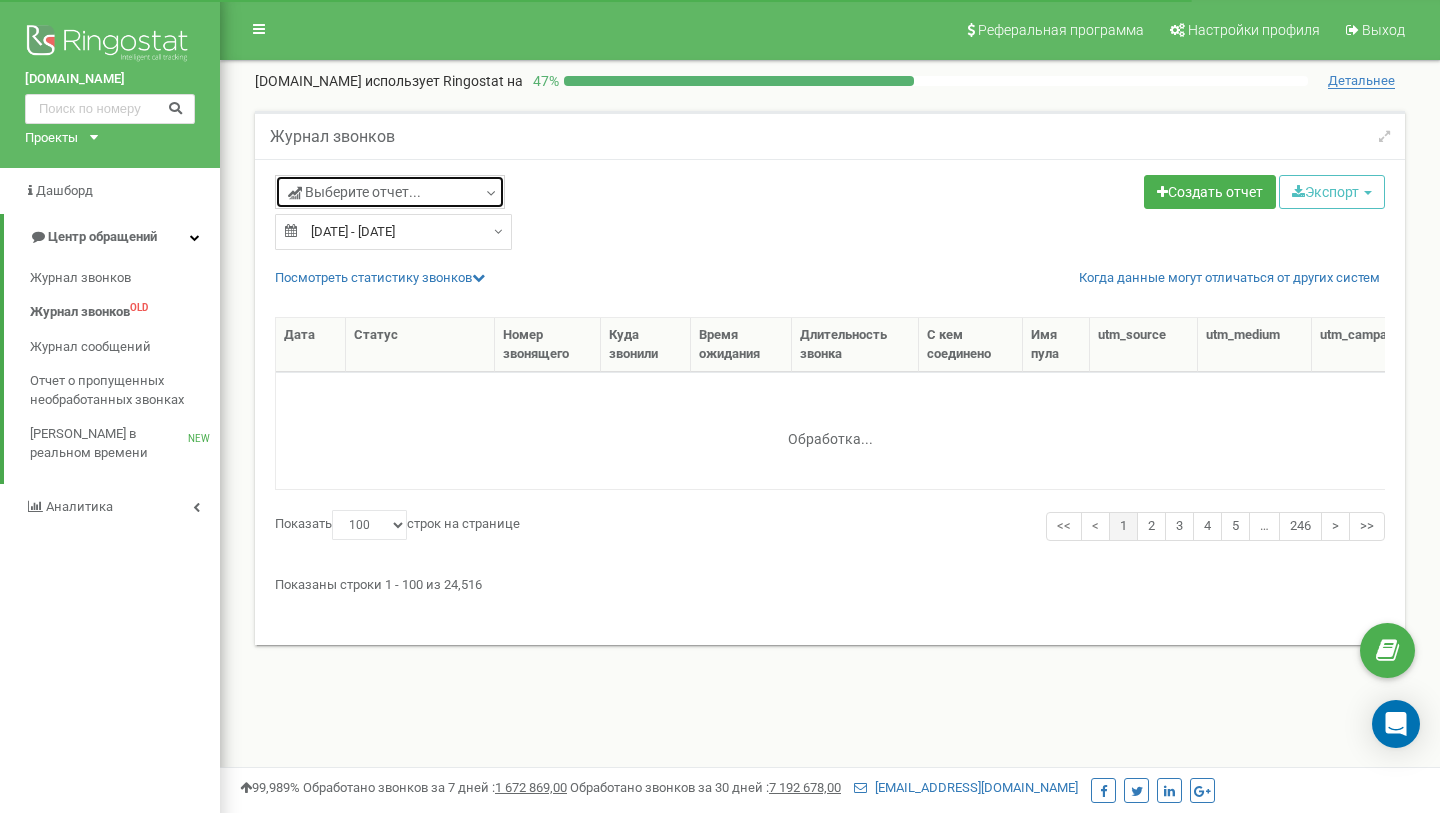 click on "Выберите отчет..." at bounding box center [390, 192] 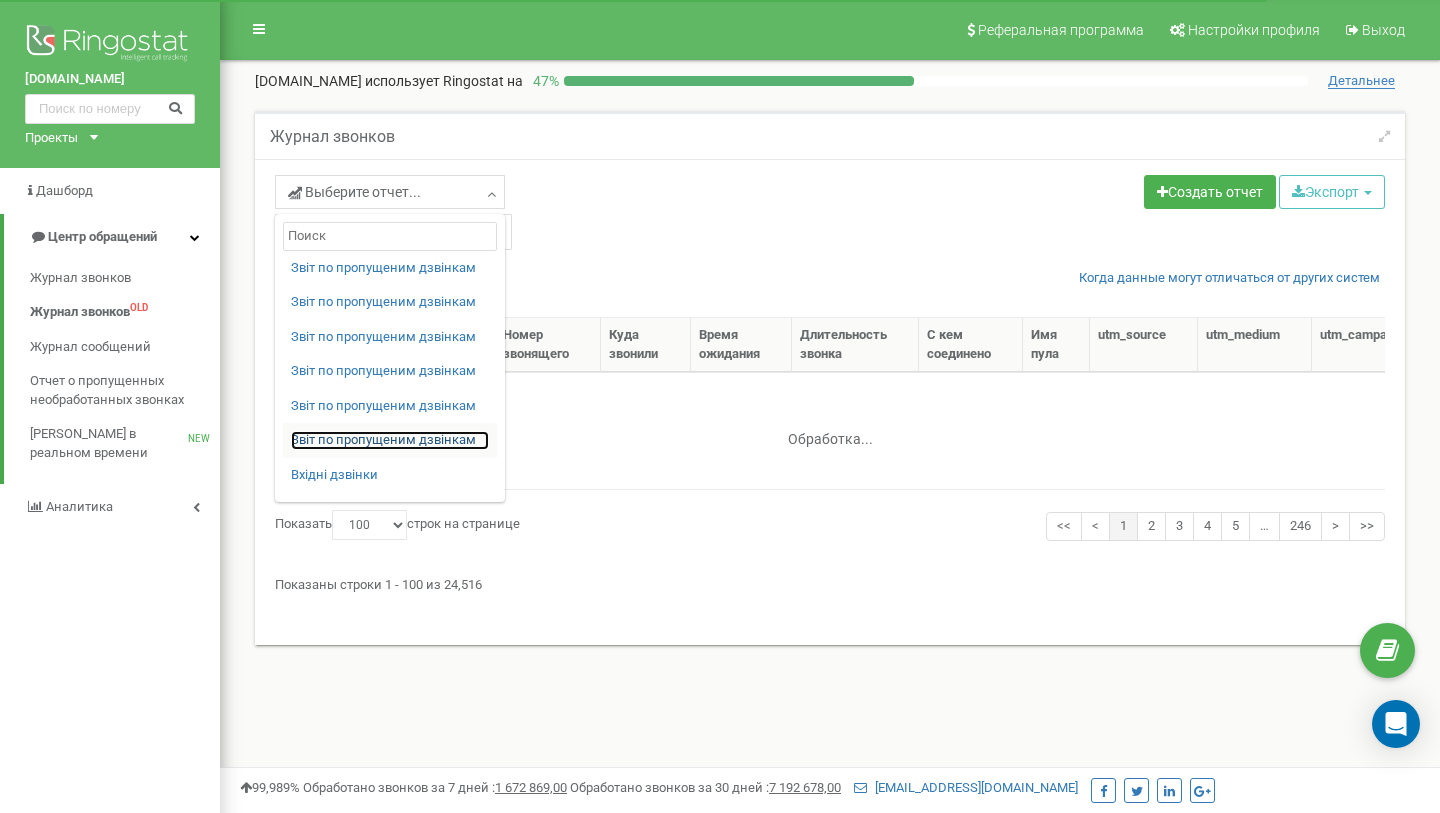 click on "Звіт по пропущеним дзвінкам" at bounding box center [390, 440] 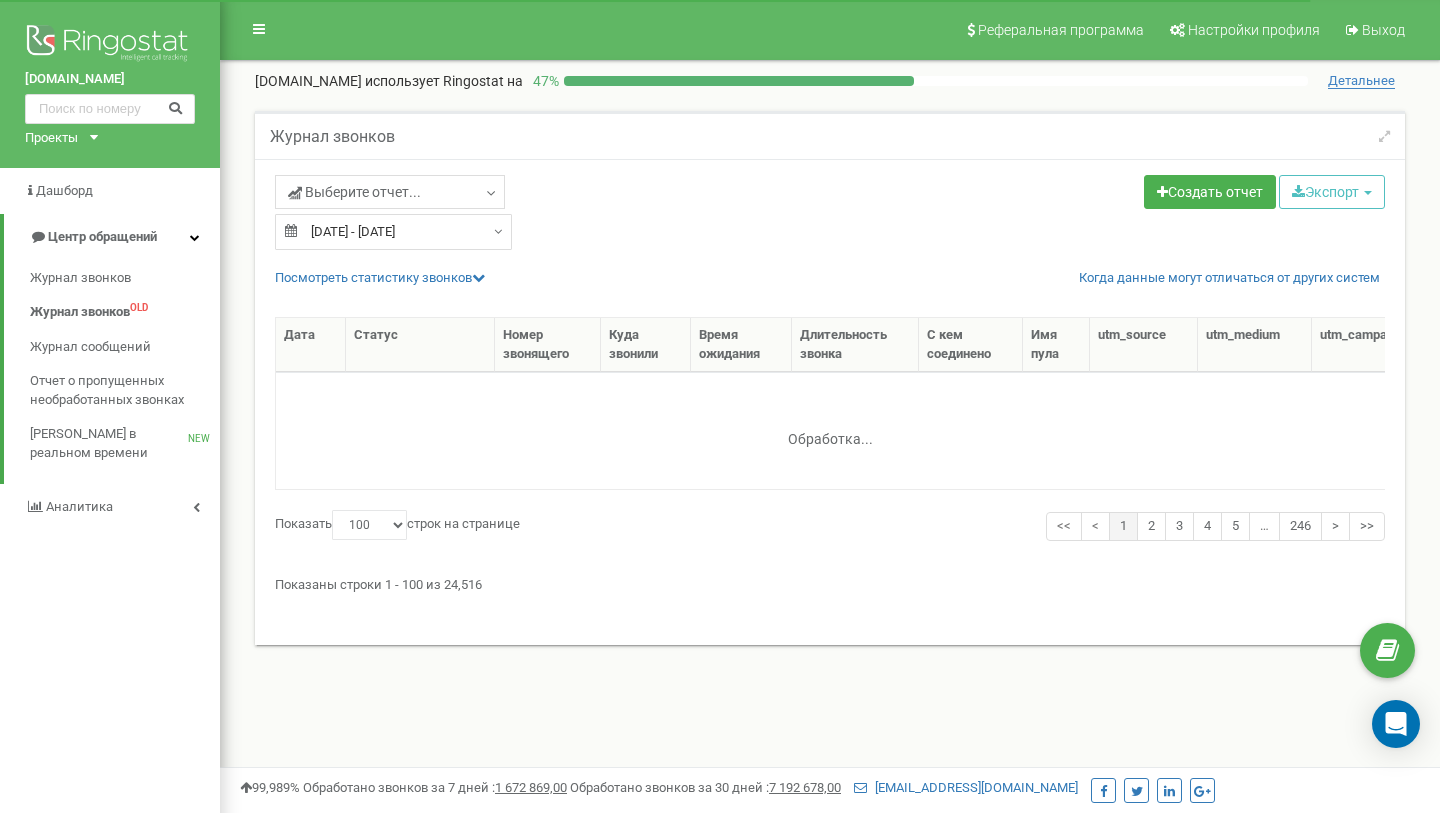 type on "19.06.2025" 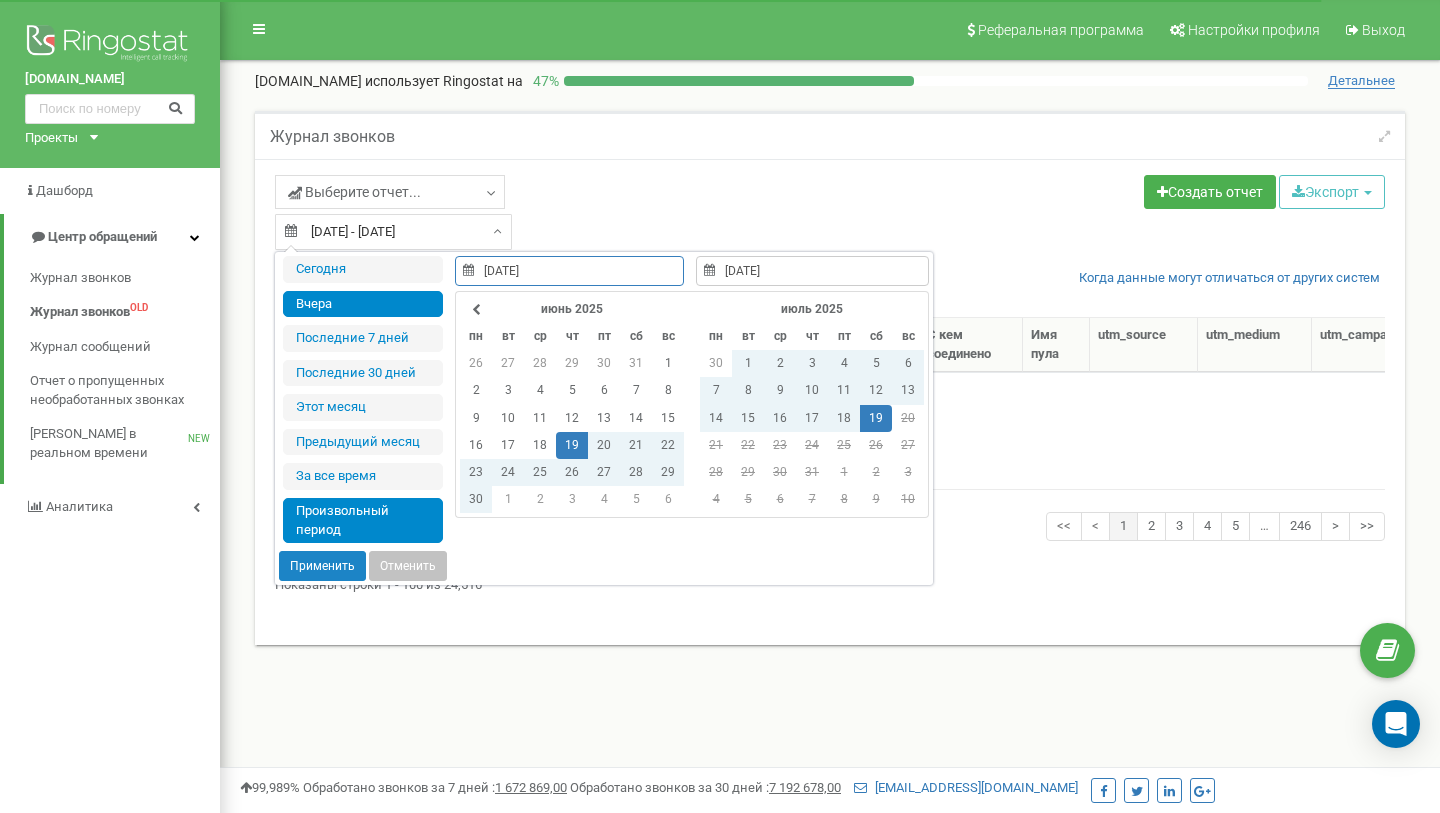 type on "18.07.2025" 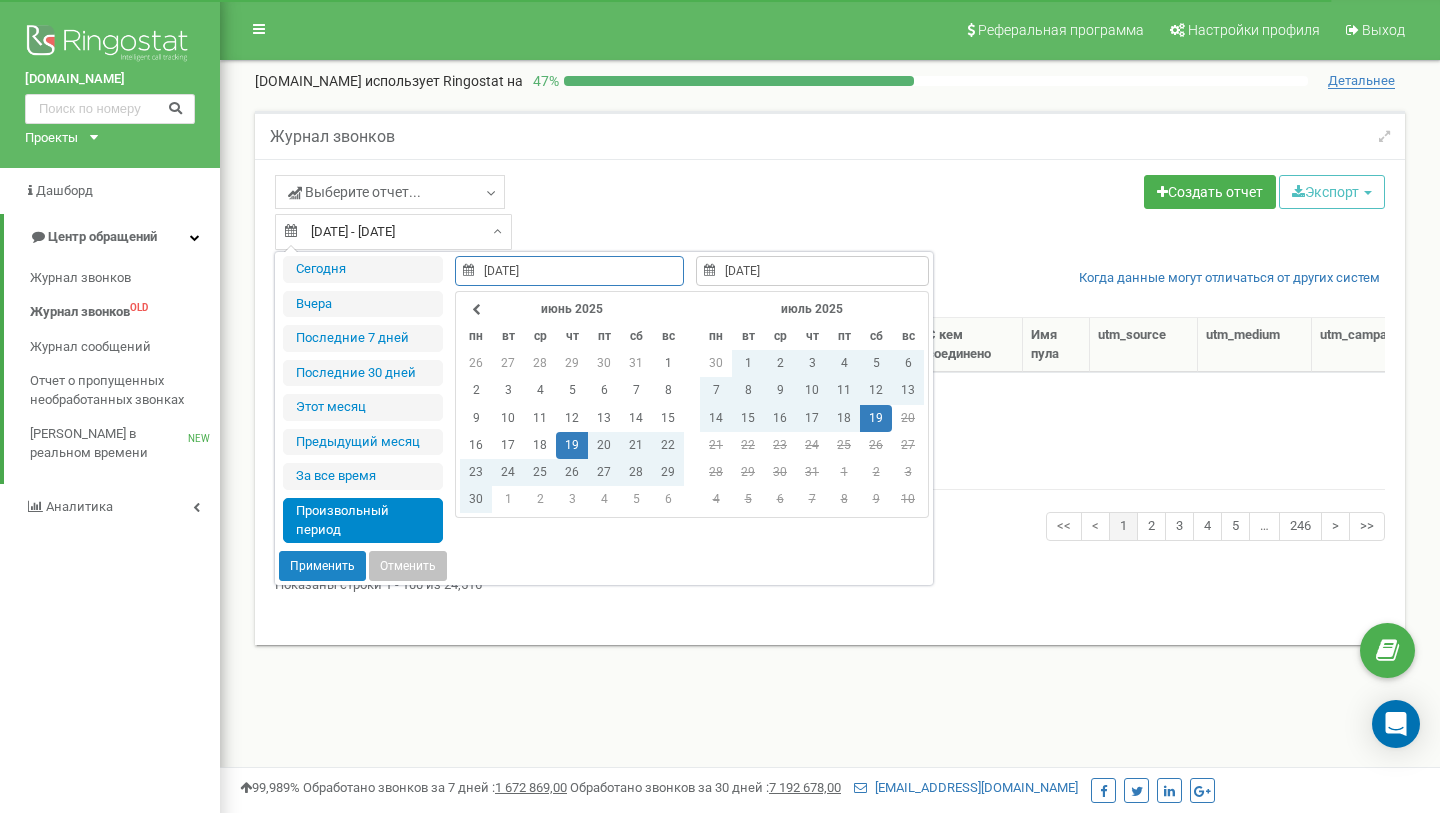 type on "19.06.2025" 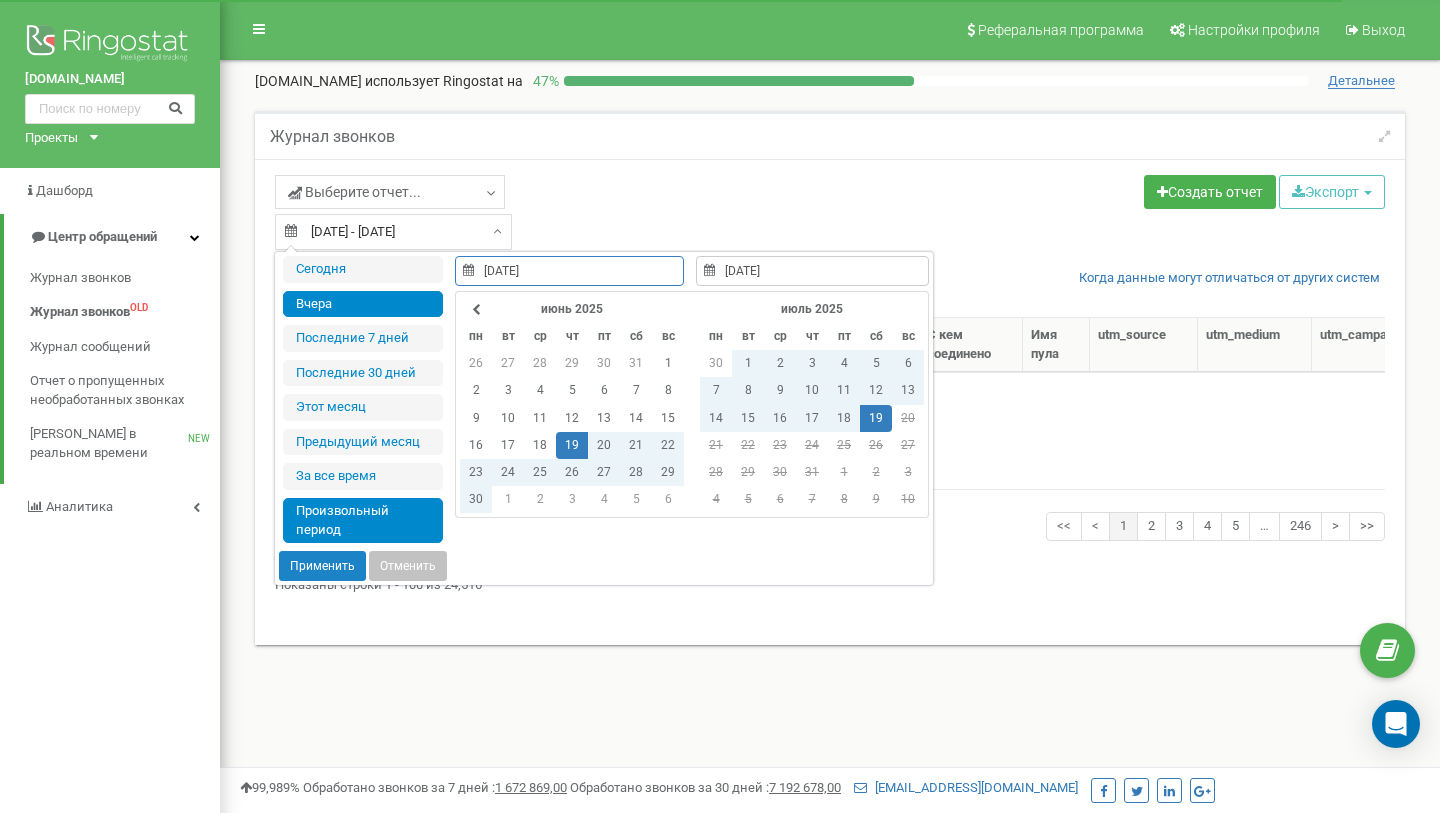 type on "18.07.2025" 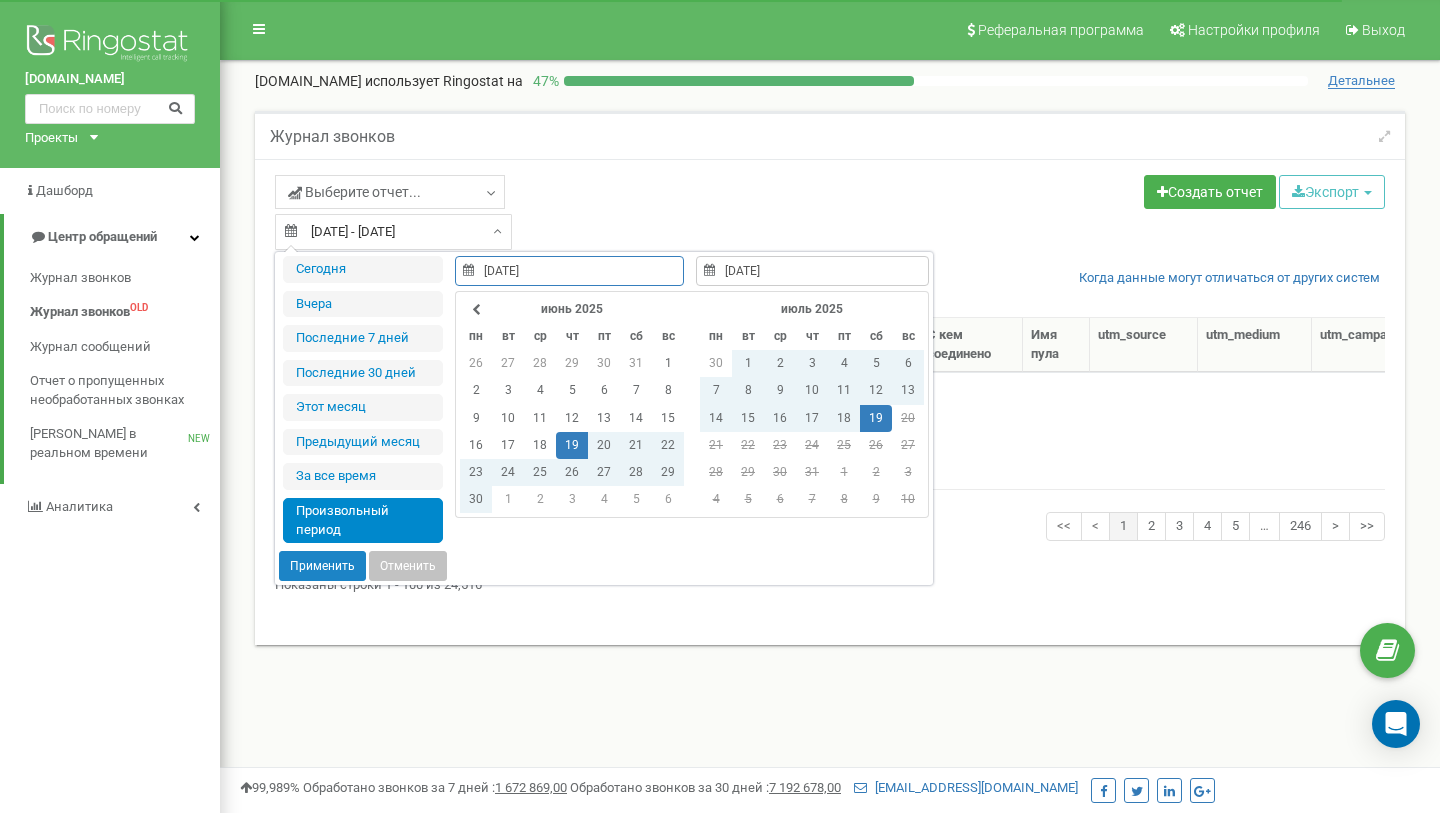 type on "19.06.2025" 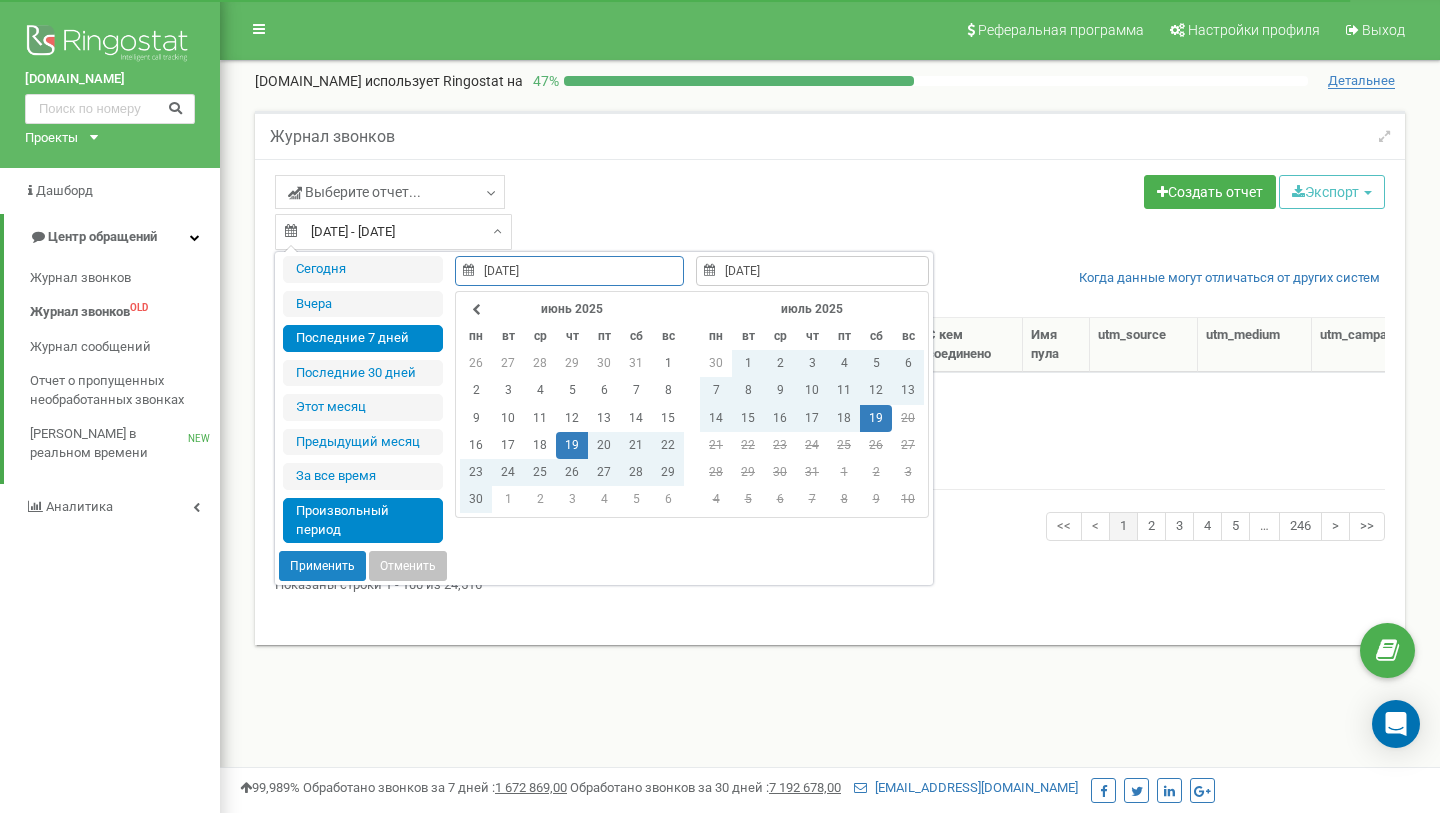 type on "13.07.2025" 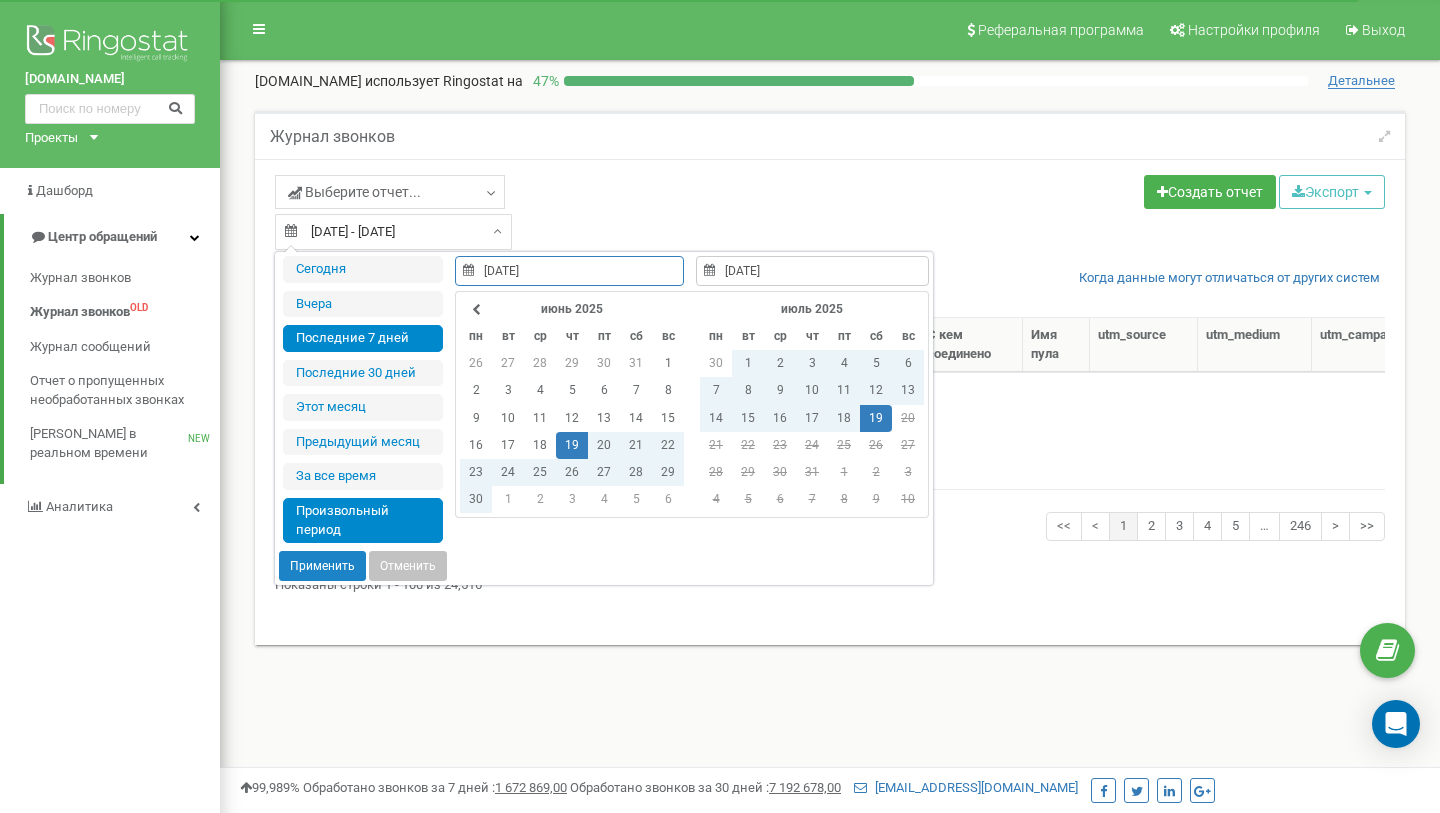 click on "Последние 7 дней" at bounding box center (363, 338) 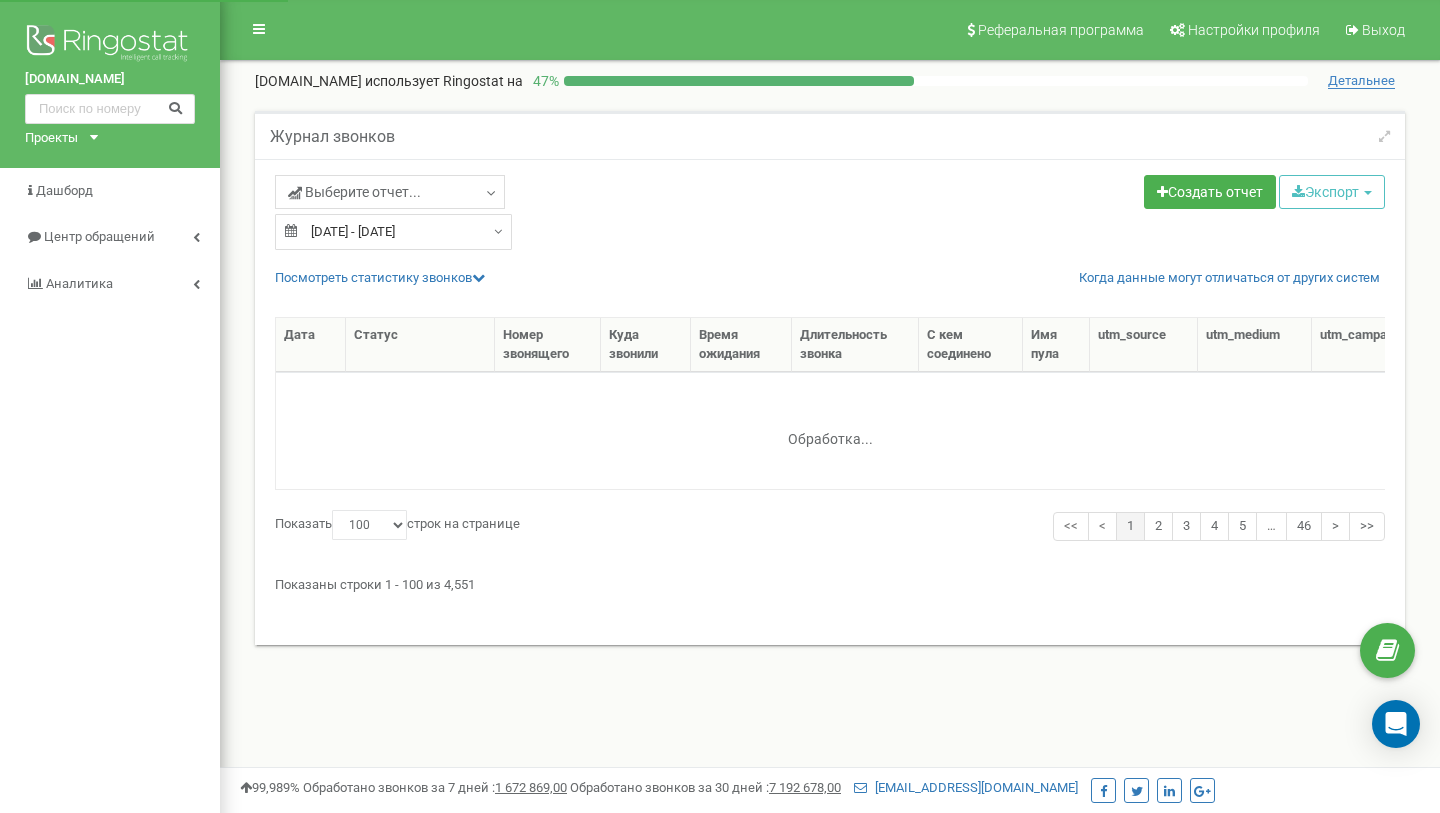 select on "100" 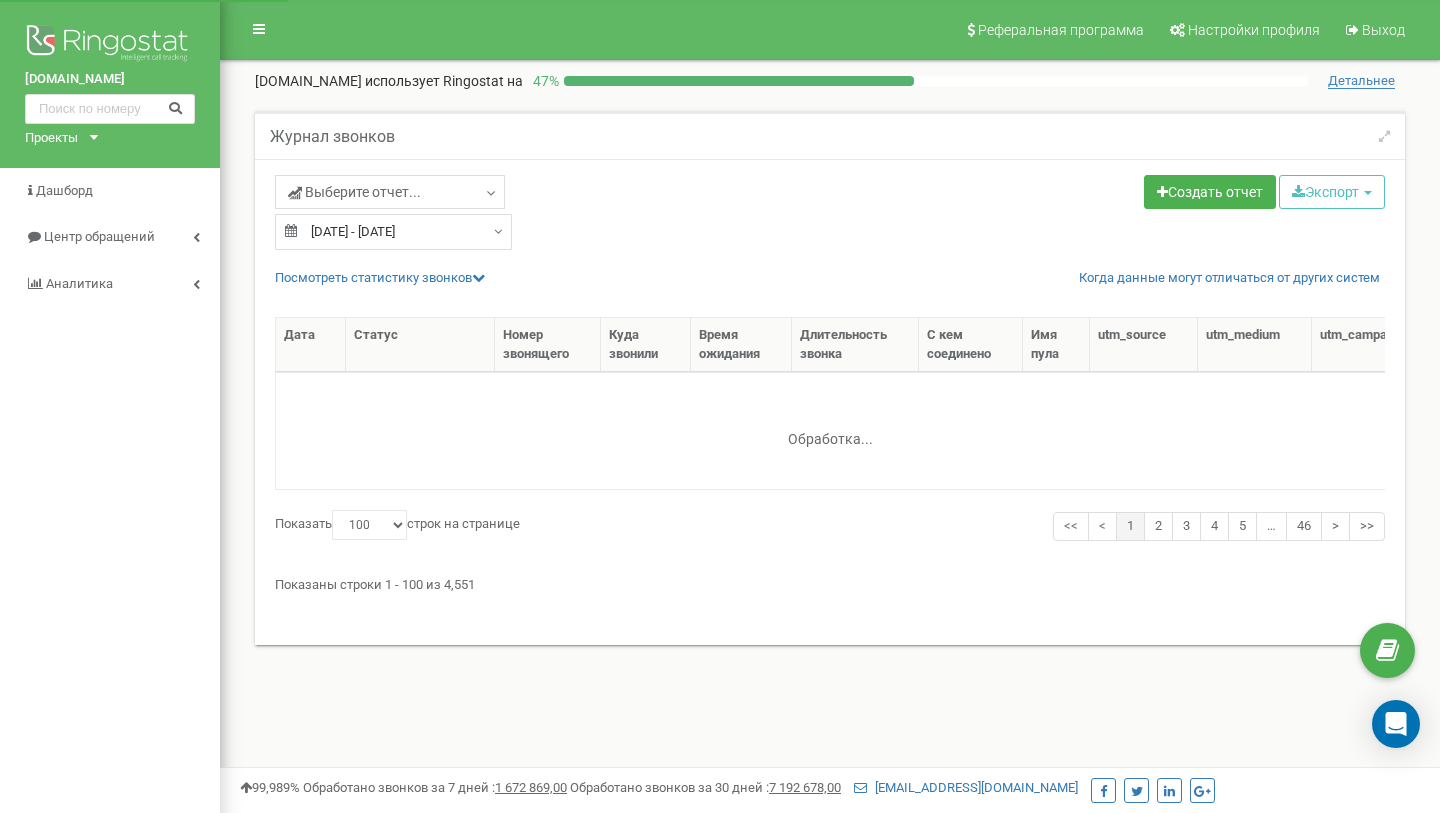 scroll, scrollTop: 0, scrollLeft: 0, axis: both 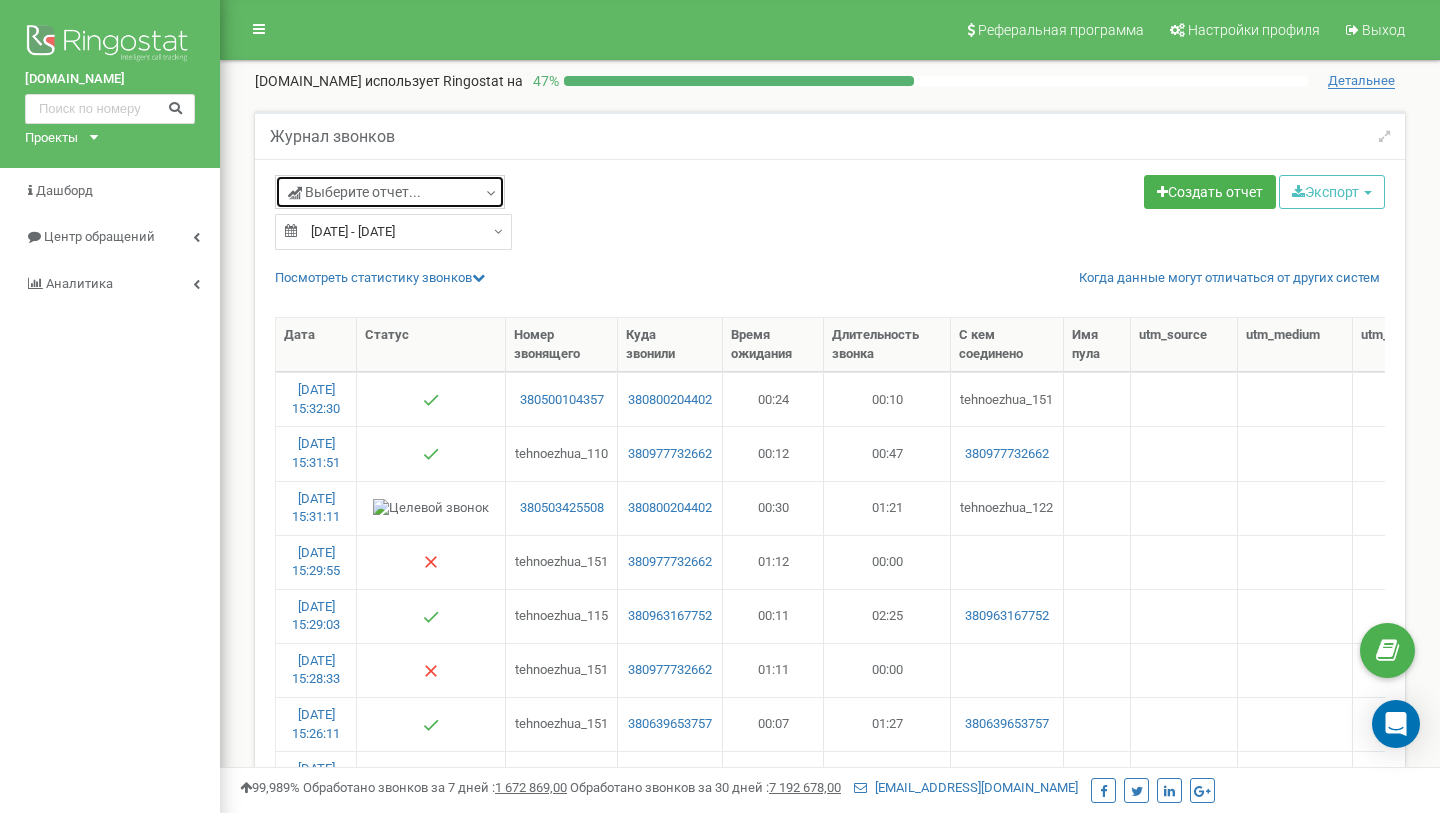click on "Выберите отчет..." at bounding box center (390, 192) 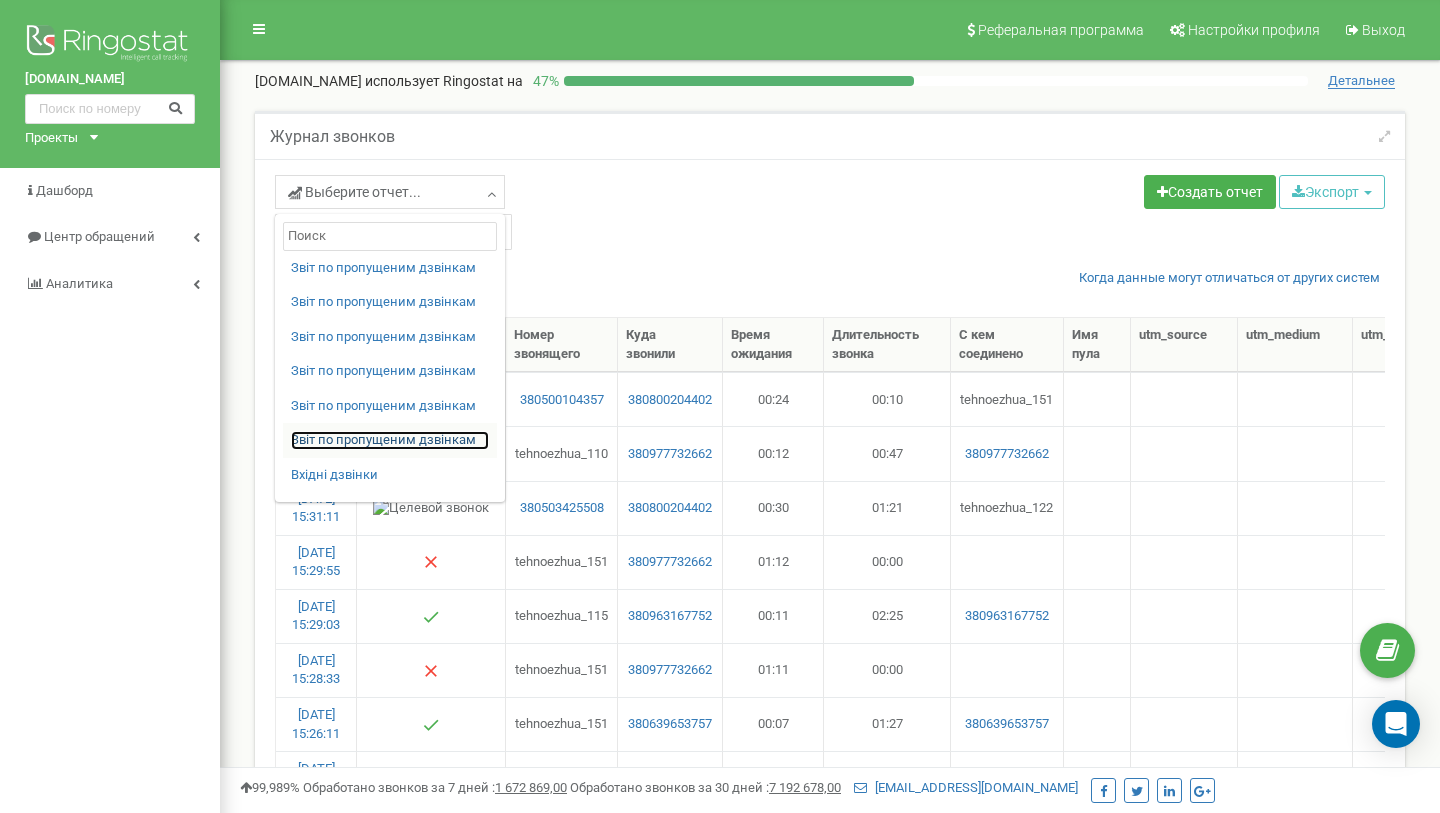 click on "Звіт по пропущеним дзвінкам" at bounding box center (390, 440) 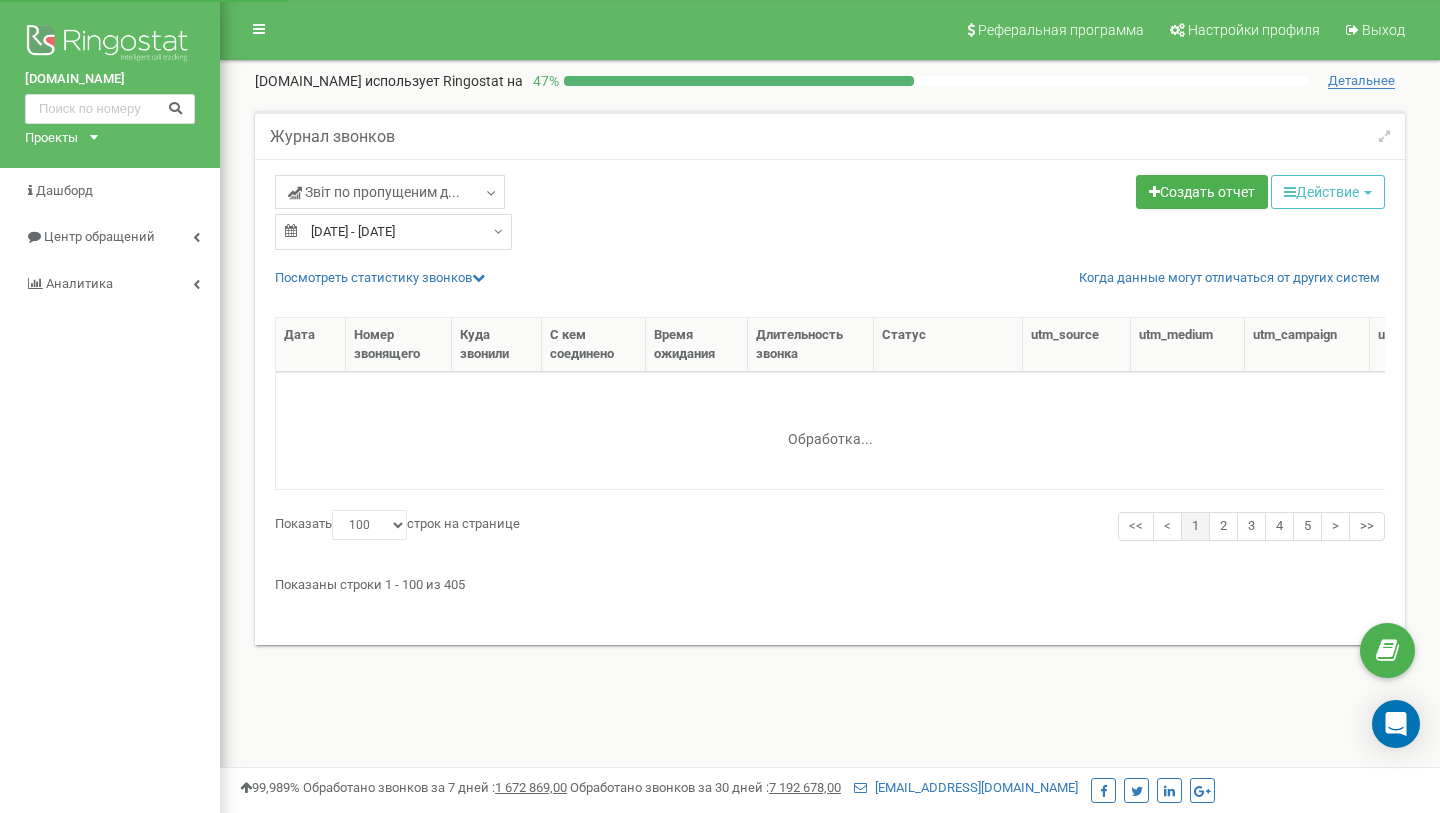 select on "100" 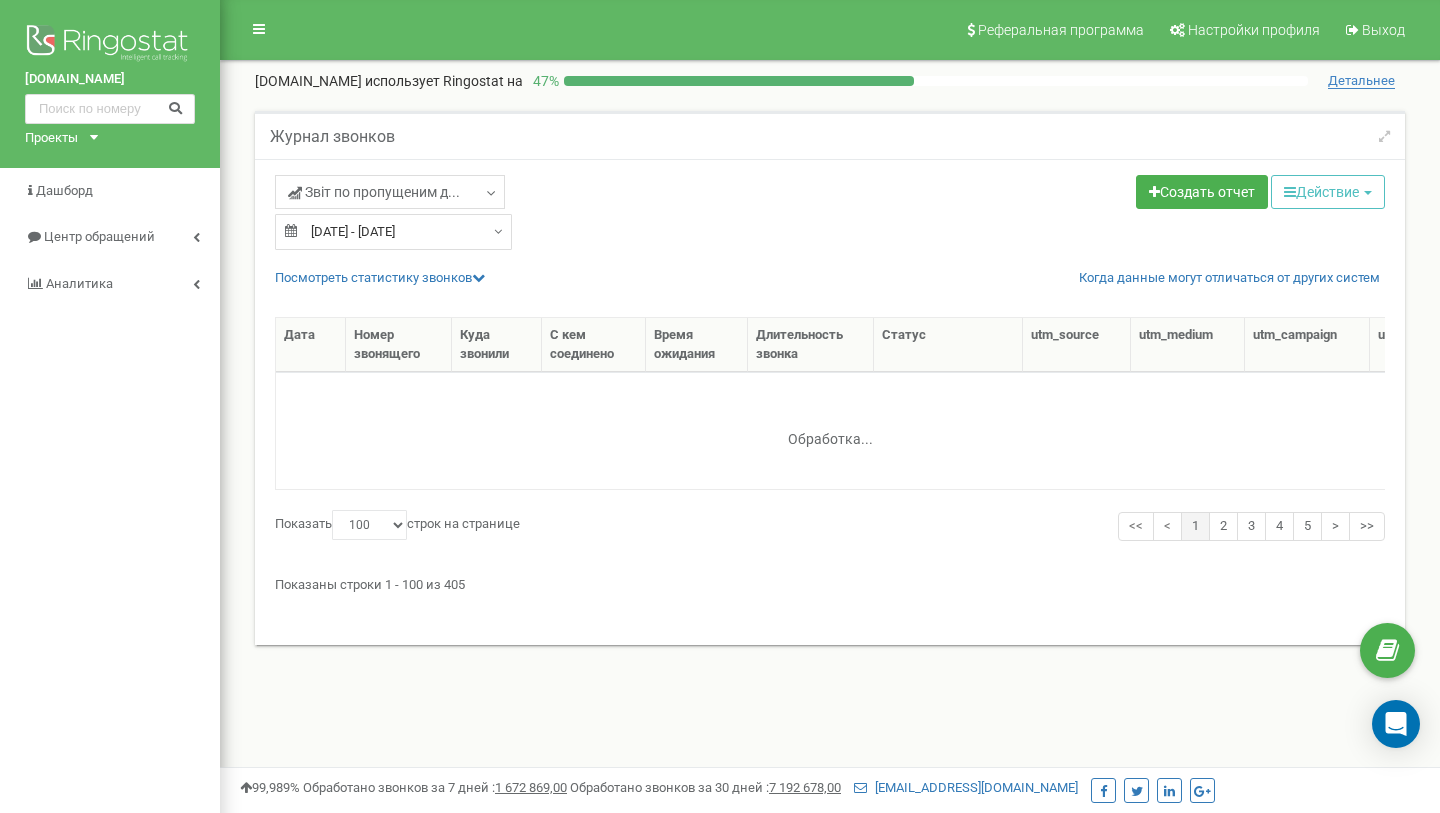 scroll, scrollTop: 0, scrollLeft: 0, axis: both 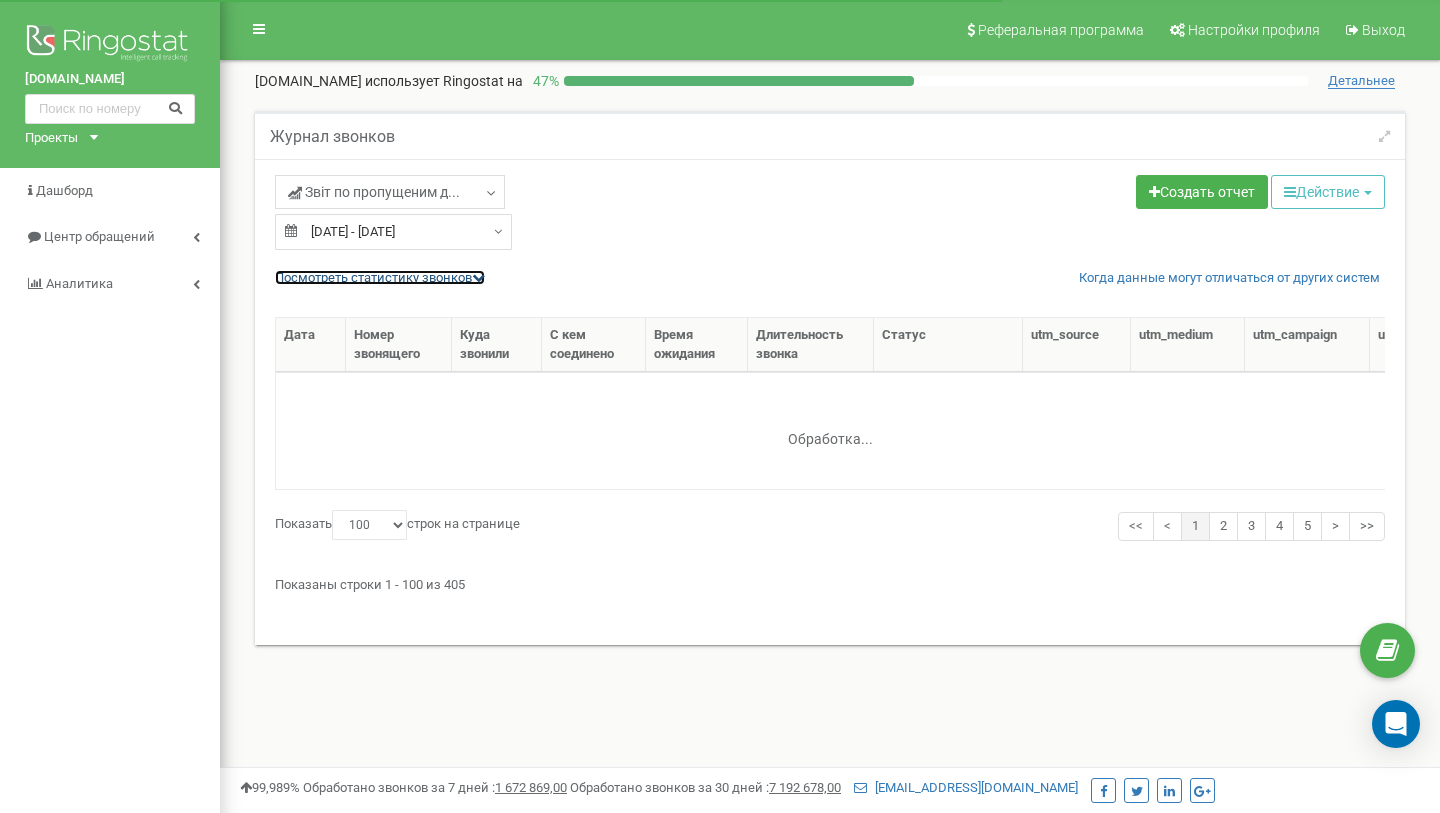 click on "Посмотреть cтатистику звонков" at bounding box center (380, 277) 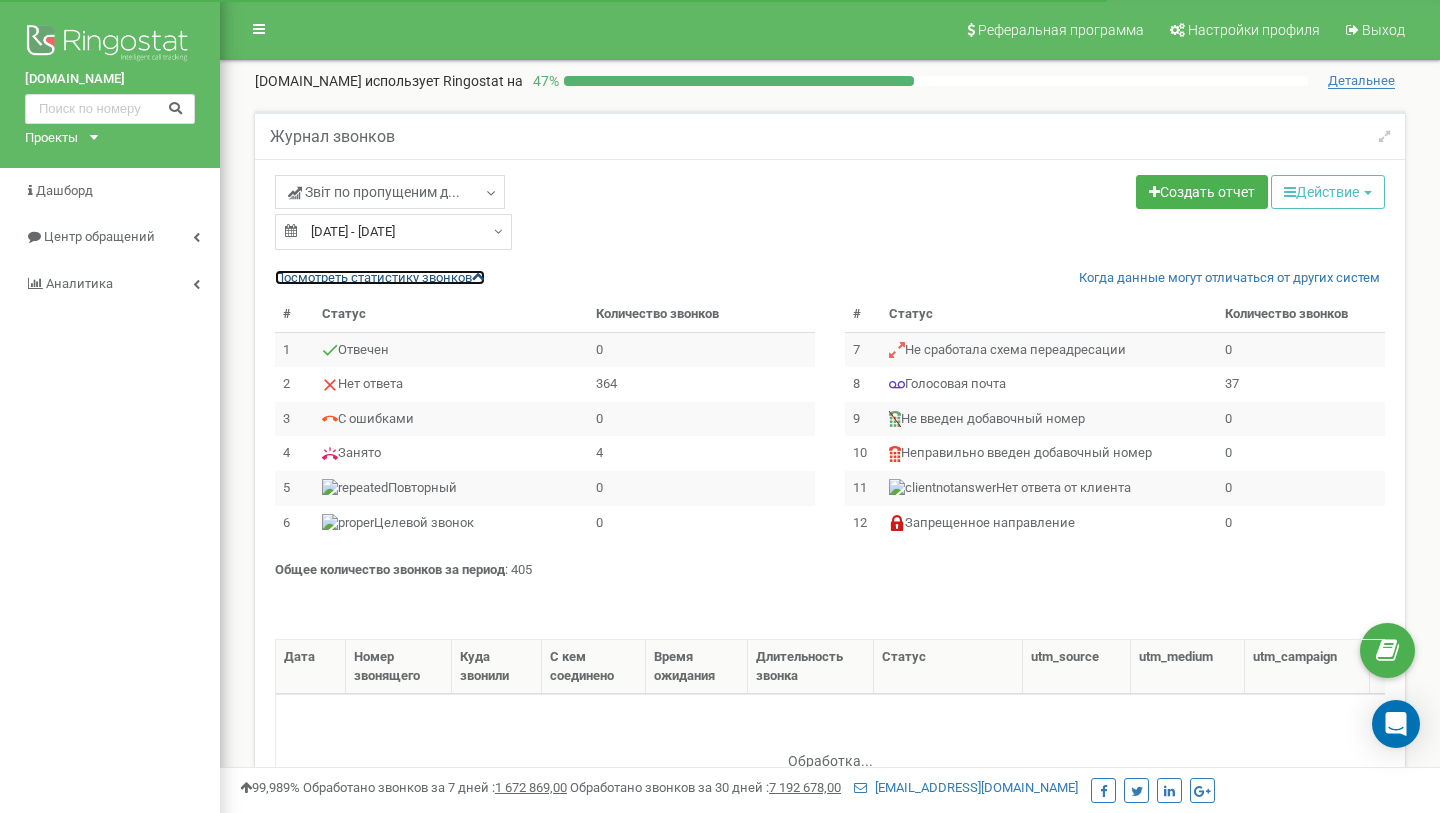 click on "Посмотреть cтатистику звонков" at bounding box center (380, 277) 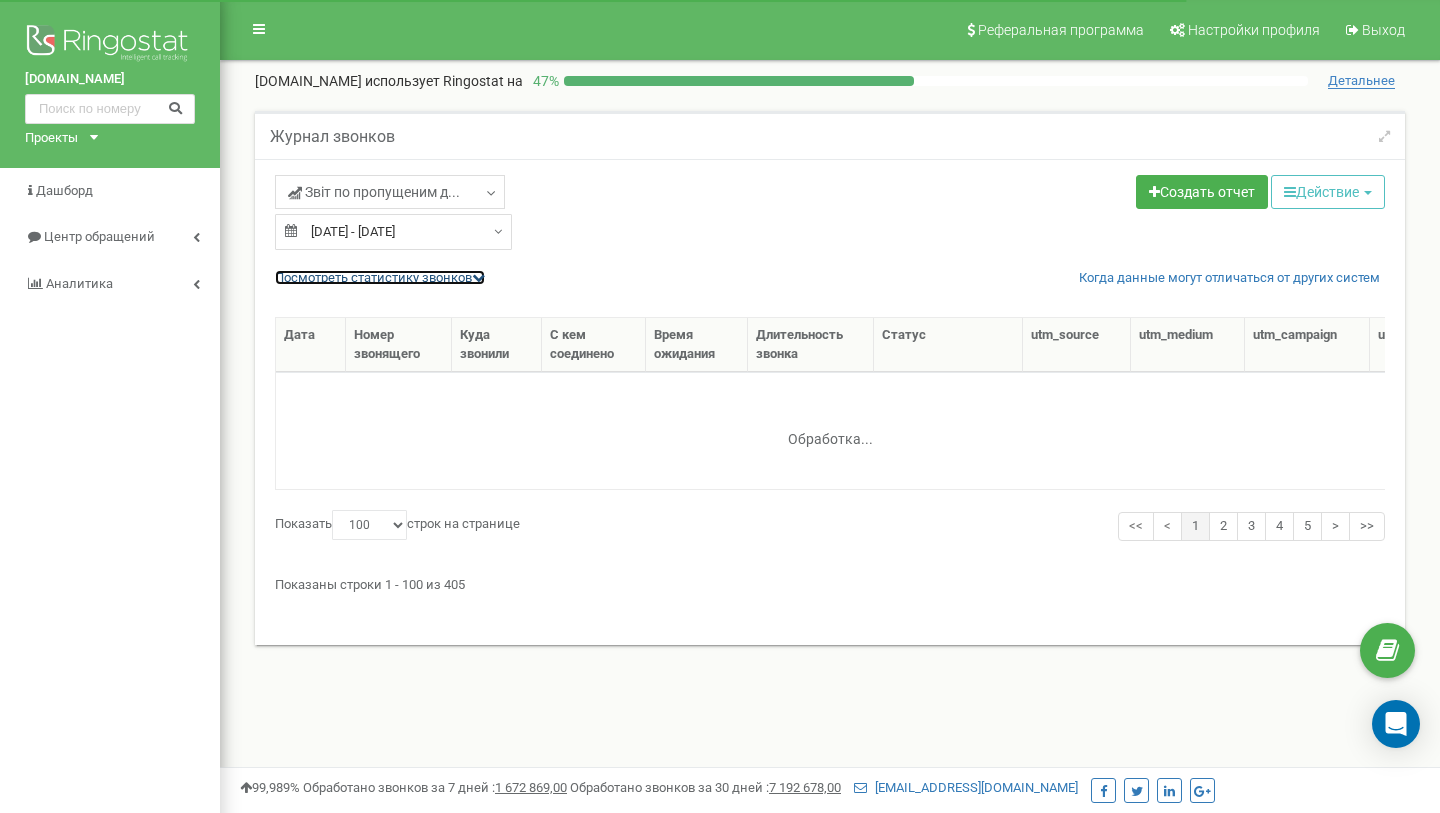 click on "Посмотреть cтатистику звонков" at bounding box center [380, 277] 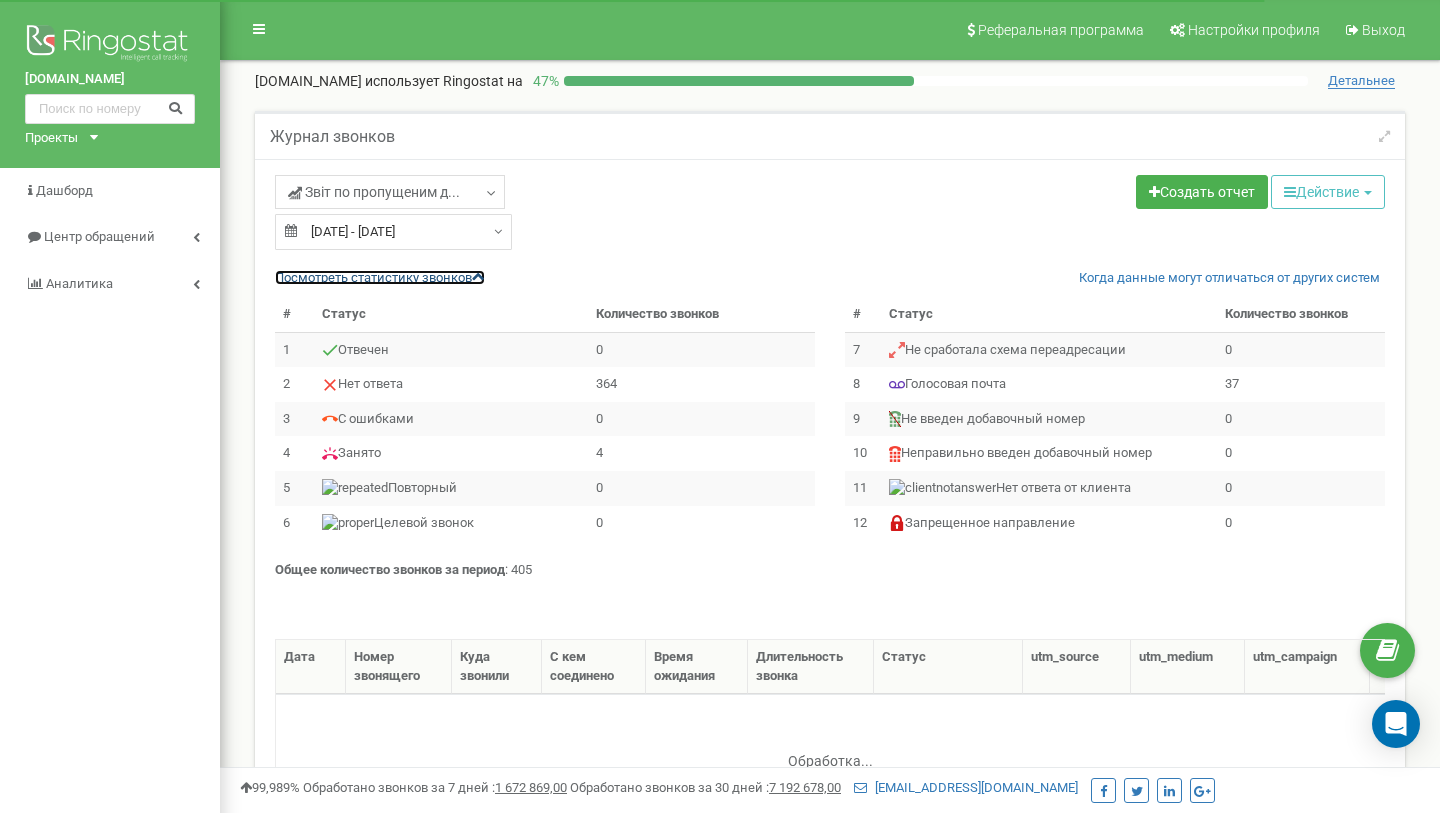 click on "Посмотреть cтатистику звонков" at bounding box center (380, 277) 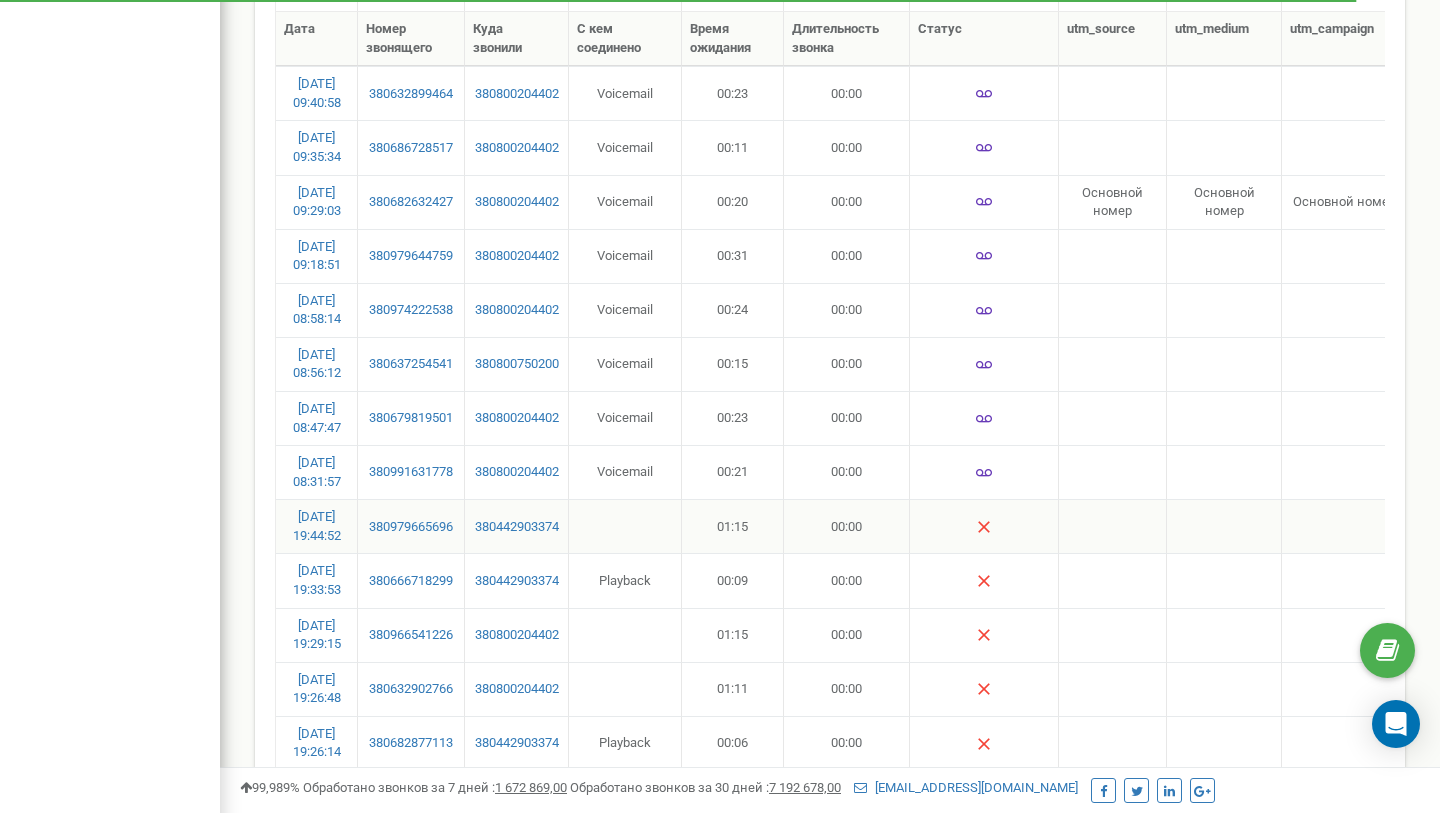 scroll, scrollTop: 1207, scrollLeft: 0, axis: vertical 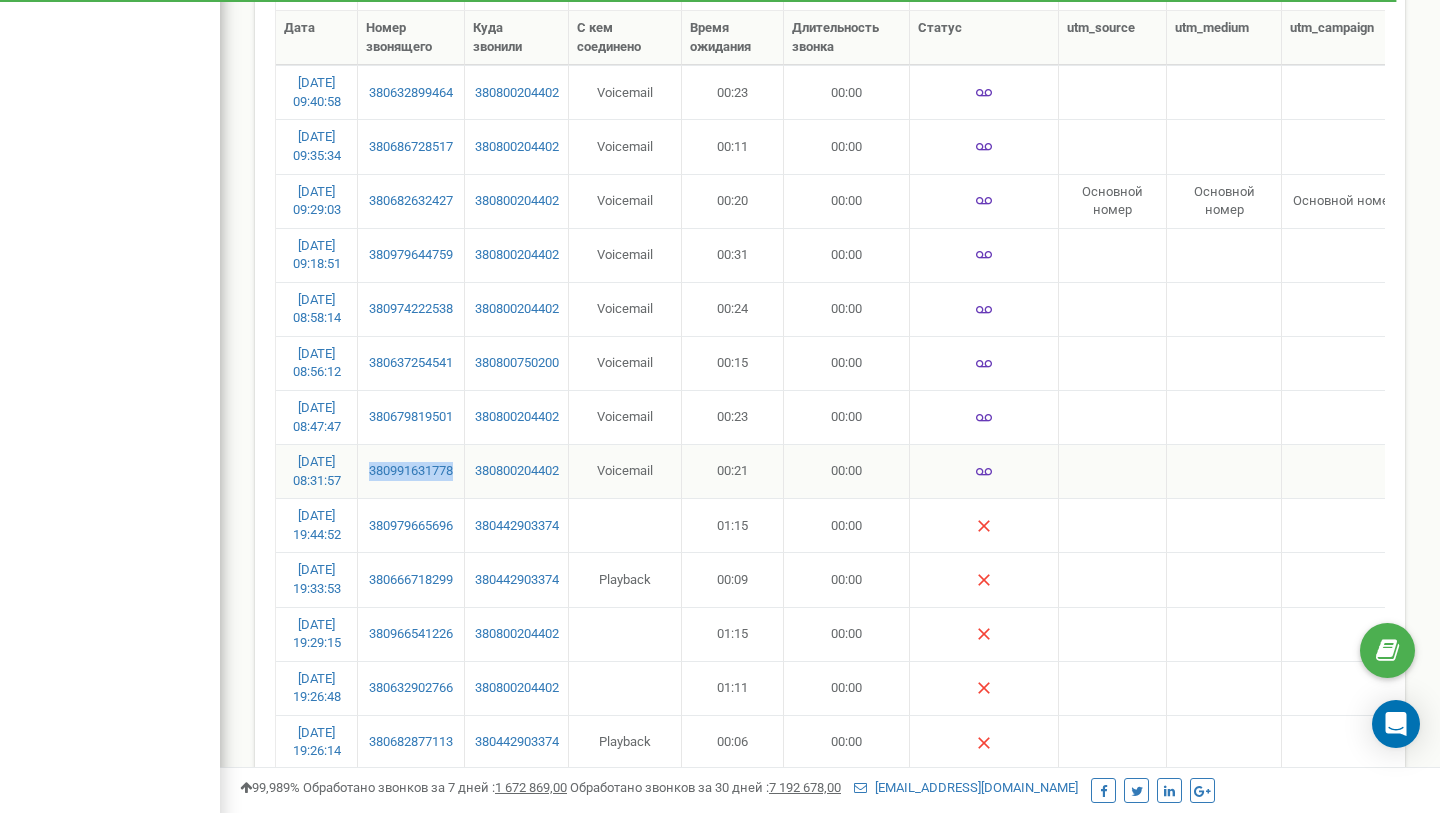 copy on "380991631778" 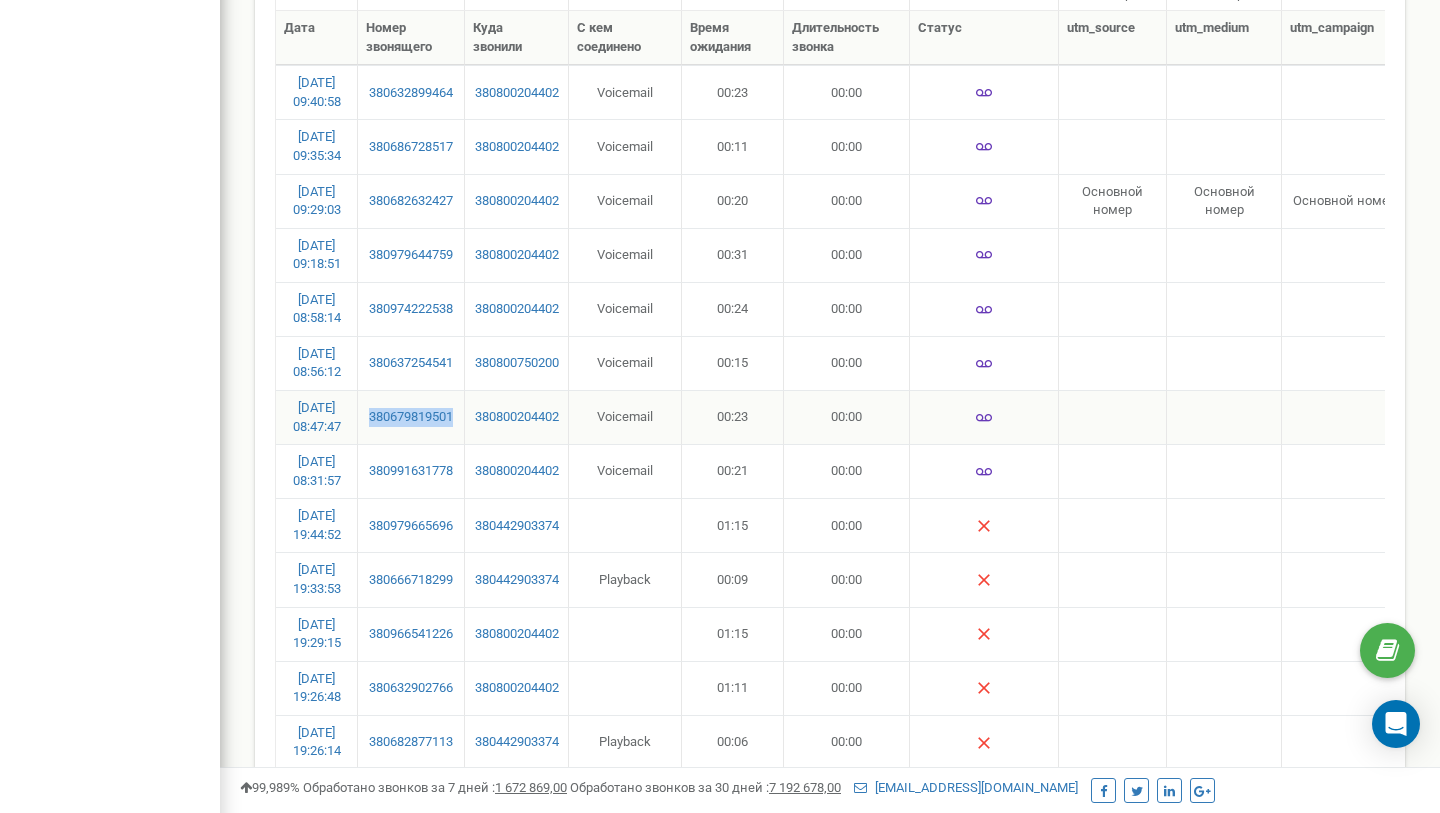 copy on "380679819501" 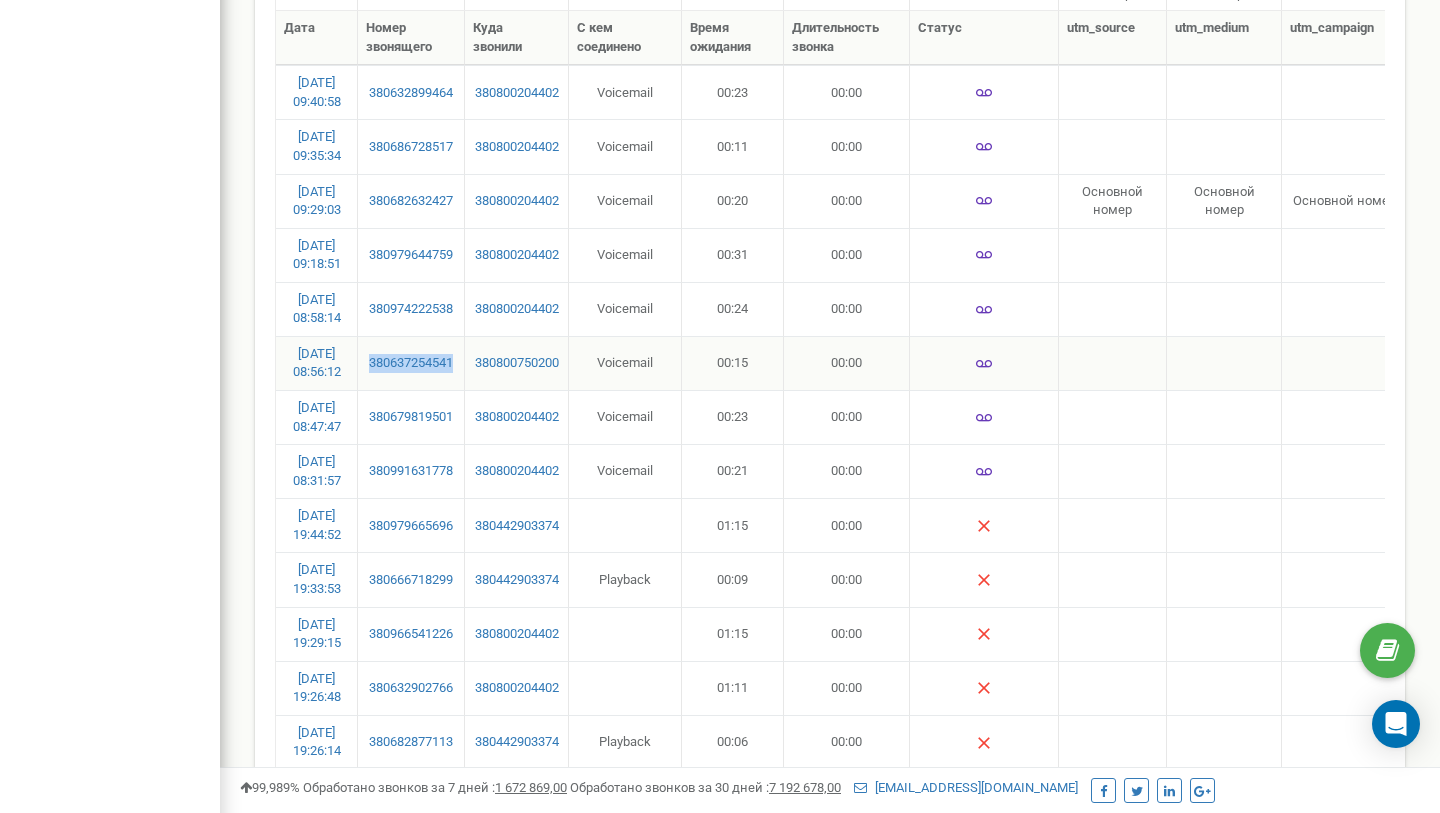 copy on "380637254541" 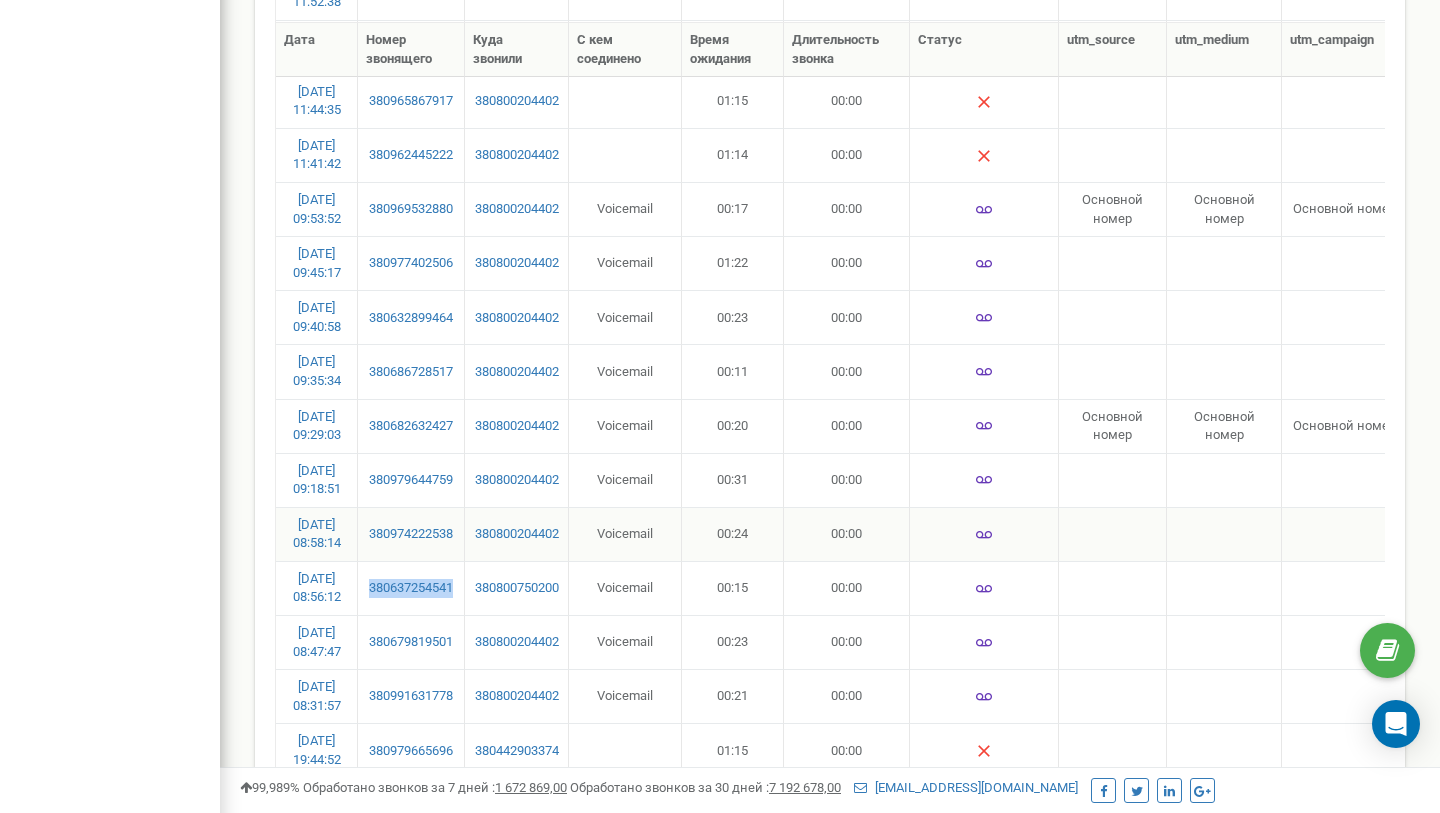 scroll, scrollTop: 980, scrollLeft: 0, axis: vertical 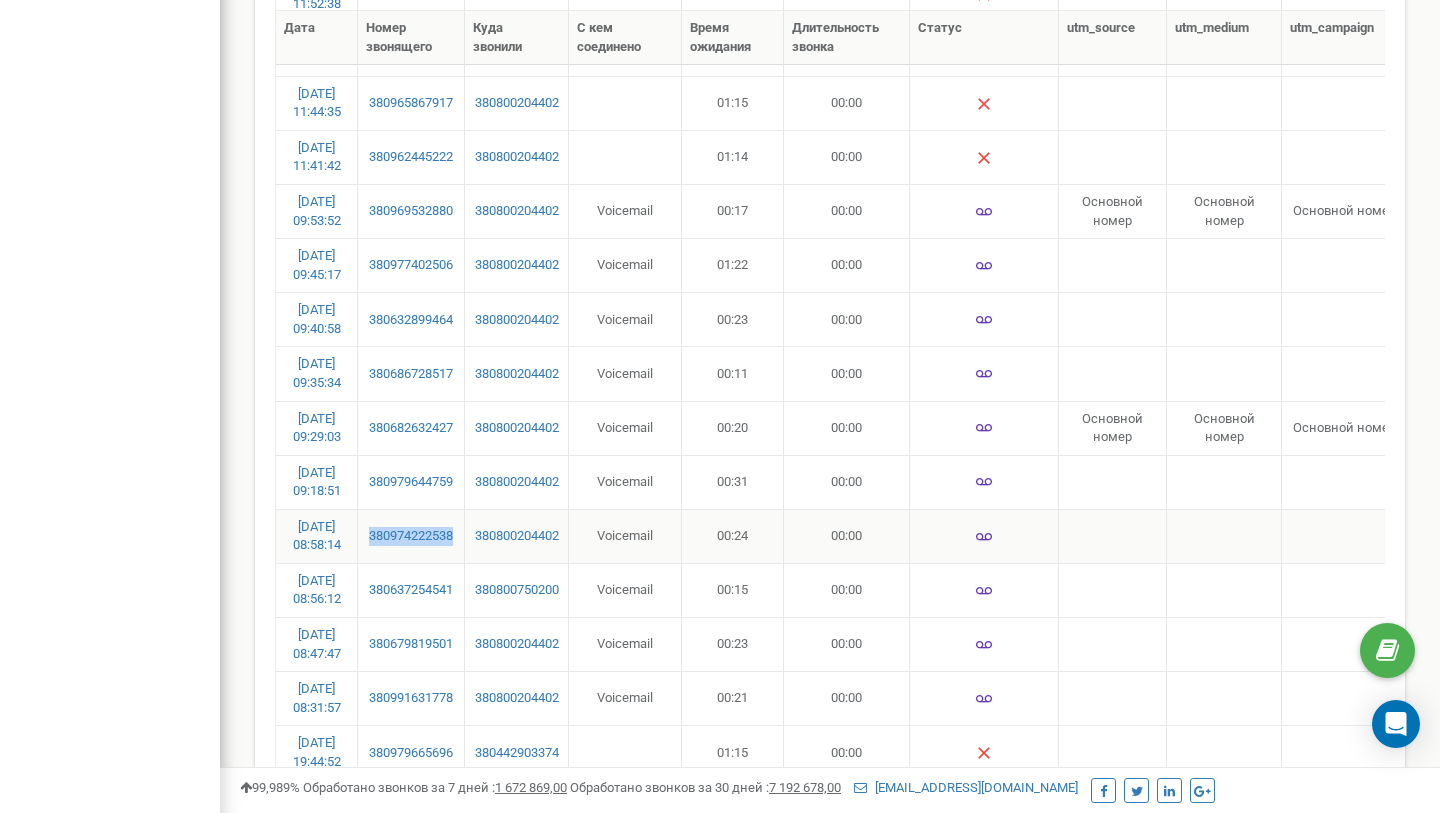 copy on "380974222538" 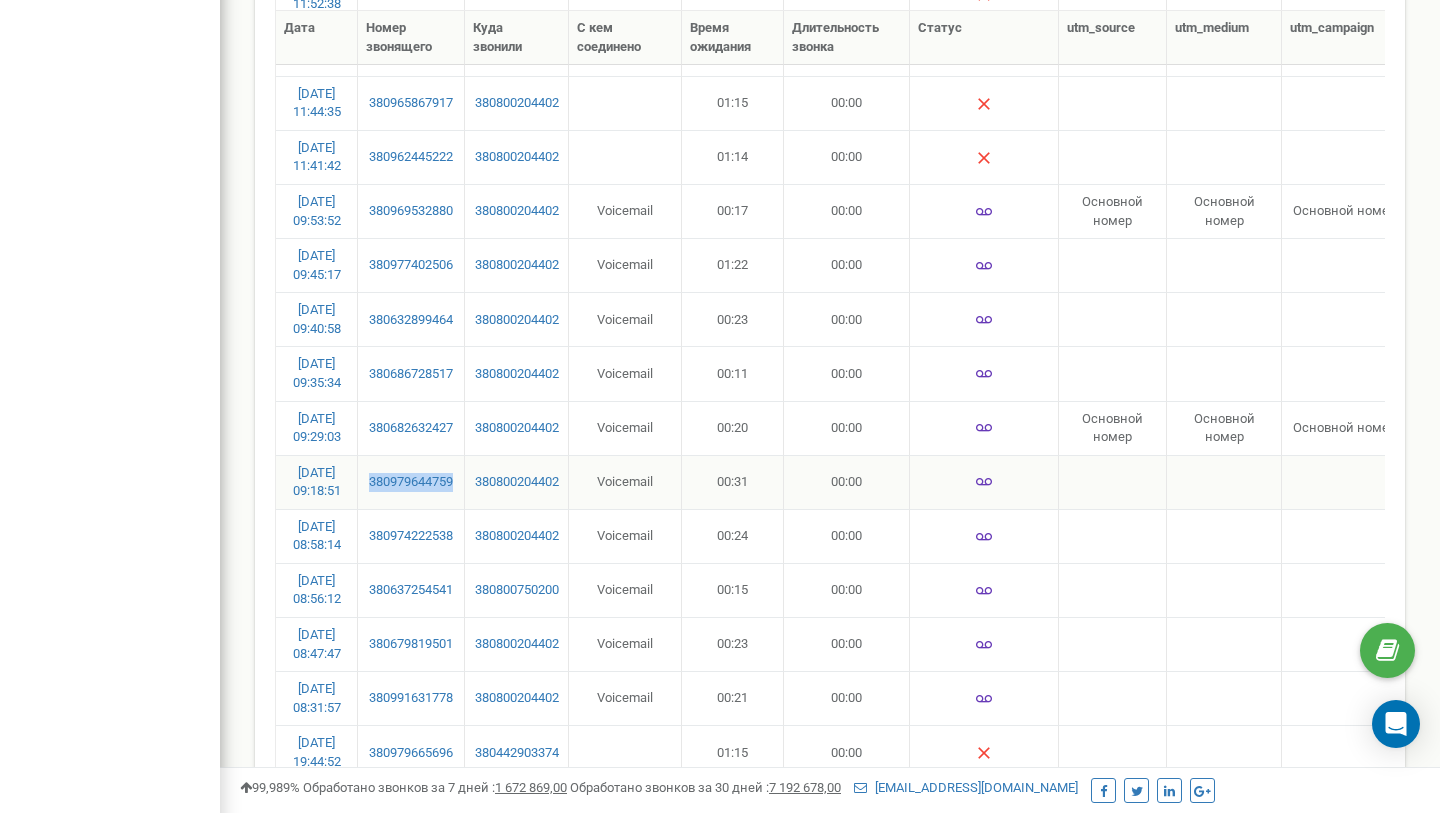 drag, startPoint x: 434, startPoint y: 495, endPoint x: 368, endPoint y: 466, distance: 72.09022 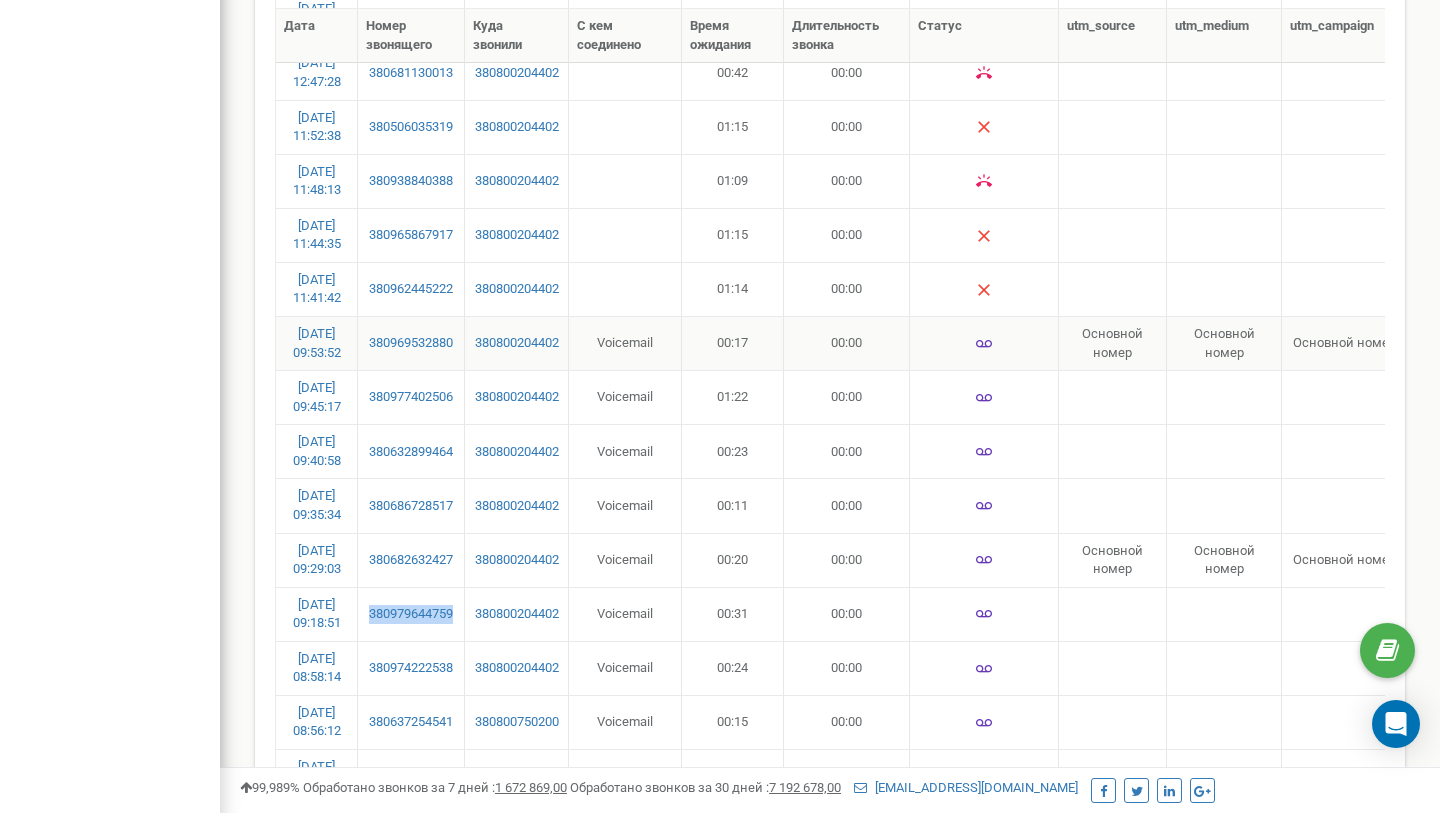 scroll, scrollTop: 856, scrollLeft: 0, axis: vertical 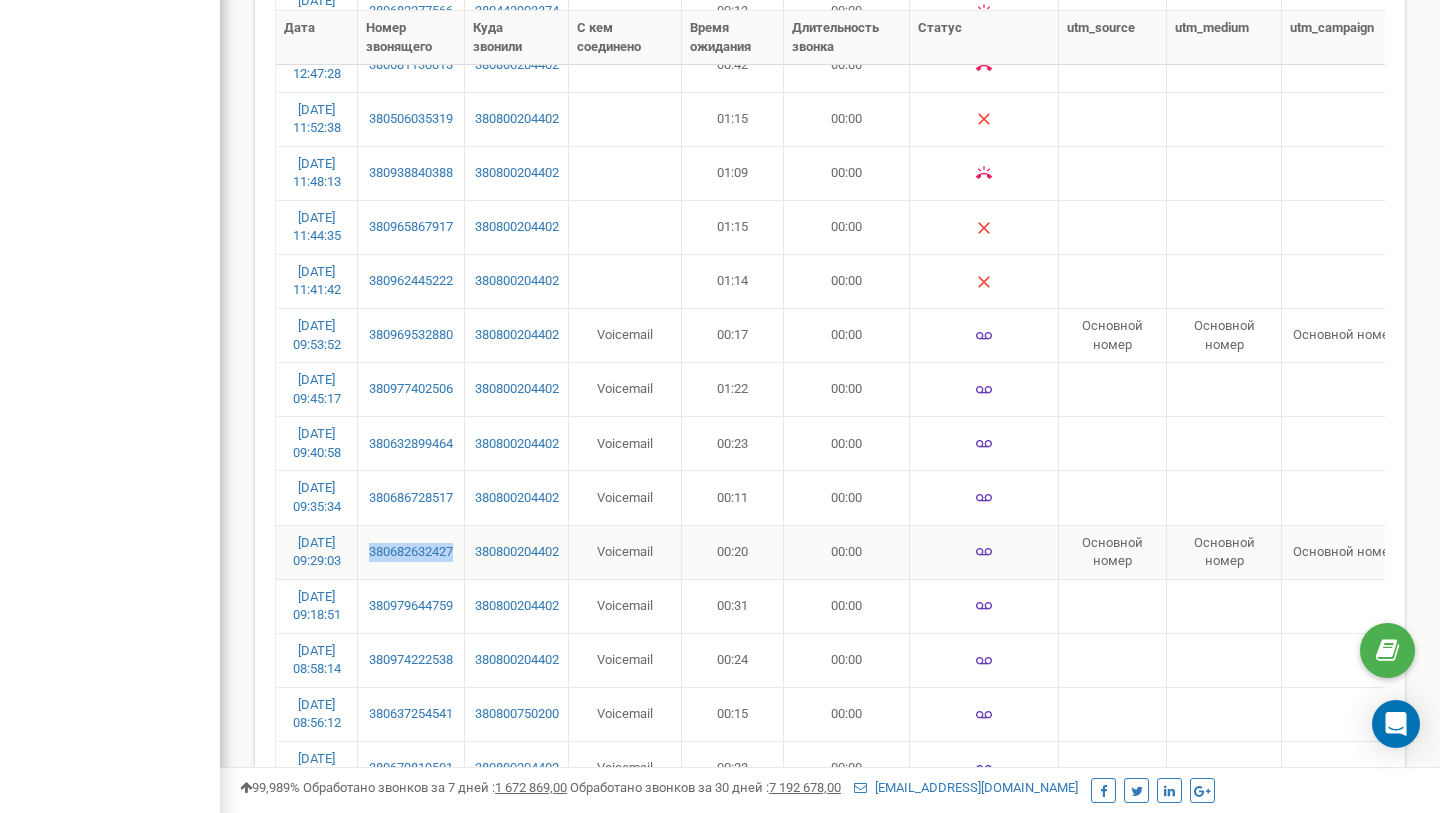drag, startPoint x: 429, startPoint y: 562, endPoint x: 387, endPoint y: 531, distance: 52.201534 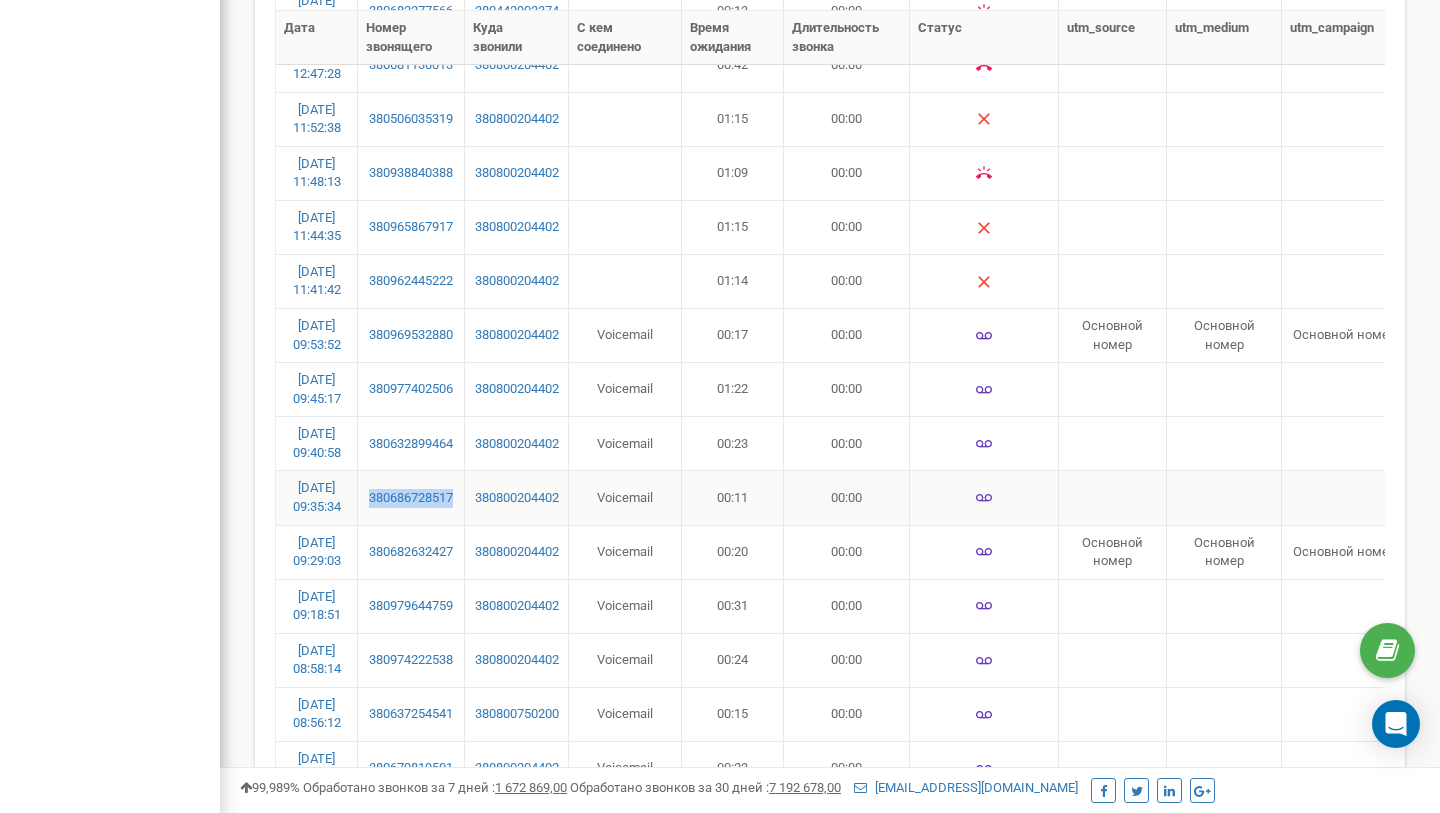 drag, startPoint x: 428, startPoint y: 514, endPoint x: 389, endPoint y: 471, distance: 58.0517 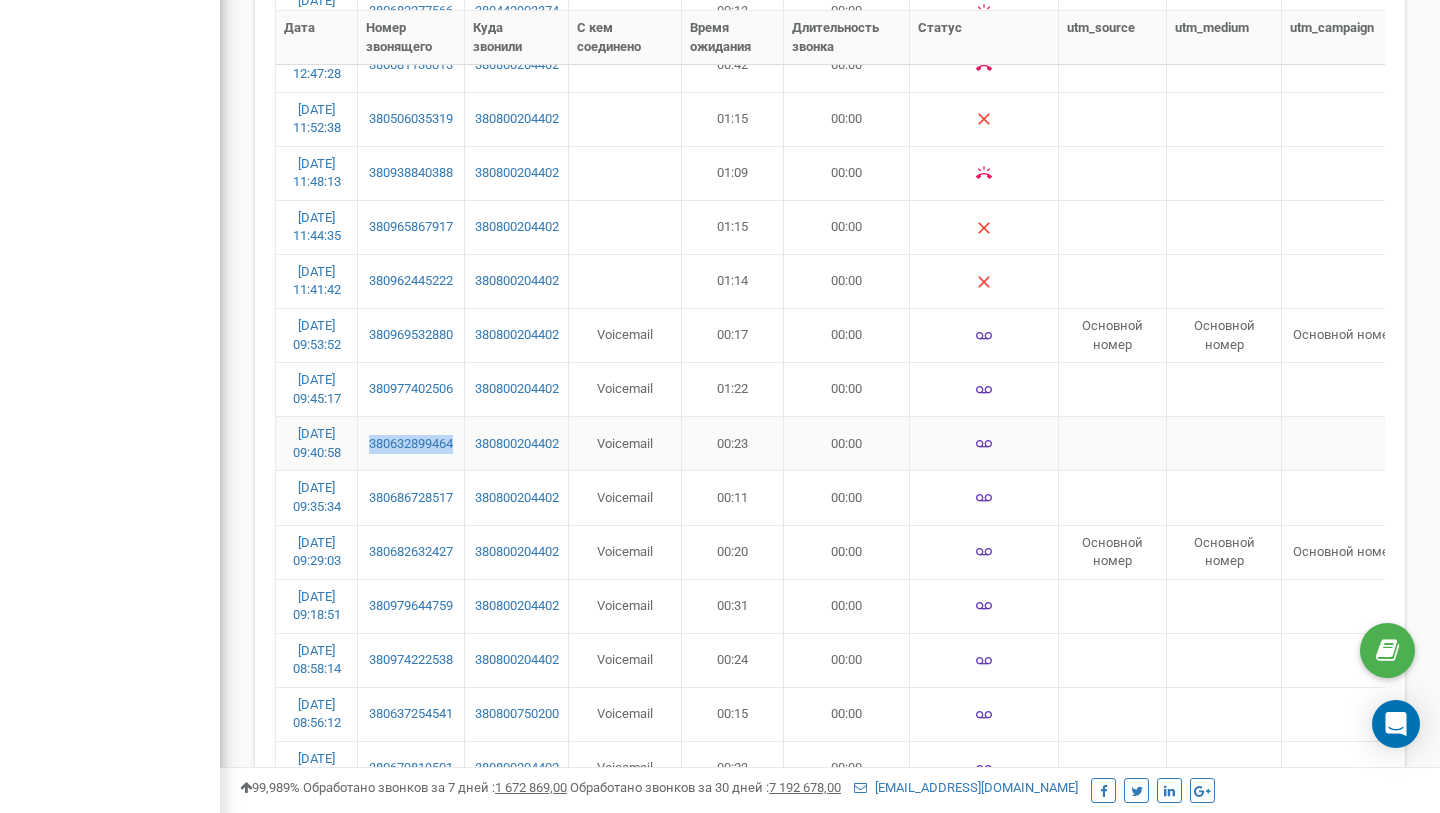 drag, startPoint x: 429, startPoint y: 459, endPoint x: 375, endPoint y: 426, distance: 63.28507 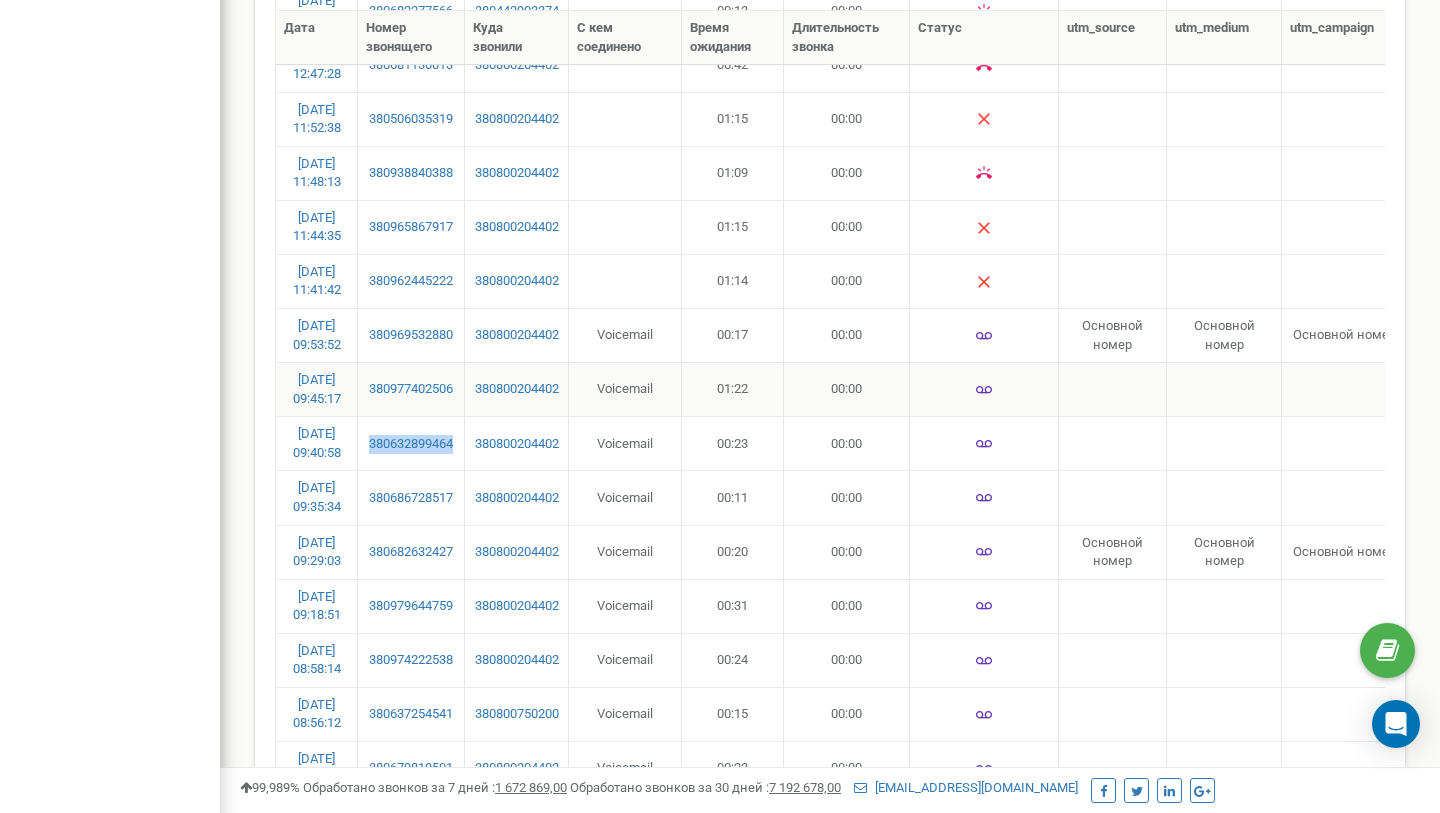 scroll, scrollTop: 837, scrollLeft: 0, axis: vertical 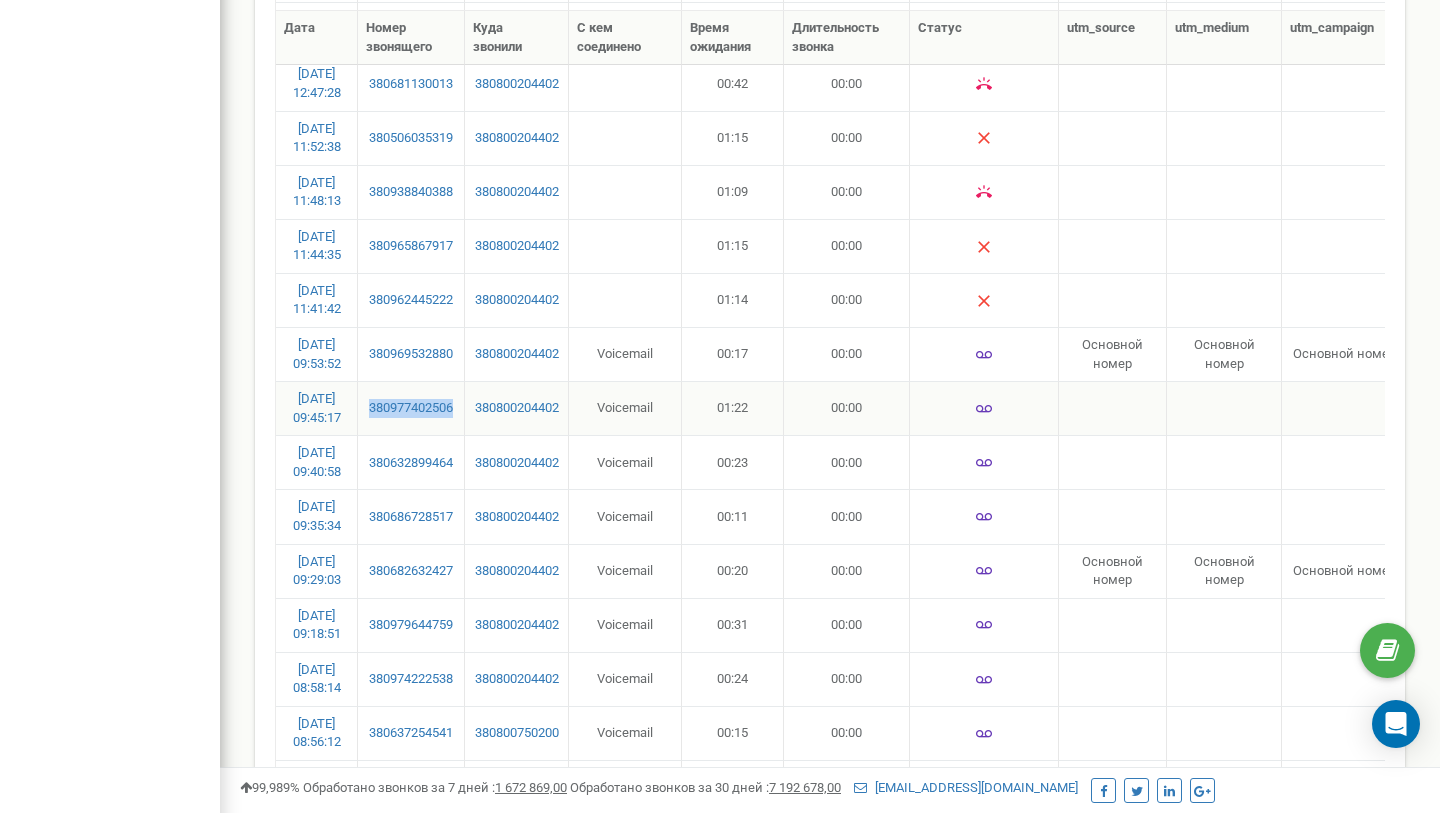 copy on "380977402506" 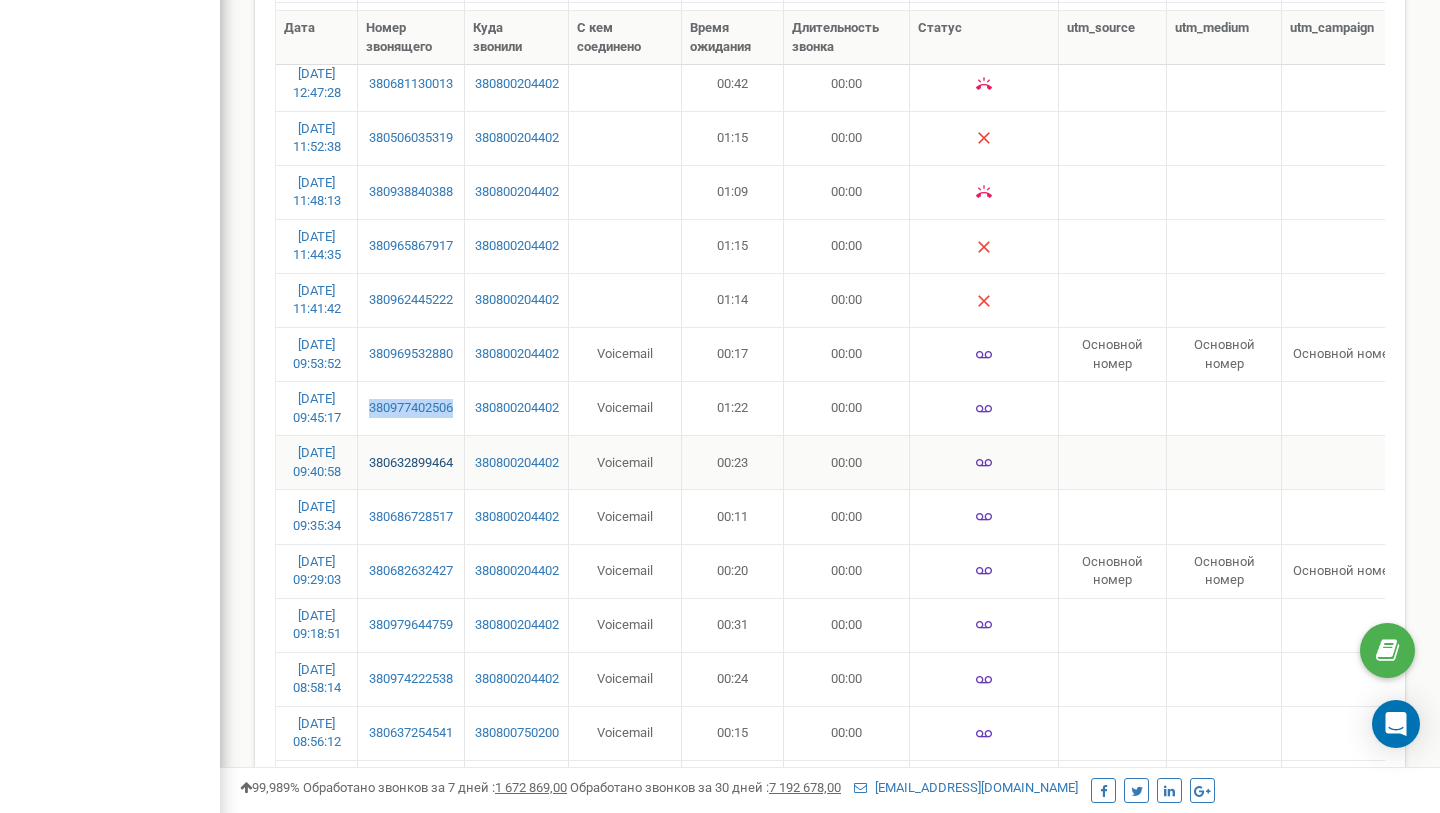 copy on "380977402506" 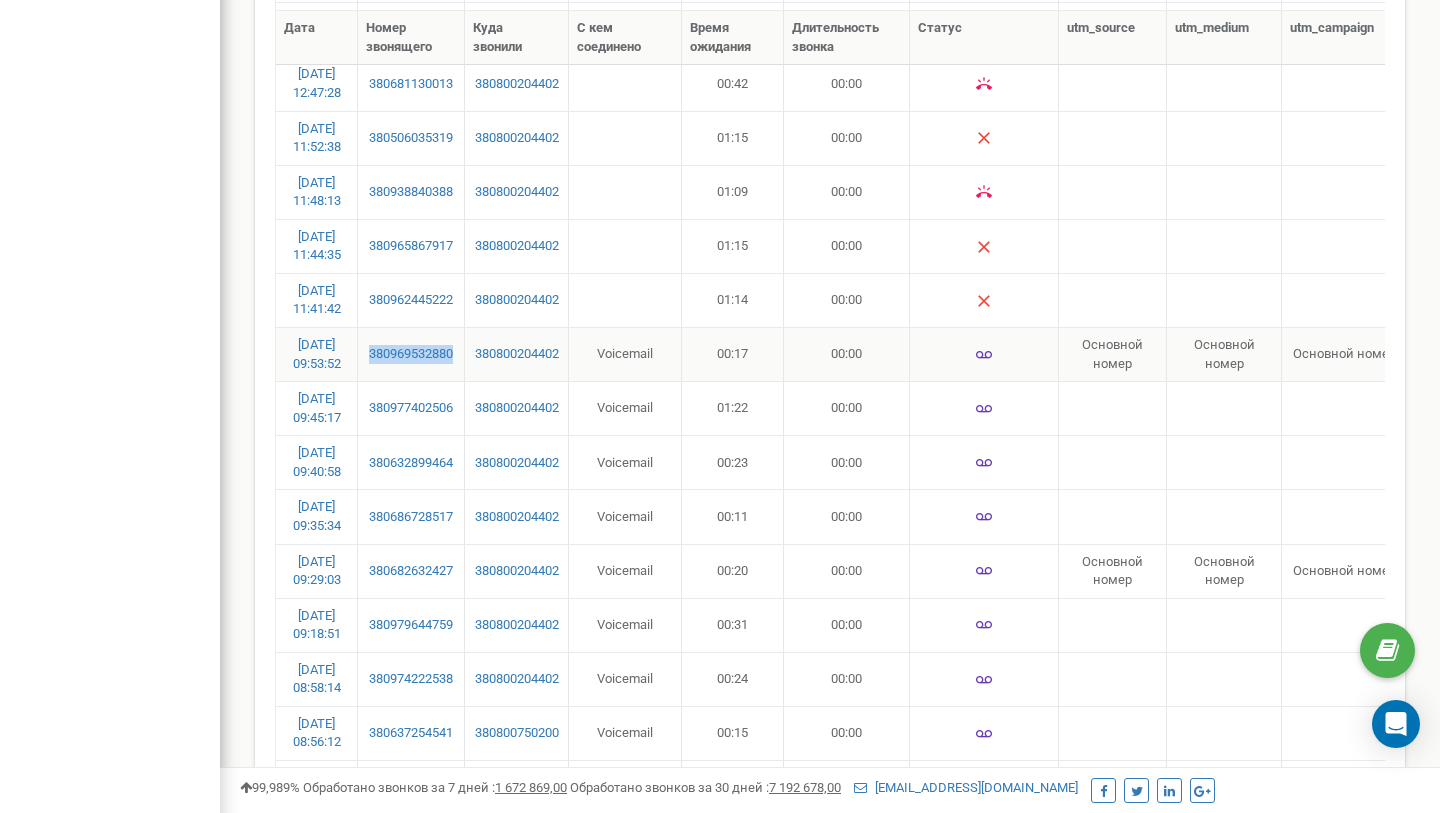 drag, startPoint x: 435, startPoint y: 369, endPoint x: 388, endPoint y: 336, distance: 57.428215 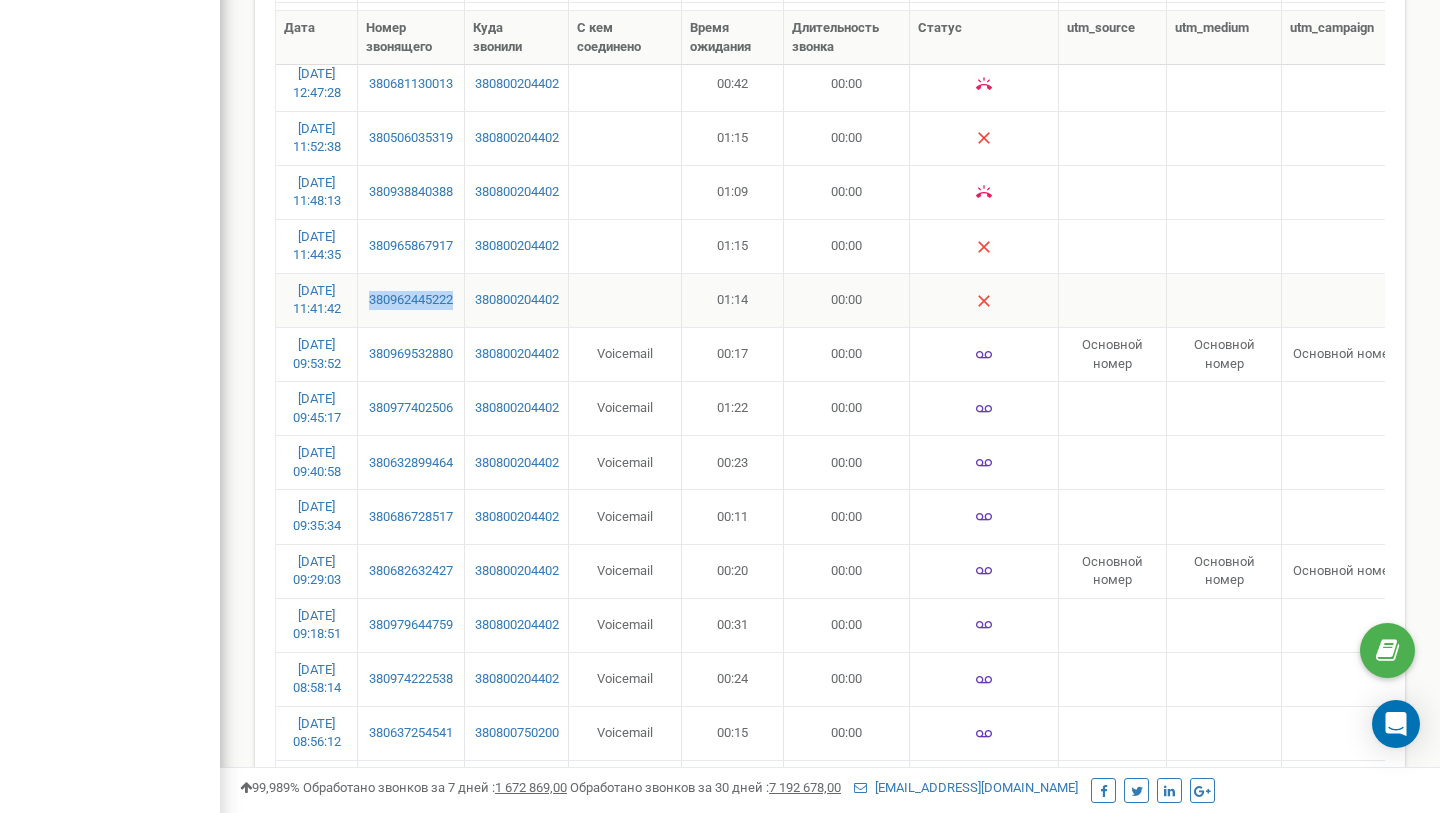 drag, startPoint x: 432, startPoint y: 314, endPoint x: 377, endPoint y: 284, distance: 62.649822 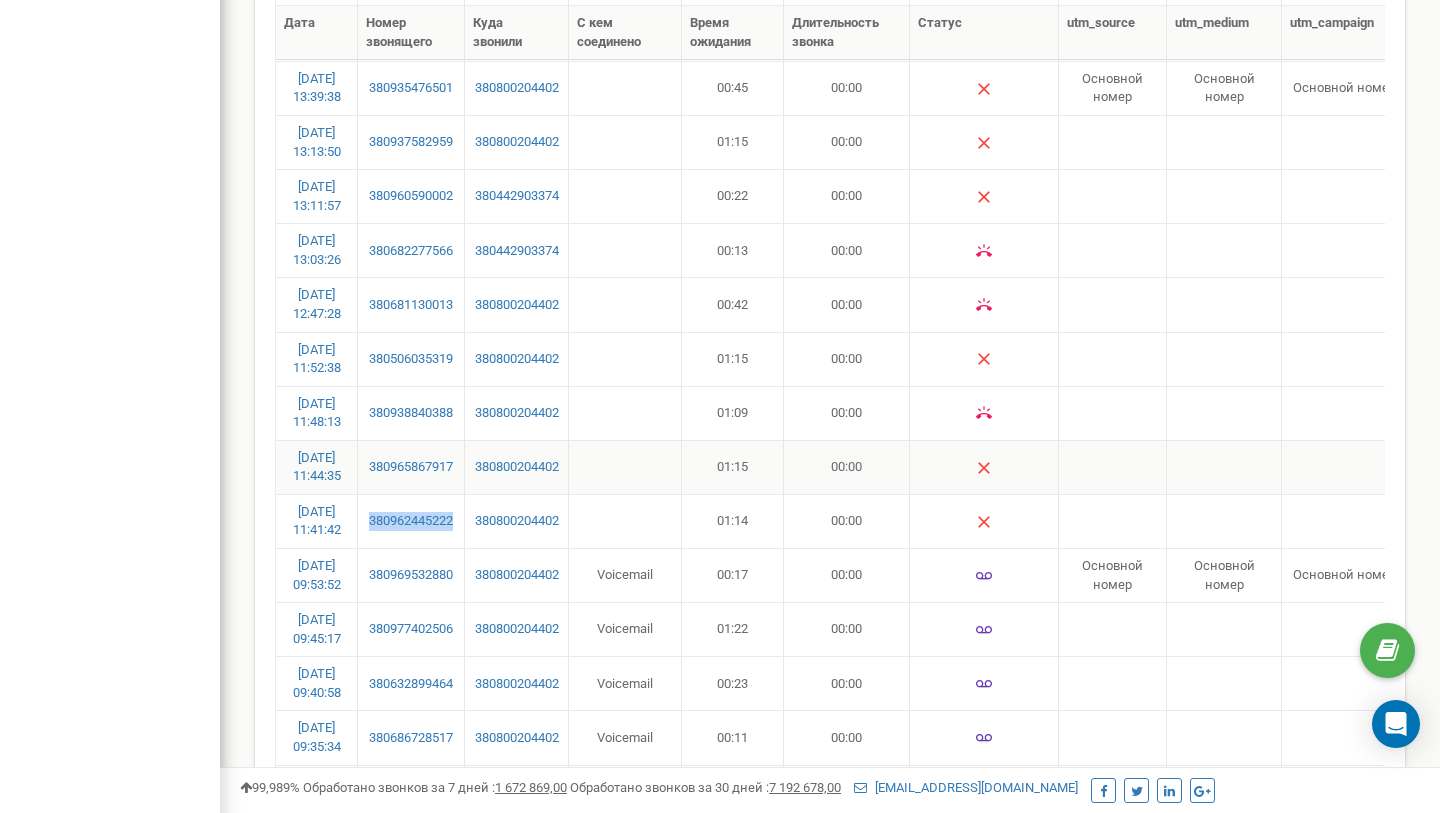 scroll, scrollTop: 612, scrollLeft: 0, axis: vertical 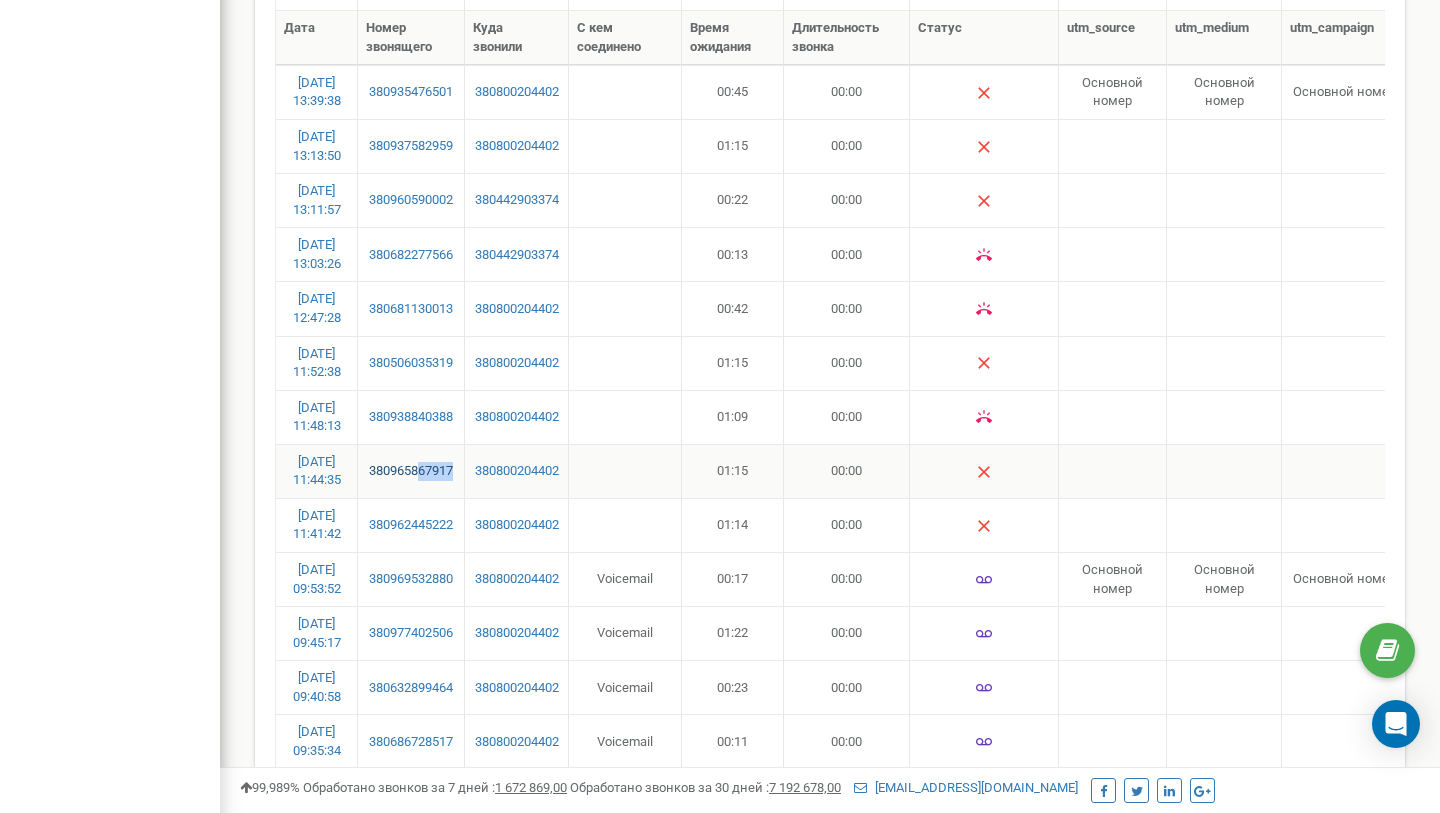 drag, startPoint x: 436, startPoint y: 487, endPoint x: 416, endPoint y: 469, distance: 26.907248 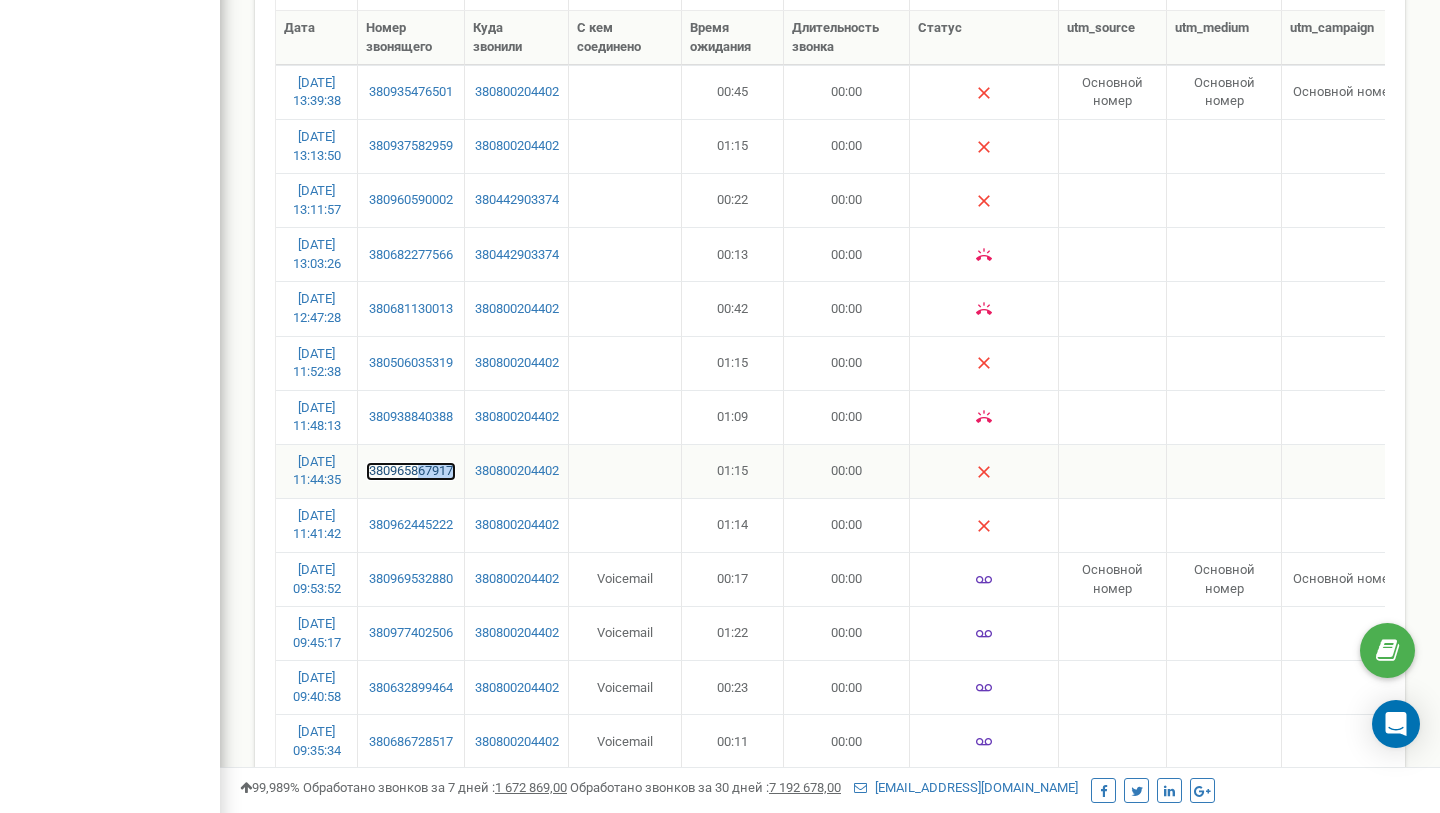 click on "380965867917" at bounding box center (410, 471) 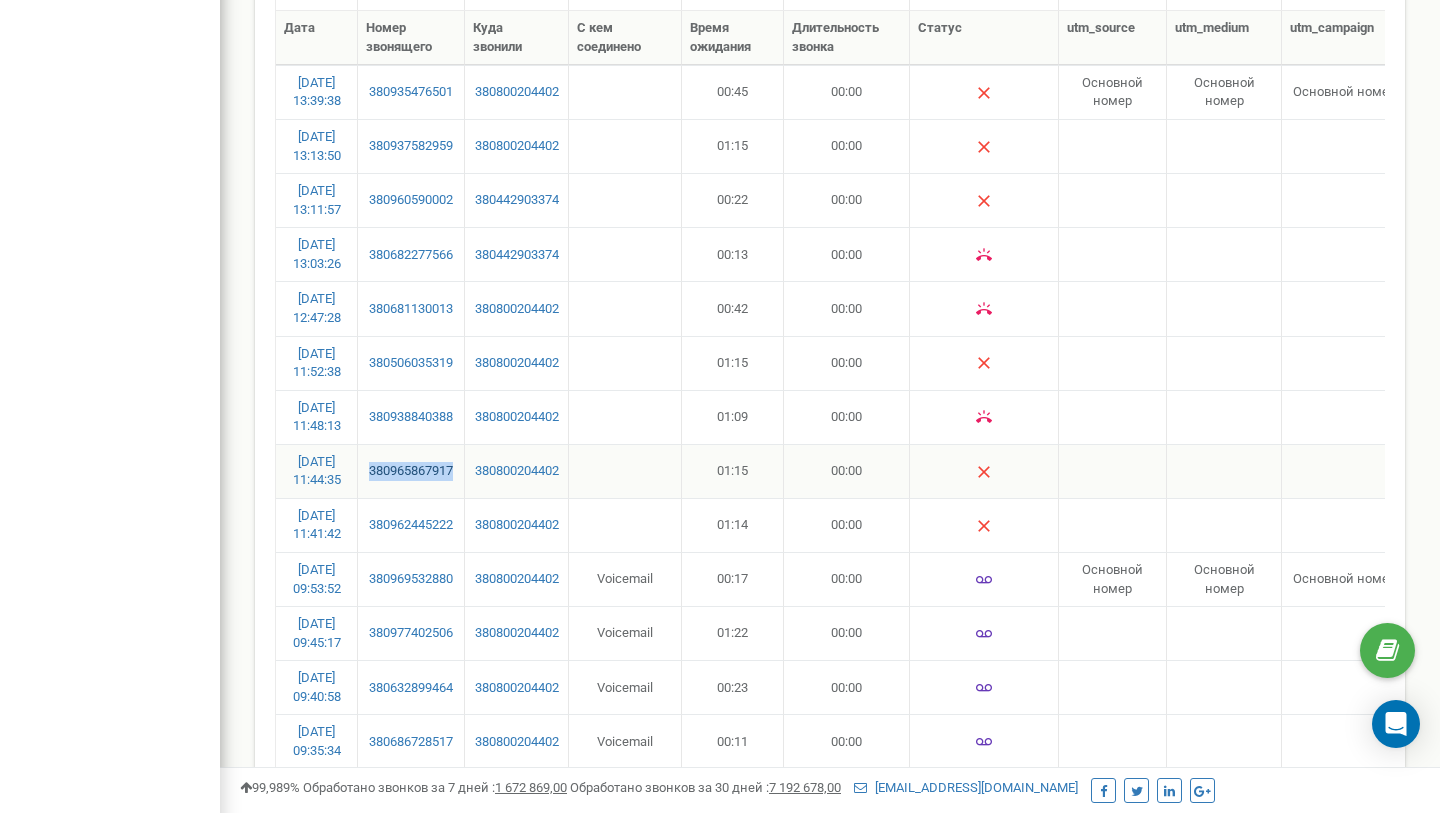 drag, startPoint x: 402, startPoint y: 493, endPoint x: 366, endPoint y: 462, distance: 47.507893 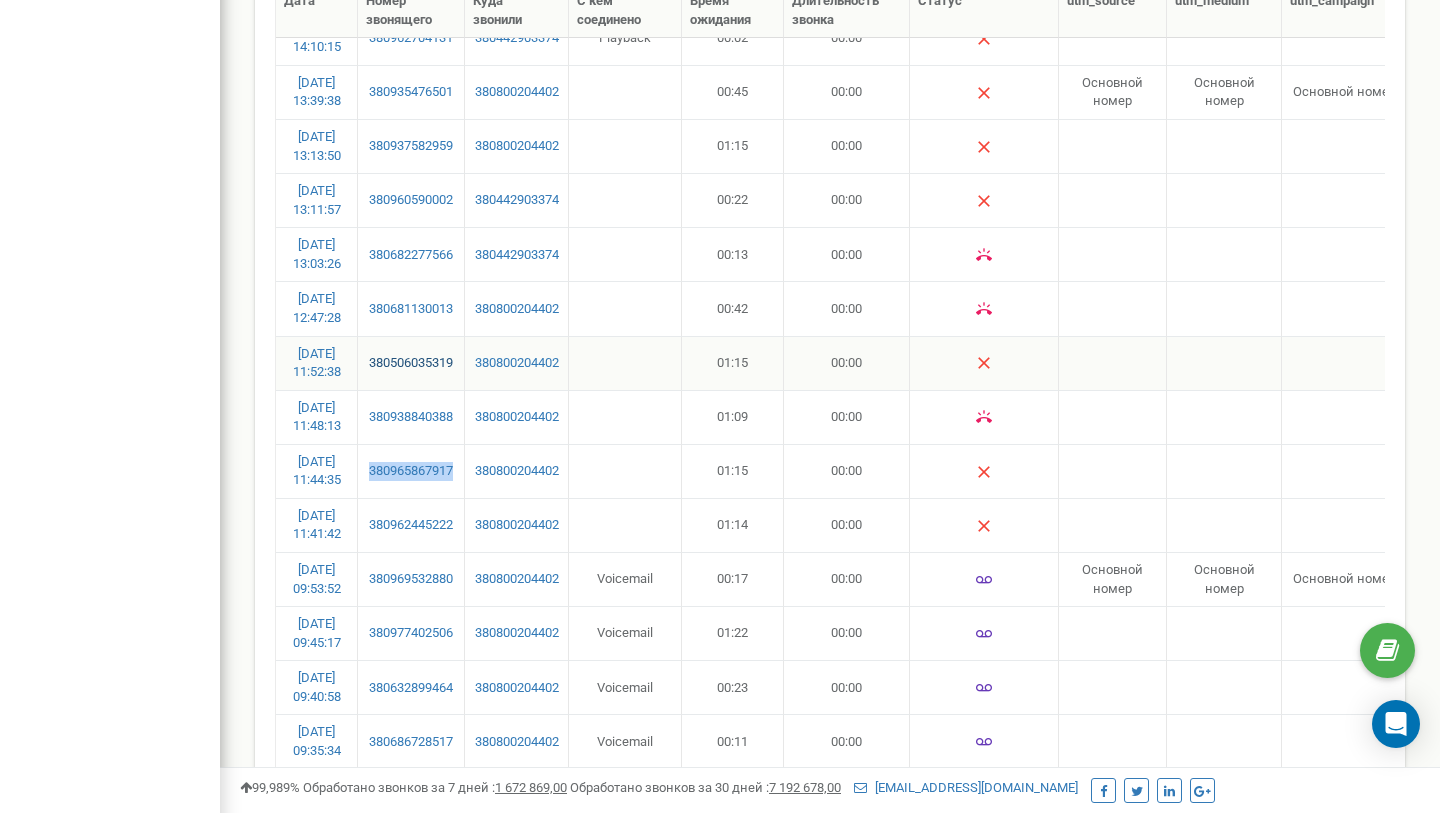 scroll, scrollTop: 585, scrollLeft: 0, axis: vertical 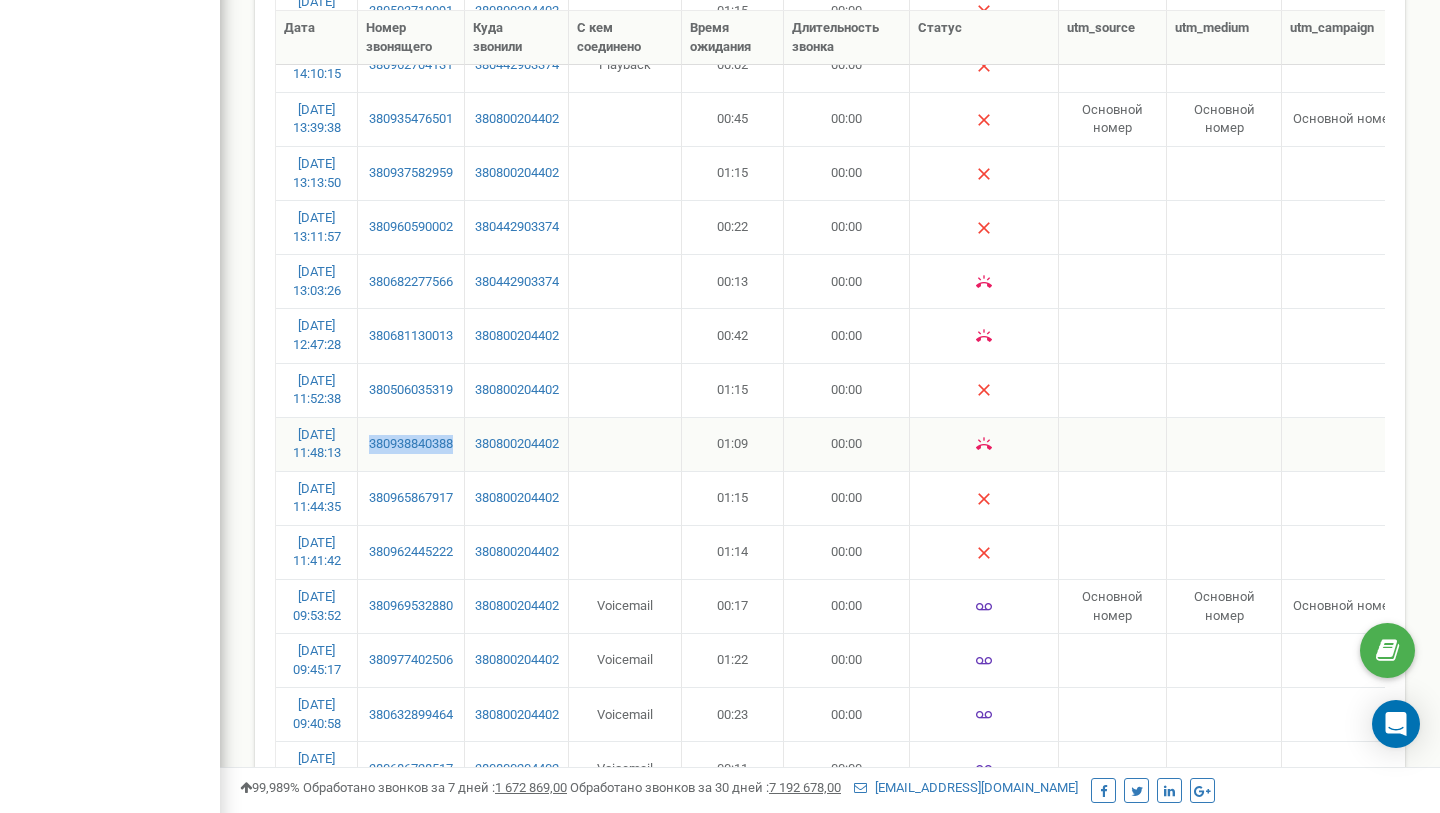 drag, startPoint x: 421, startPoint y: 463, endPoint x: 368, endPoint y: 432, distance: 61.400326 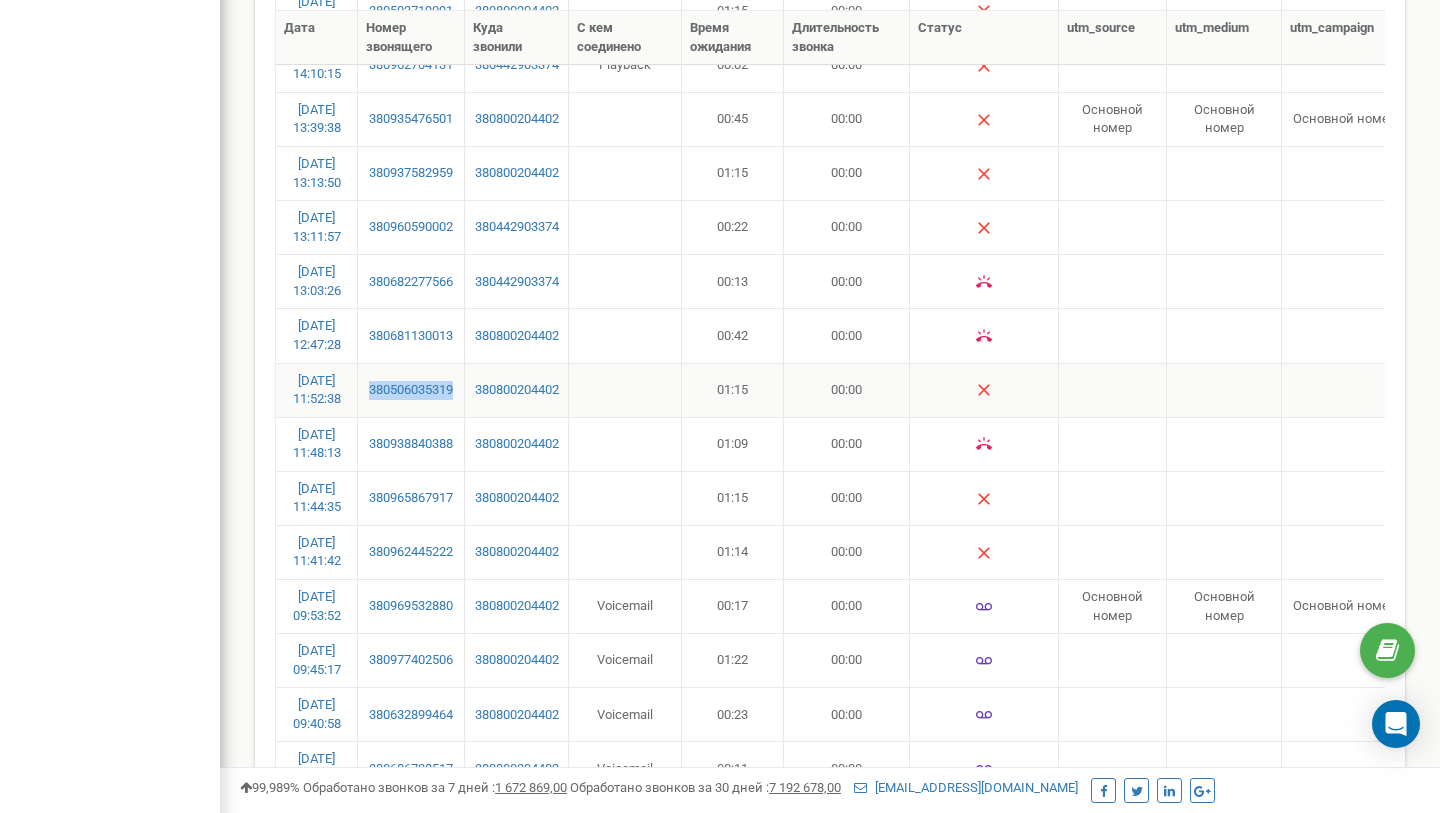 drag, startPoint x: 435, startPoint y: 409, endPoint x: 374, endPoint y: 374, distance: 70.327805 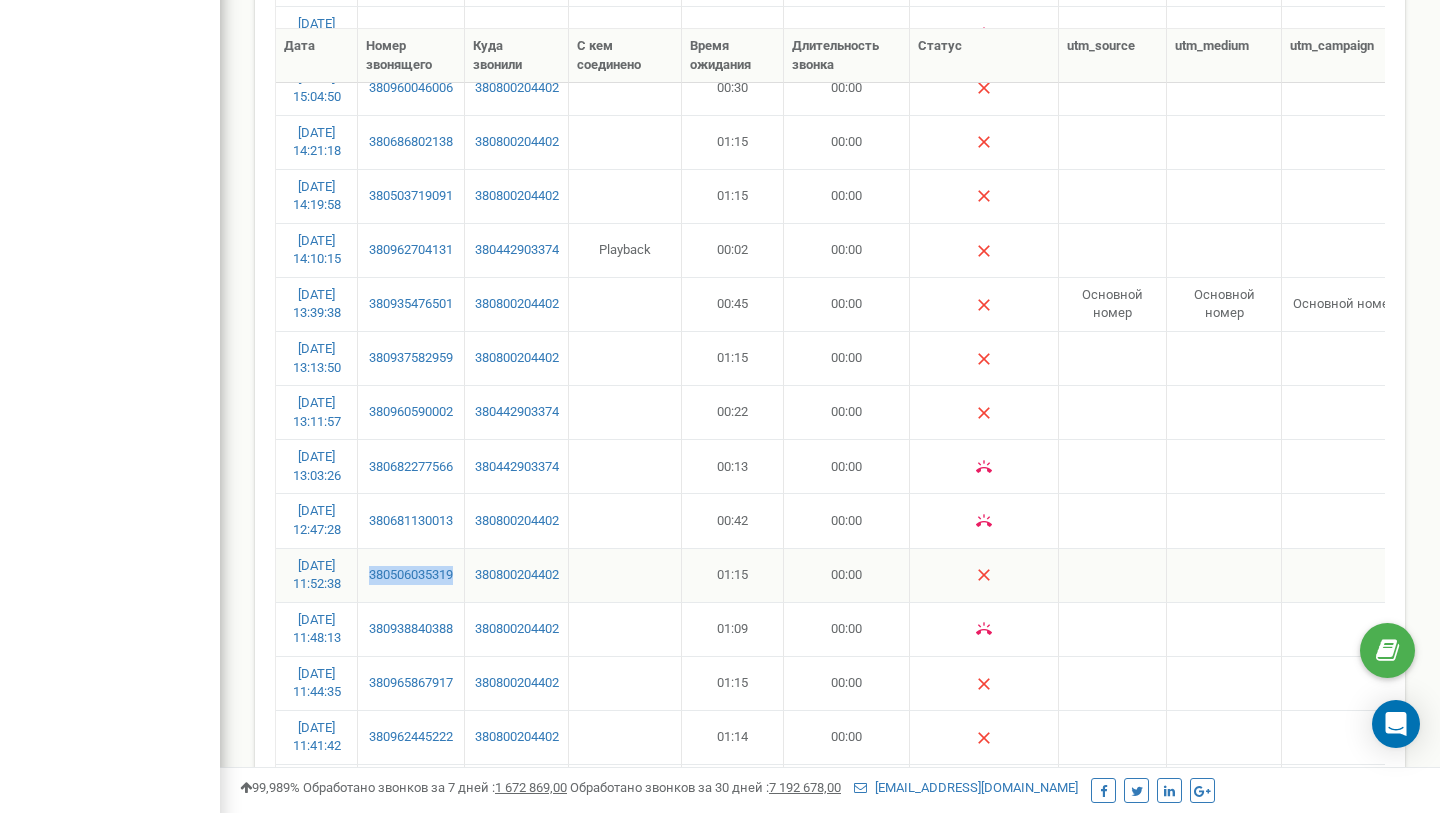 scroll, scrollTop: 379, scrollLeft: 0, axis: vertical 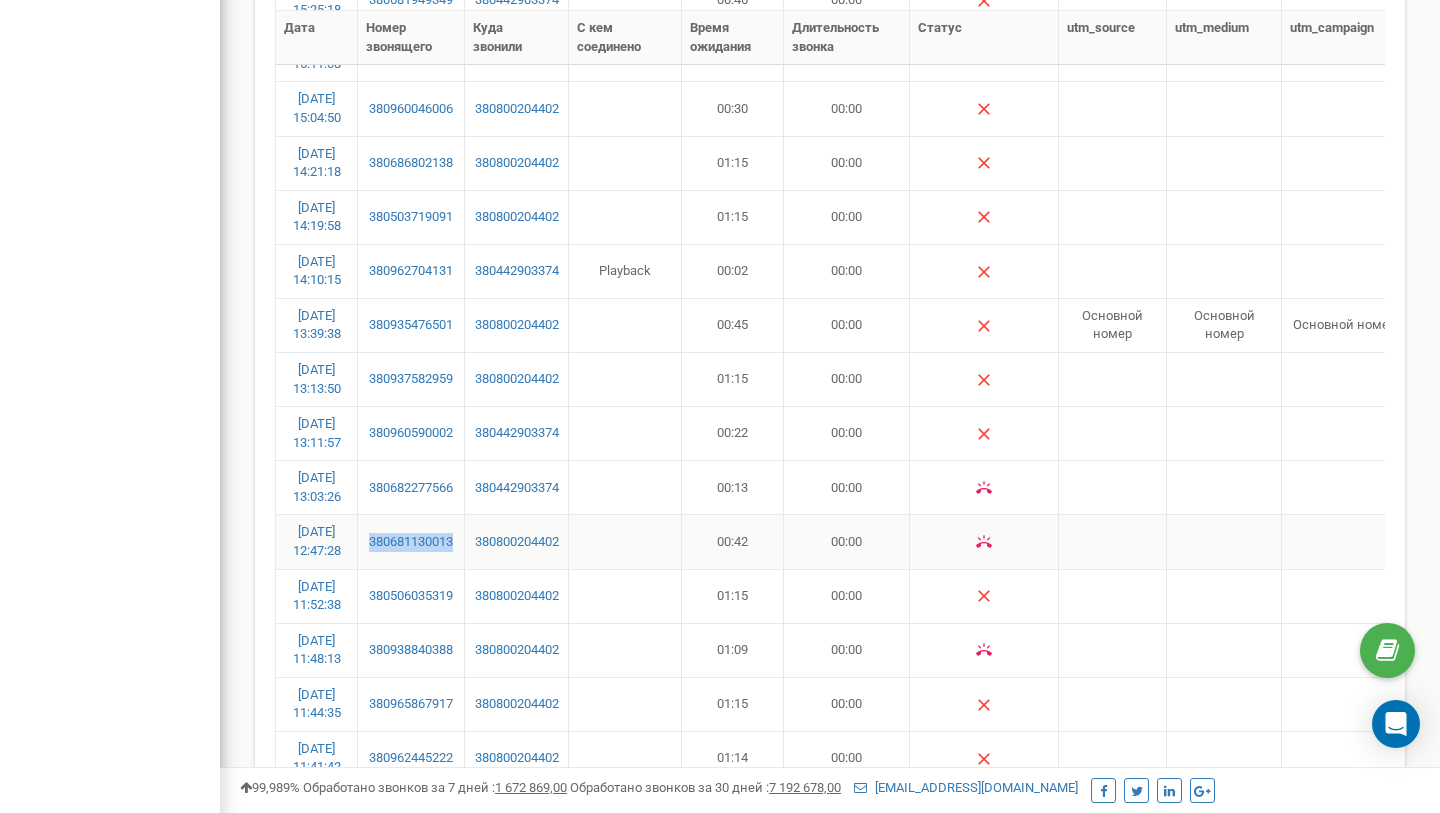 drag, startPoint x: 425, startPoint y: 561, endPoint x: 365, endPoint y: 528, distance: 68.47627 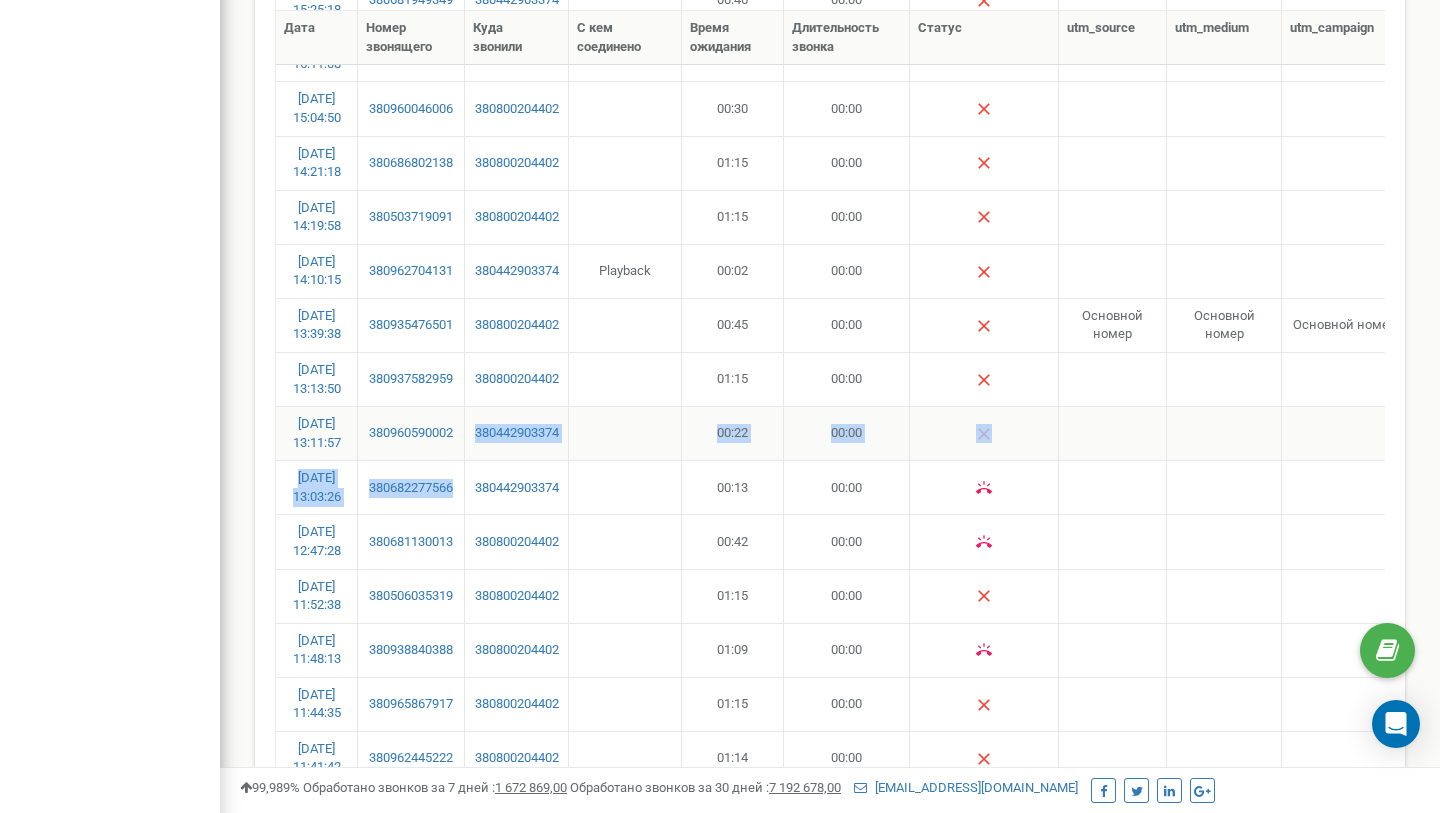 drag, startPoint x: 437, startPoint y: 501, endPoint x: 385, endPoint y: 454, distance: 70.0928 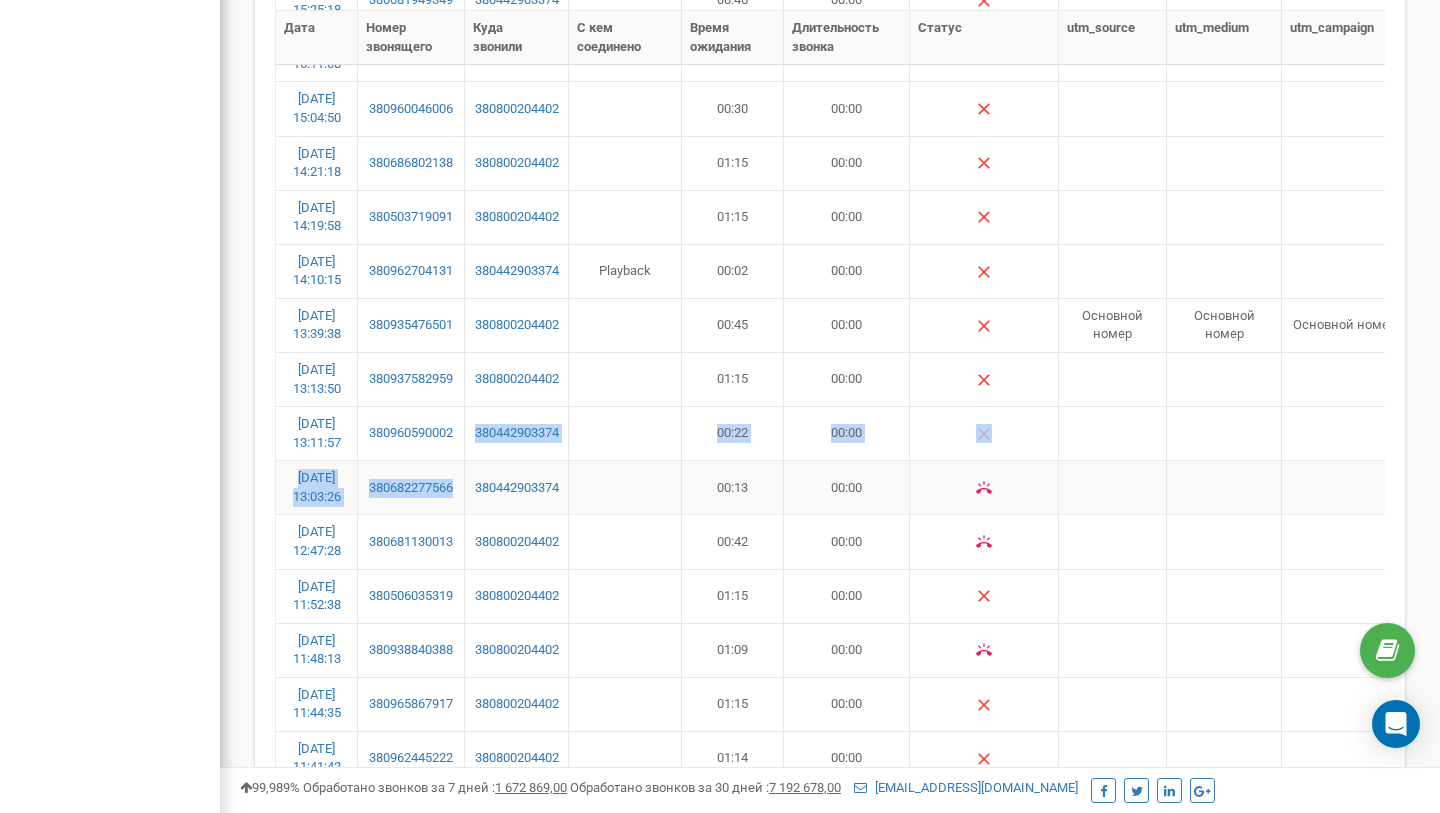 click on "380682277566" at bounding box center (411, 487) 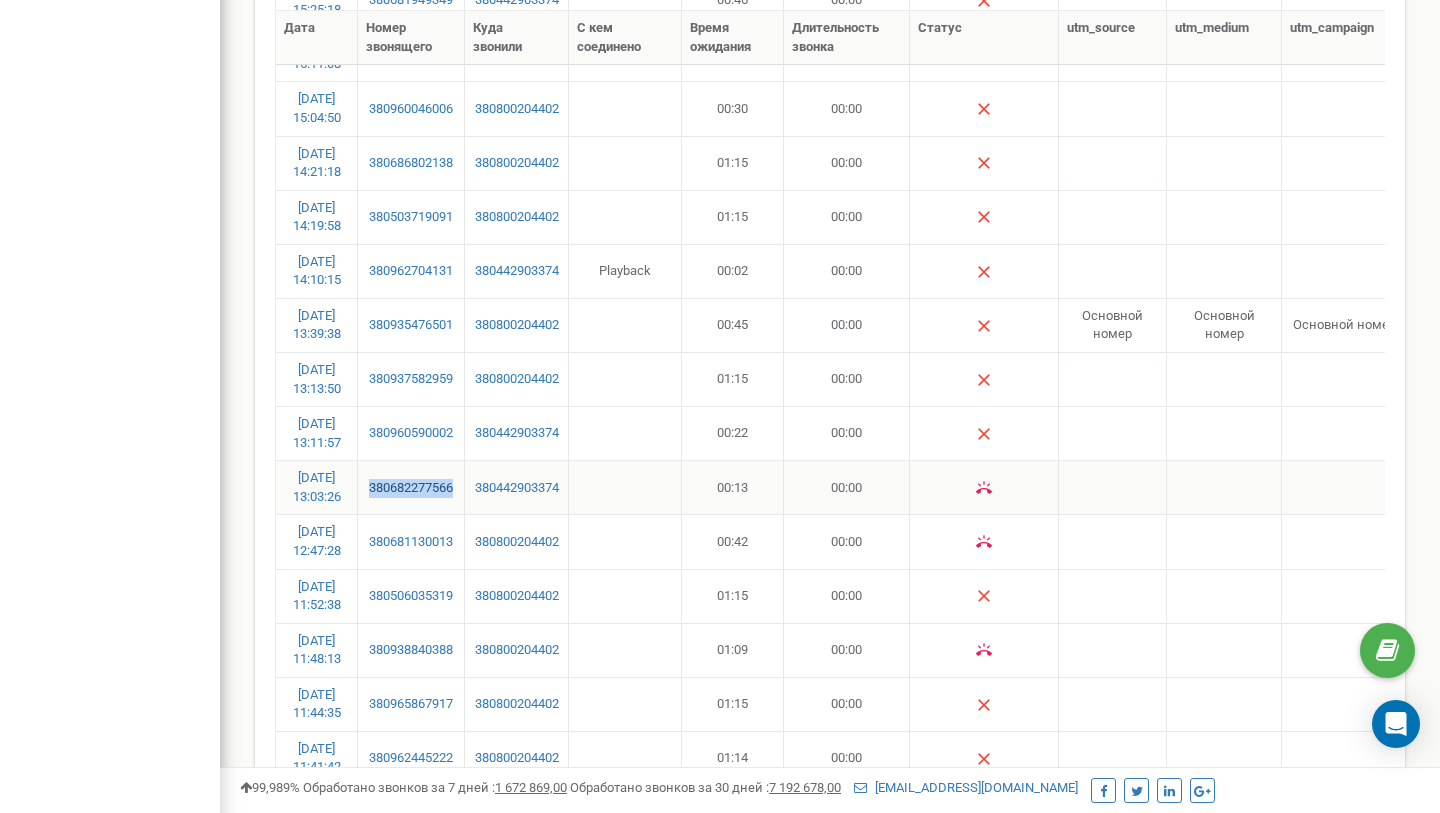 drag, startPoint x: 404, startPoint y: 502, endPoint x: 368, endPoint y: 480, distance: 42.190044 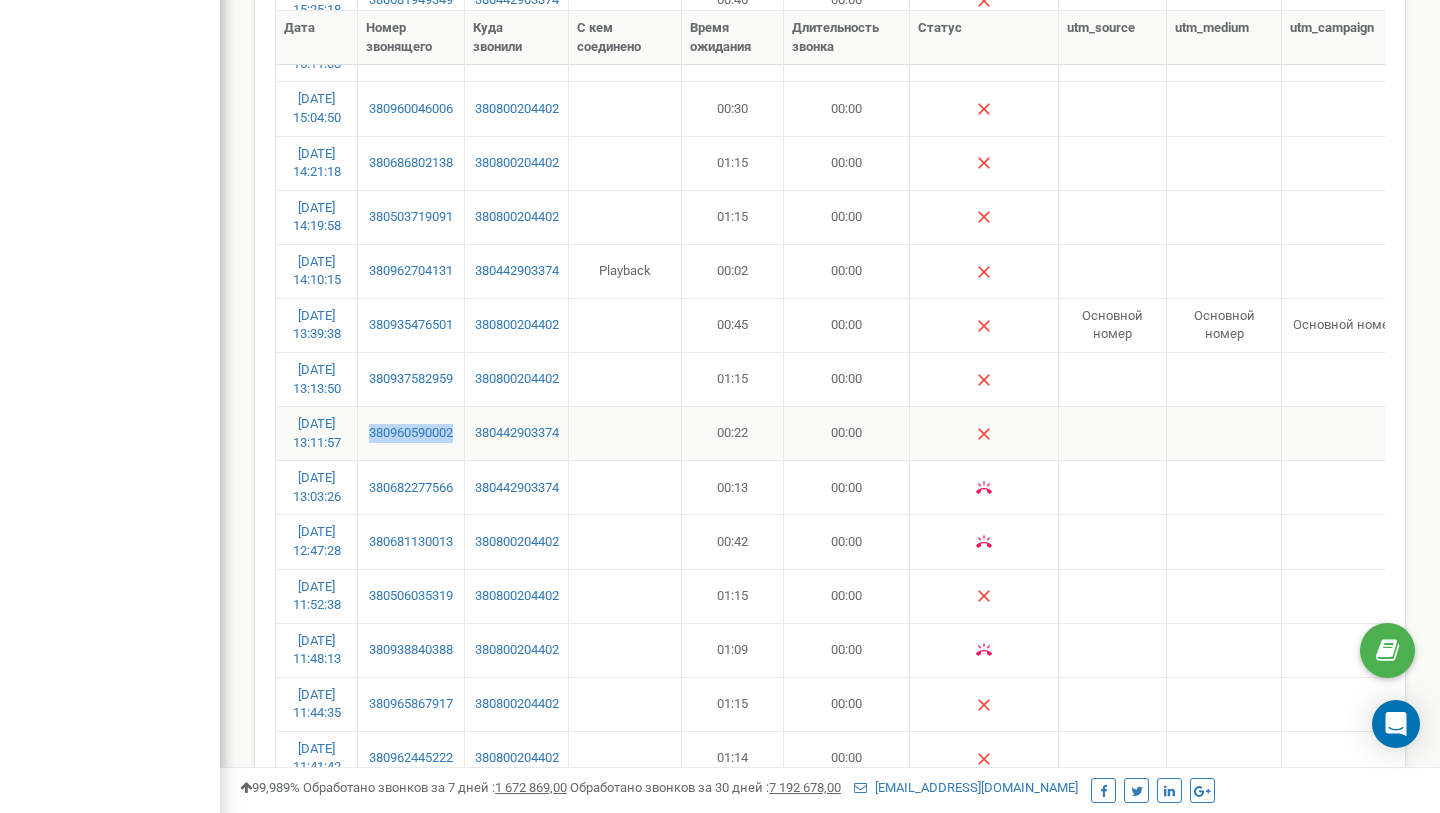 drag, startPoint x: 402, startPoint y: 446, endPoint x: 379, endPoint y: 414, distance: 39.40812 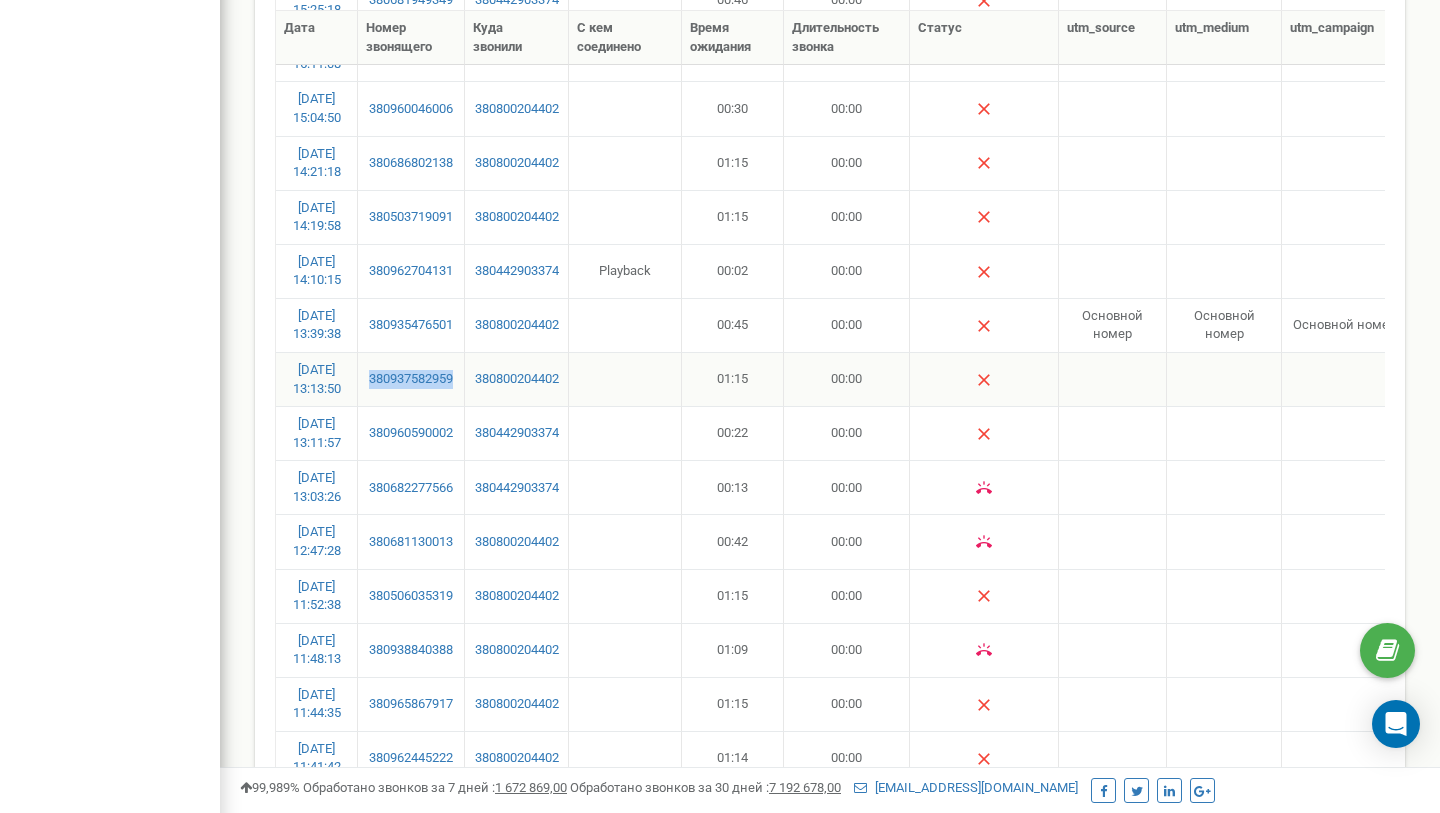drag, startPoint x: 426, startPoint y: 401, endPoint x: 376, endPoint y: 364, distance: 62.201286 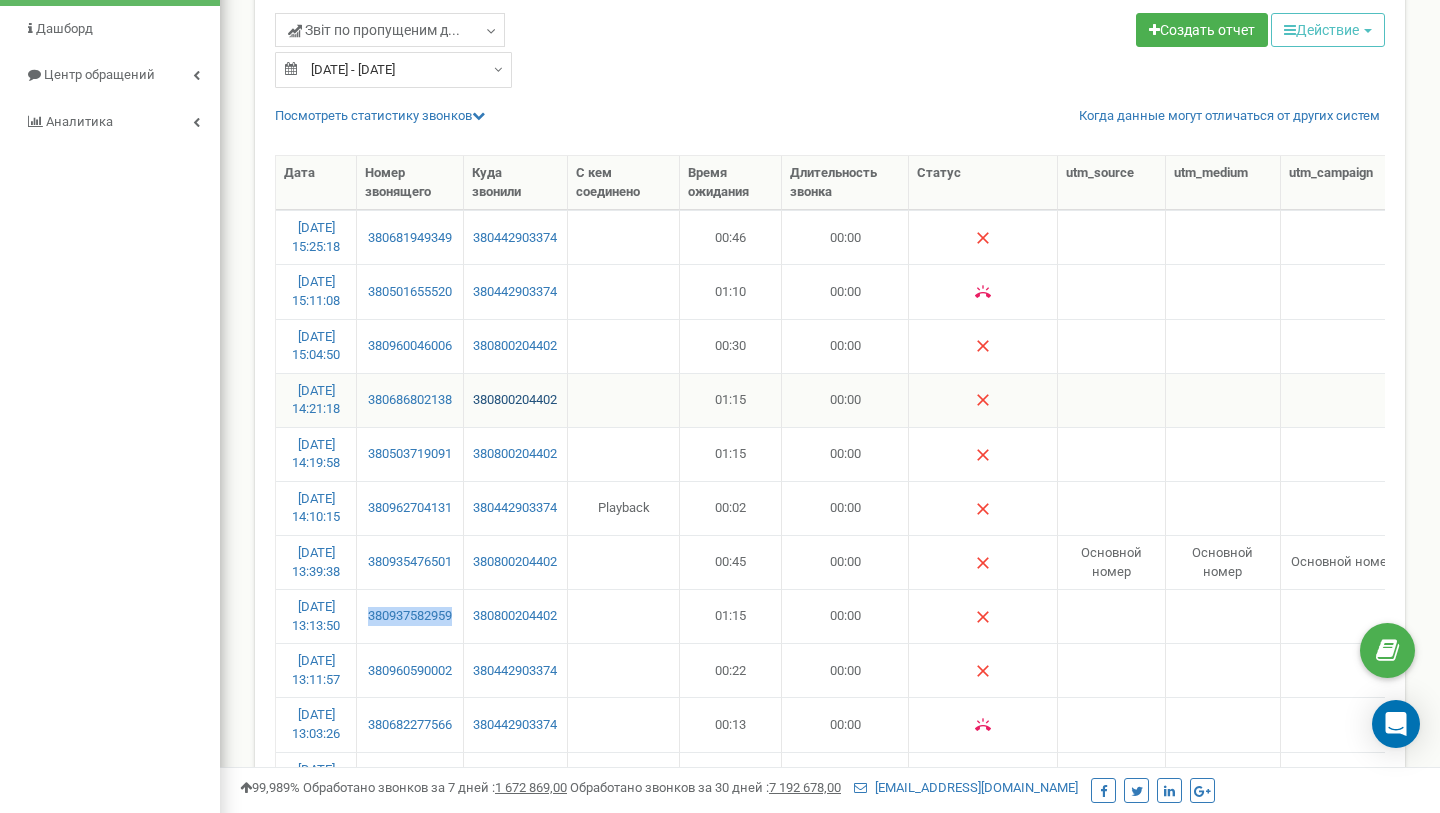 scroll, scrollTop: 182, scrollLeft: 0, axis: vertical 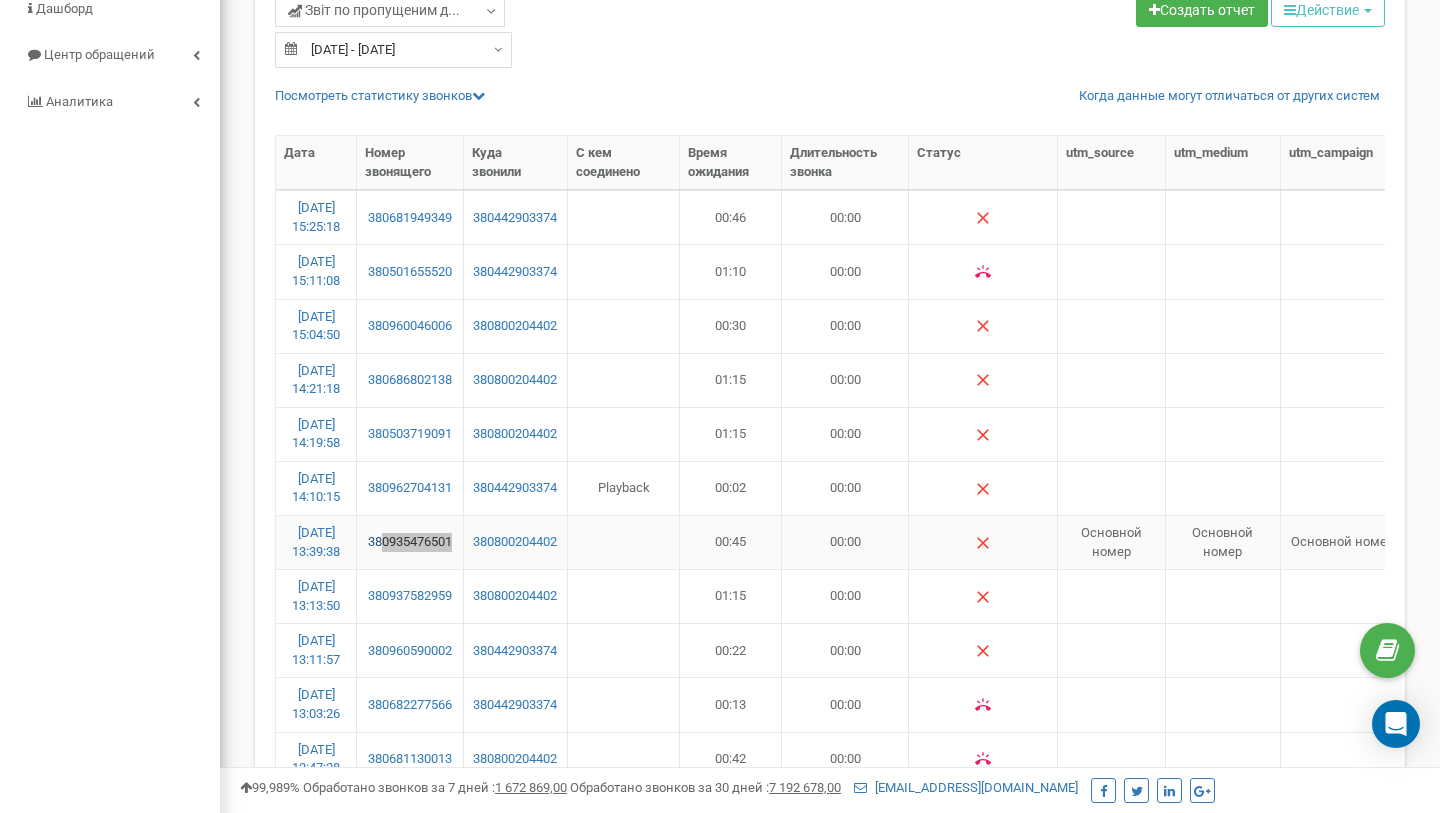 drag, startPoint x: 399, startPoint y: 560, endPoint x: 383, endPoint y: 543, distance: 23.345236 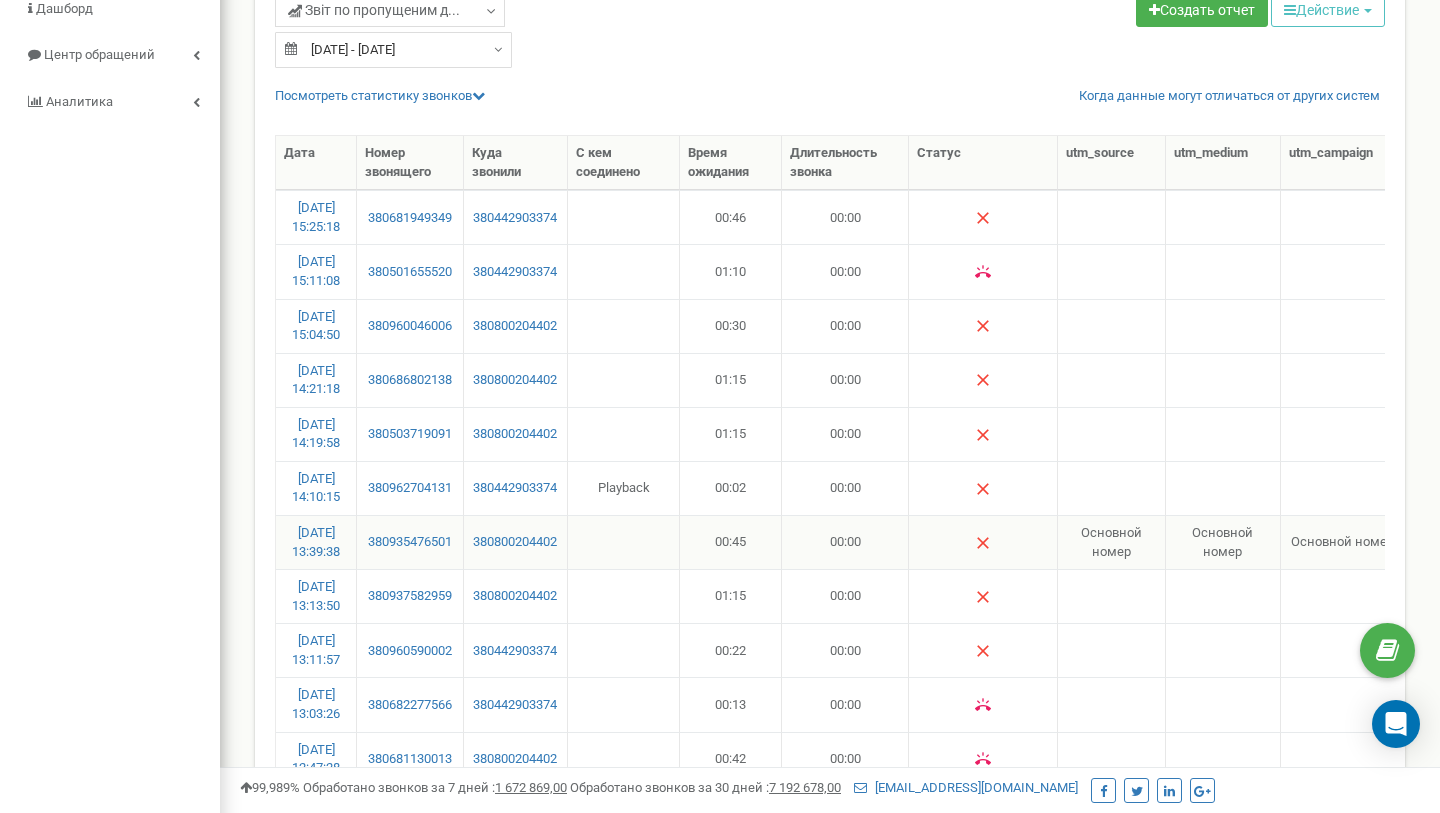 click on "380935476501" at bounding box center [410, 542] 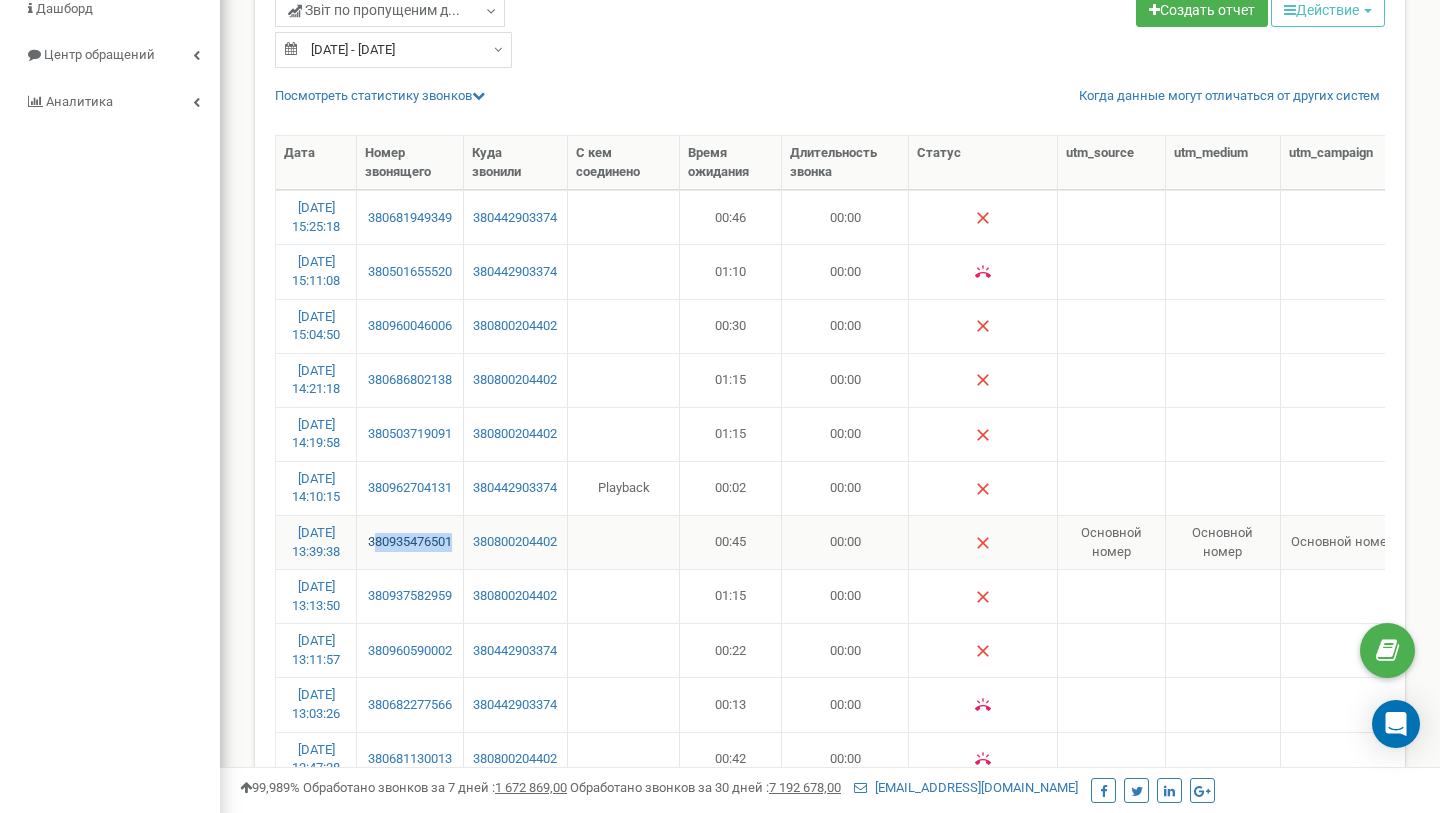 drag, startPoint x: 413, startPoint y: 564, endPoint x: 373, endPoint y: 534, distance: 50 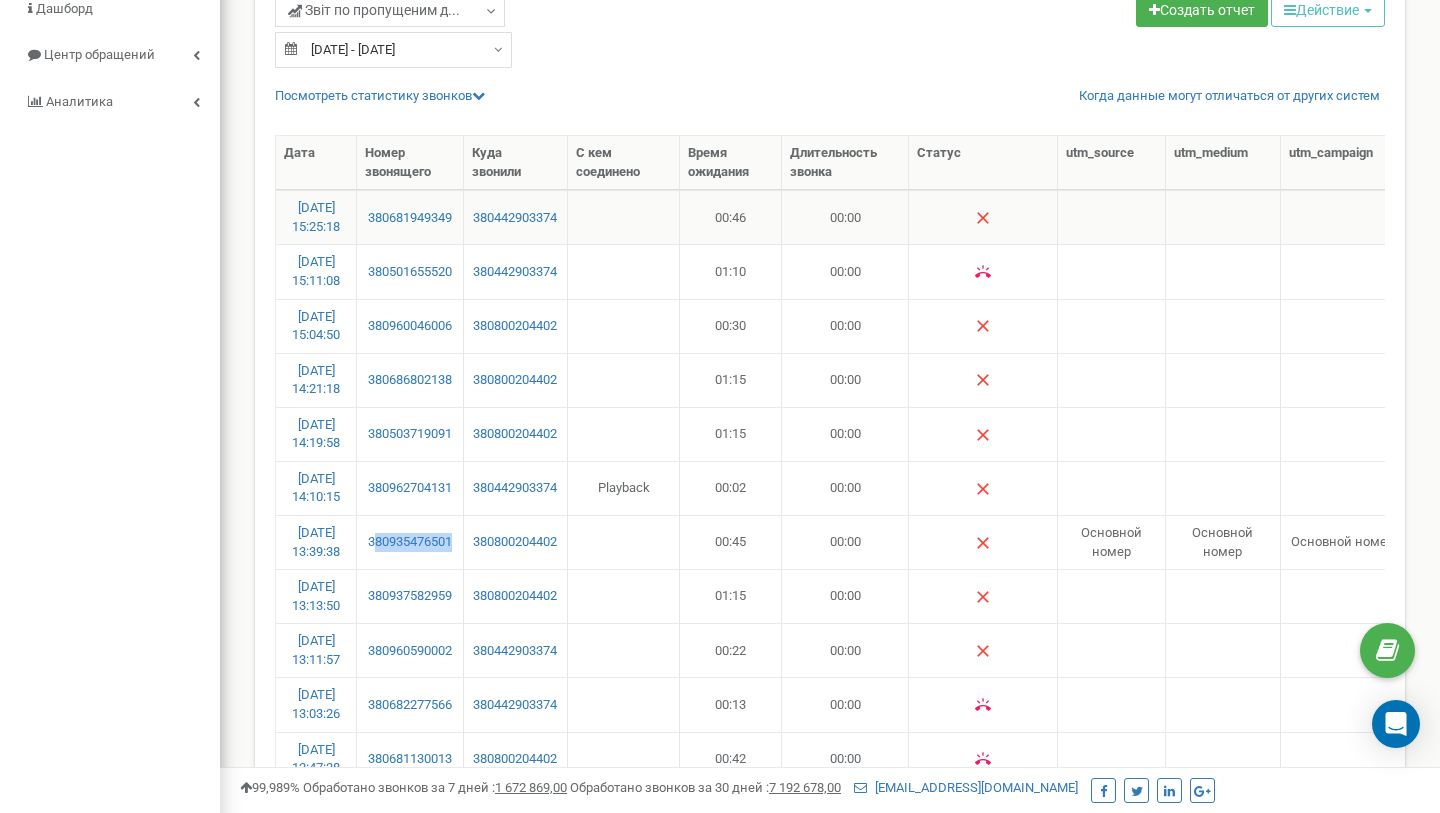 scroll, scrollTop: 162, scrollLeft: 0, axis: vertical 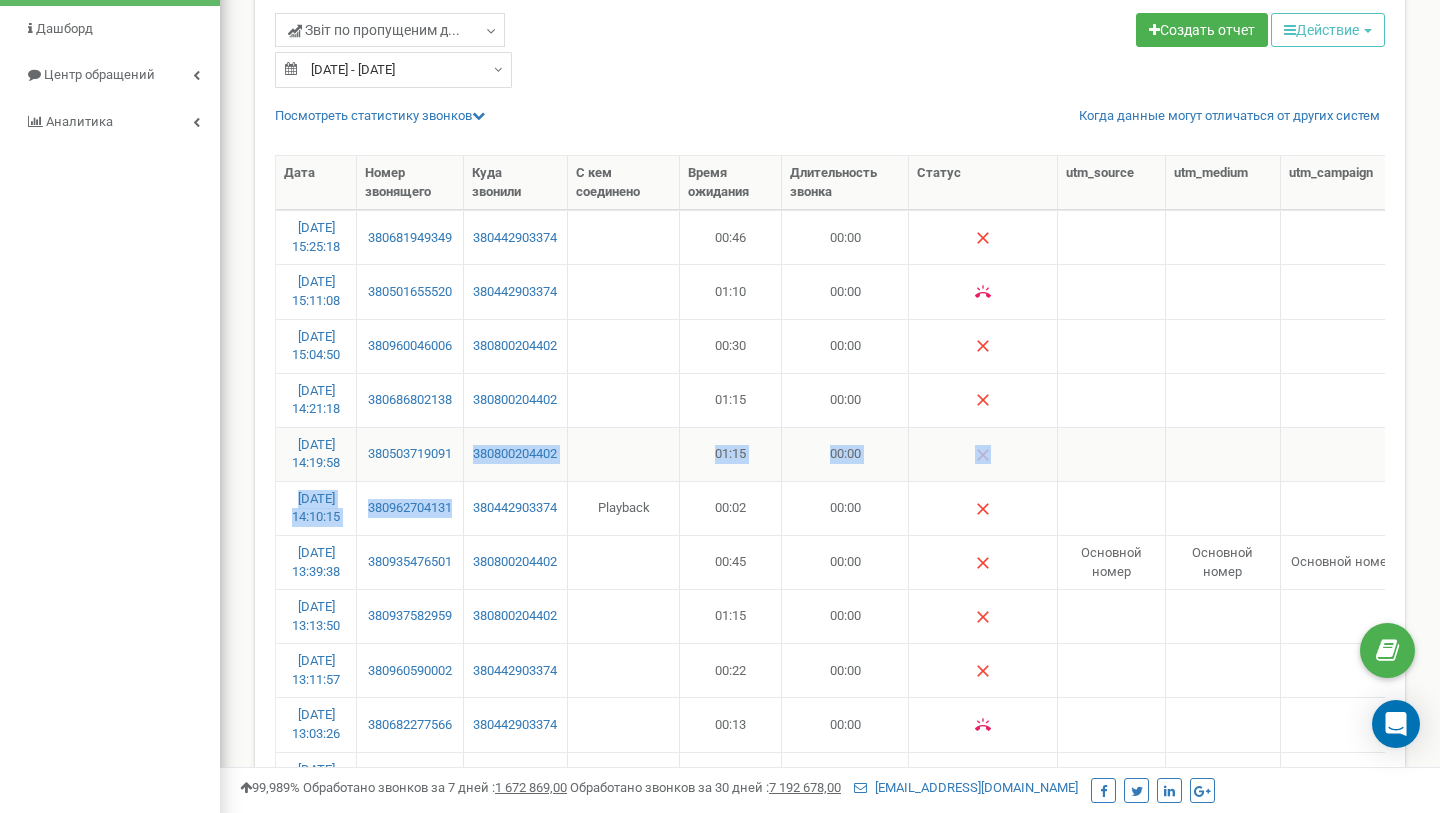 drag, startPoint x: 422, startPoint y: 523, endPoint x: 380, endPoint y: 479, distance: 60.827625 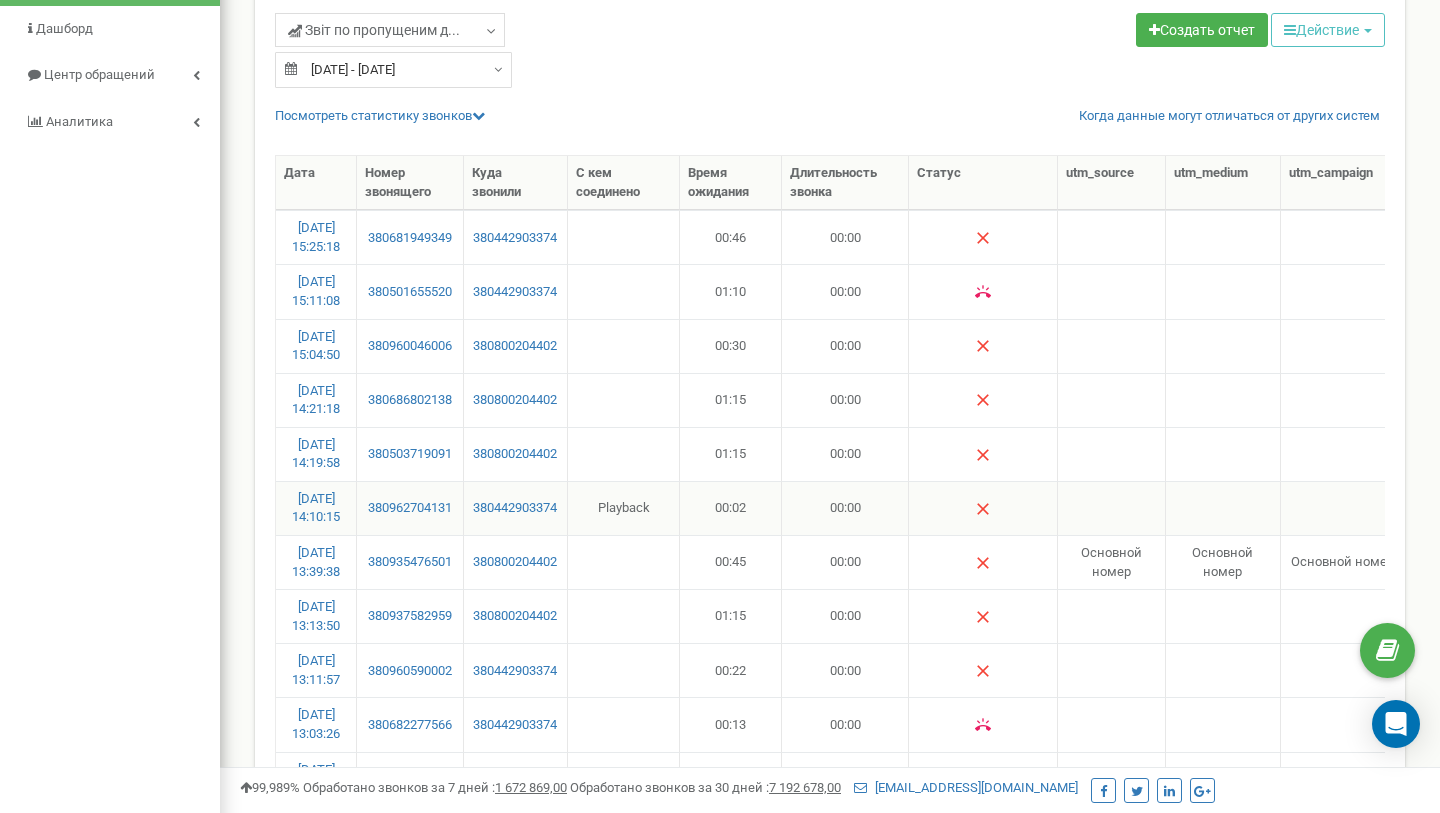 click on "380962704131" at bounding box center [410, 508] 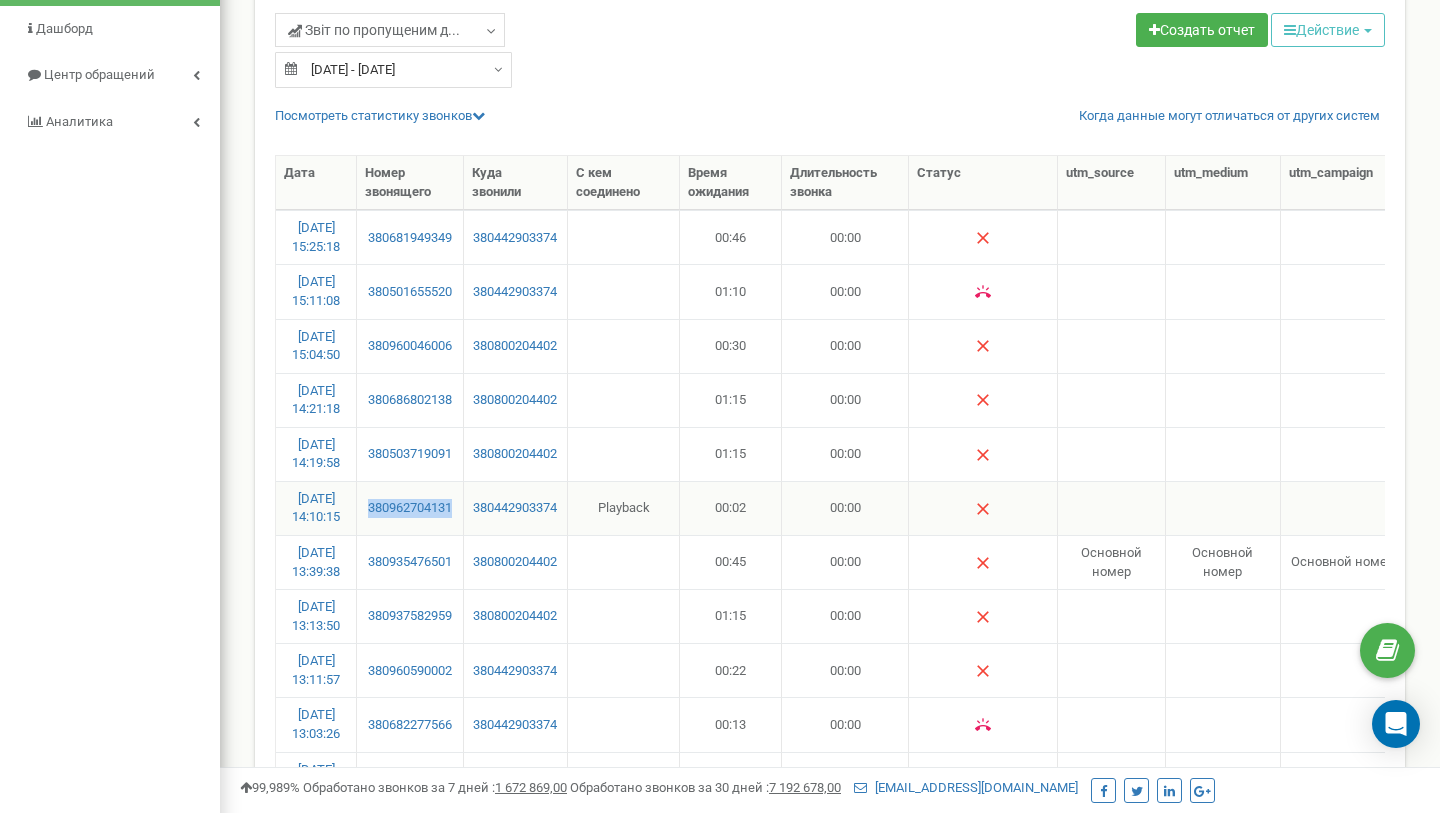 drag, startPoint x: 425, startPoint y: 522, endPoint x: 368, endPoint y: 494, distance: 63.505905 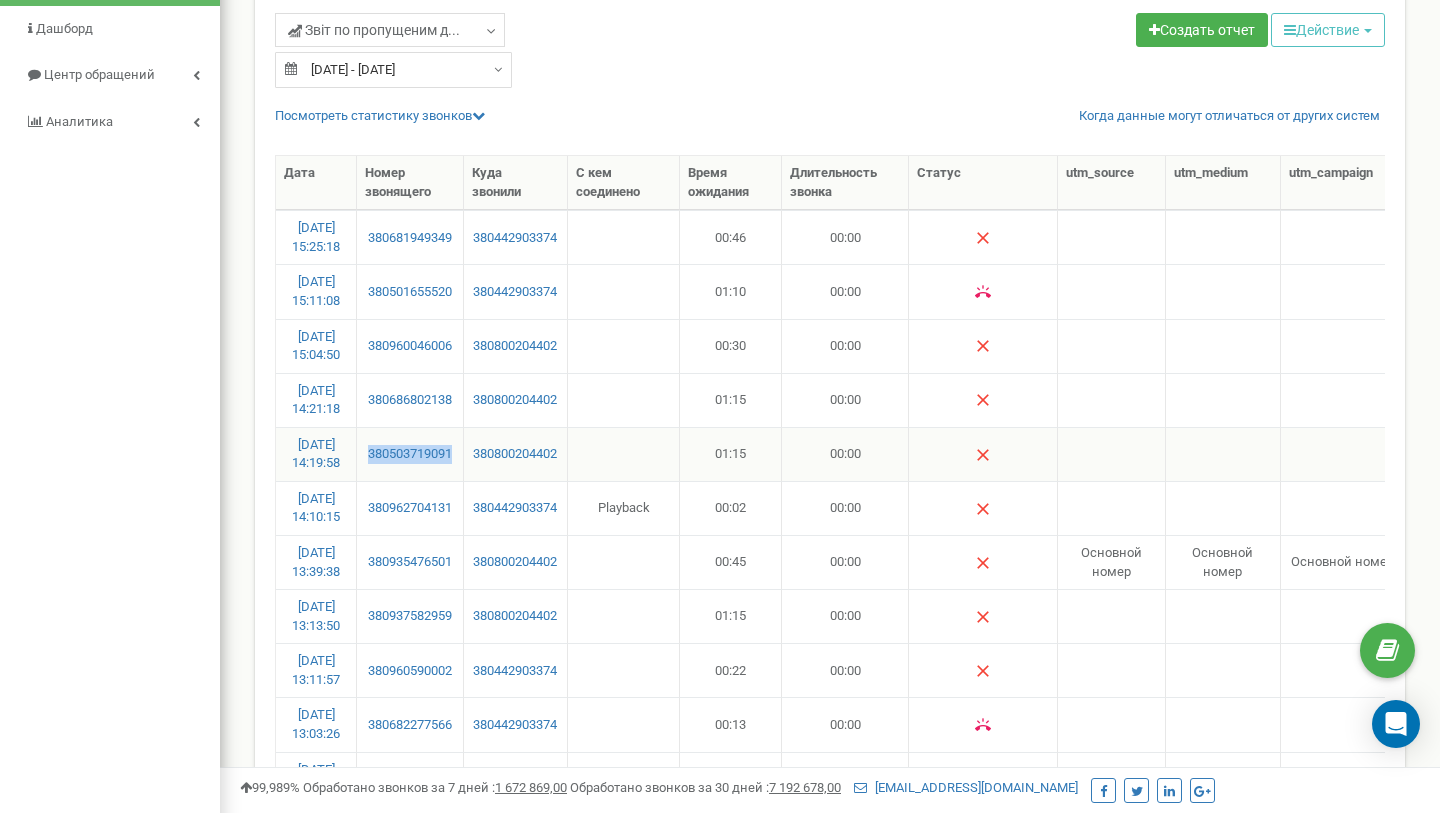 drag, startPoint x: 436, startPoint y: 469, endPoint x: 375, endPoint y: 431, distance: 71.867935 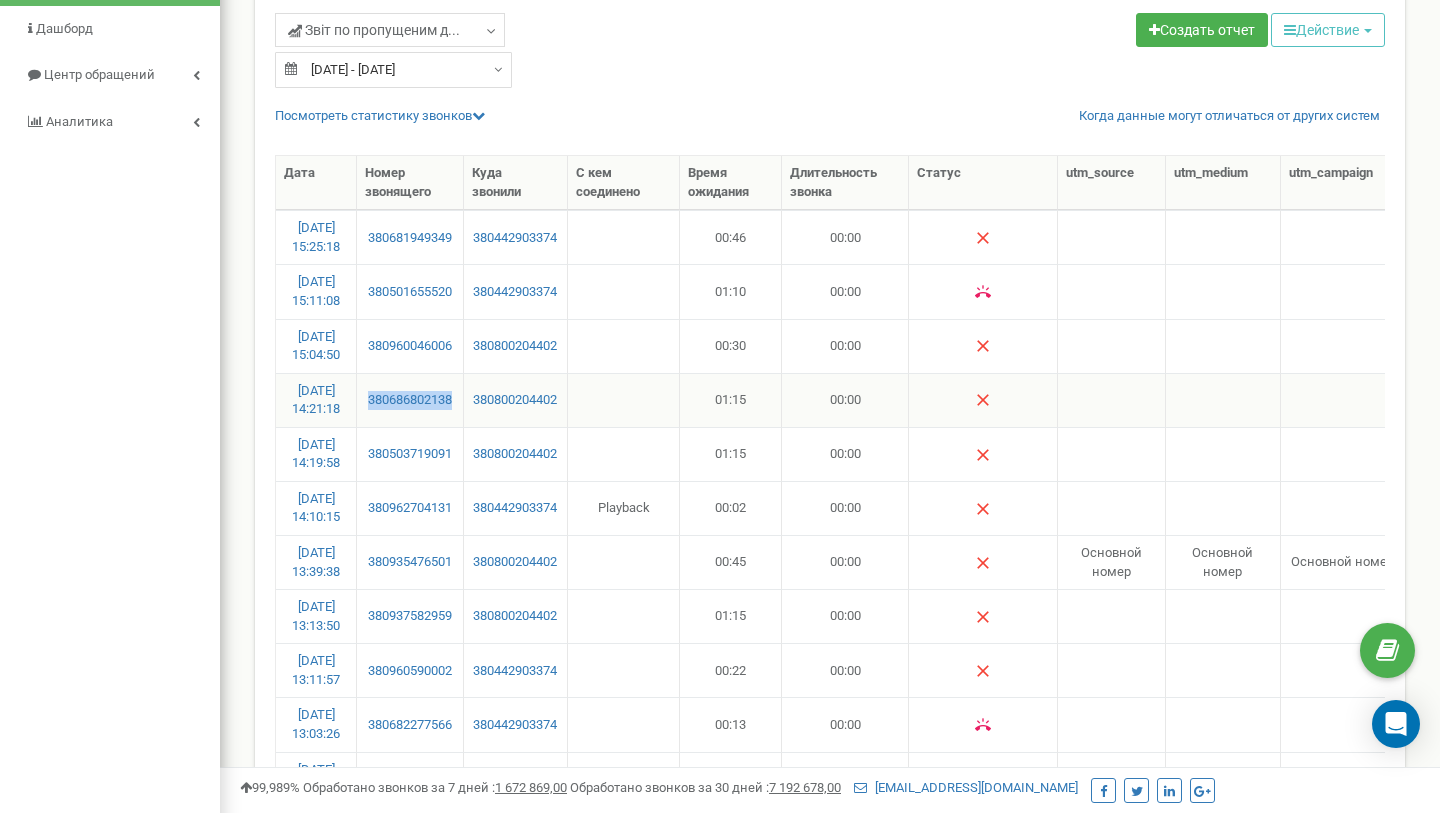 drag, startPoint x: 441, startPoint y: 417, endPoint x: 386, endPoint y: 381, distance: 65.734314 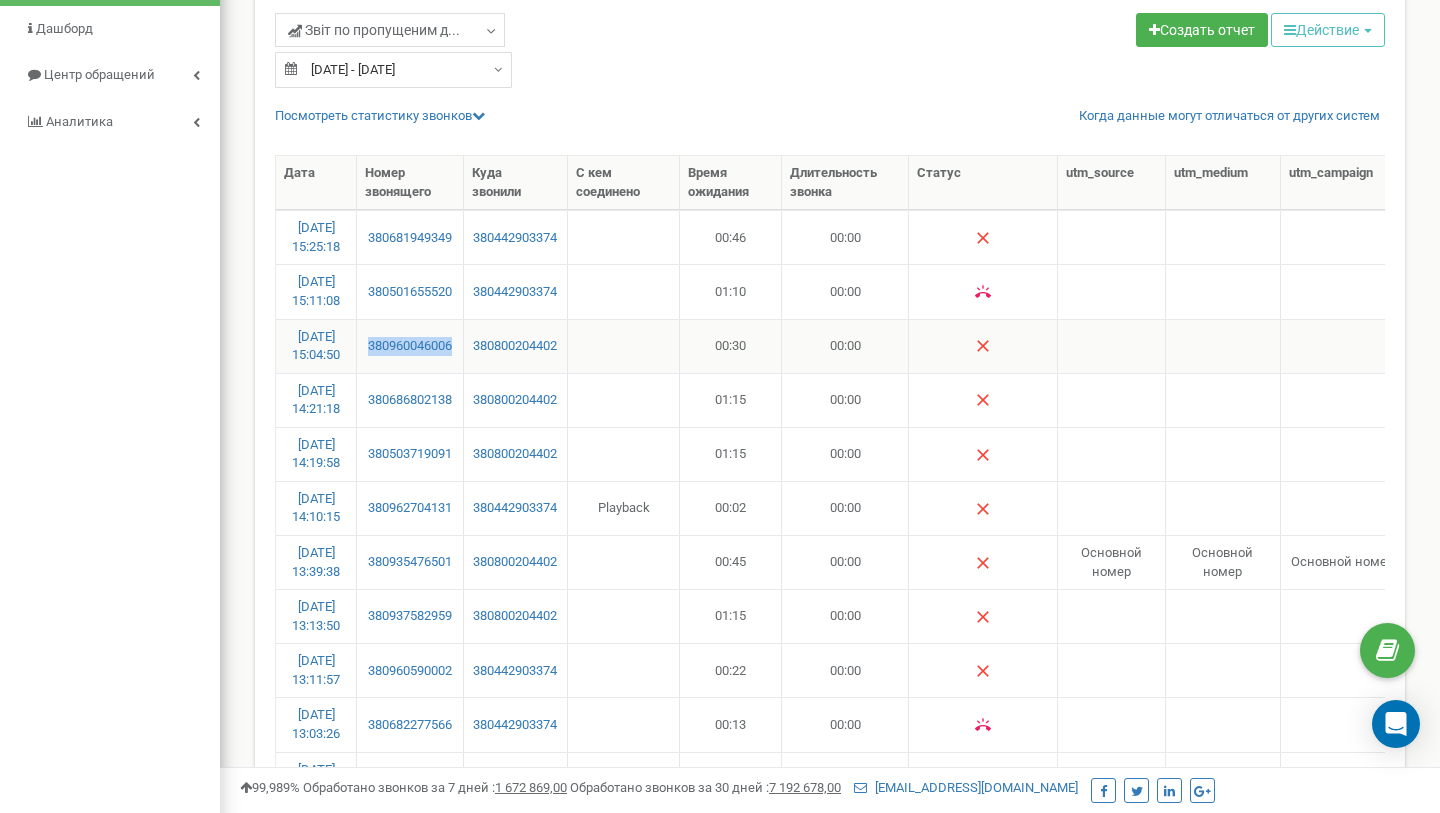 drag, startPoint x: 433, startPoint y: 363, endPoint x: 374, endPoint y: 332, distance: 66.64833 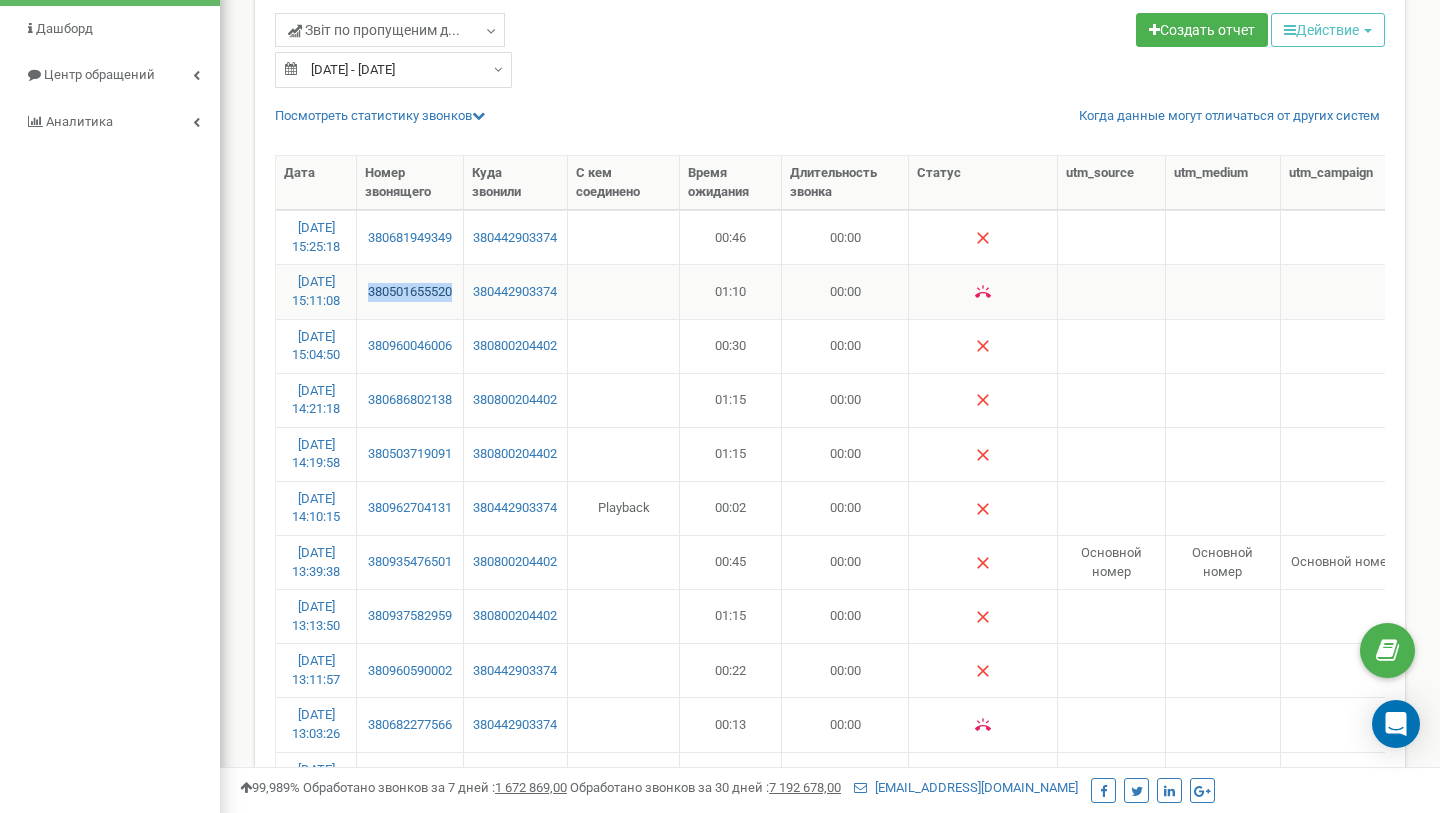 drag, startPoint x: 413, startPoint y: 312, endPoint x: 366, endPoint y: 283, distance: 55.226807 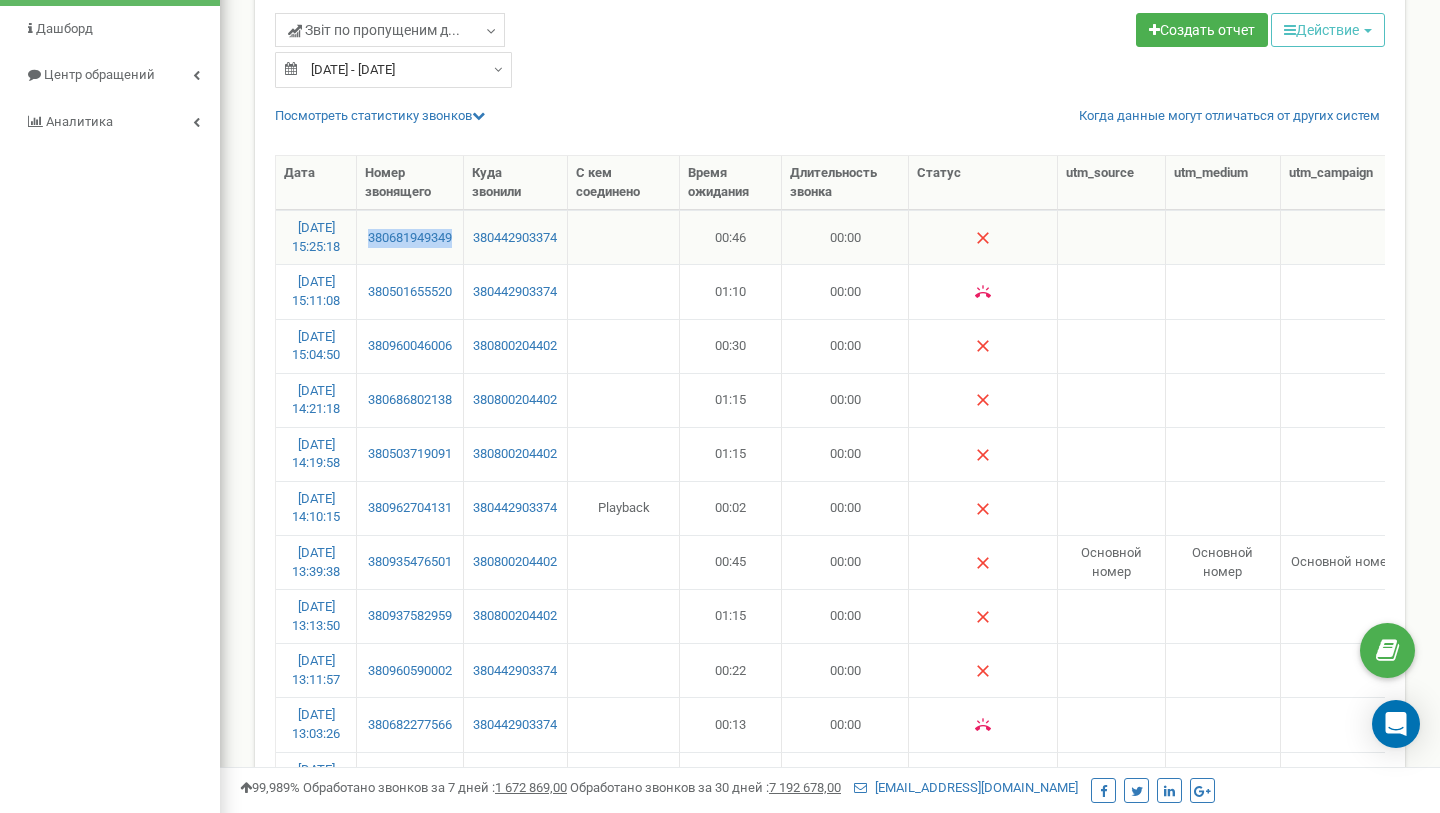 drag, startPoint x: 442, startPoint y: 252, endPoint x: 375, endPoint y: 217, distance: 75.591 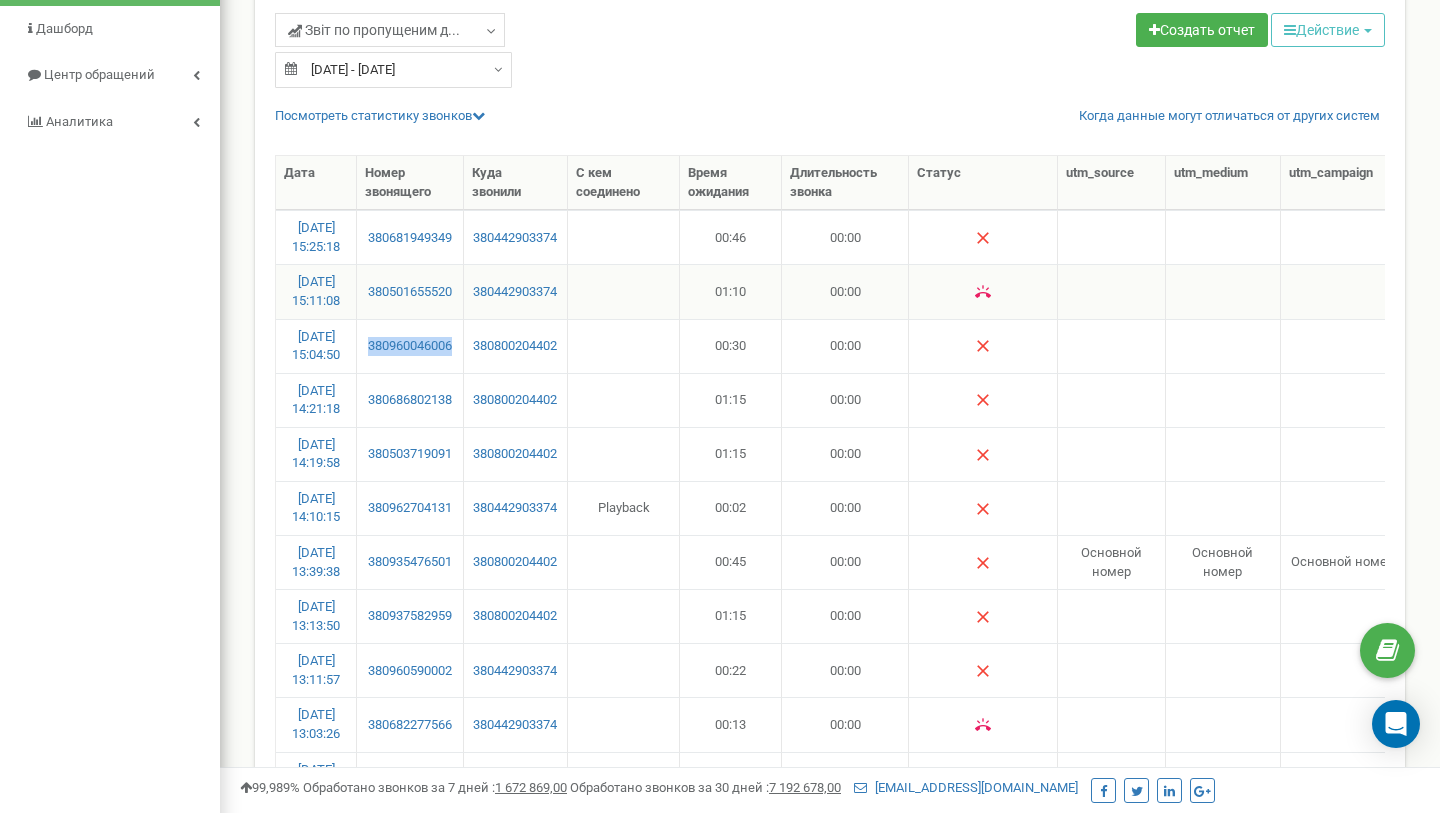 drag, startPoint x: 440, startPoint y: 364, endPoint x: 382, endPoint y: 317, distance: 74.65253 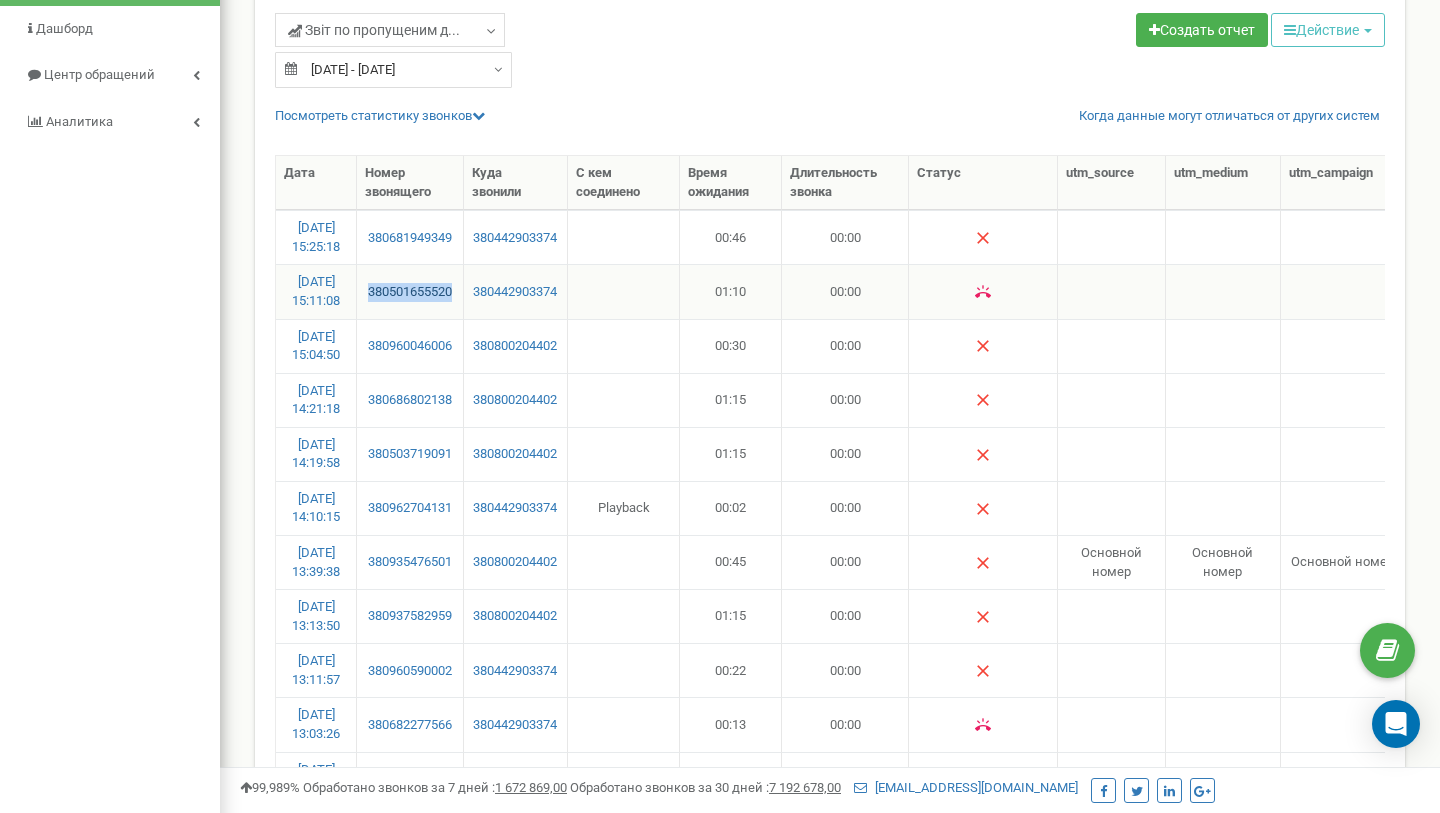 drag, startPoint x: 433, startPoint y: 304, endPoint x: 366, endPoint y: 283, distance: 70.21396 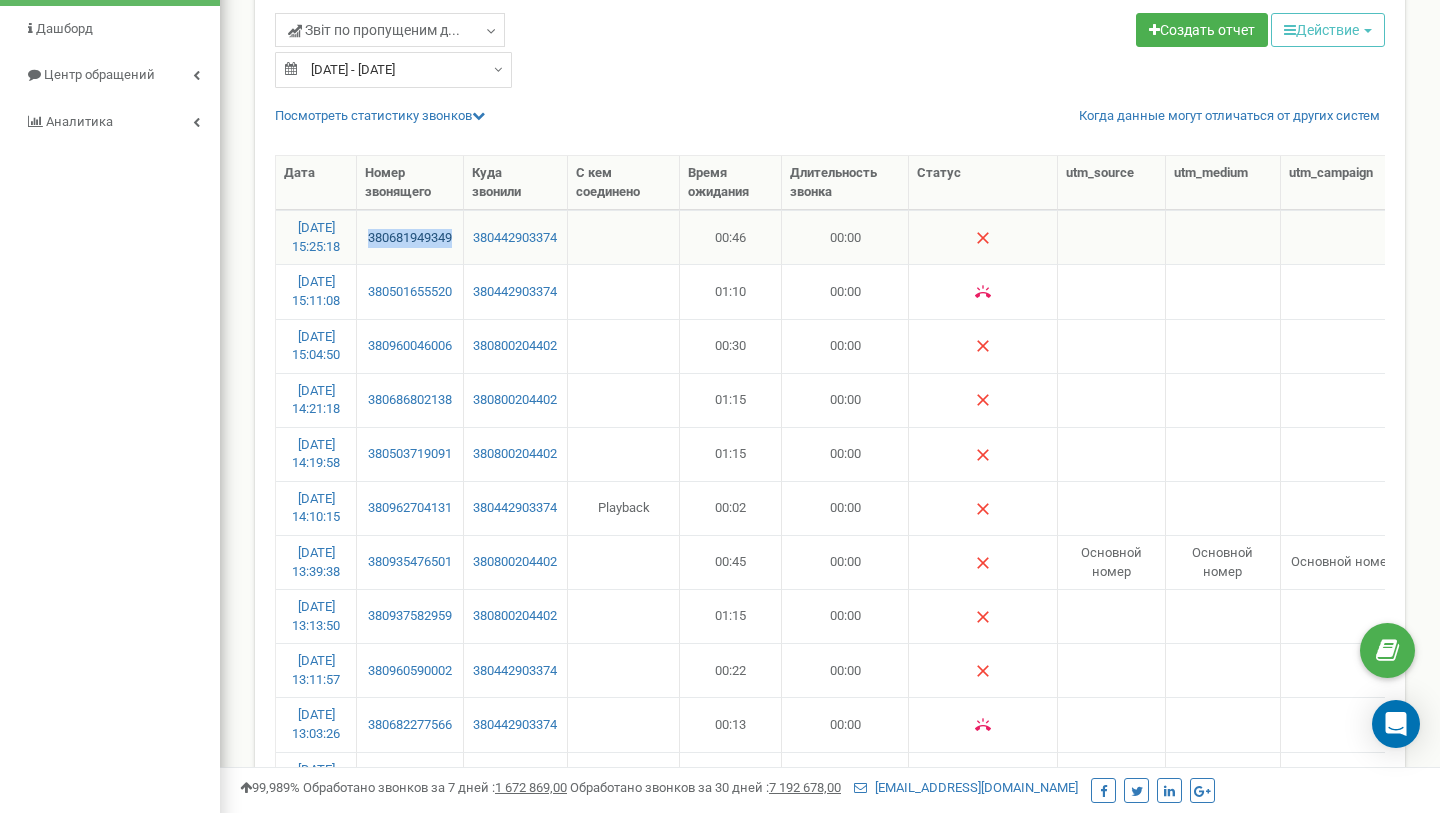 drag, startPoint x: 442, startPoint y: 253, endPoint x: 369, endPoint y: 237, distance: 74.73286 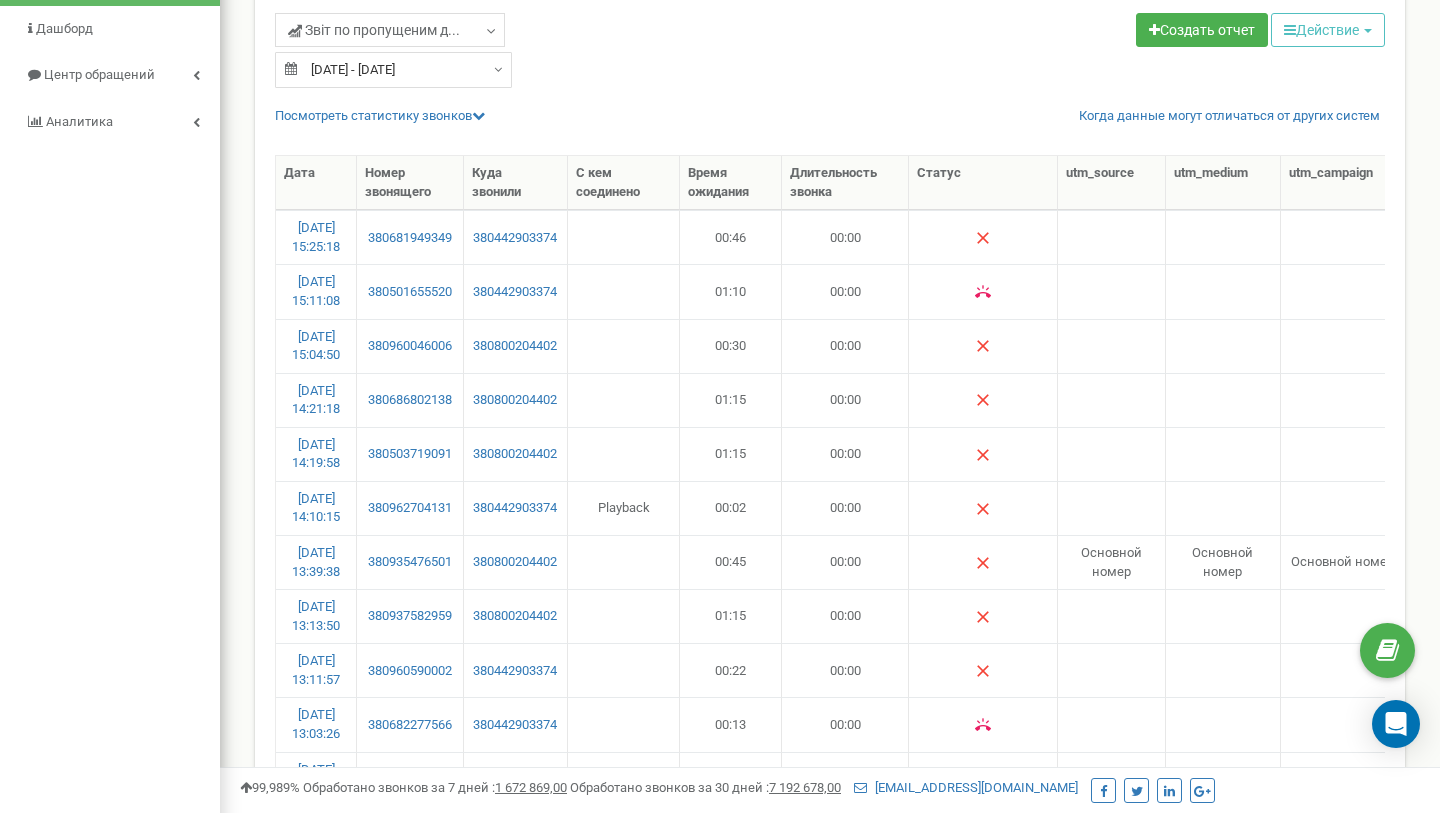 click on "Звіт по пропущеним д...
Звіт по пропущеним дзвінкам
Звіт по пропущеним дзвінкам
Звіт по пропущеним дзвінкам
Звіт по пропущеним дзвінкам" at bounding box center (830, 50) 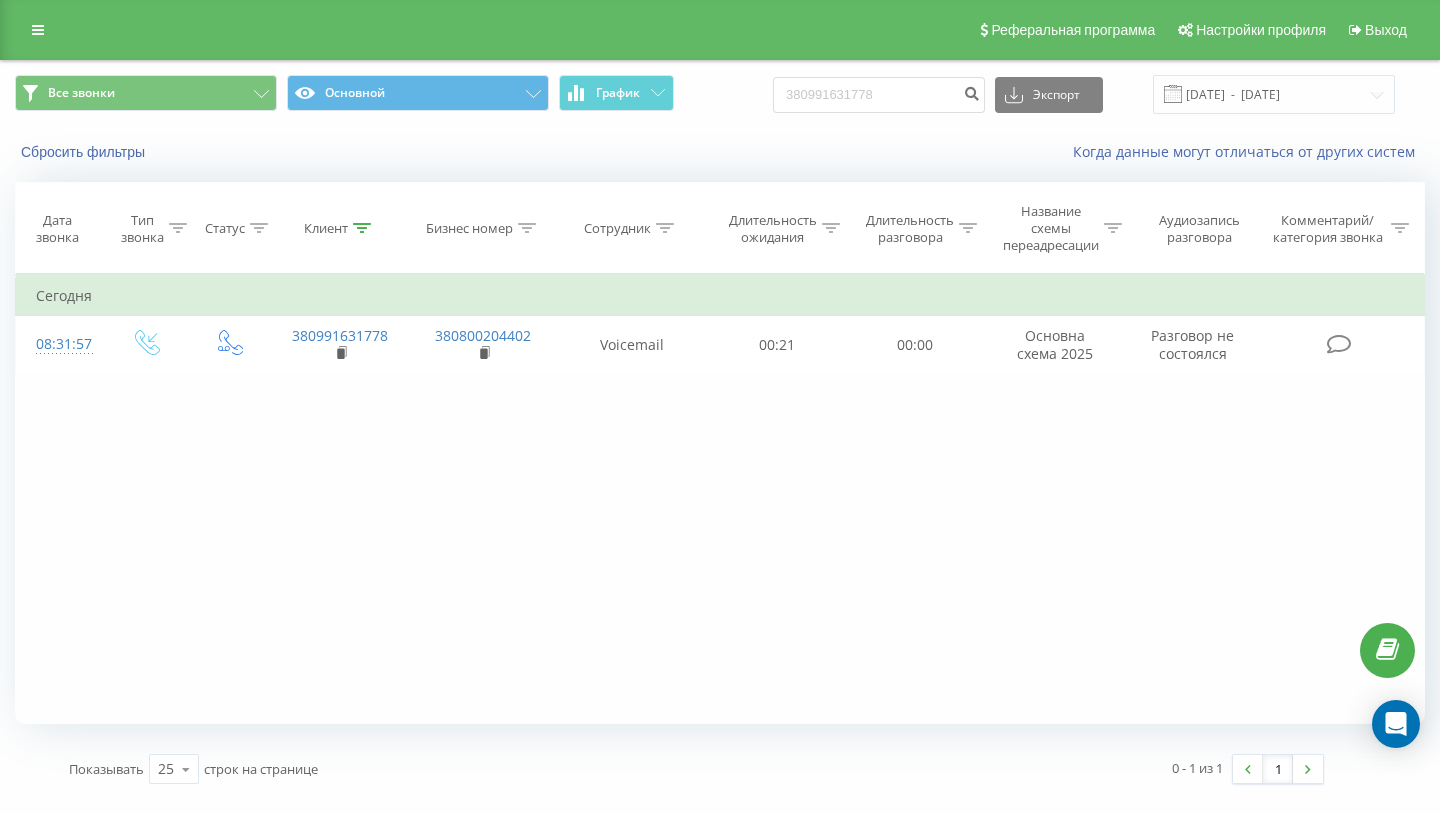 scroll, scrollTop: 0, scrollLeft: 0, axis: both 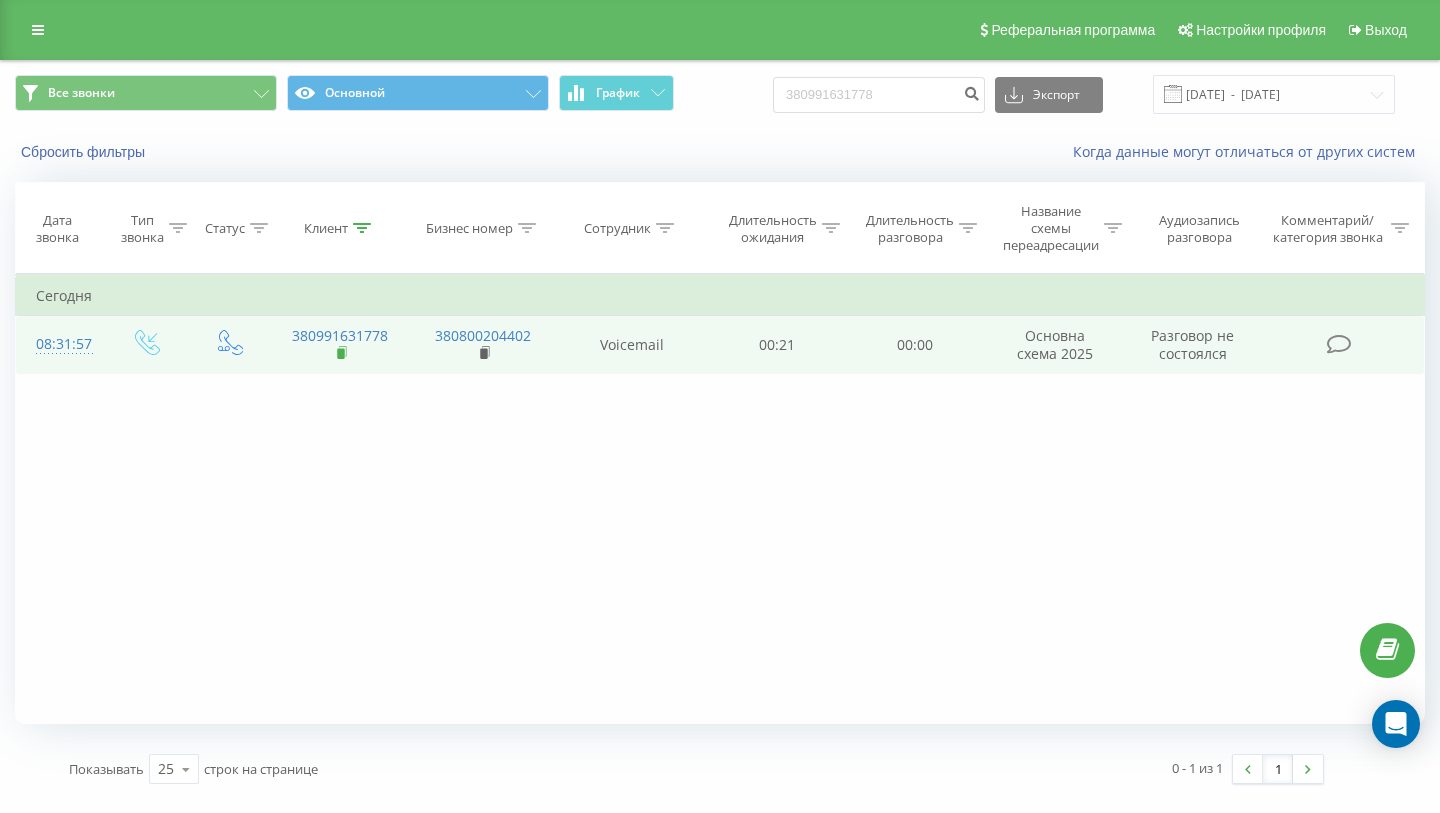 click 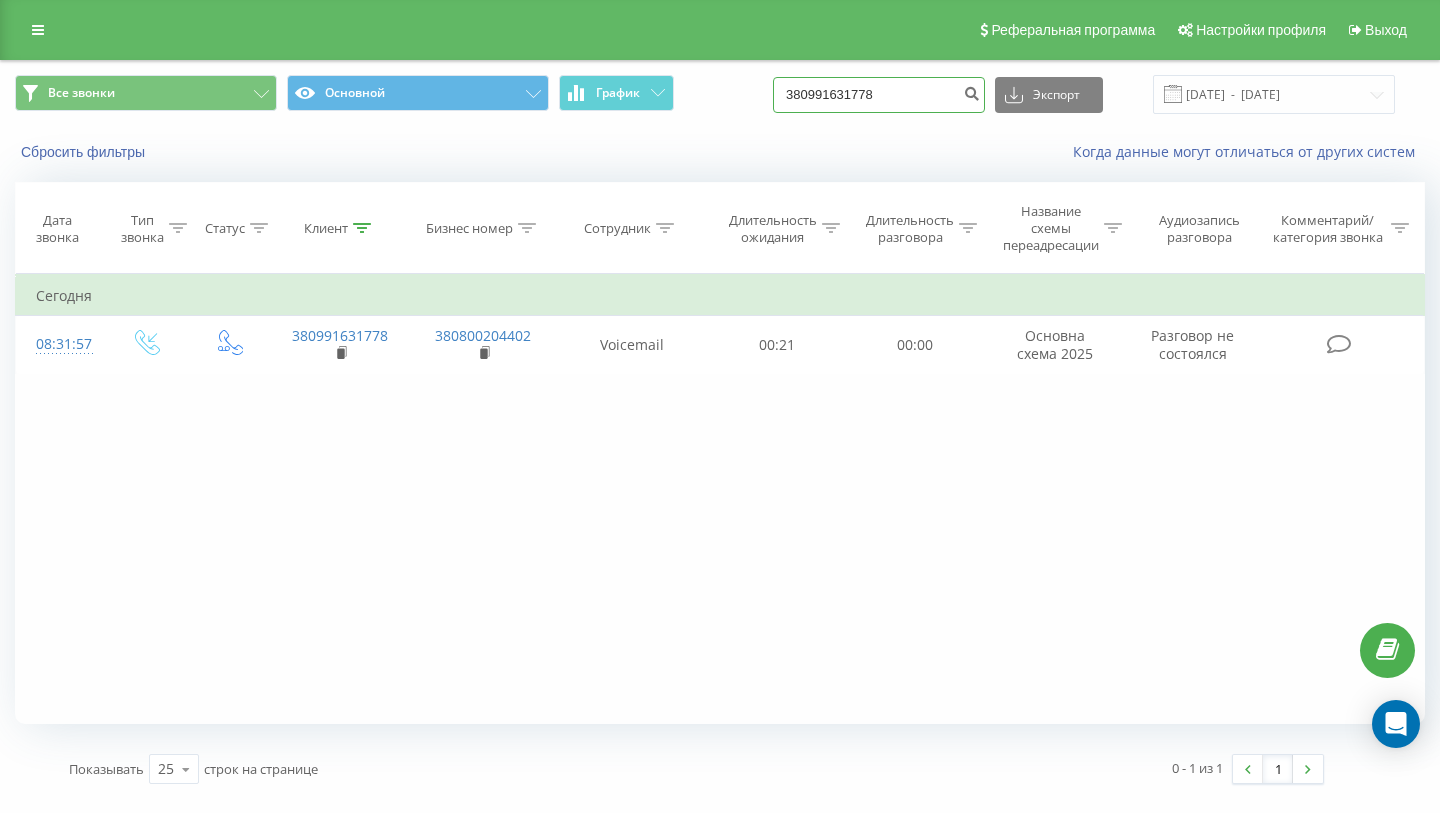 click on "380991631778" at bounding box center [879, 95] 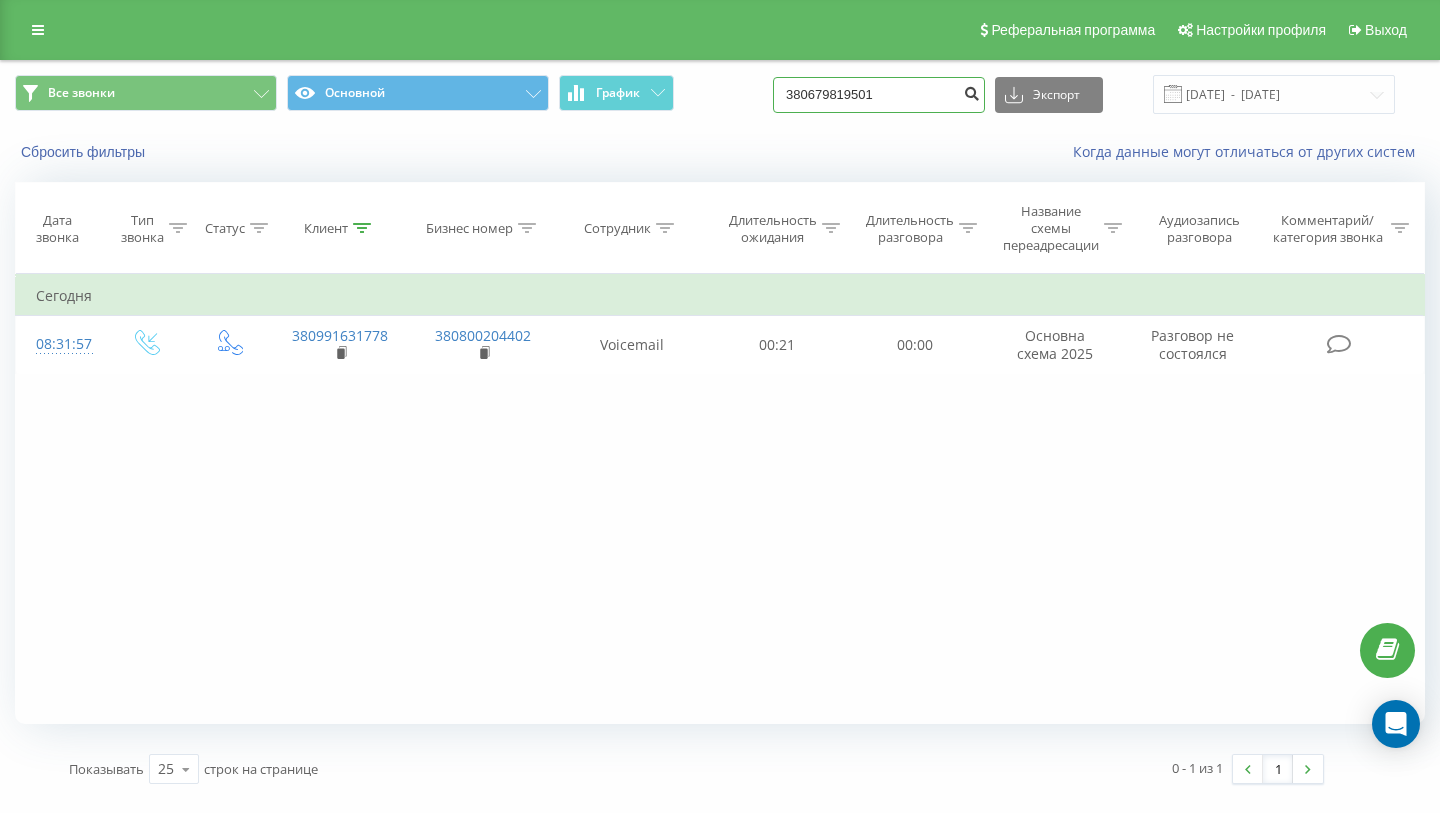 type on "380679819501" 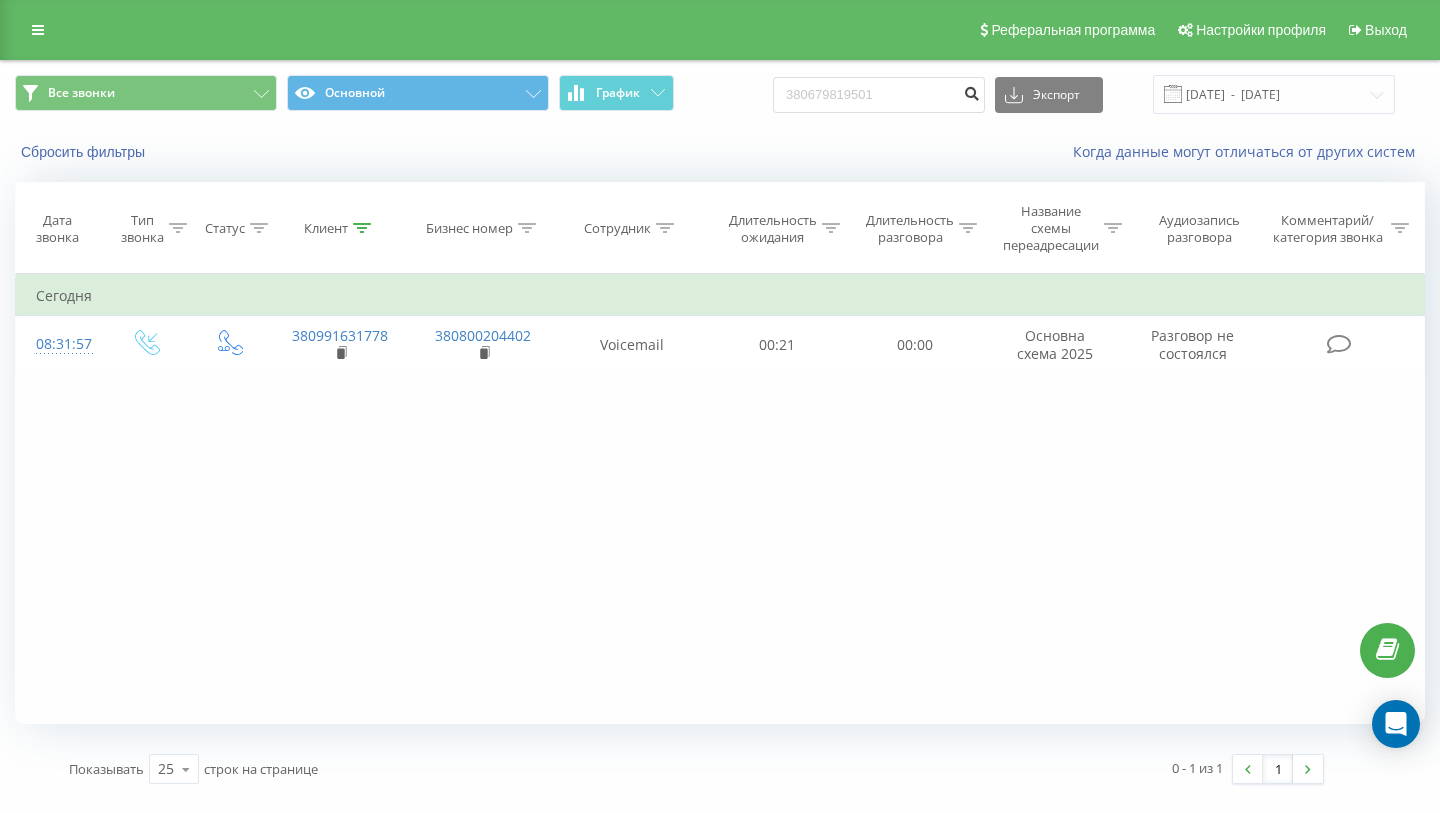 click at bounding box center (971, 91) 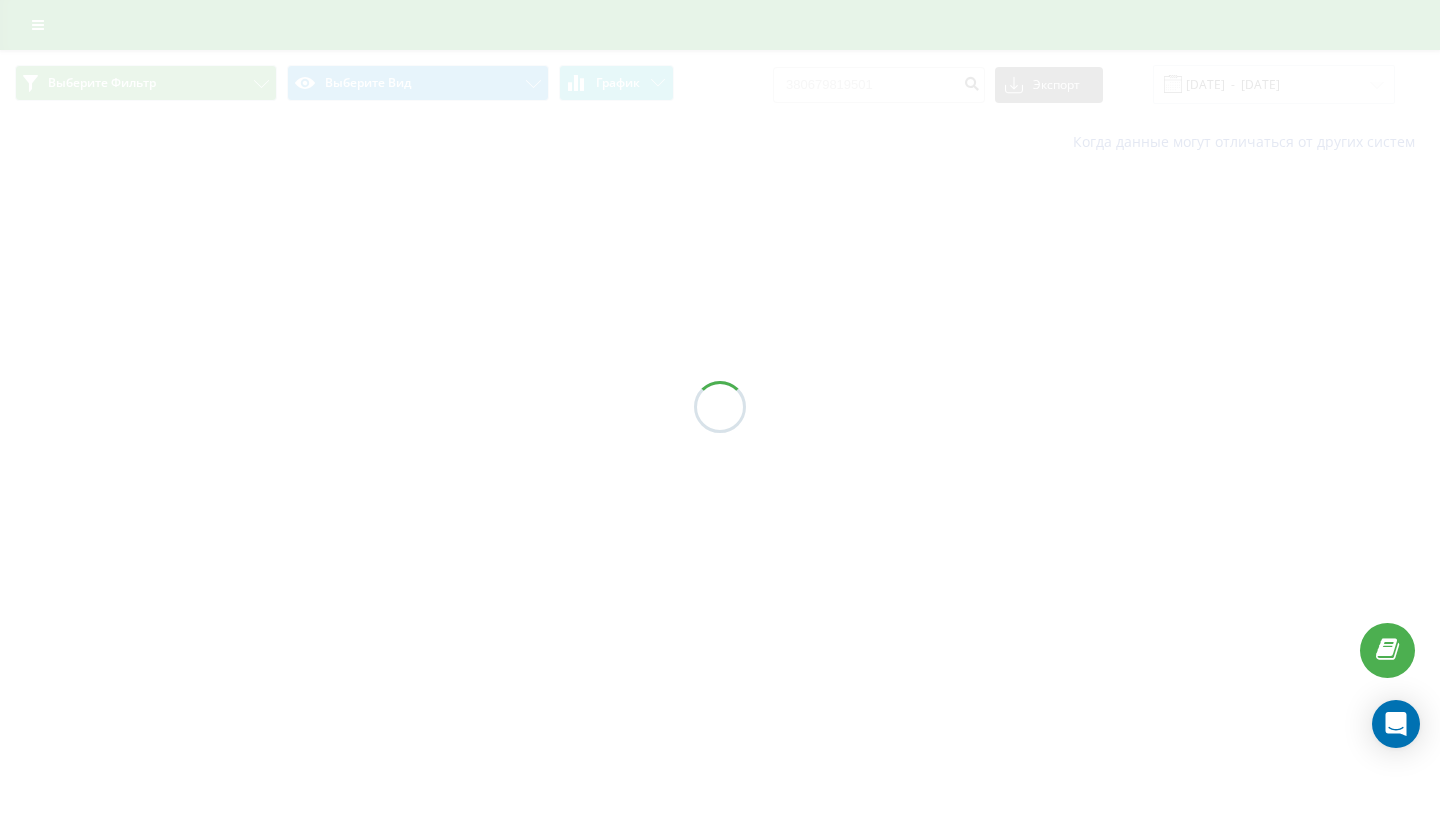 scroll, scrollTop: 0, scrollLeft: 0, axis: both 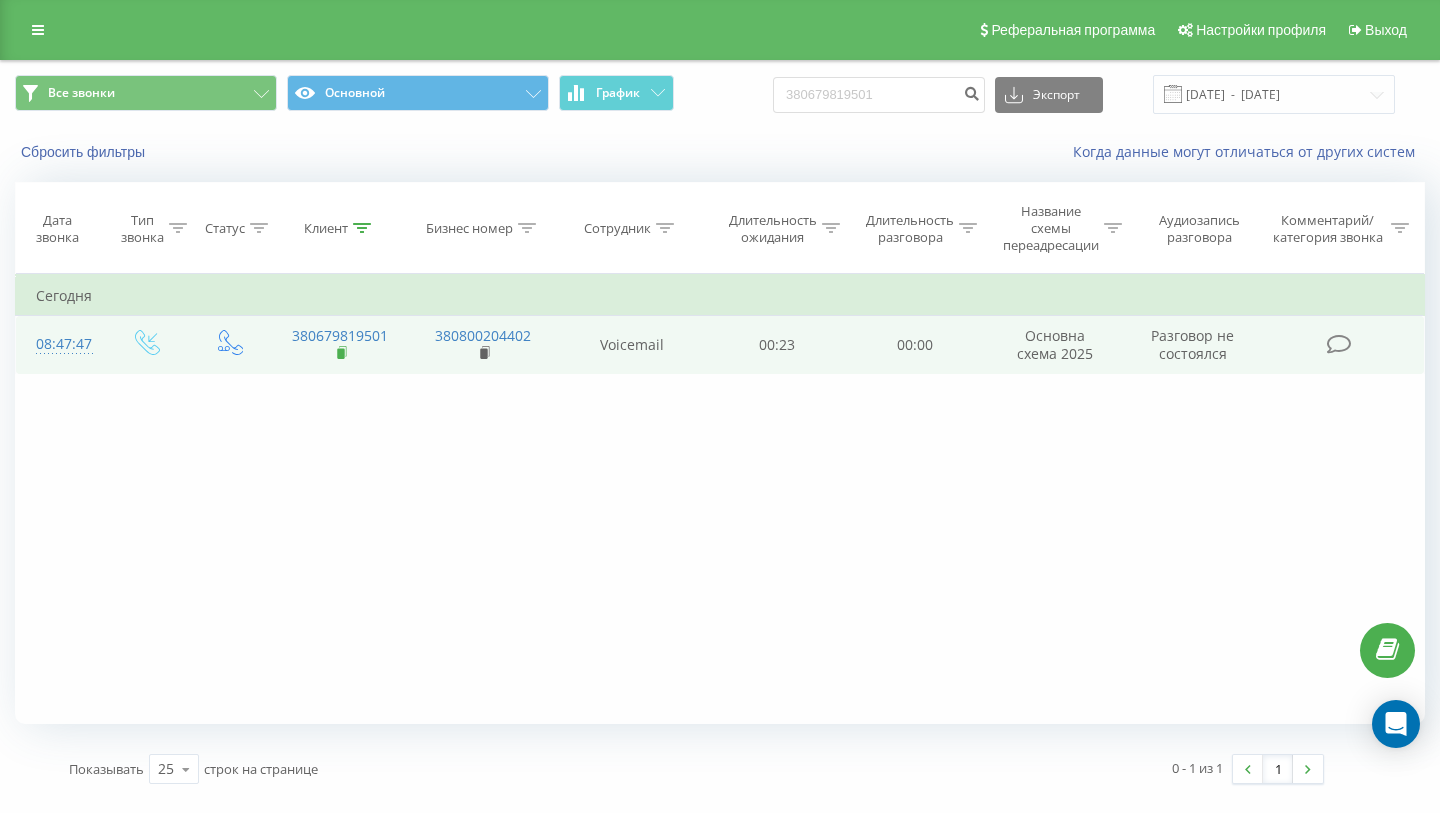click 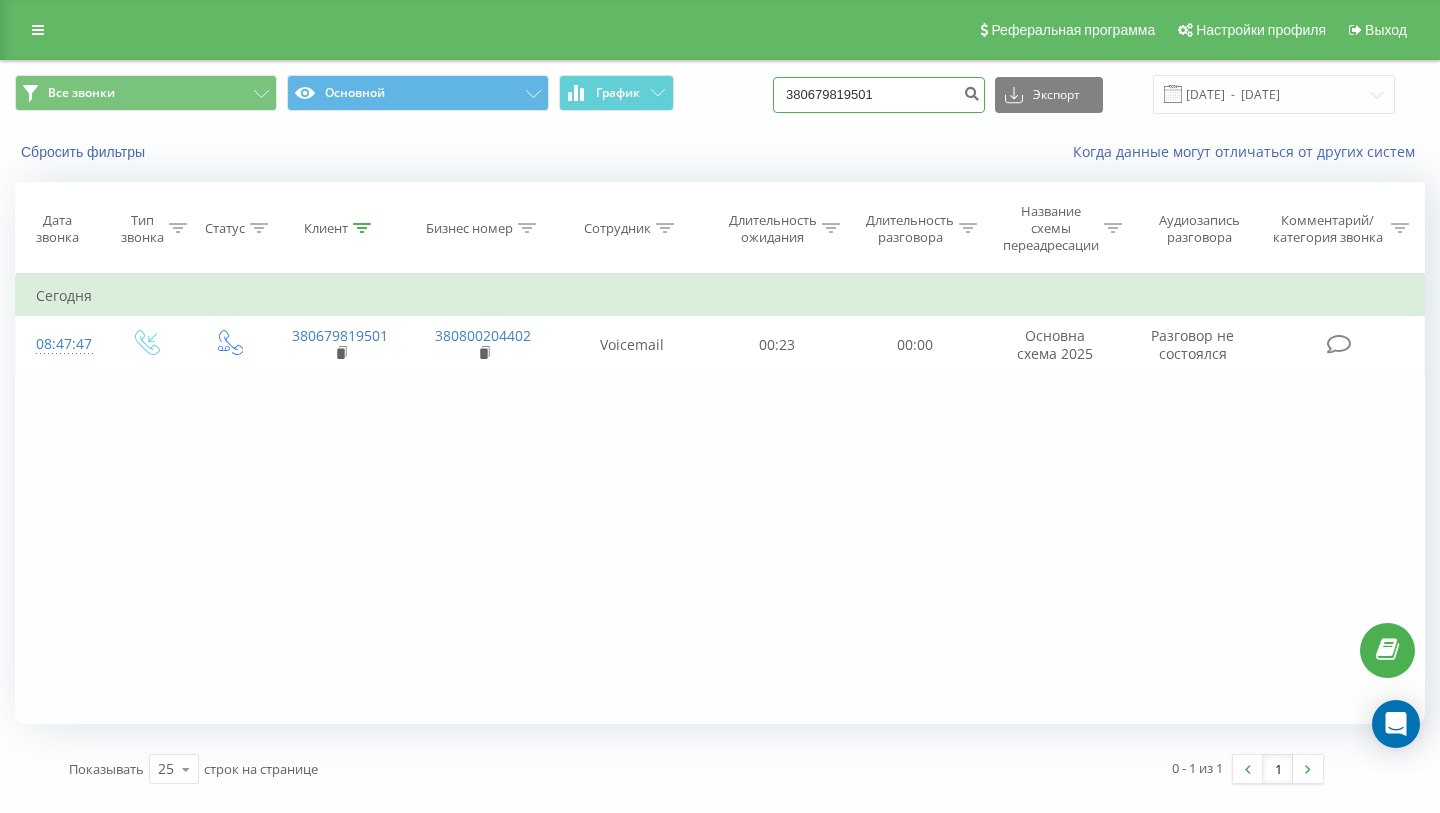 click on "380679819501" at bounding box center (879, 95) 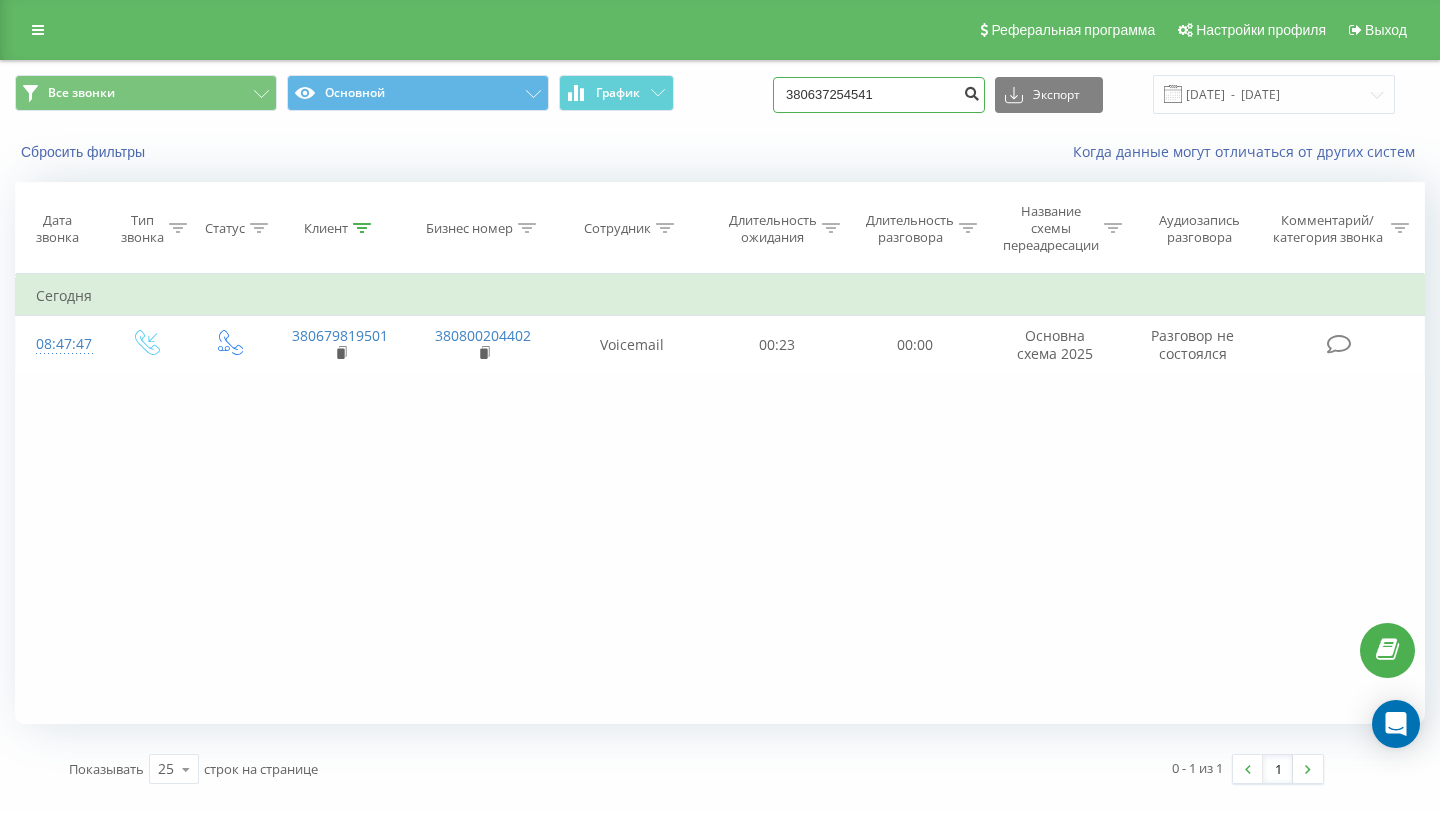 type on "380637254541" 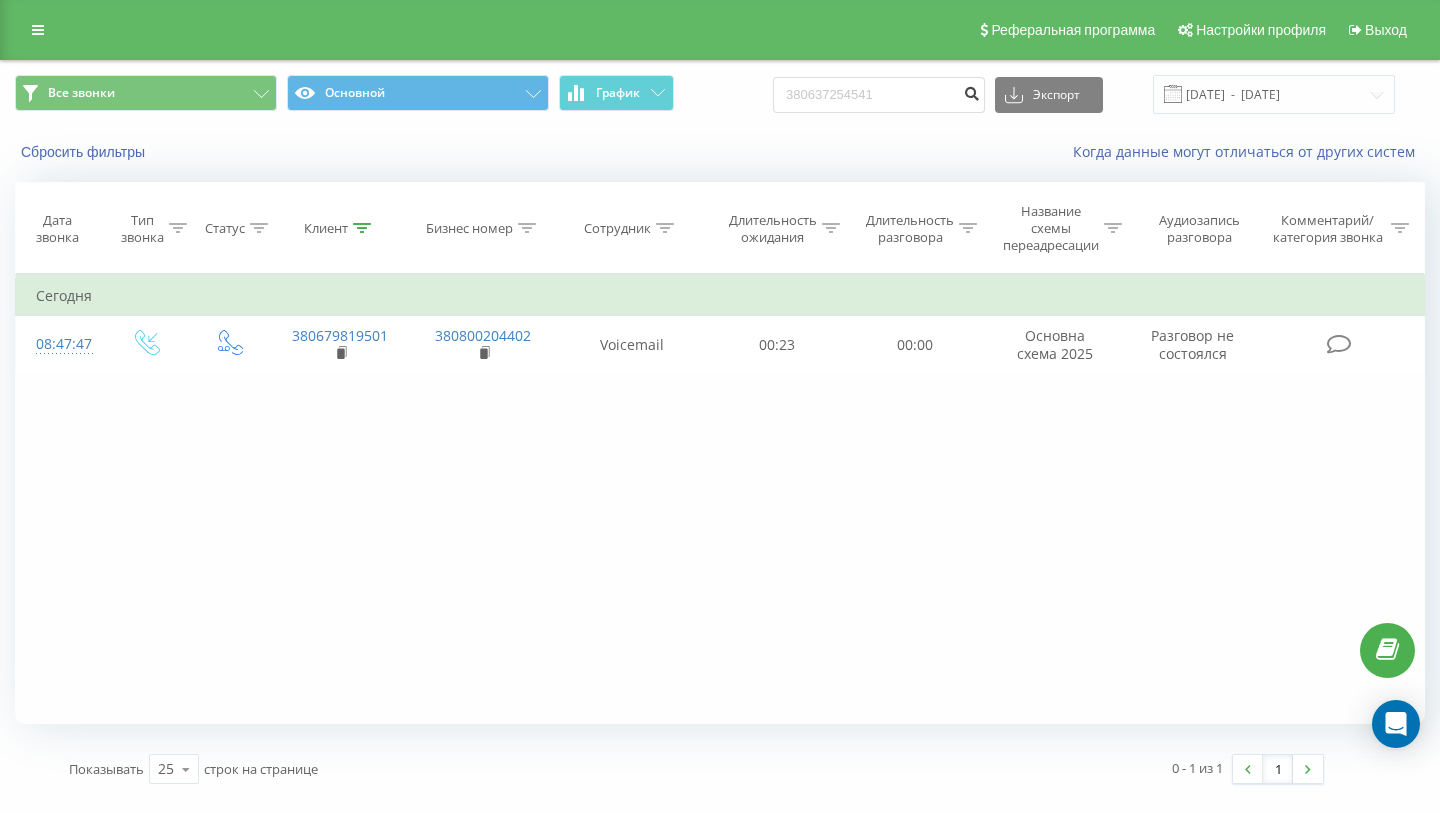 click at bounding box center [971, 91] 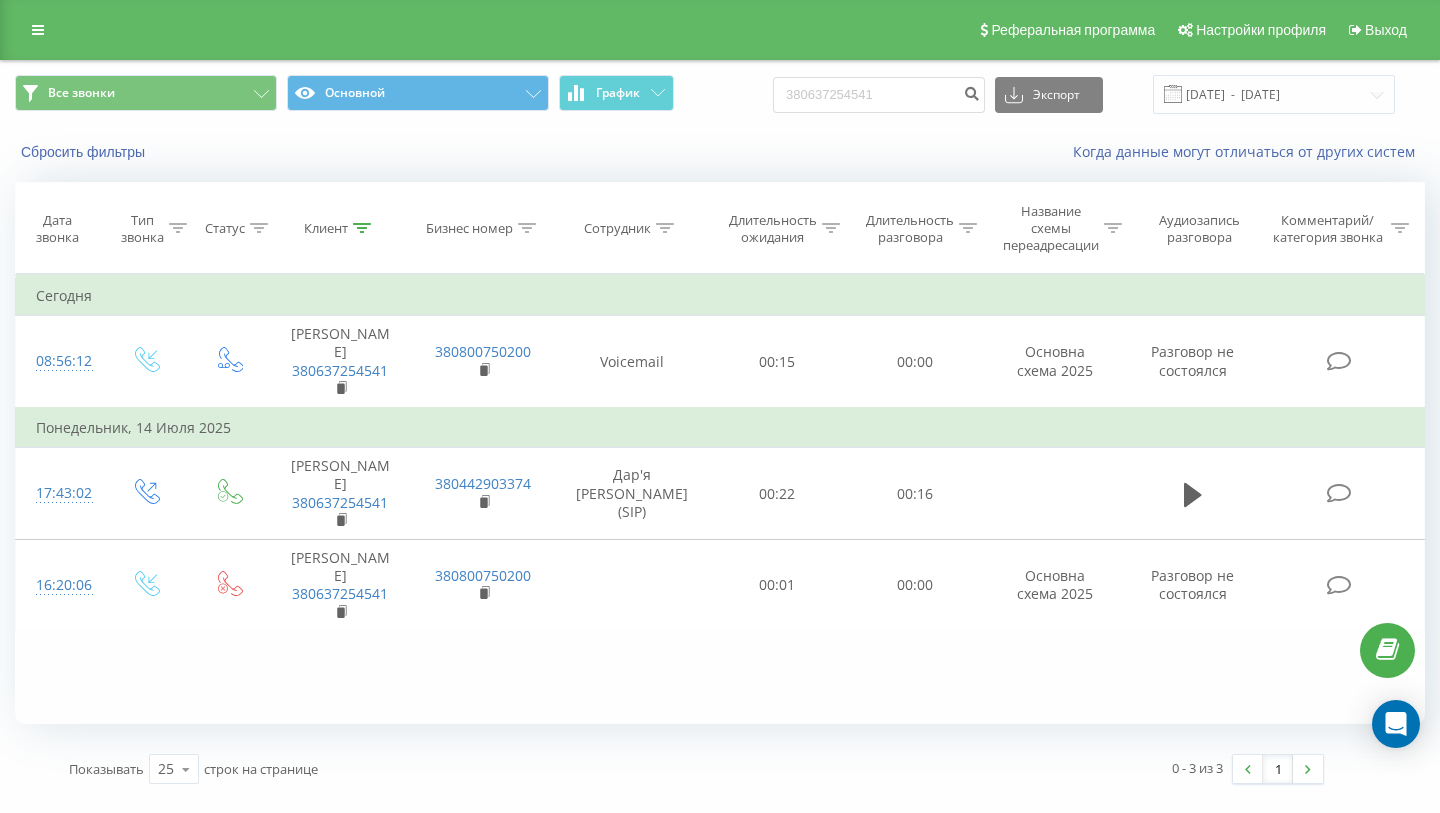 scroll, scrollTop: 0, scrollLeft: 0, axis: both 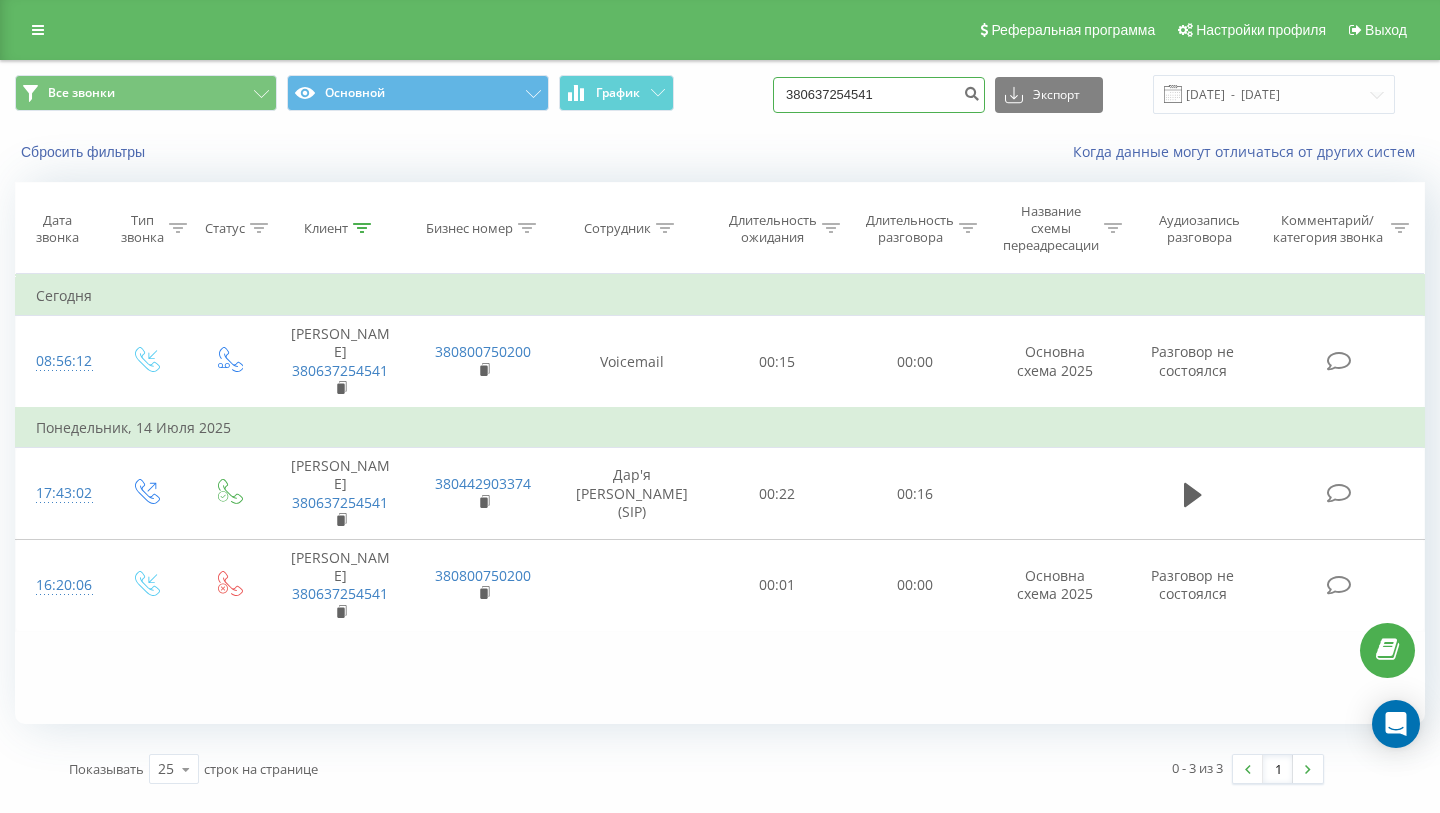 click on "380637254541" at bounding box center [879, 95] 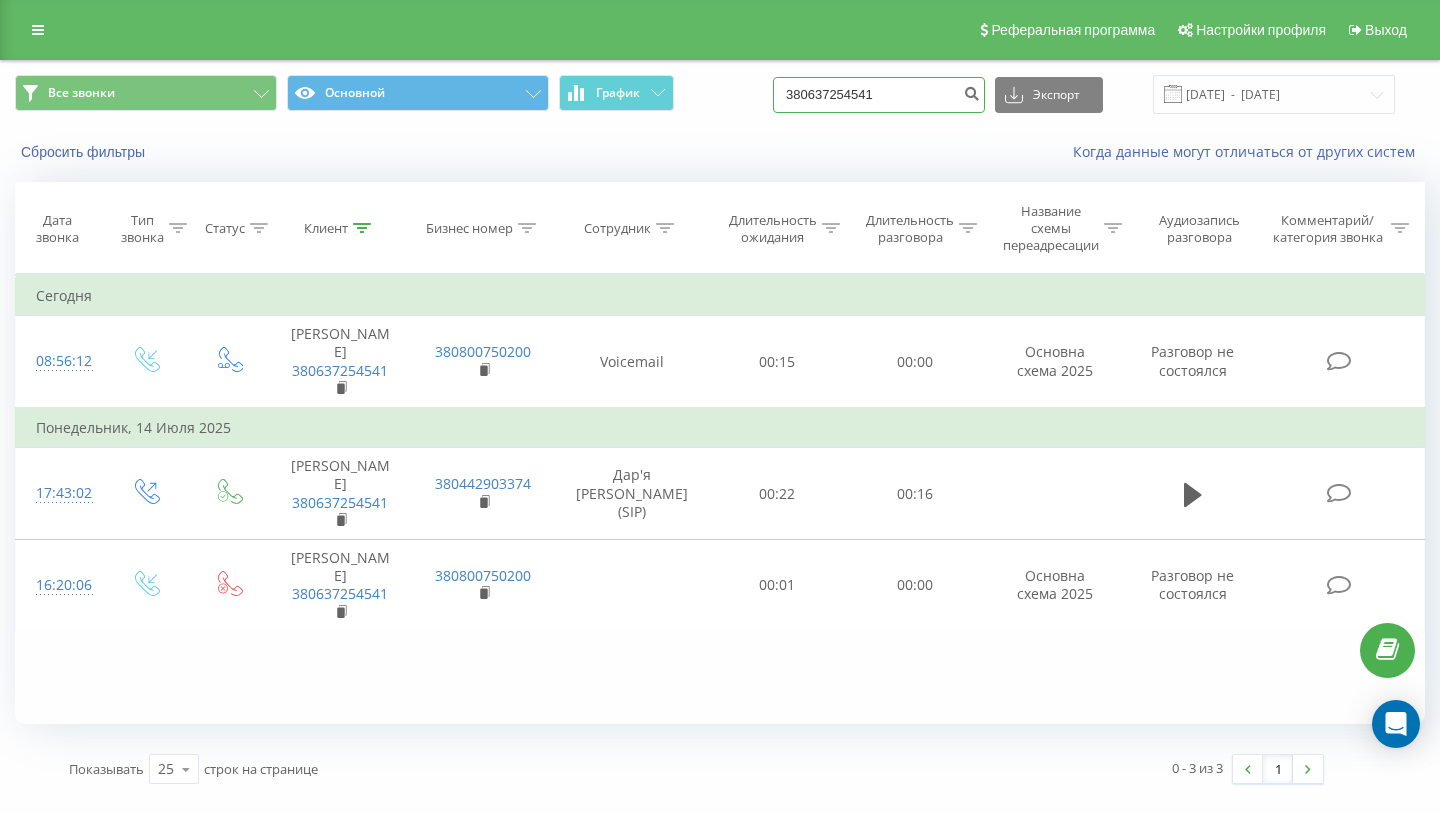 paste on "974222538" 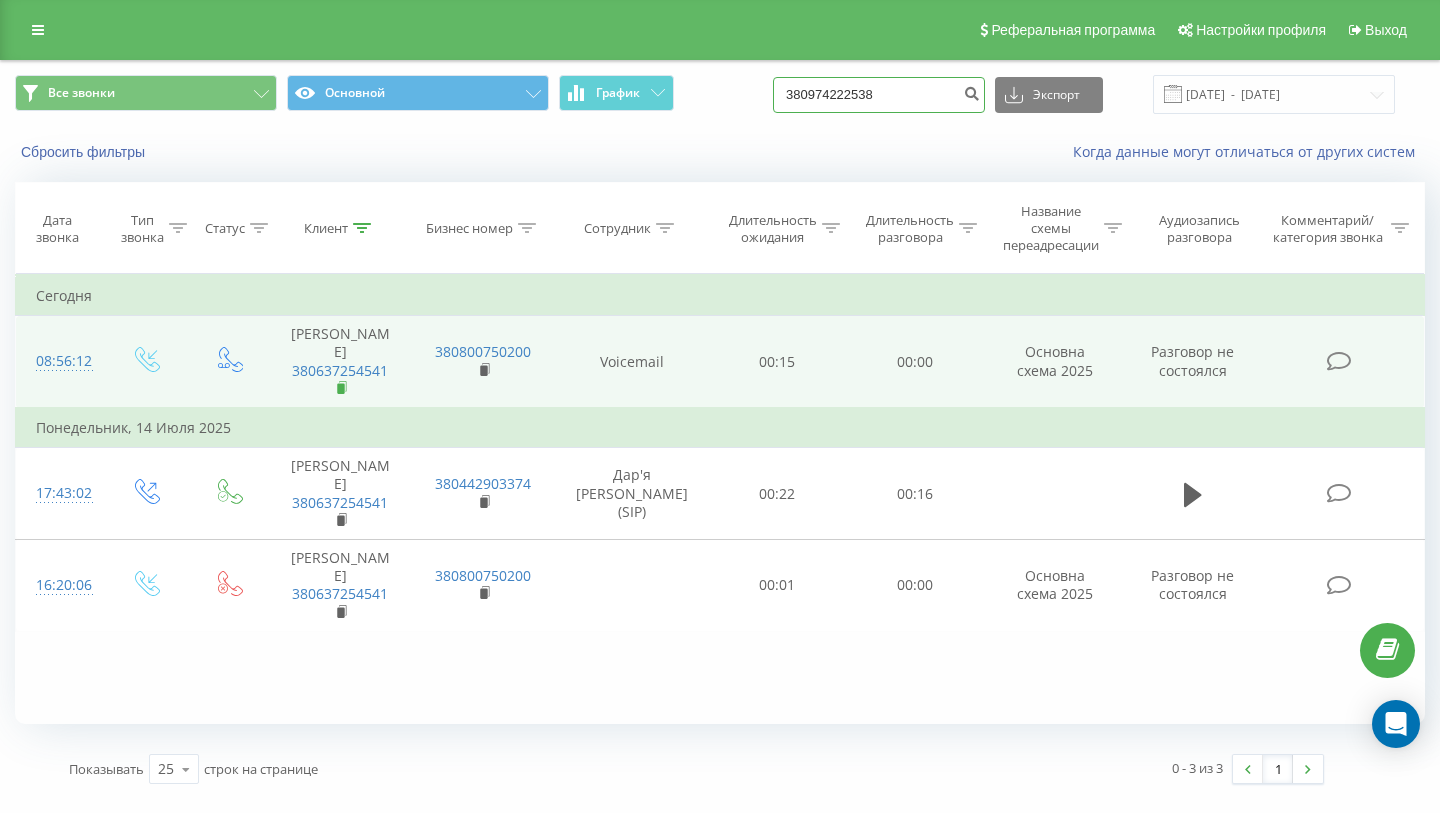 type on "380974222538" 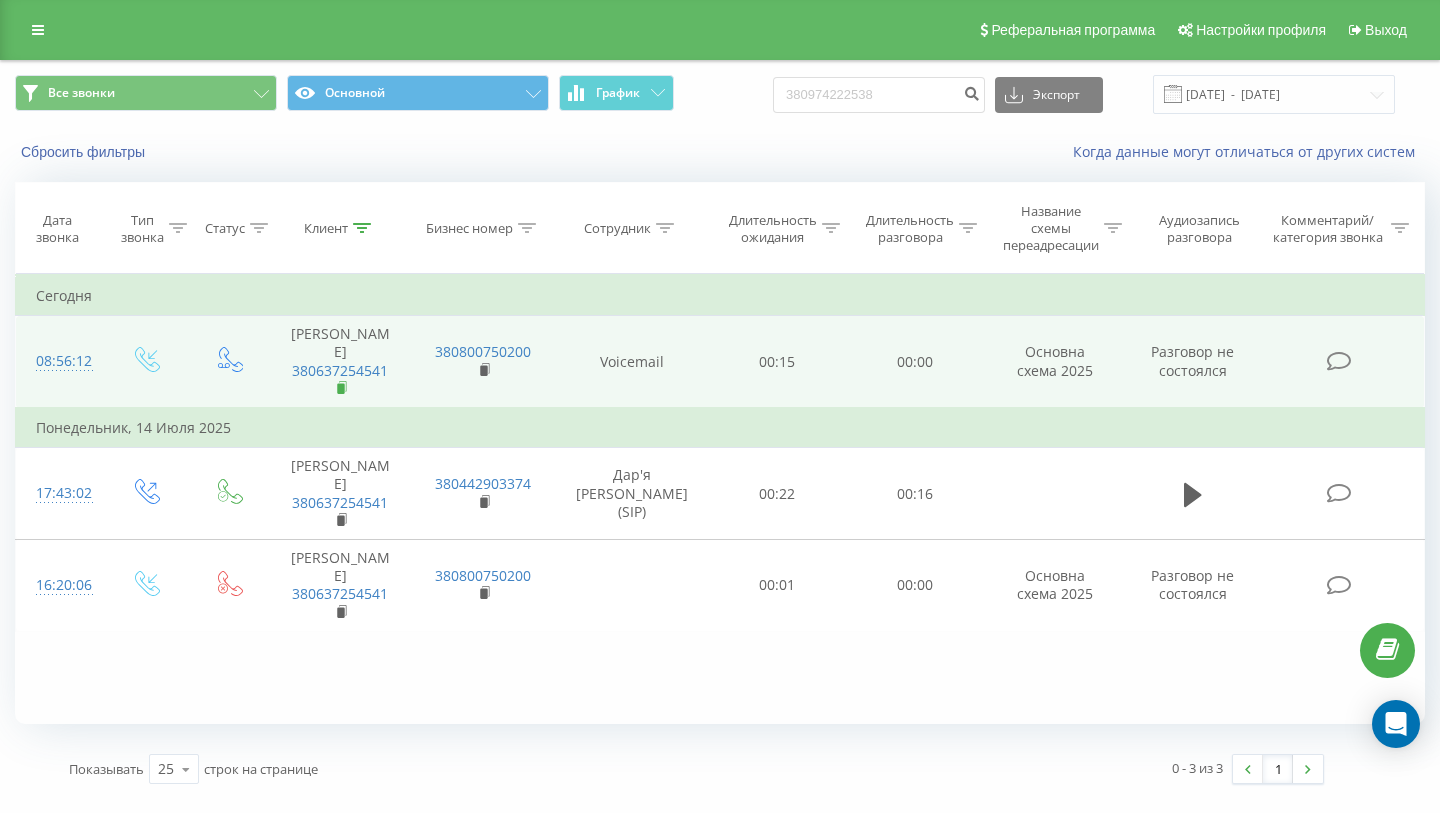 click 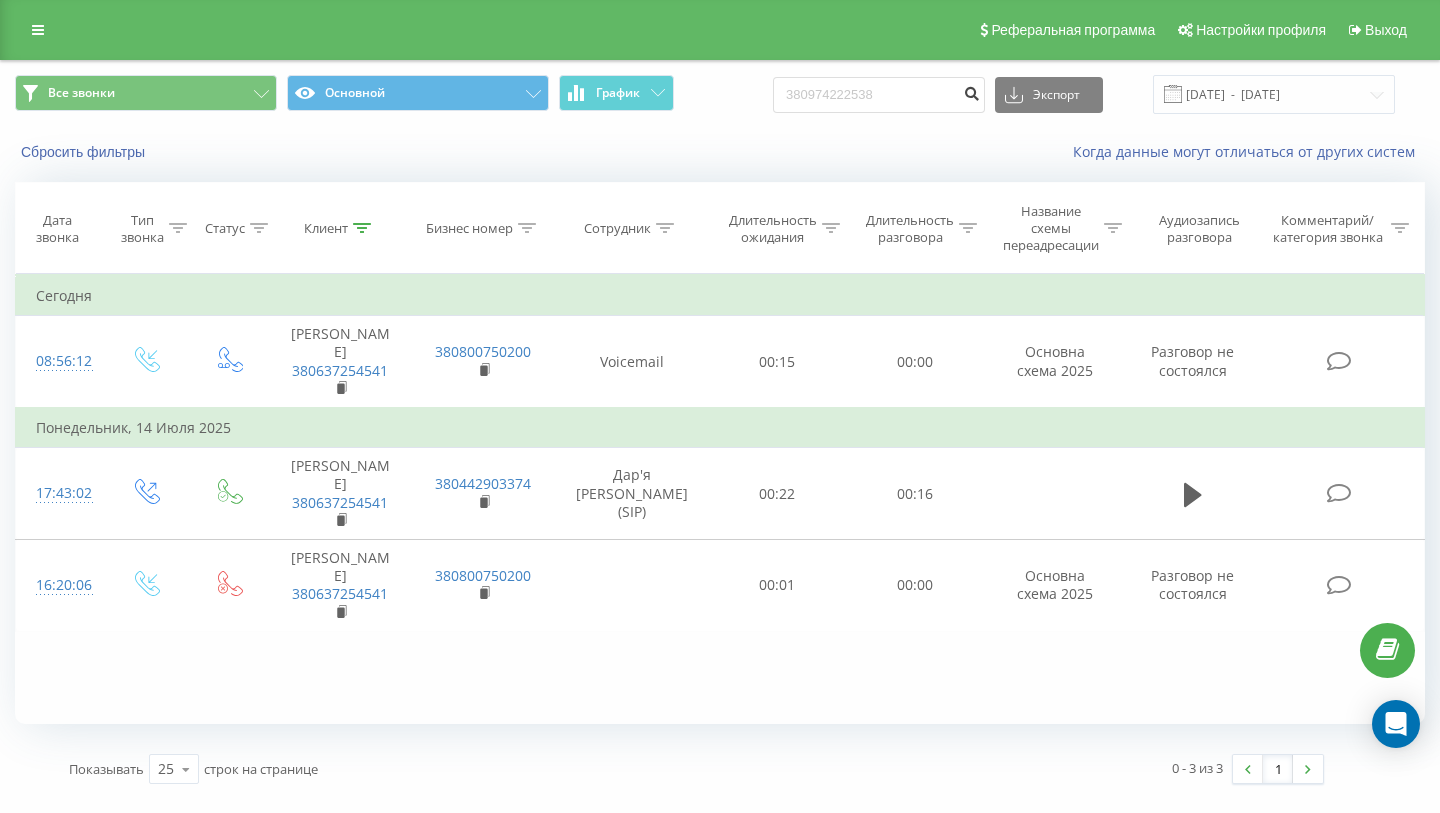 click at bounding box center (971, 91) 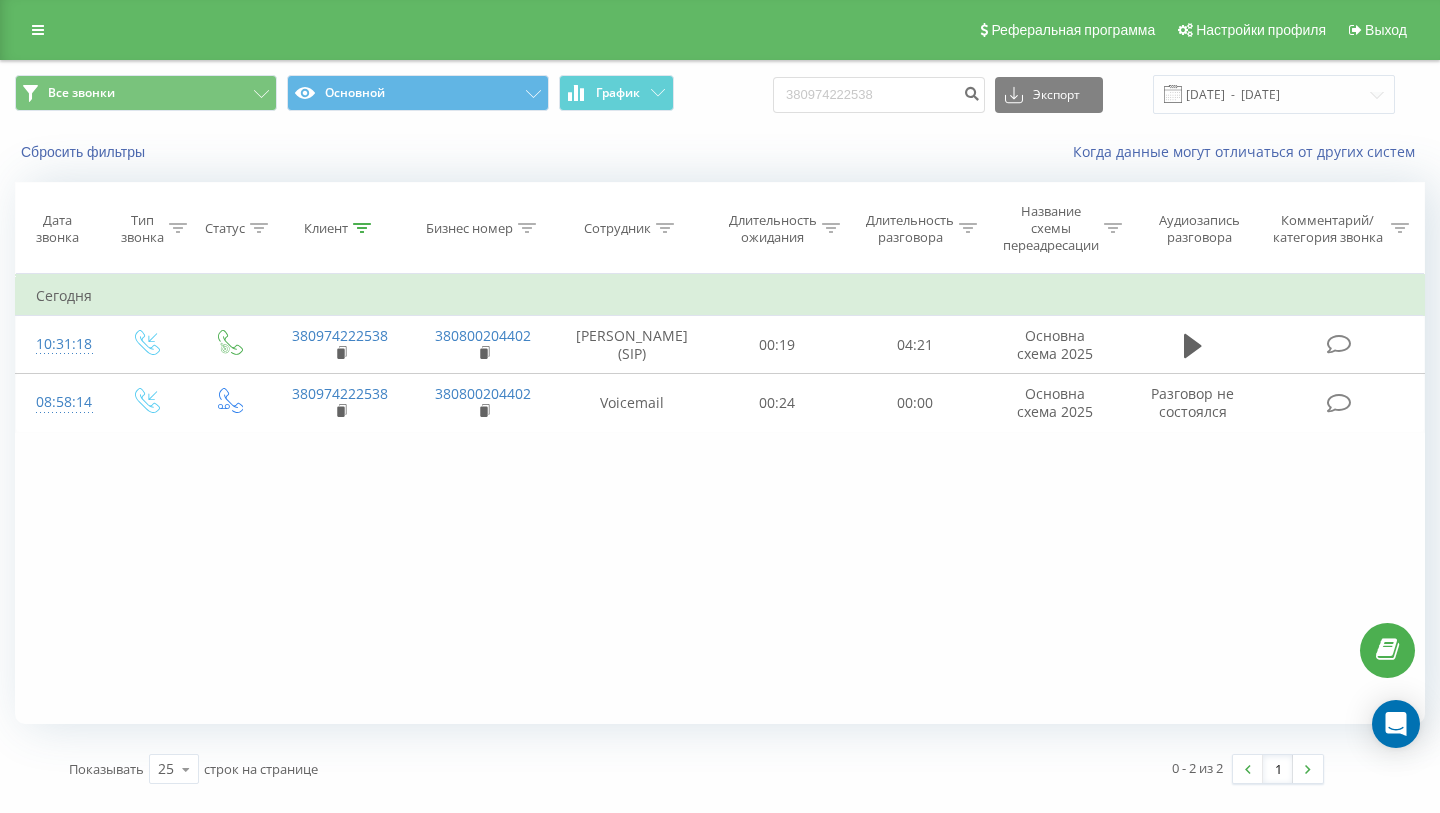 scroll, scrollTop: 0, scrollLeft: 0, axis: both 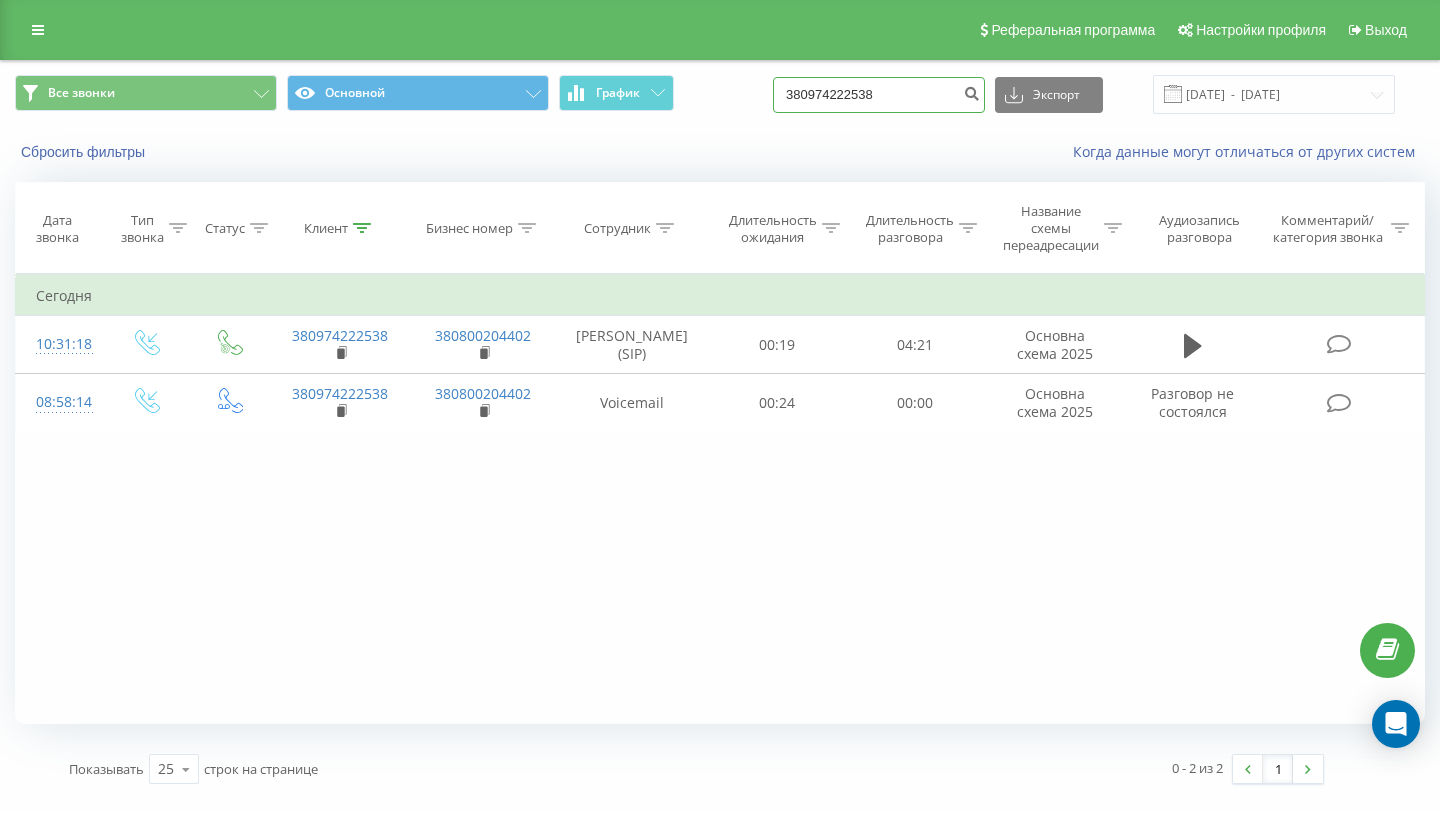 click on "380974222538" at bounding box center (879, 95) 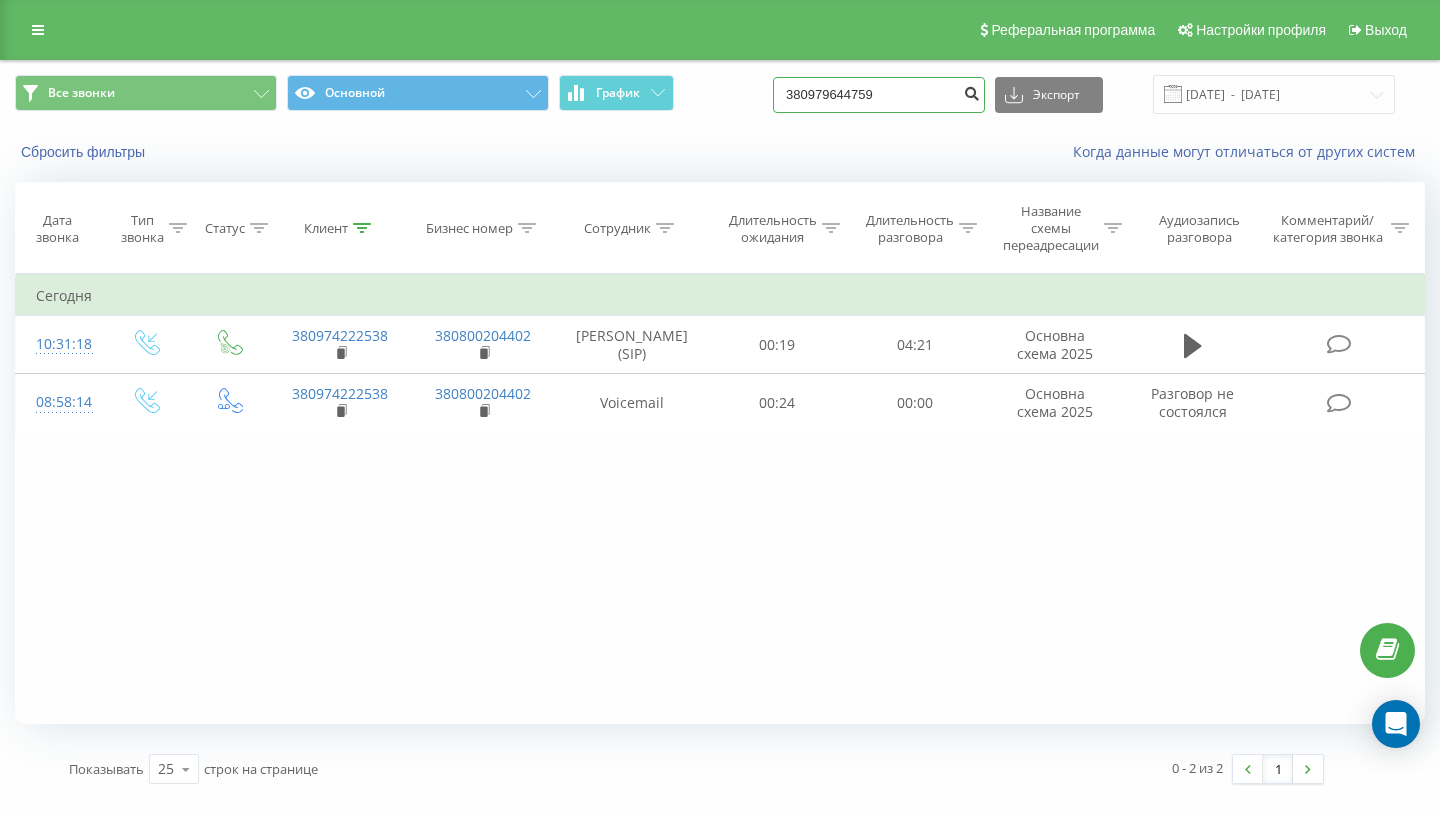 type on "380979644759" 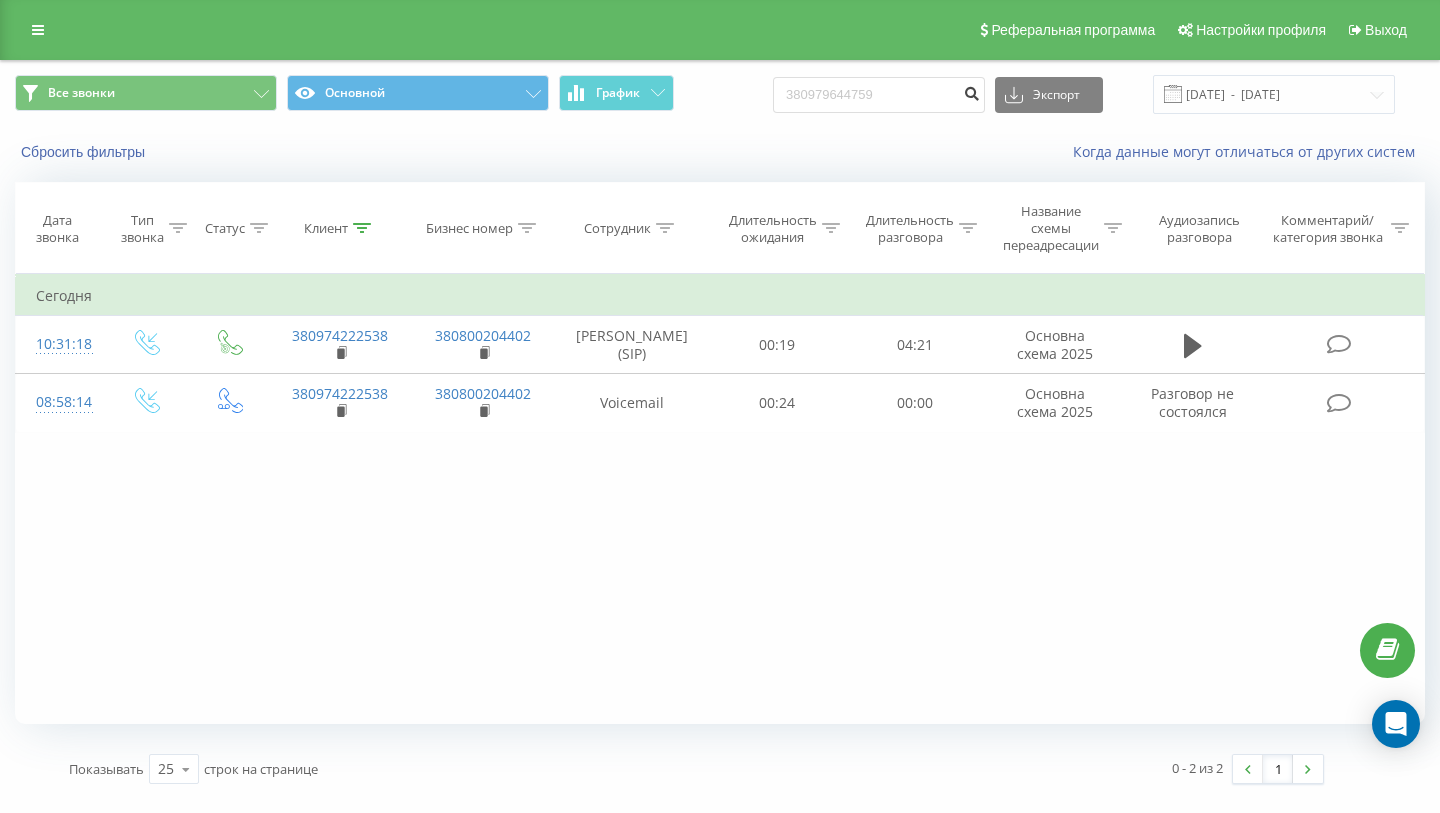 click at bounding box center (971, 91) 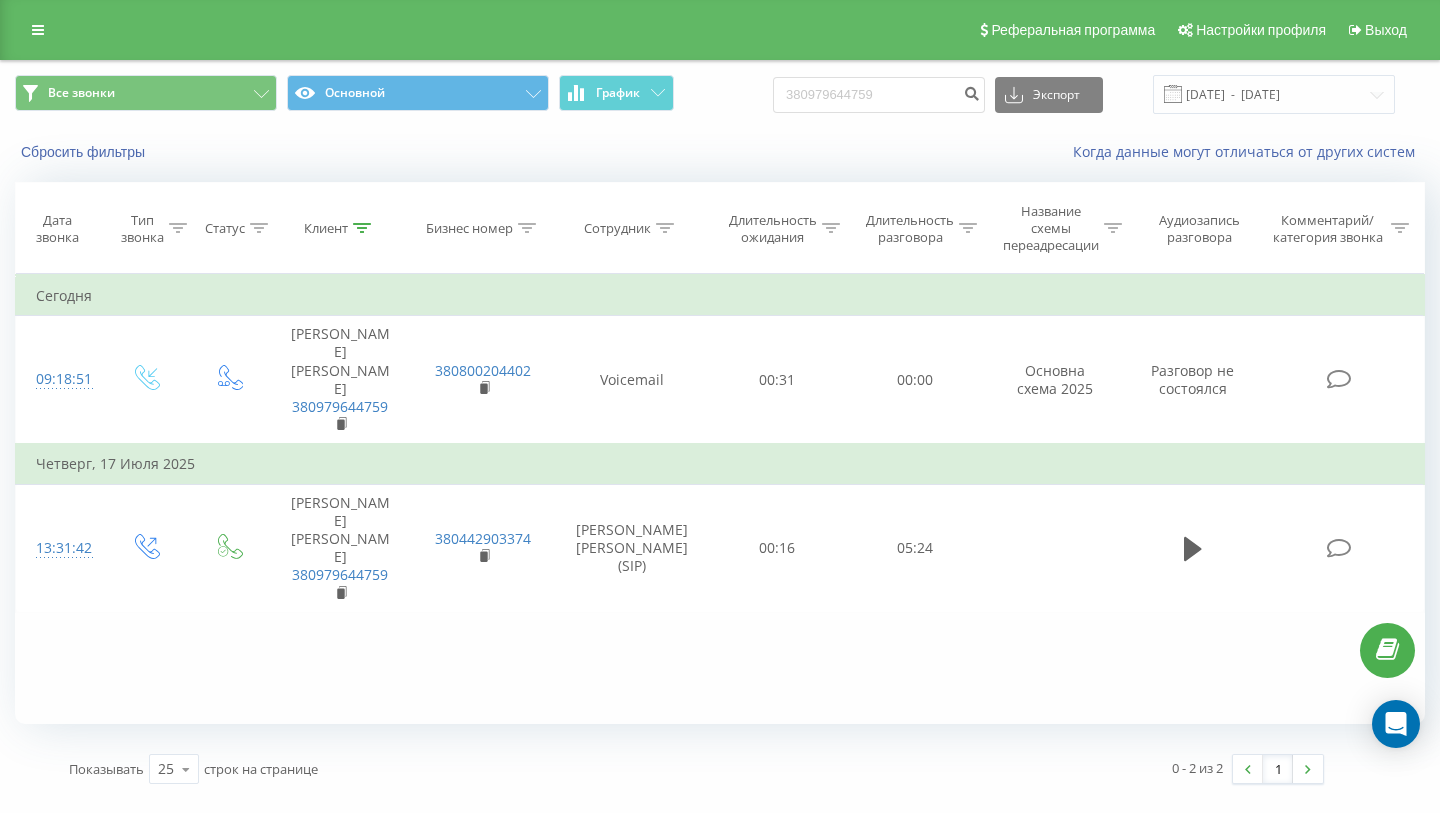 scroll, scrollTop: 0, scrollLeft: 0, axis: both 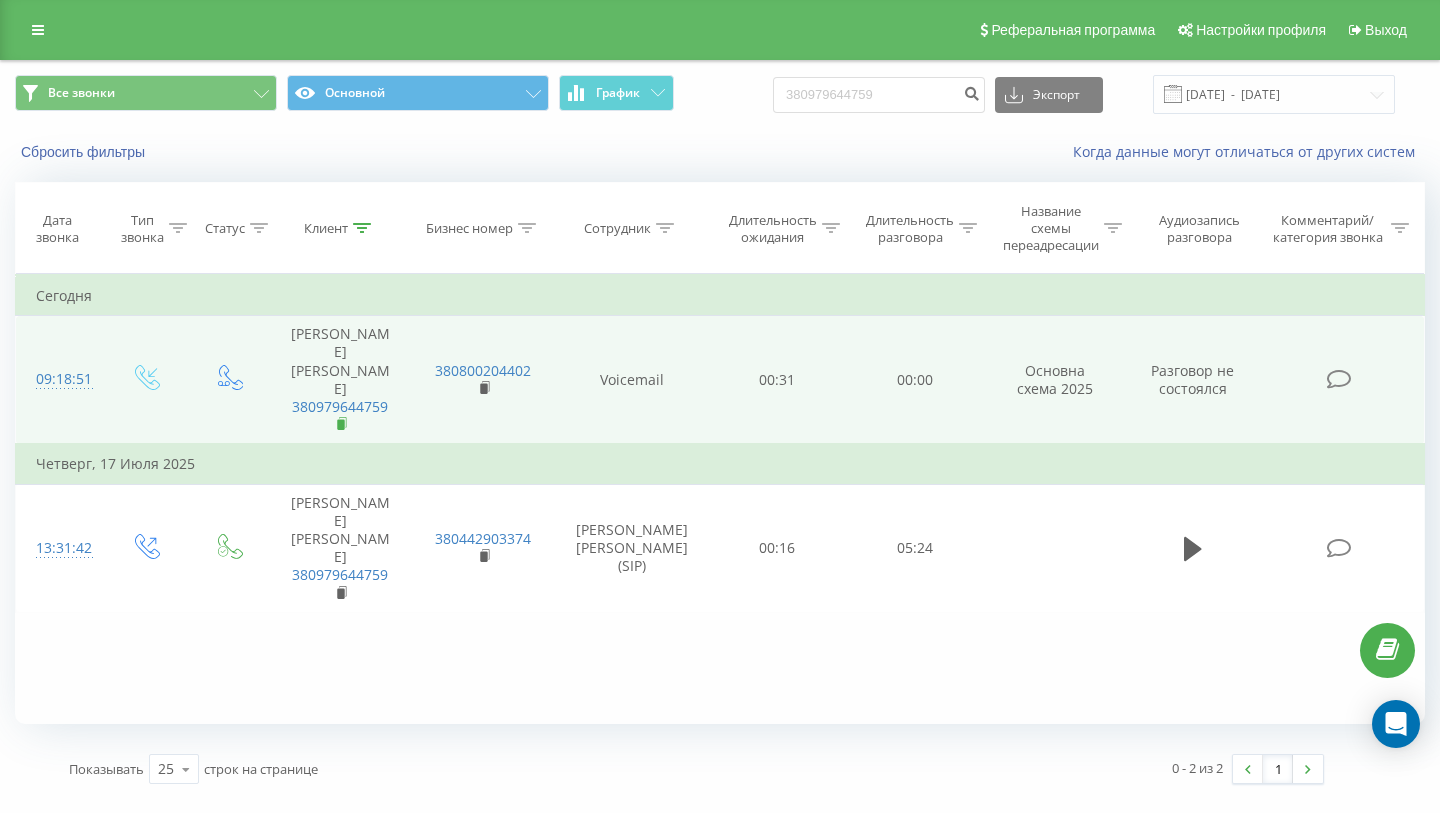click 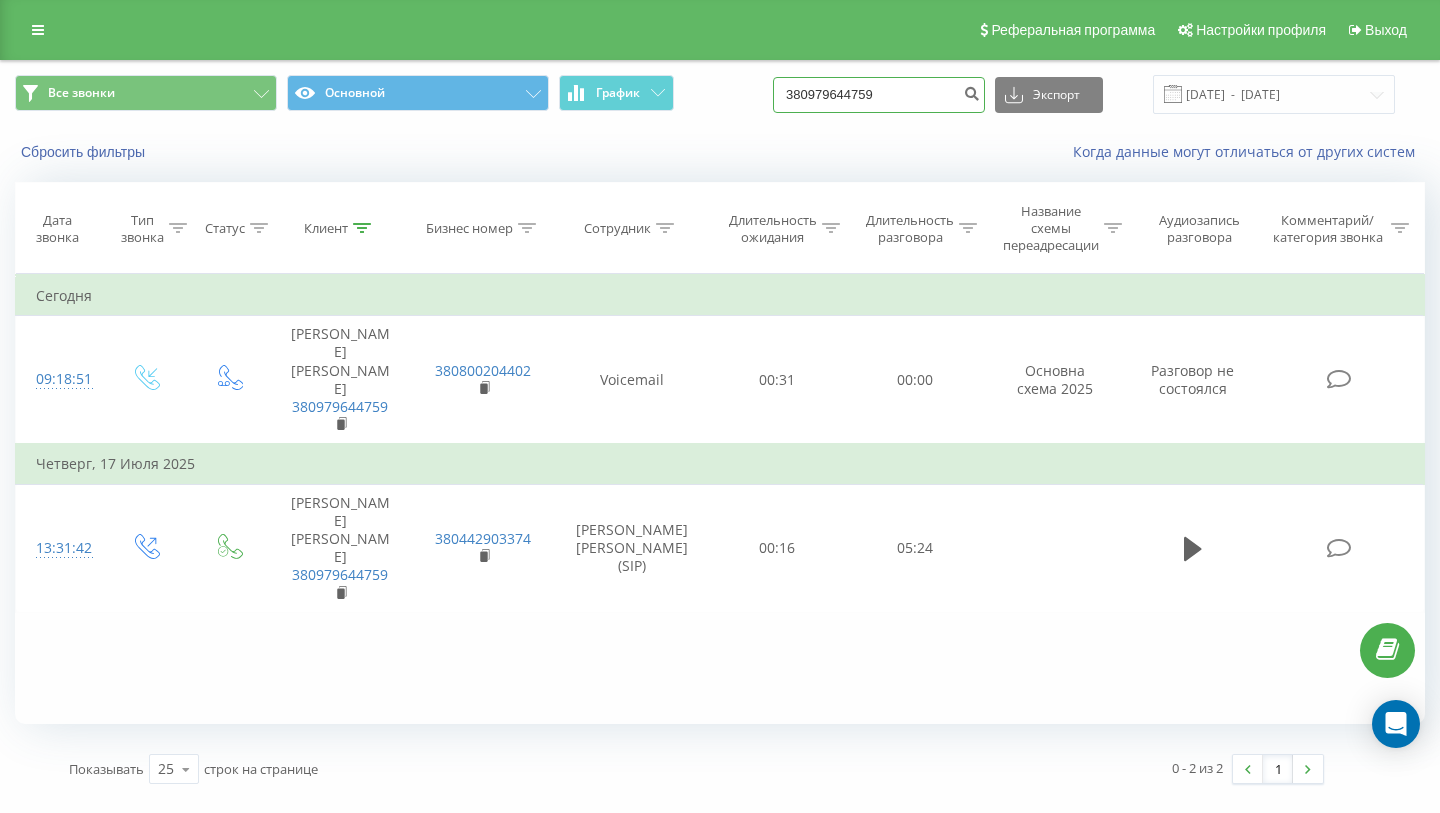 click on "380979644759" at bounding box center (879, 95) 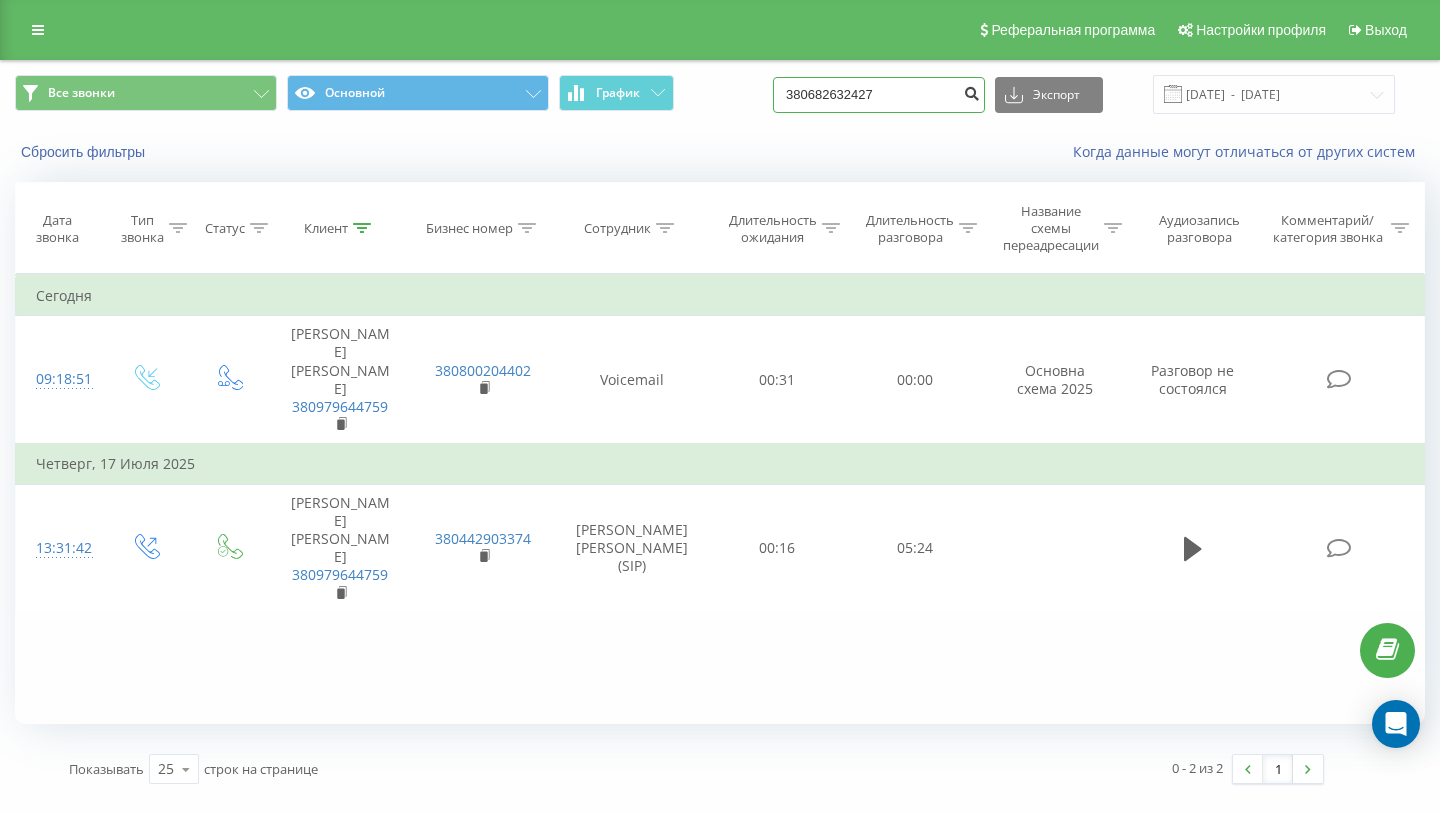 type on "380682632427" 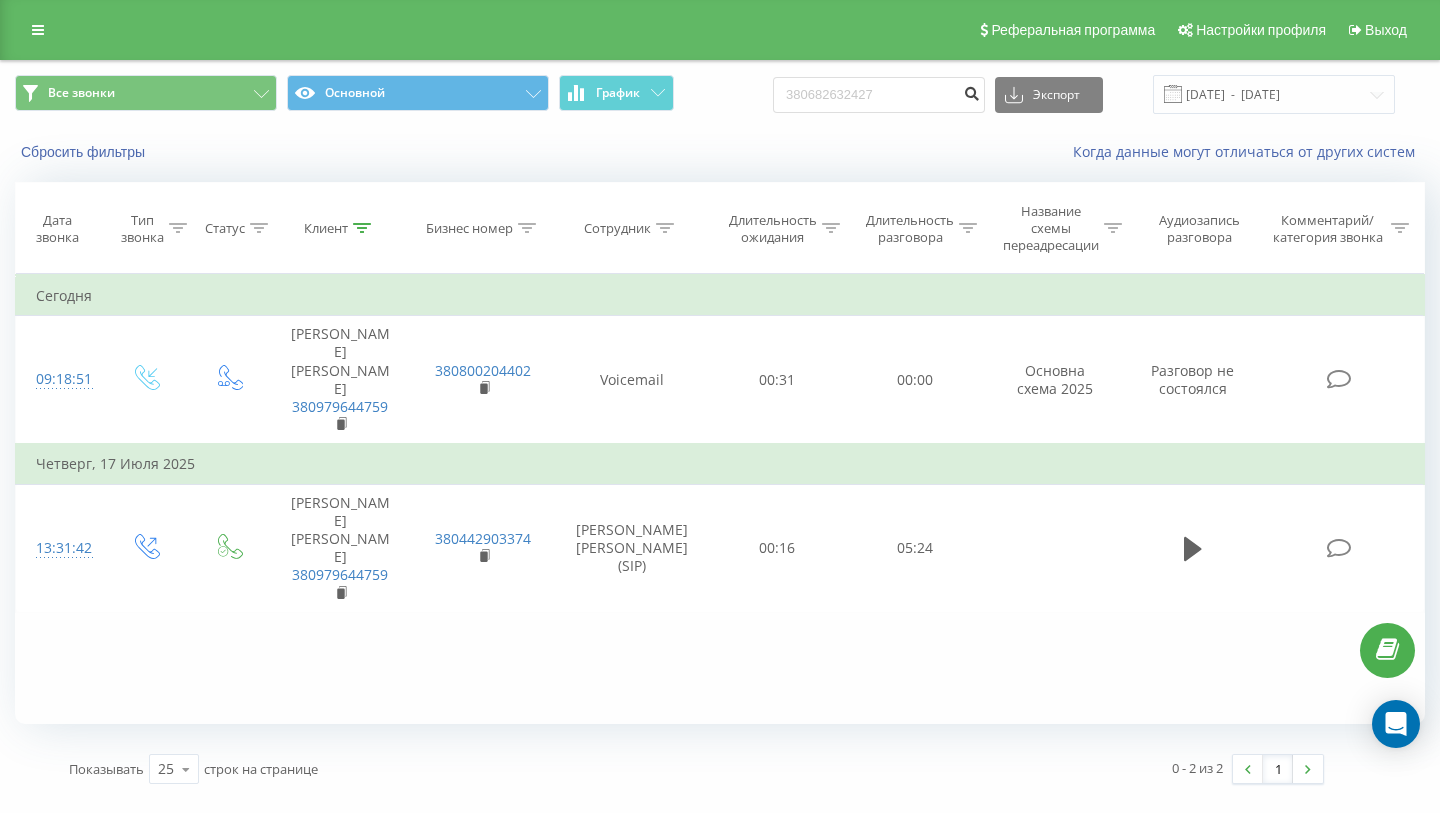 click at bounding box center [971, 91] 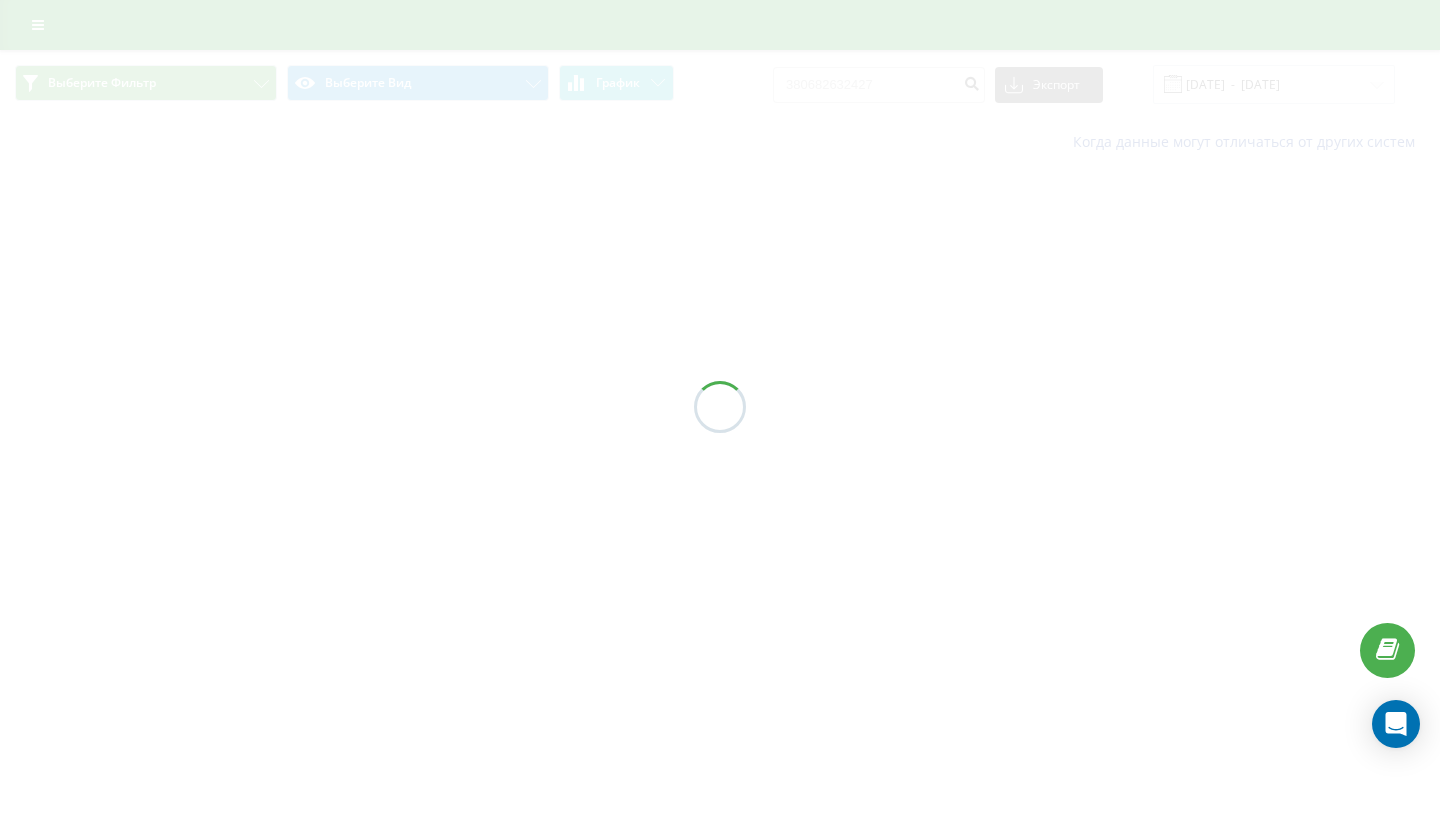 scroll, scrollTop: 0, scrollLeft: 0, axis: both 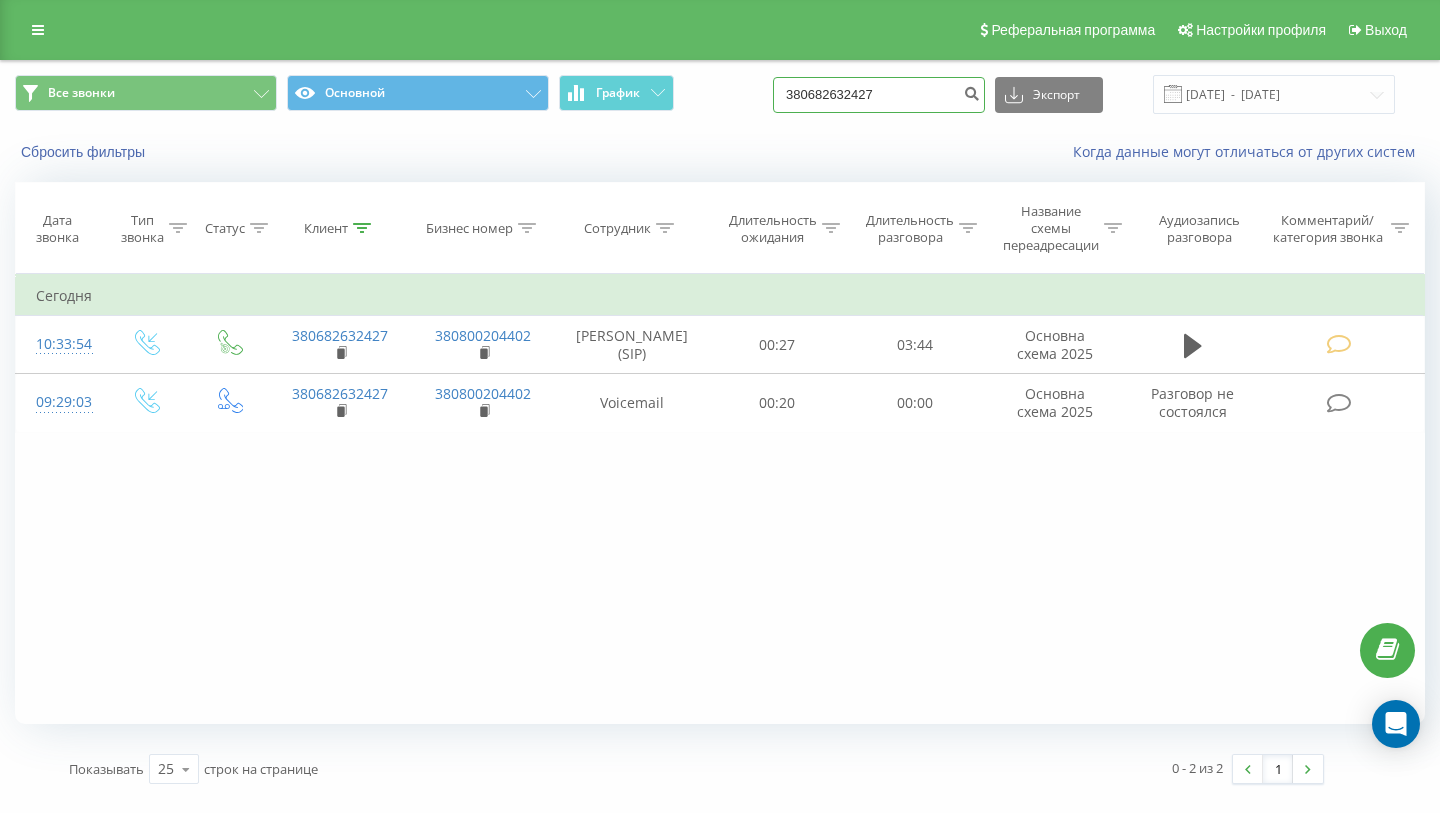 click on "380682632427" at bounding box center [879, 95] 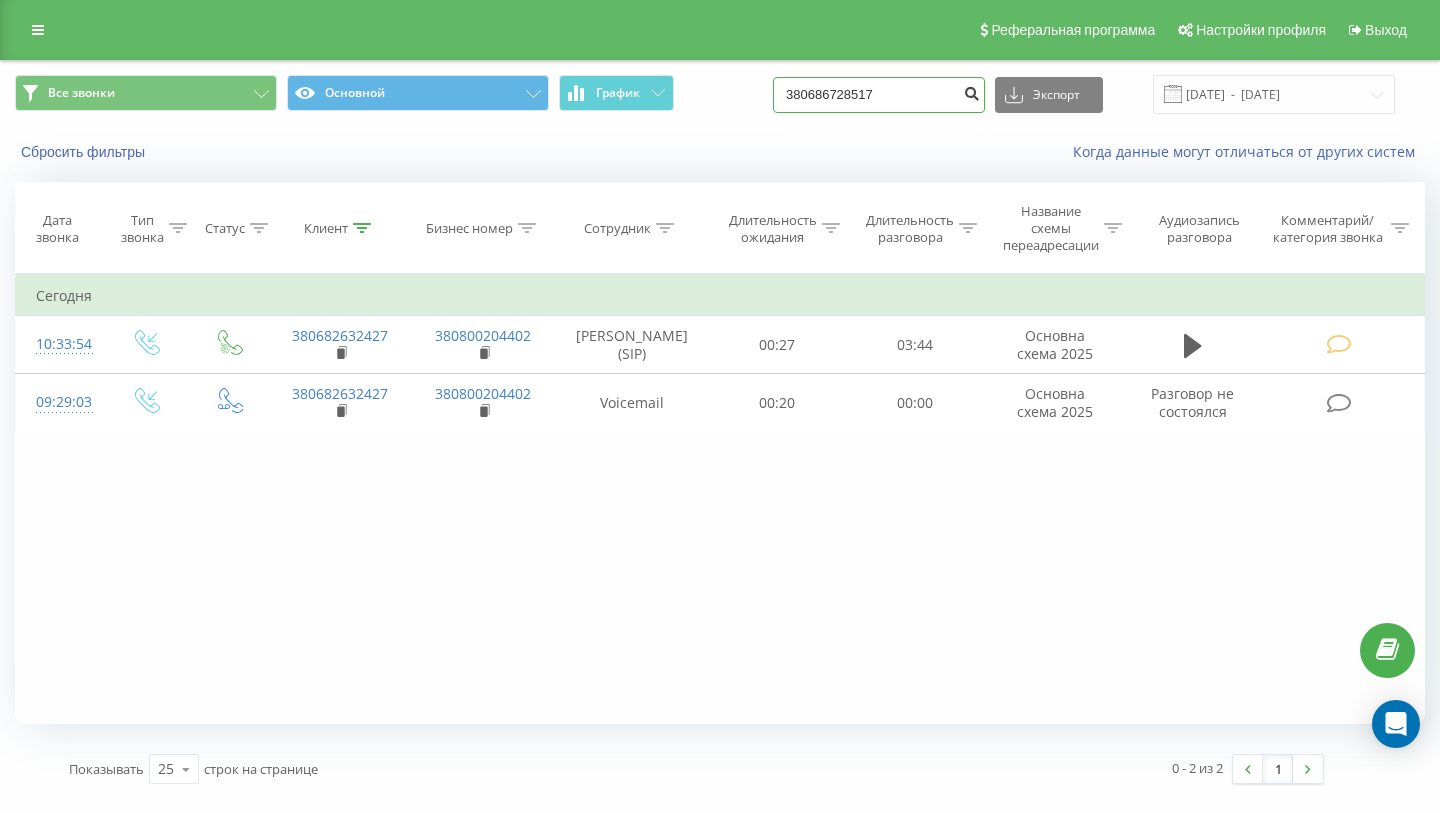 type on "380686728517" 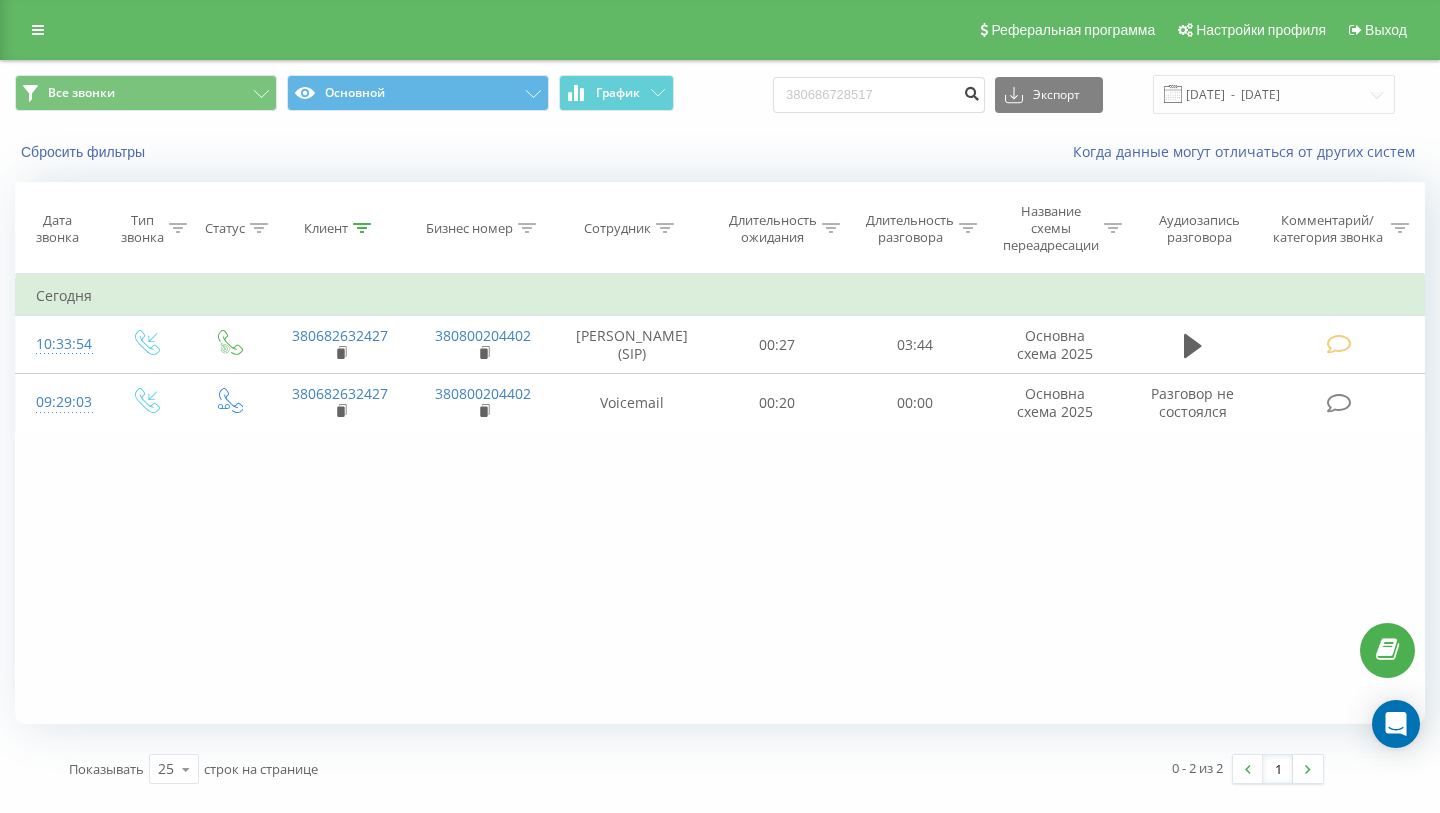 click at bounding box center [971, 91] 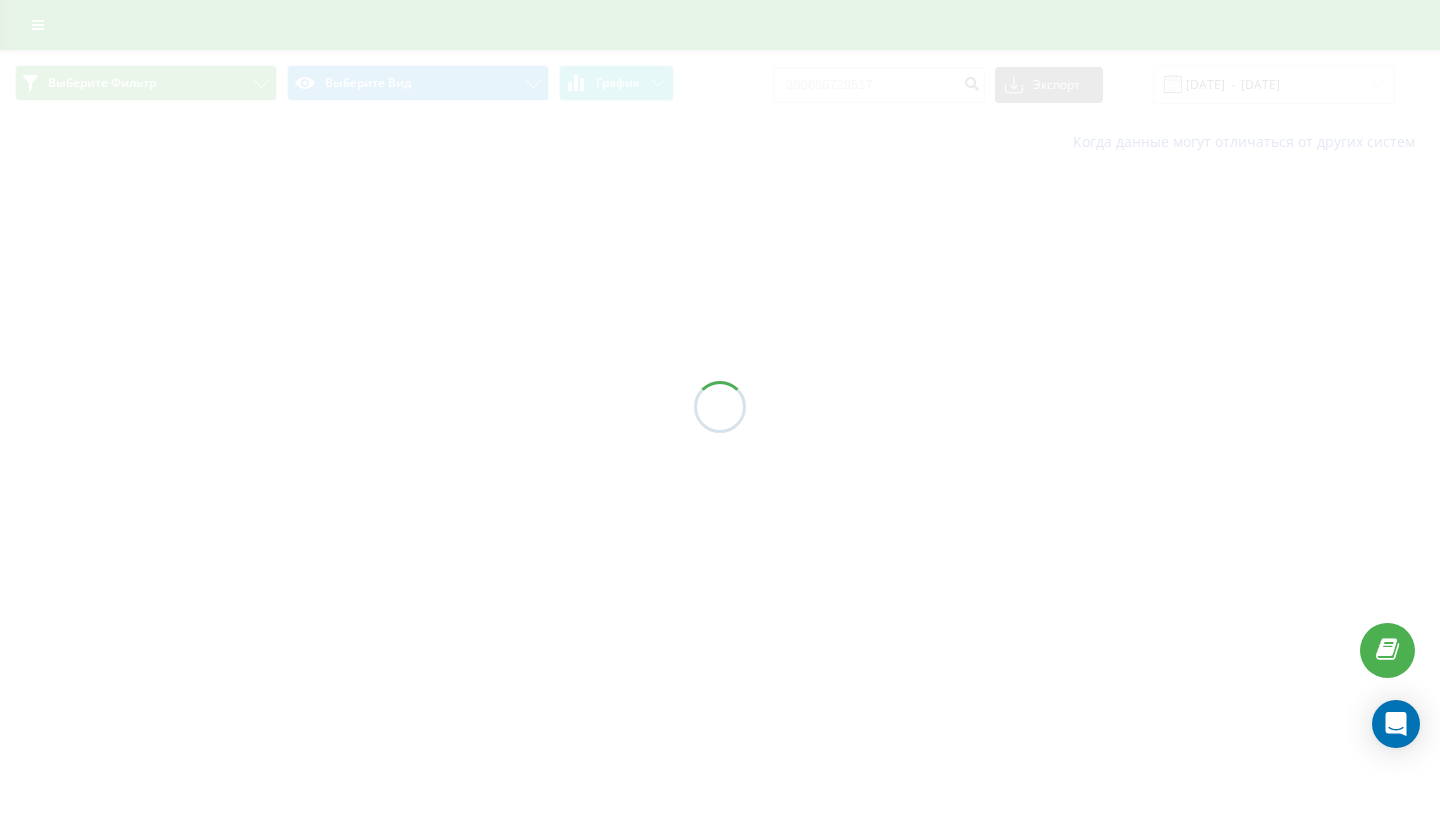 scroll, scrollTop: 0, scrollLeft: 0, axis: both 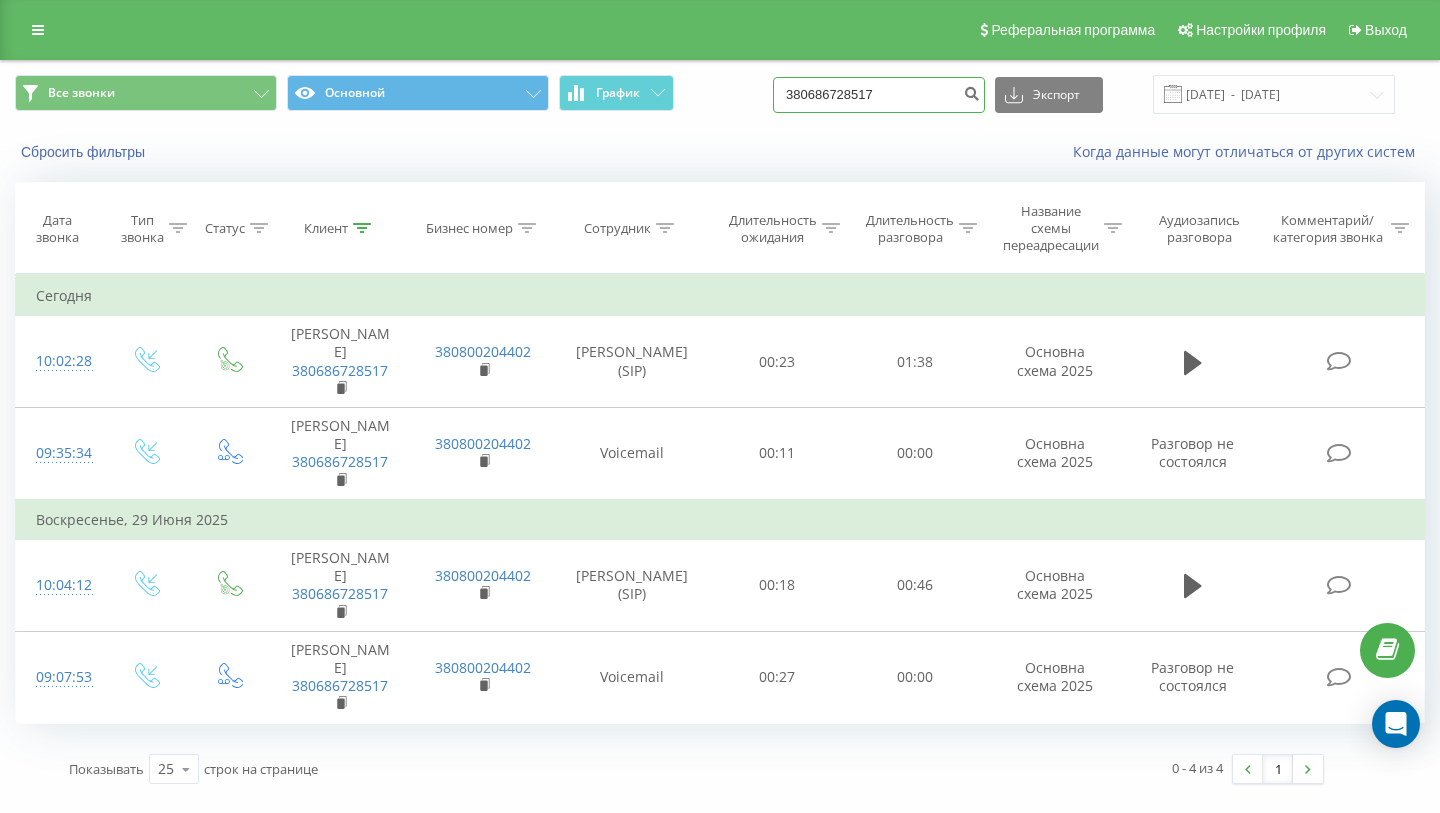 click on "380686728517" at bounding box center [879, 95] 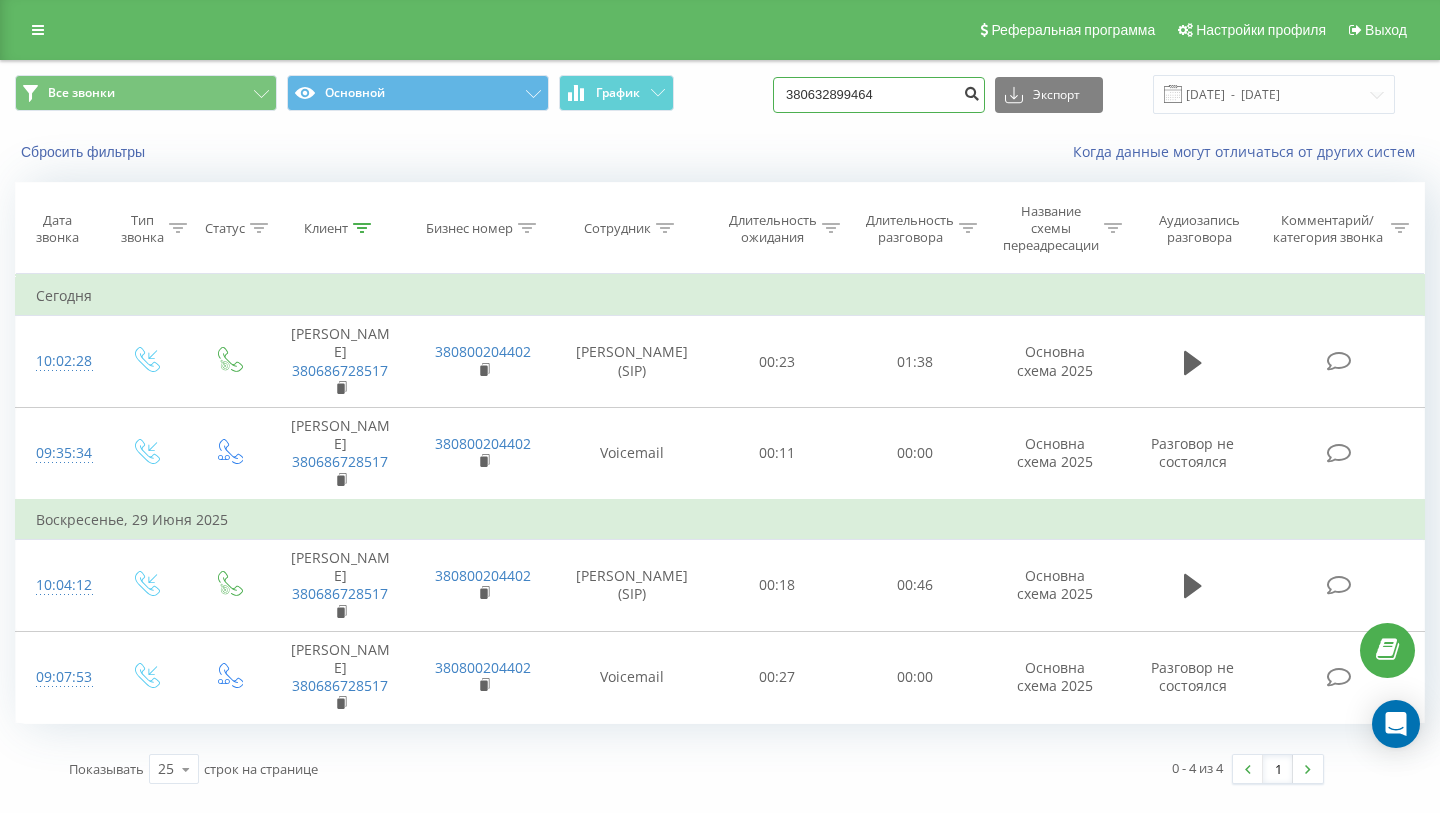 type on "380632899464" 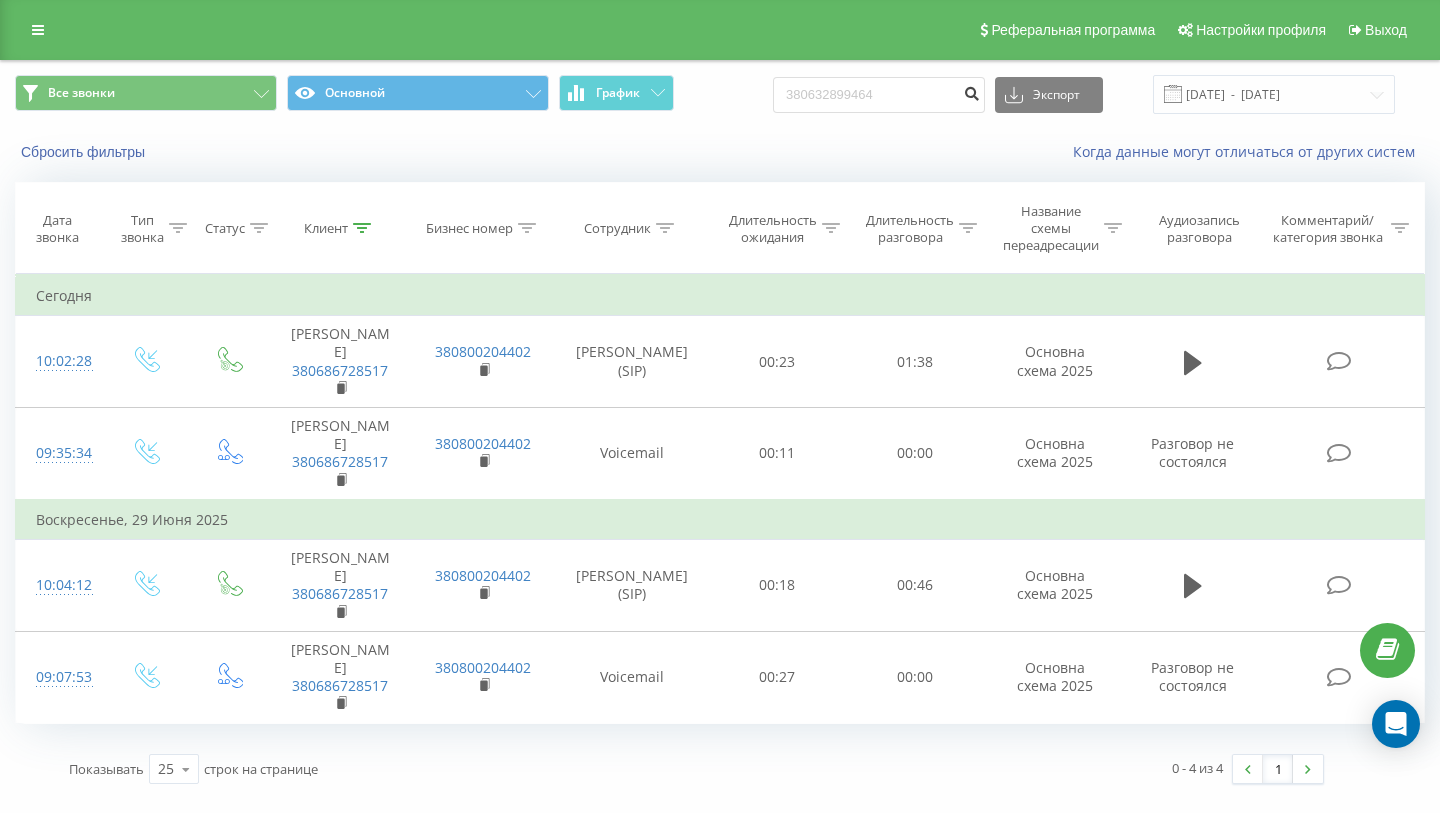 click at bounding box center [971, 91] 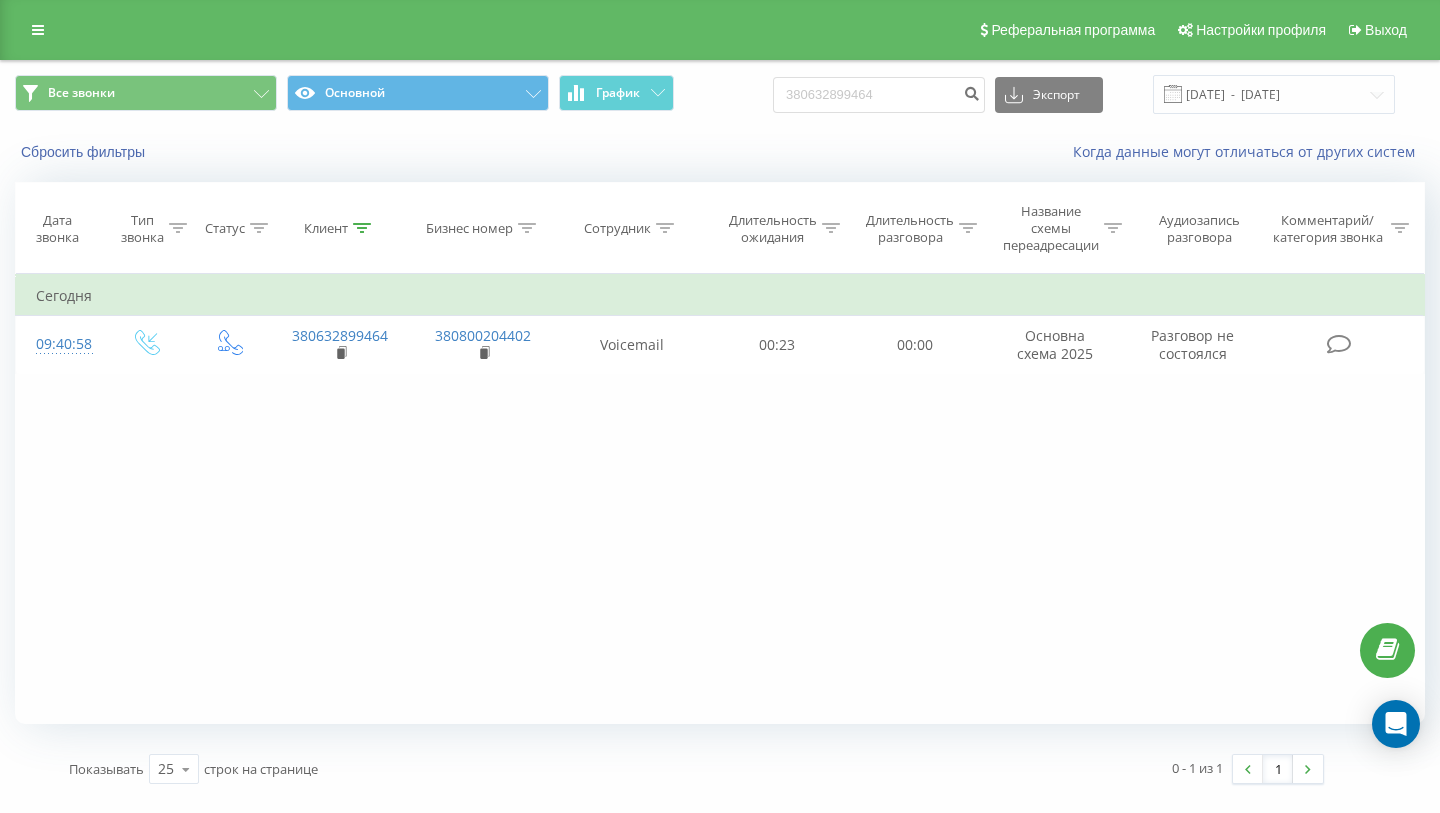 scroll, scrollTop: 0, scrollLeft: 0, axis: both 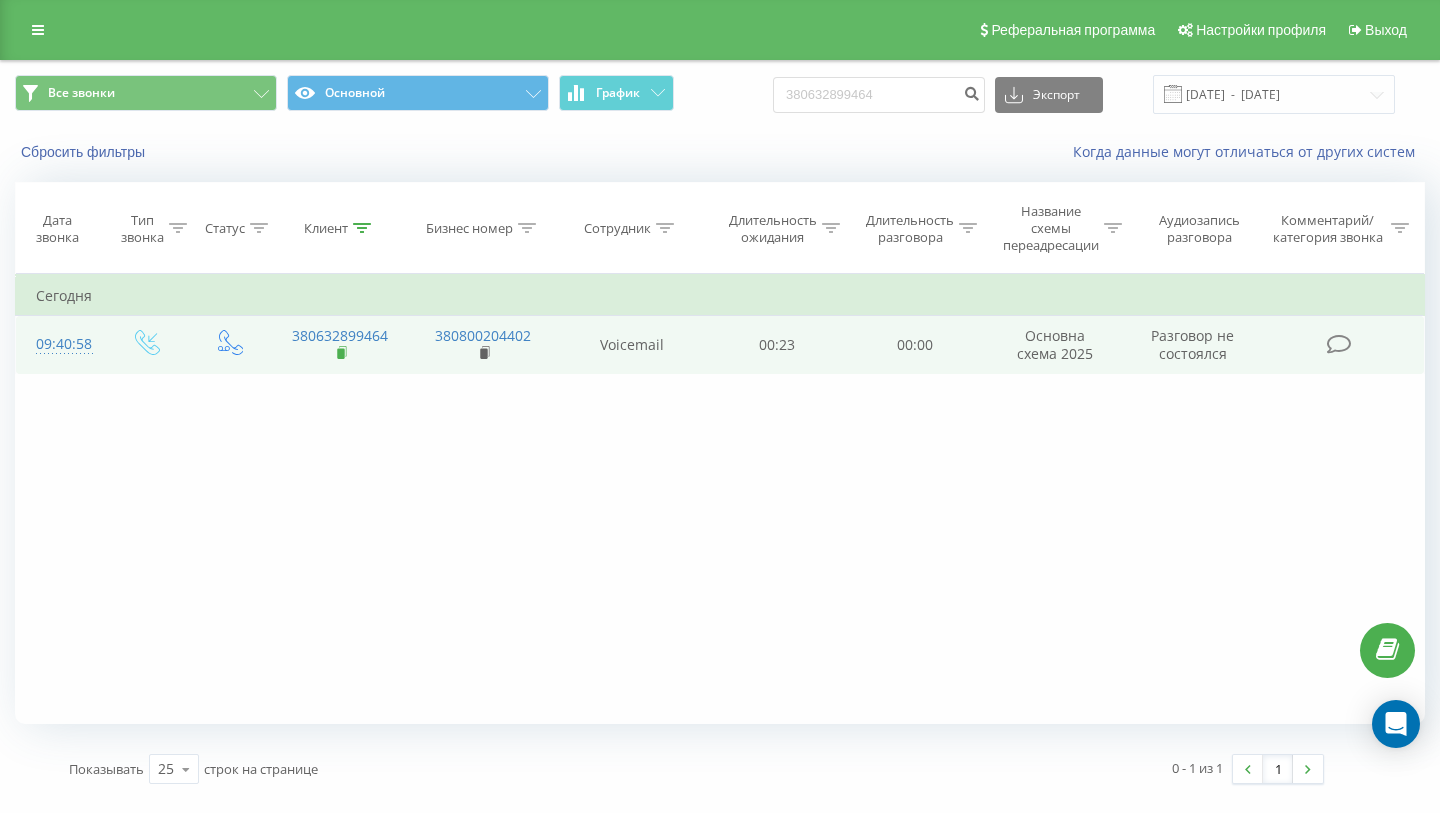 click 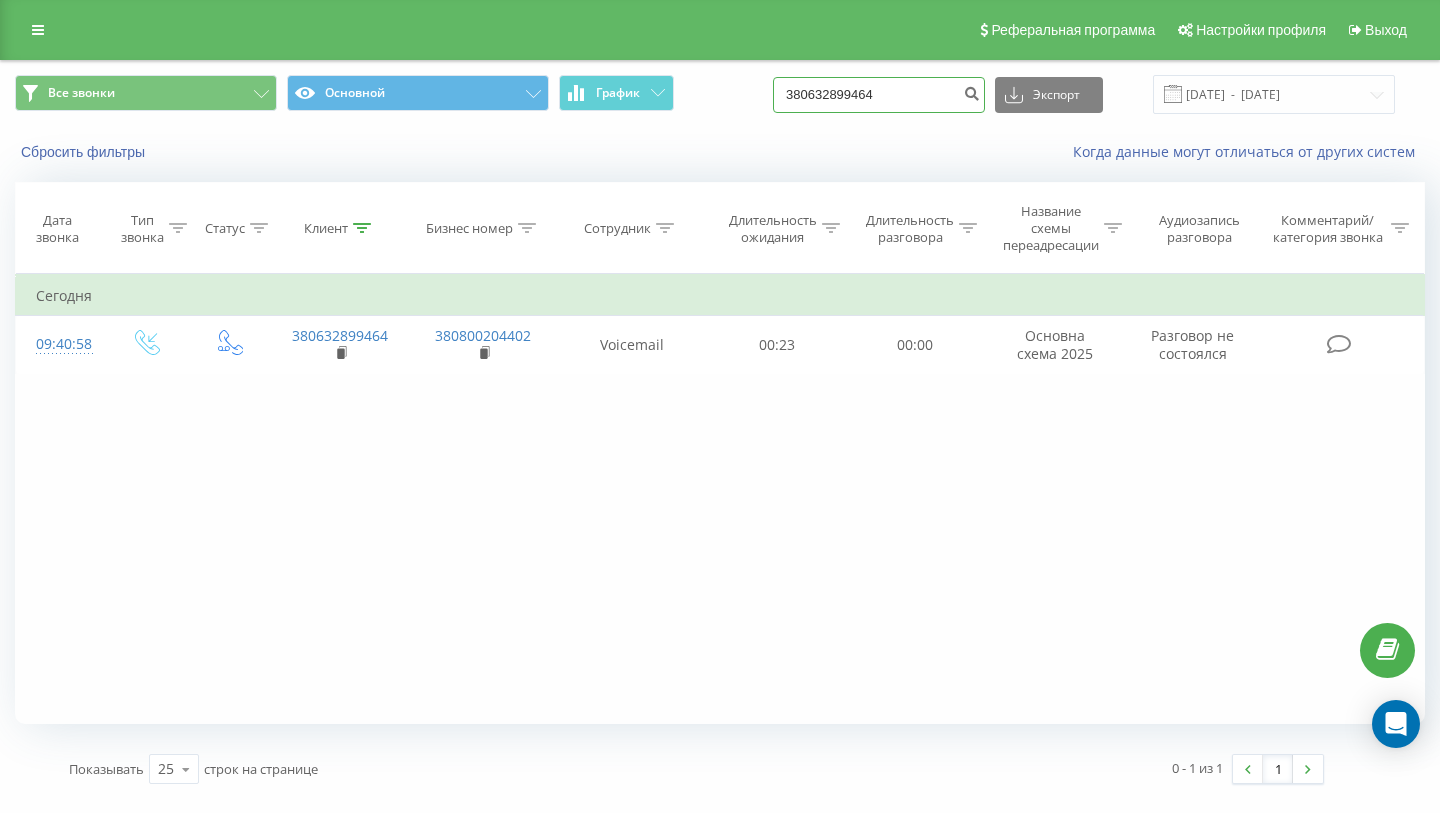 click on "380632899464" at bounding box center (879, 95) 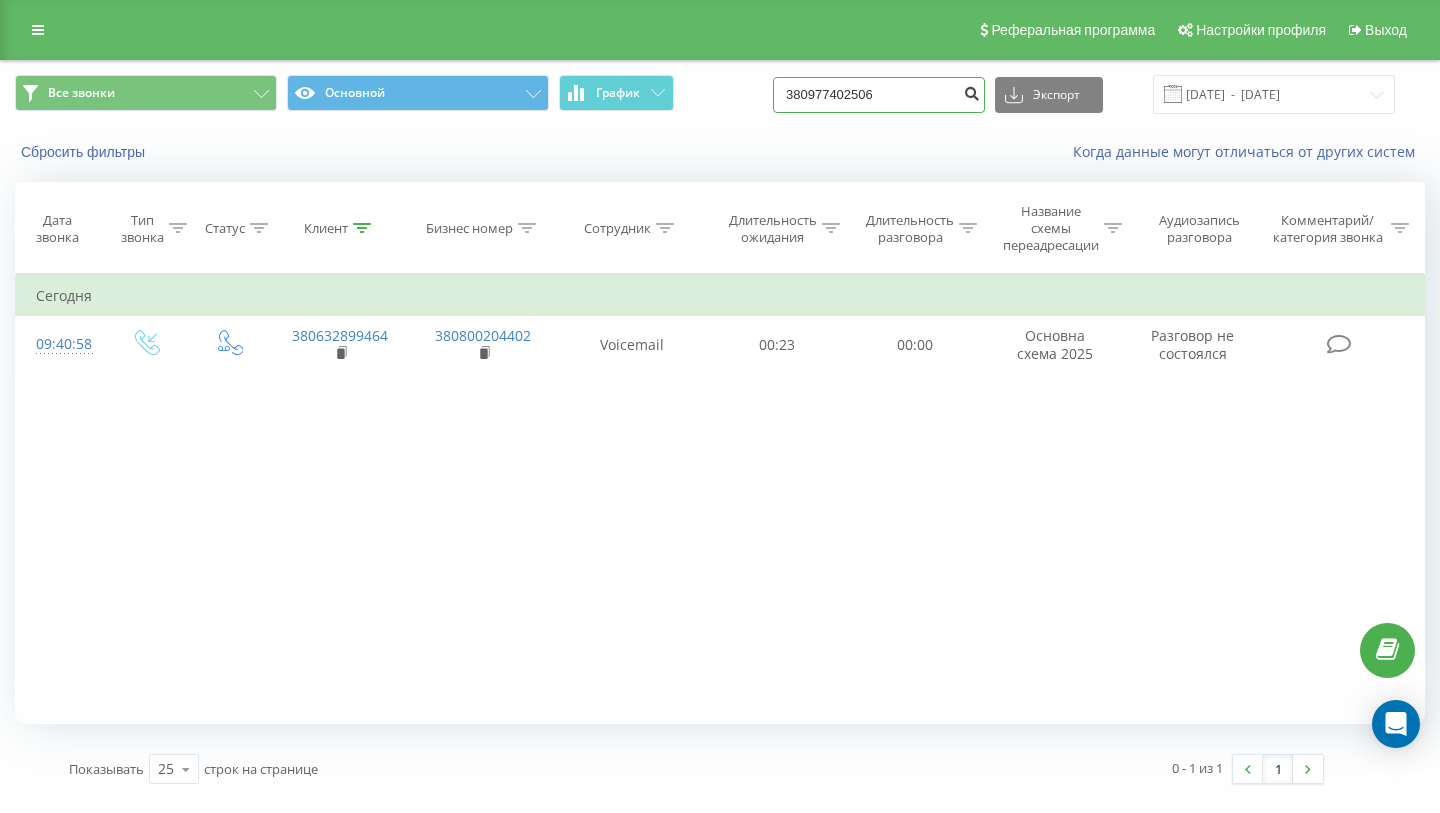 type on "380977402506" 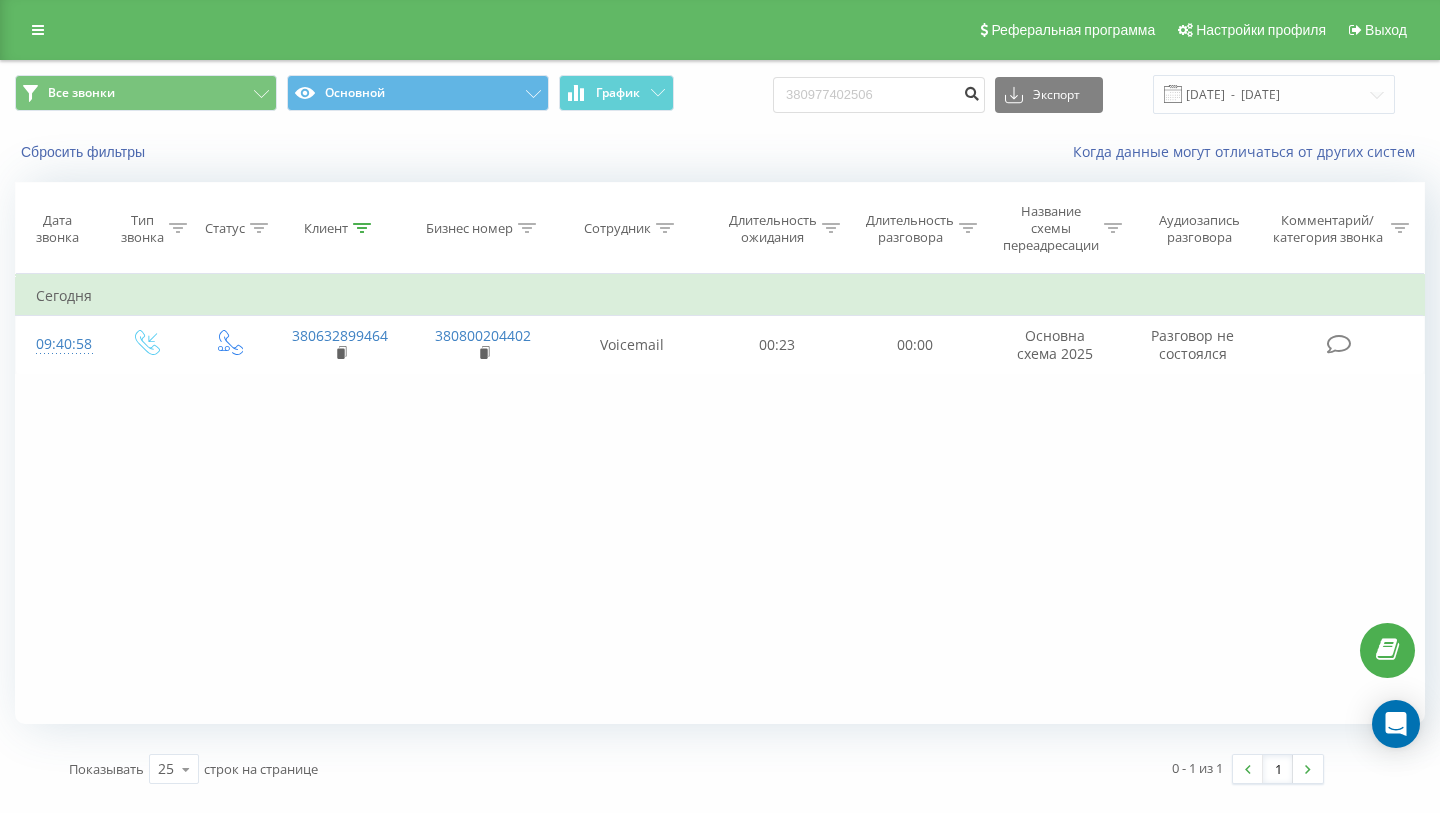 click at bounding box center [971, 91] 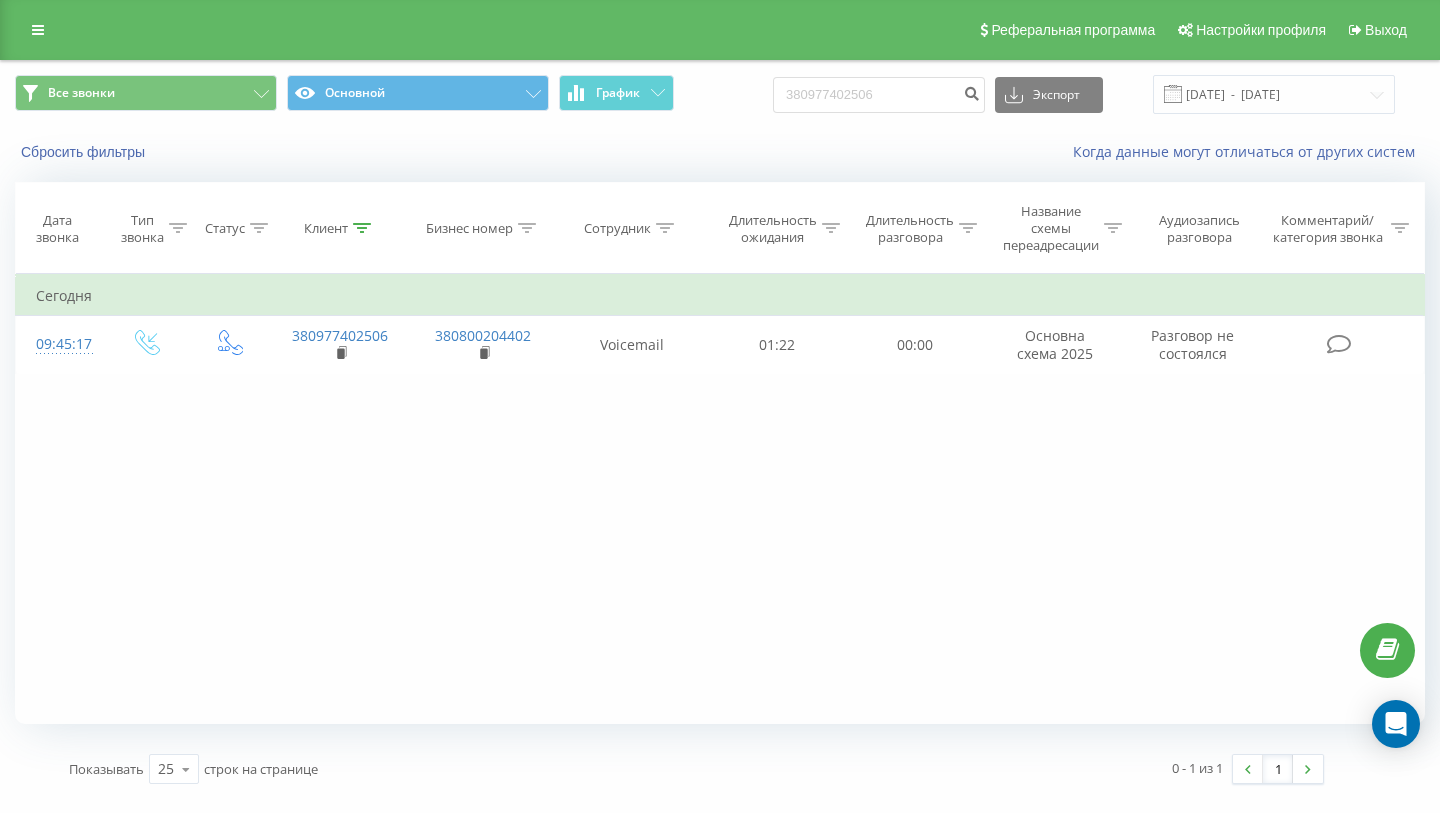 scroll, scrollTop: 0, scrollLeft: 0, axis: both 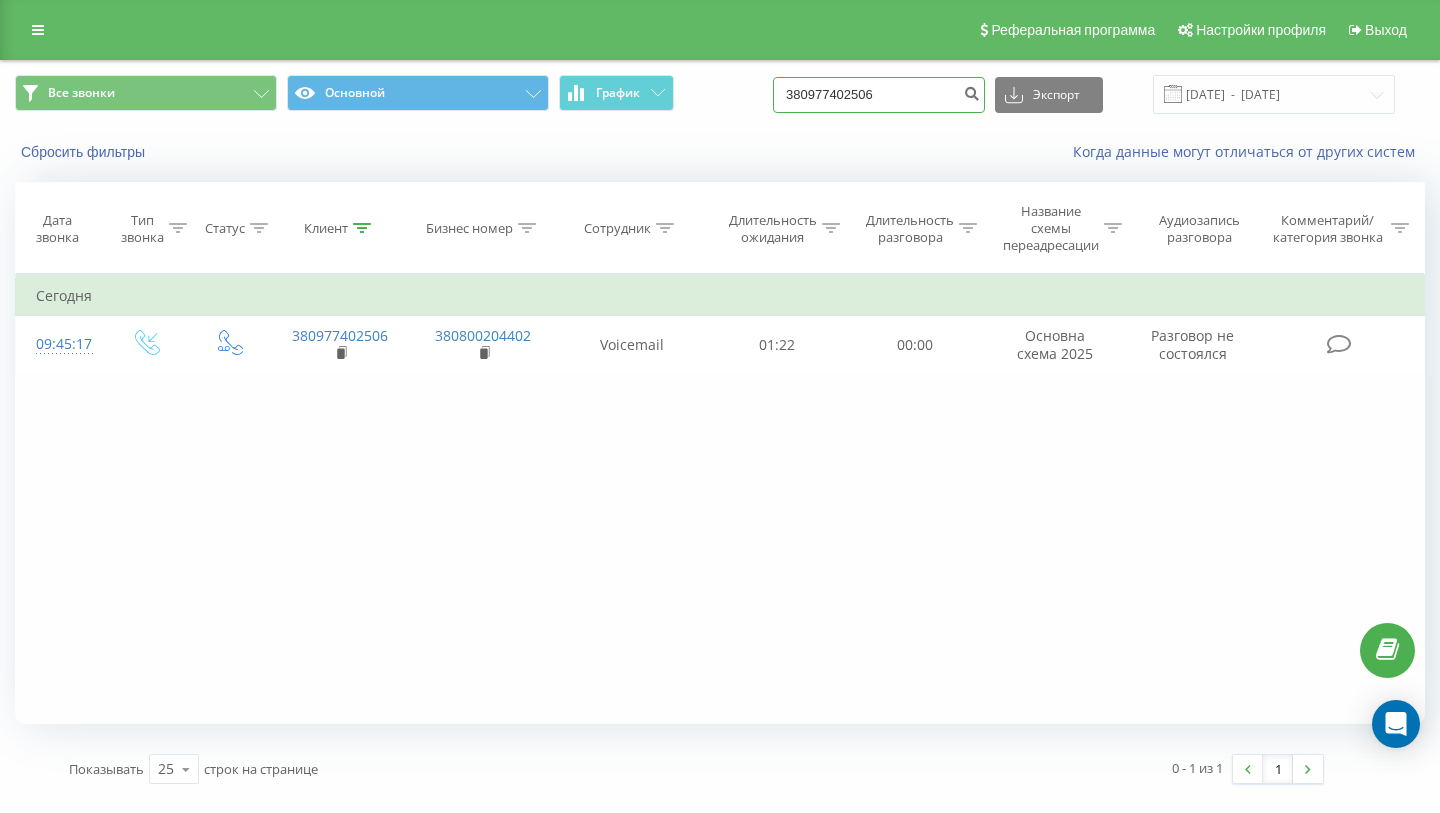 click on "380977402506" at bounding box center [879, 95] 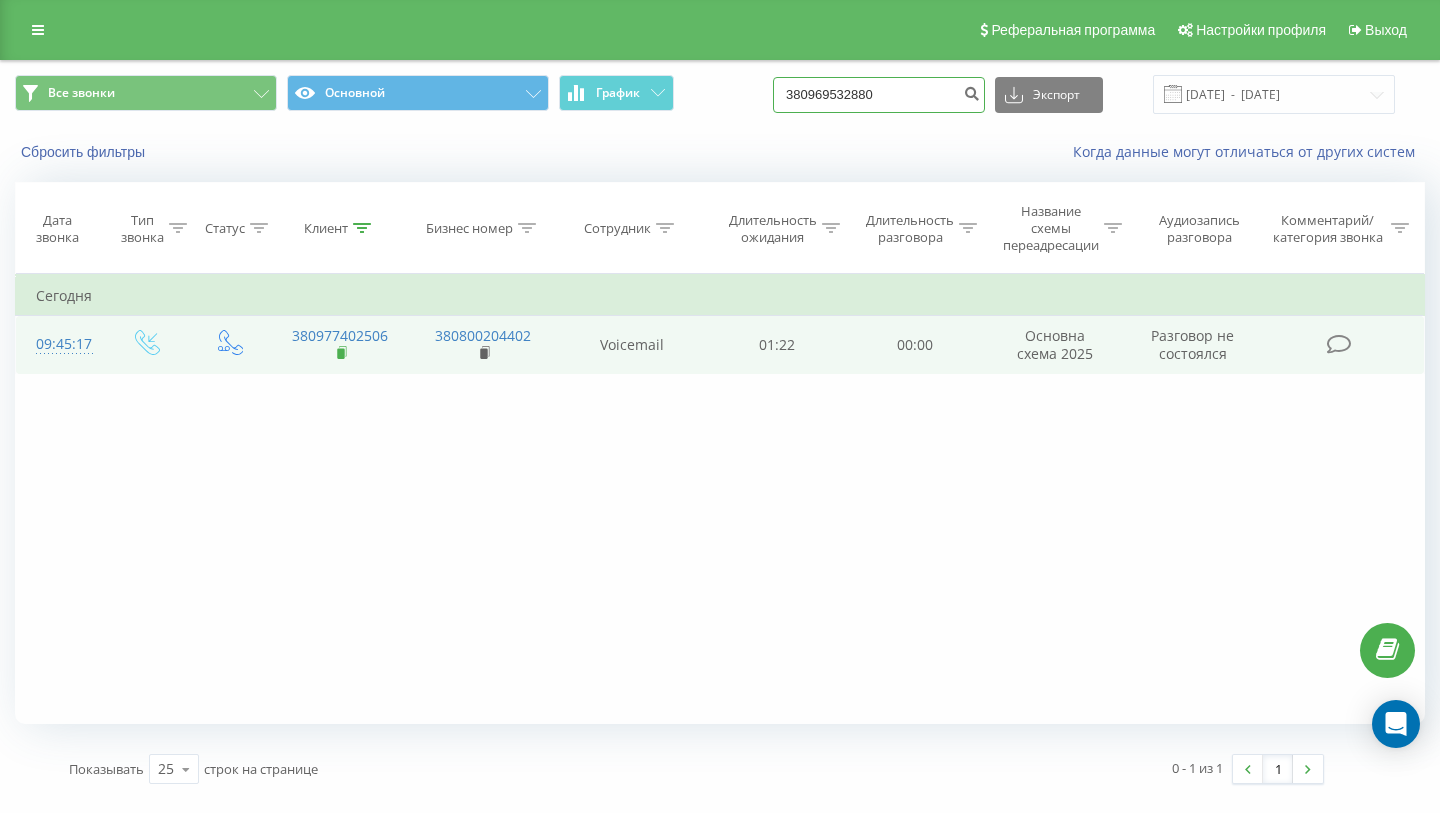 type on "380969532880" 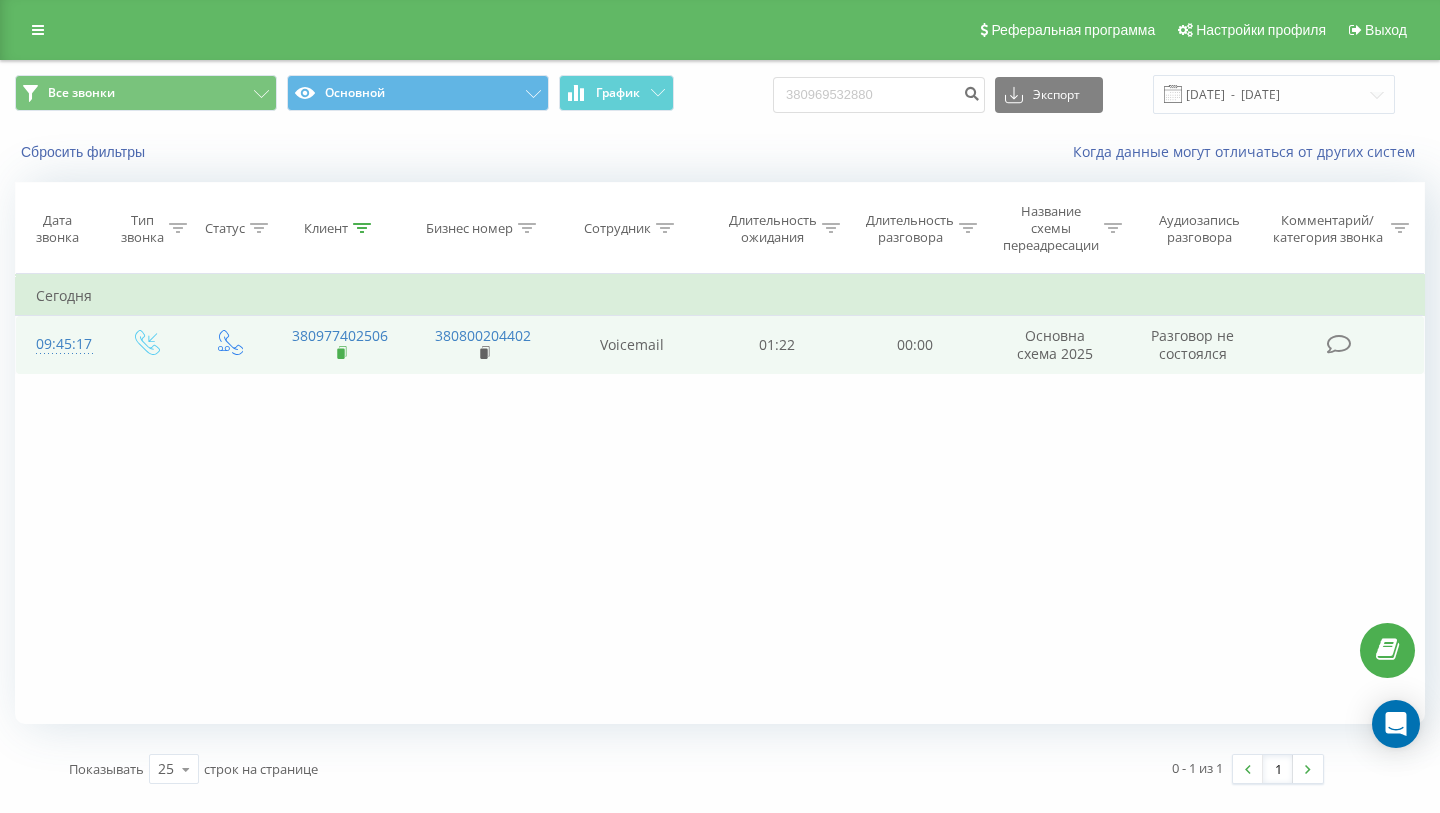 click 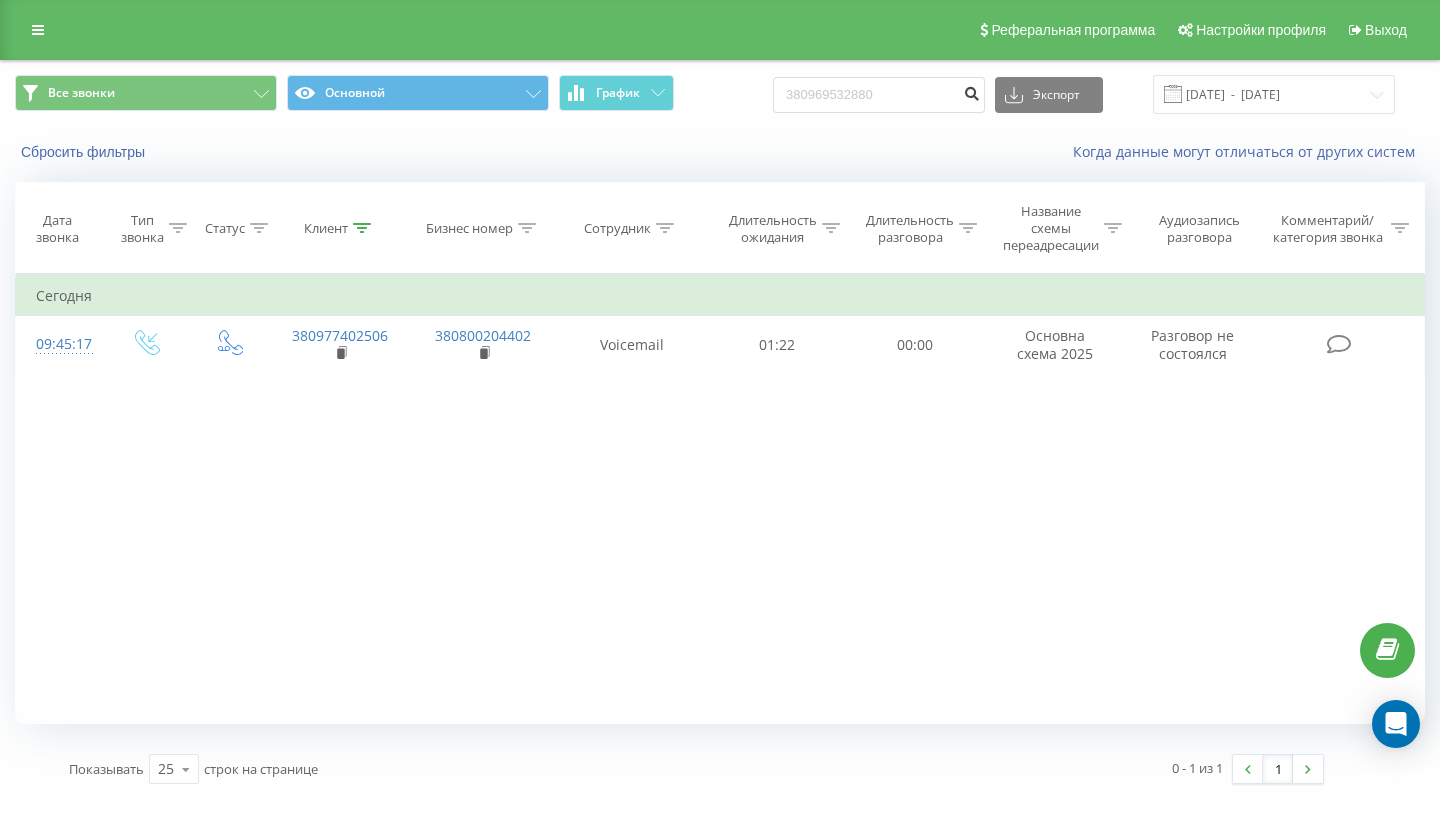 click at bounding box center [971, 91] 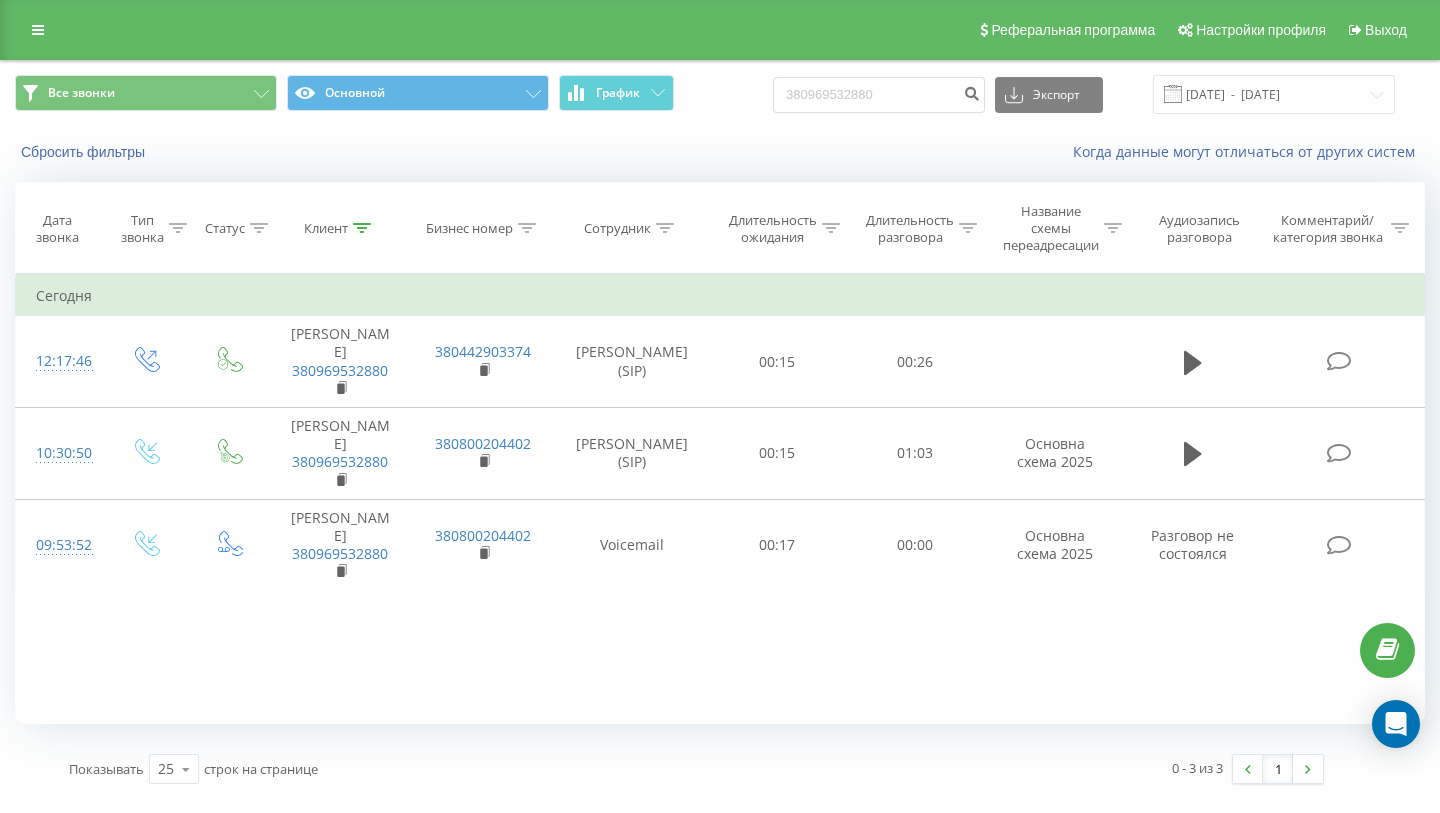 scroll, scrollTop: 0, scrollLeft: 0, axis: both 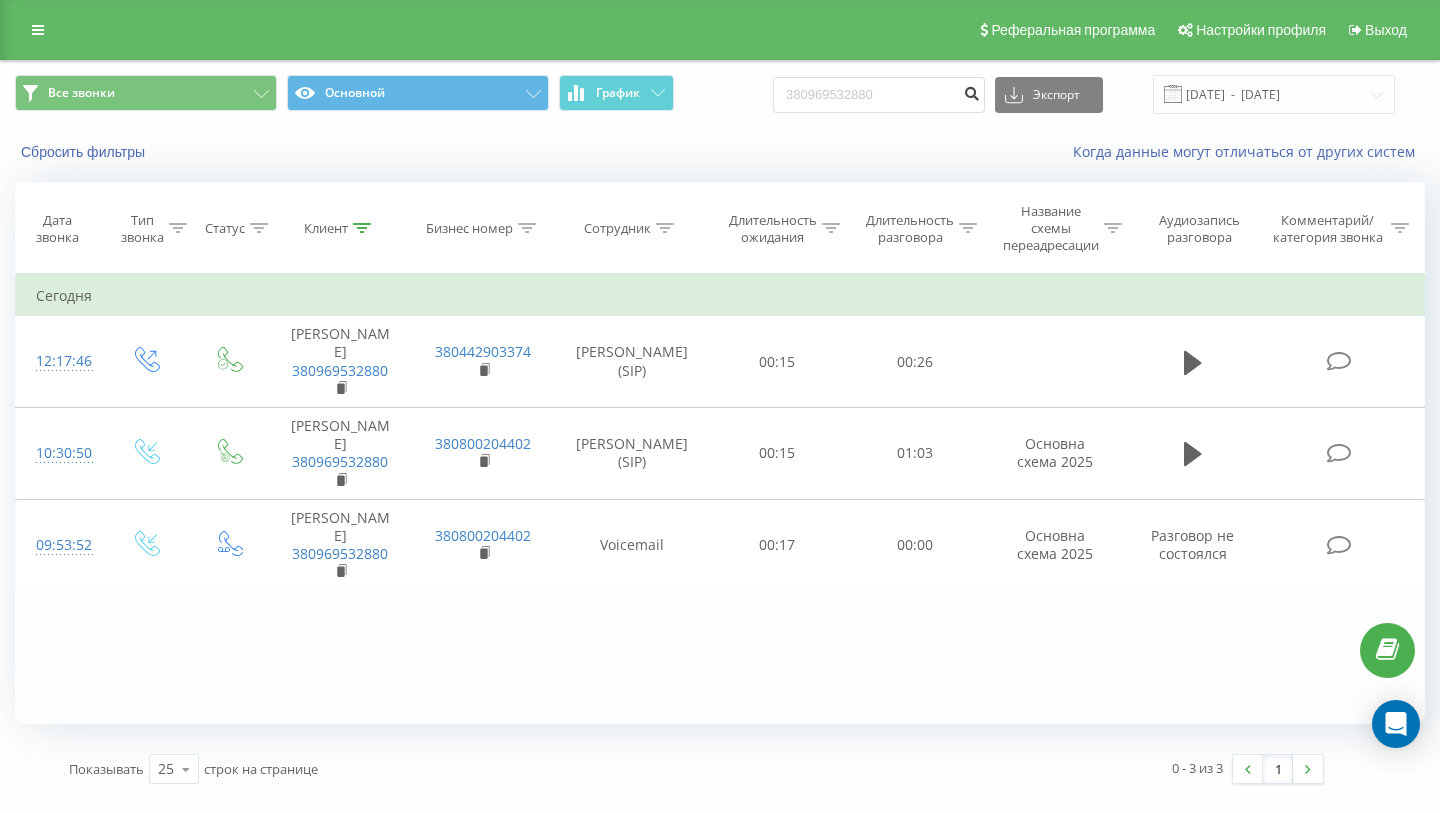 click at bounding box center [971, 91] 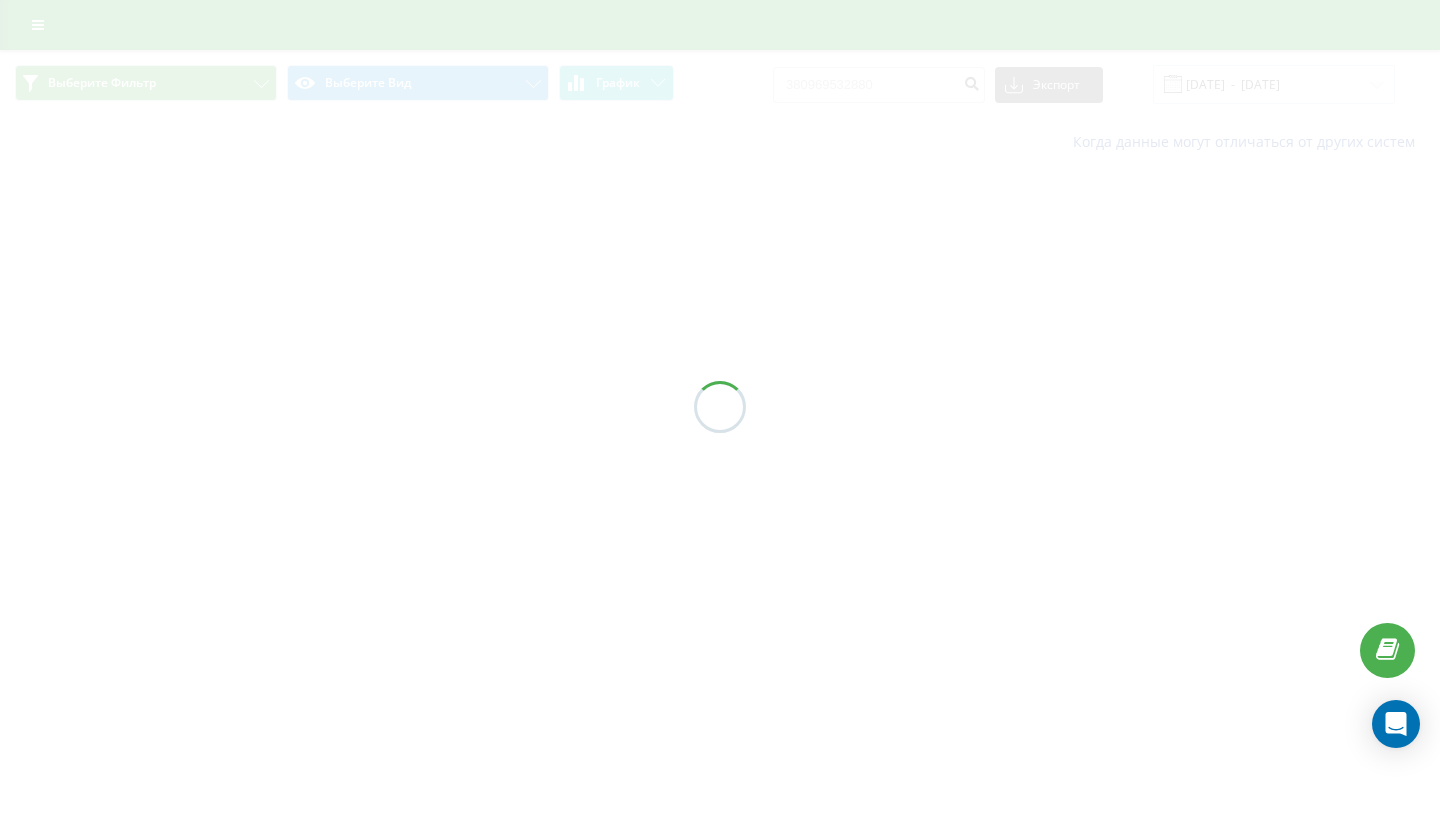 scroll, scrollTop: 0, scrollLeft: 0, axis: both 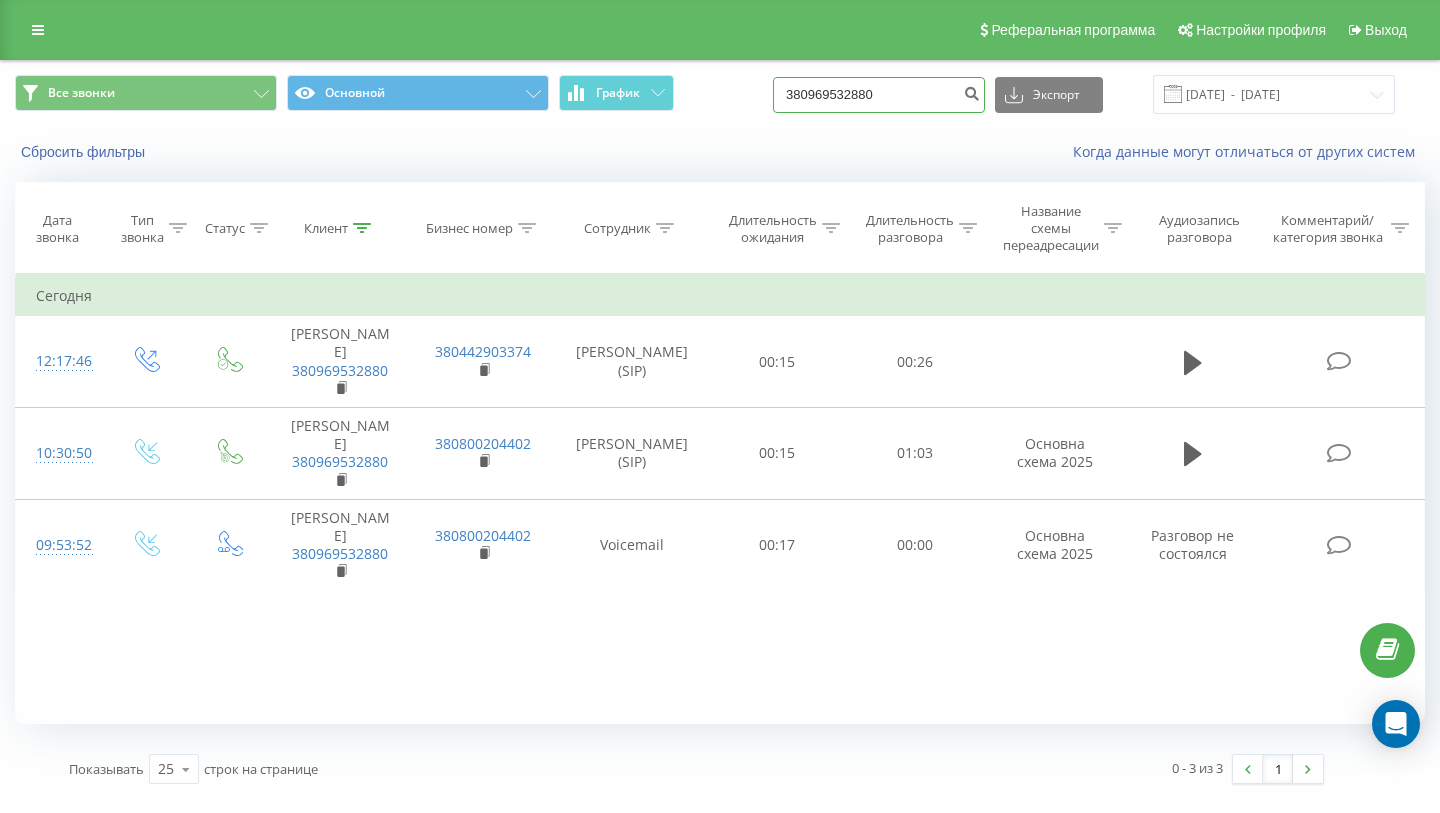 click on "380969532880" at bounding box center (879, 95) 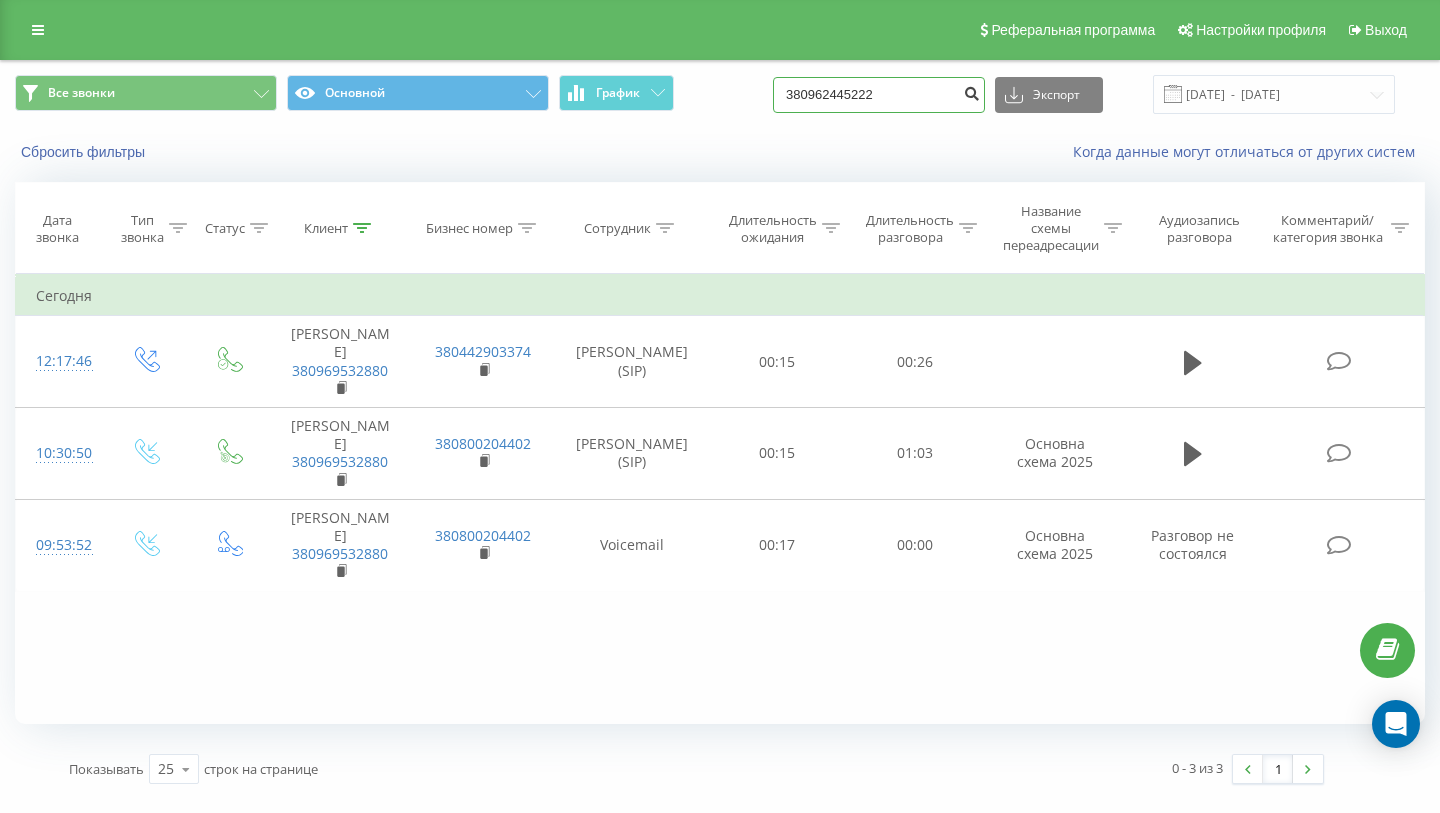 type on "380962445222" 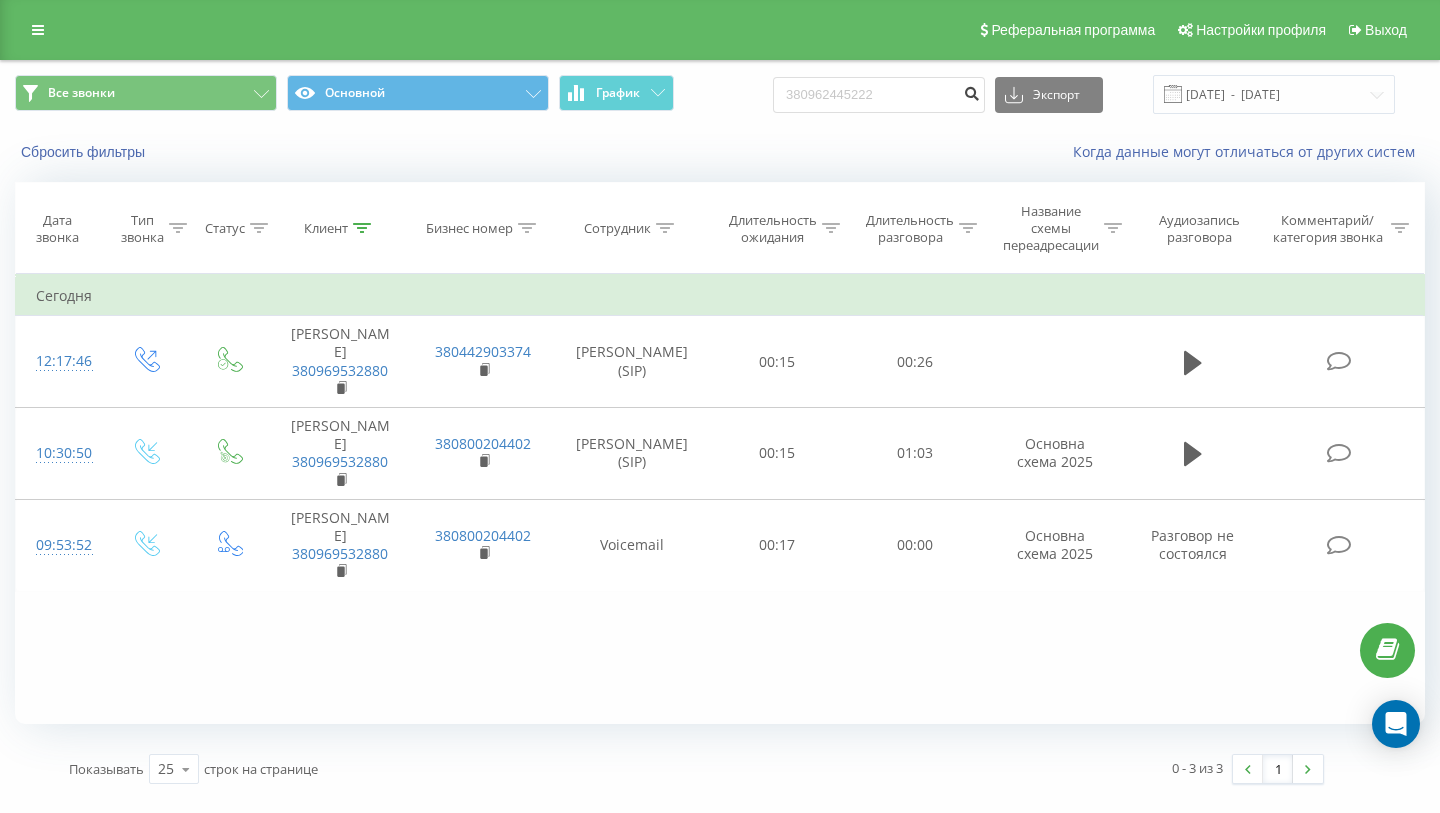 click at bounding box center [971, 91] 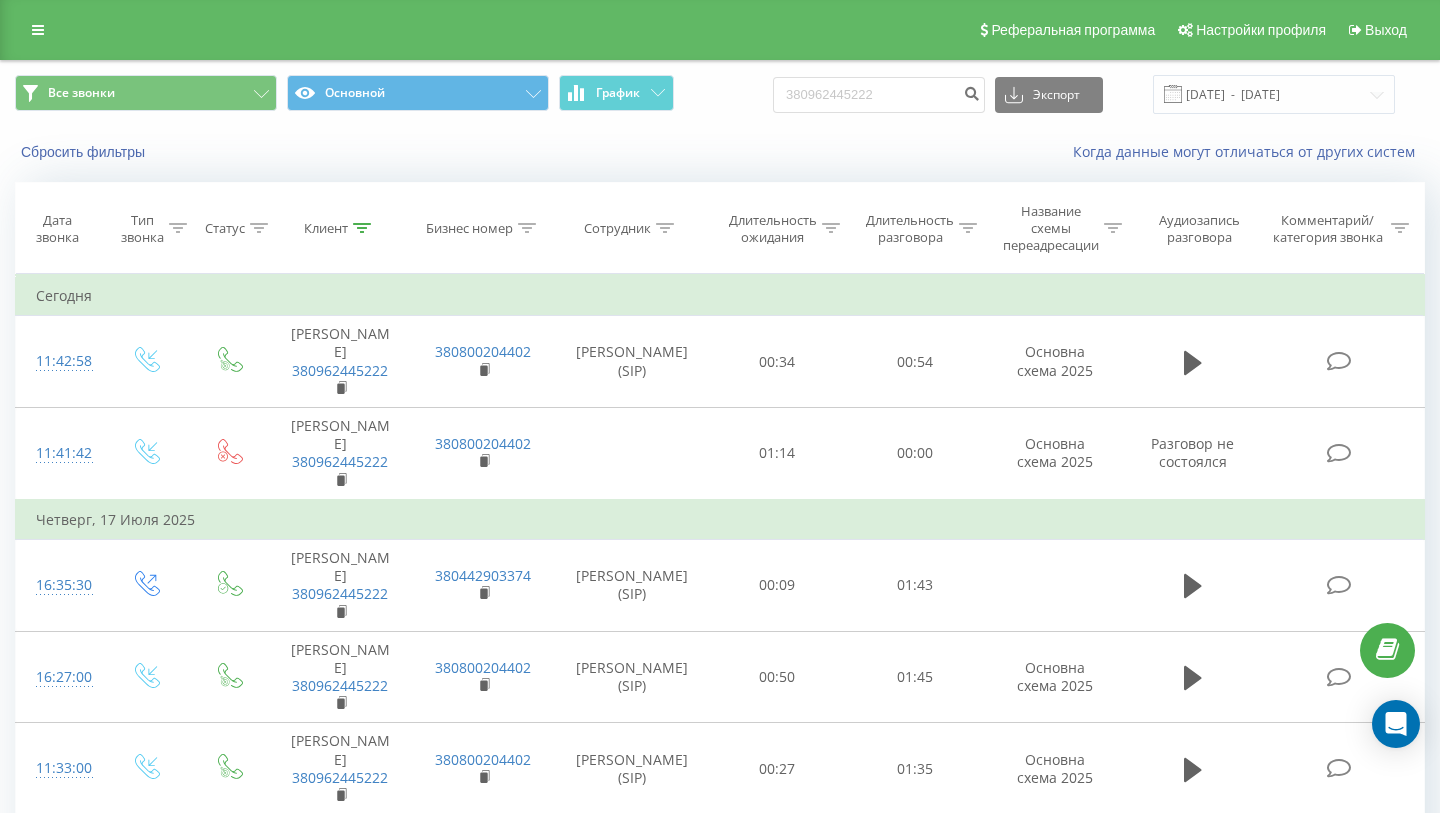 scroll, scrollTop: 0, scrollLeft: 0, axis: both 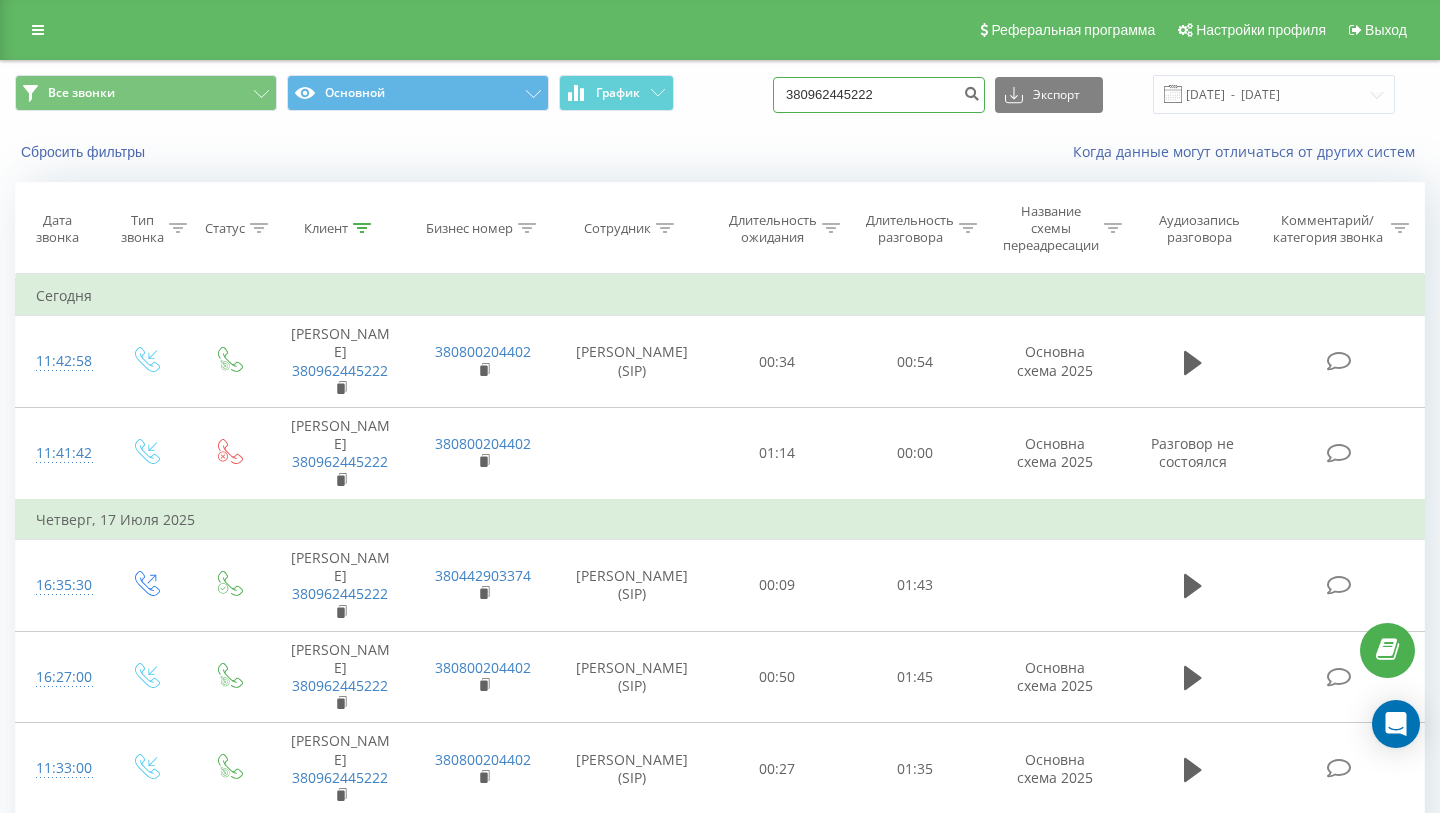 click on "380962445222" at bounding box center [879, 95] 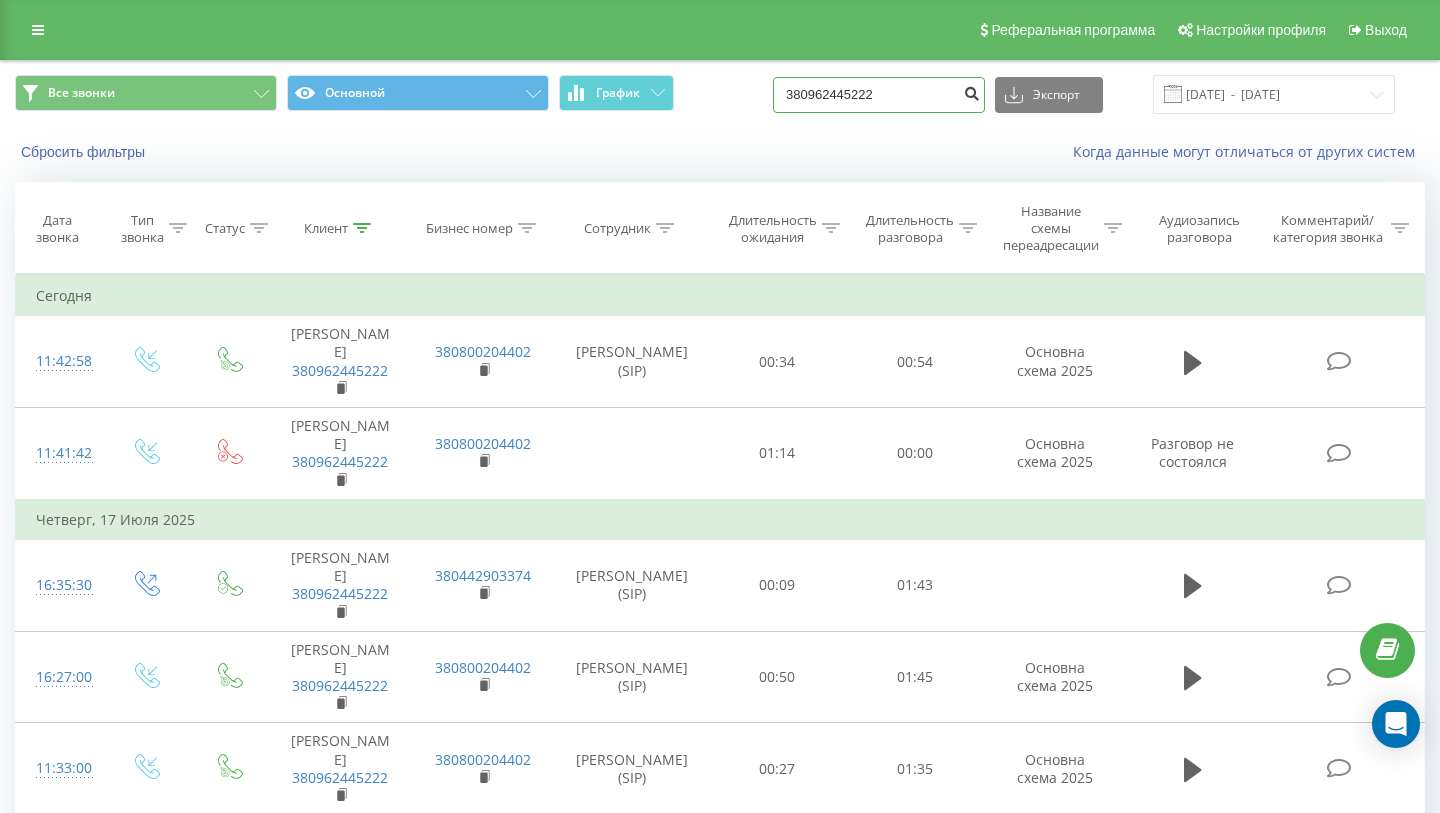 paste on "5867917" 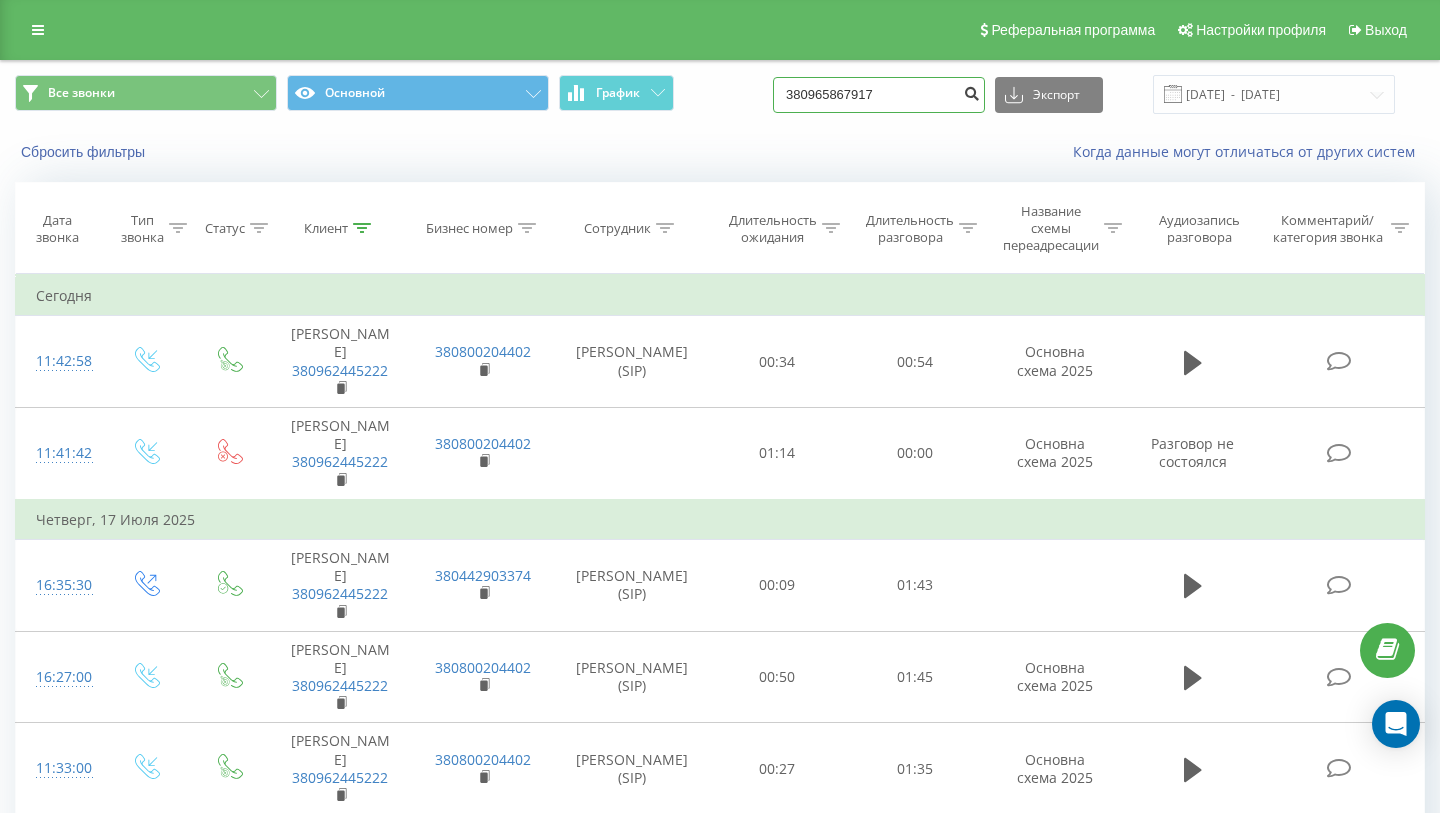 type on "380965867917" 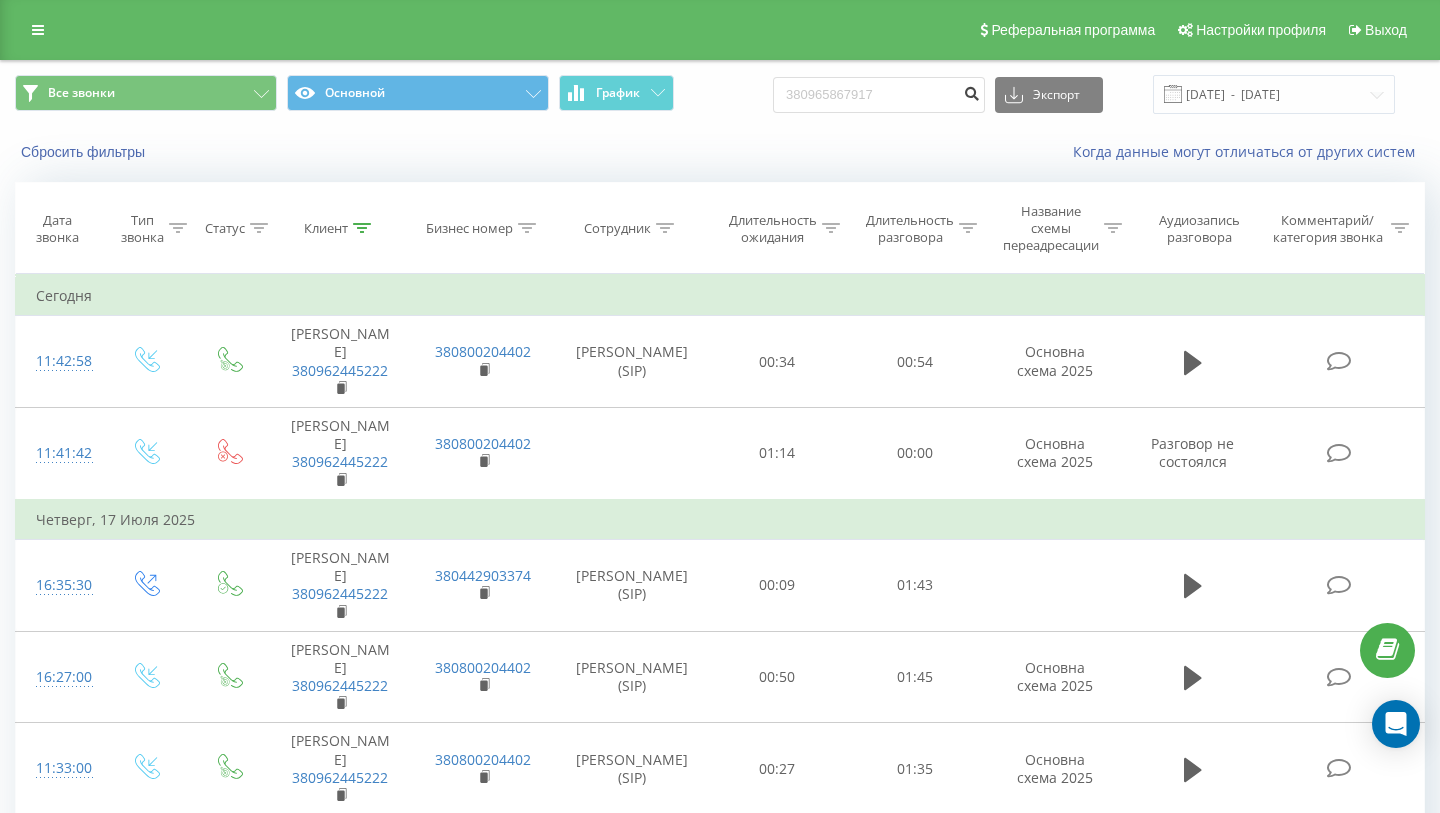 click at bounding box center [971, 91] 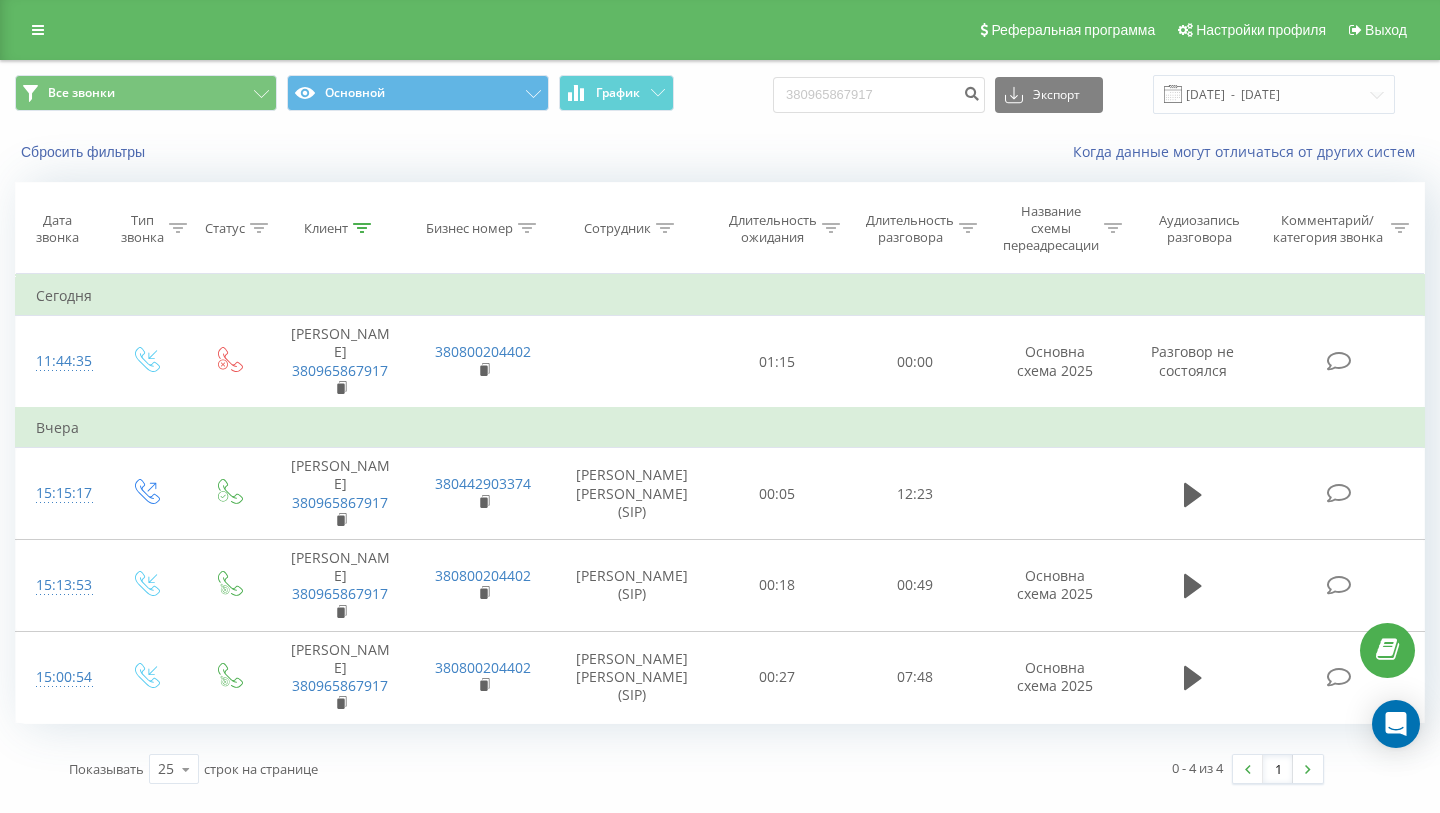 scroll, scrollTop: 0, scrollLeft: 0, axis: both 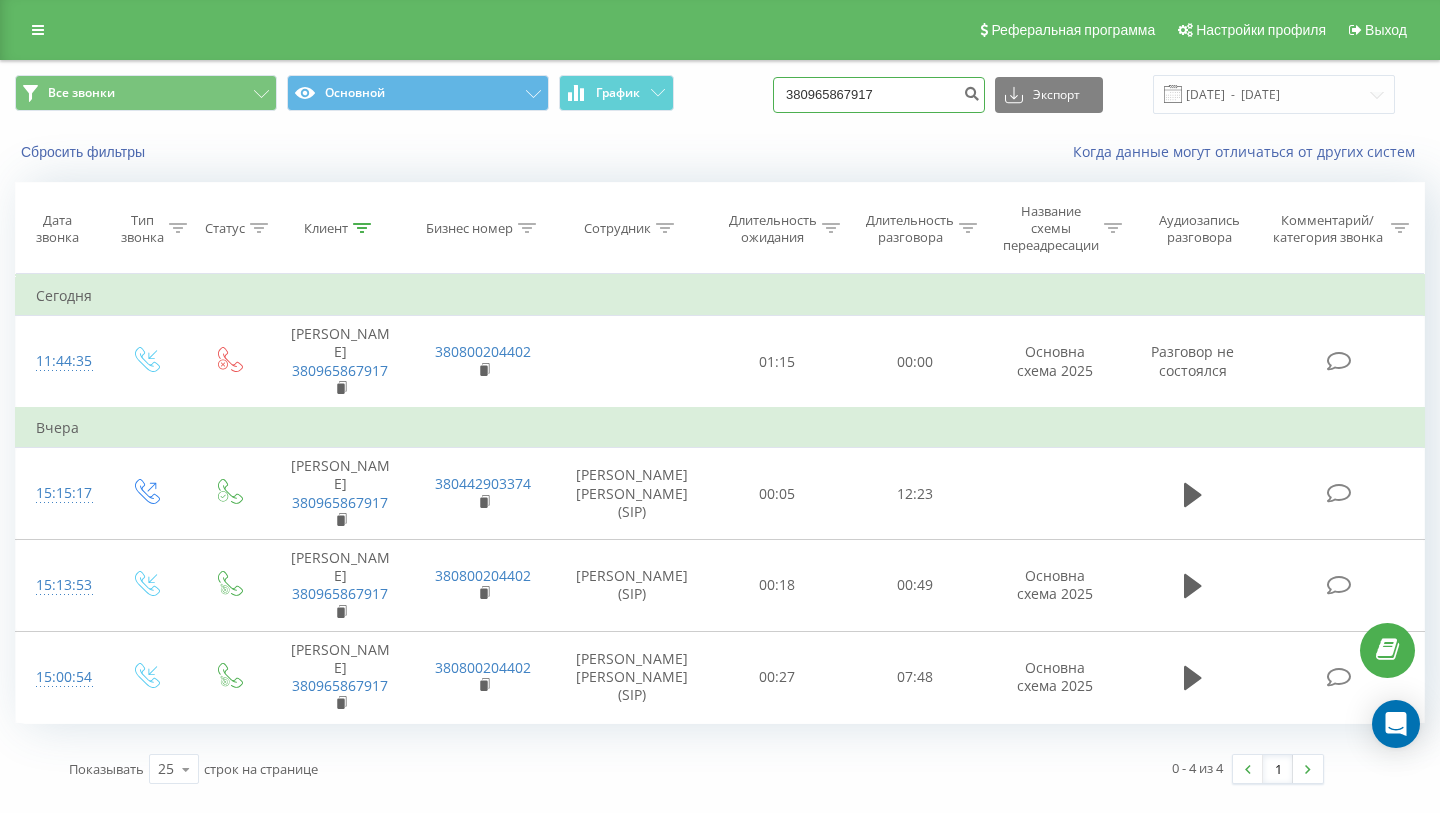 click on "380965867917" at bounding box center [879, 95] 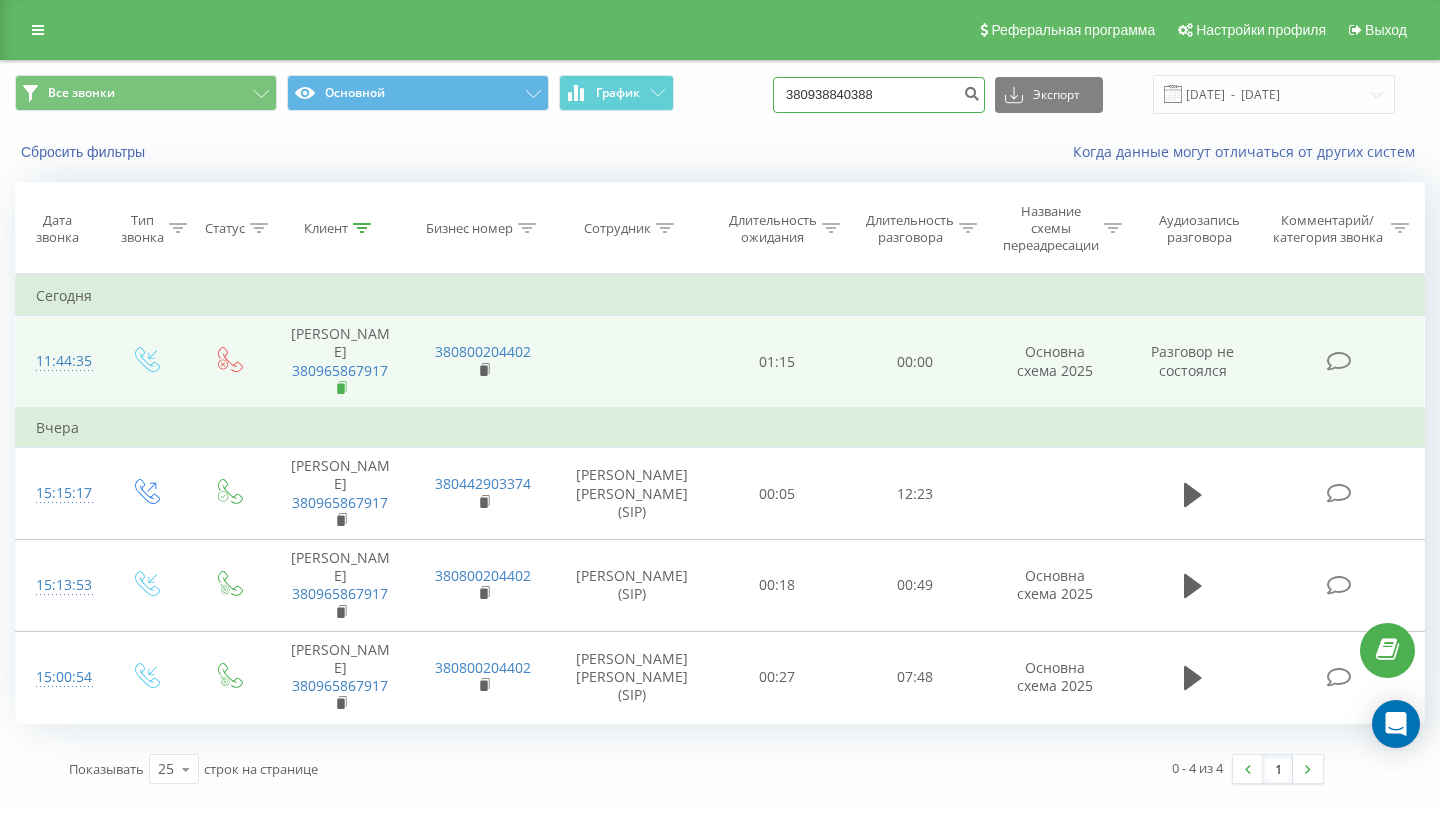 type on "380938840388" 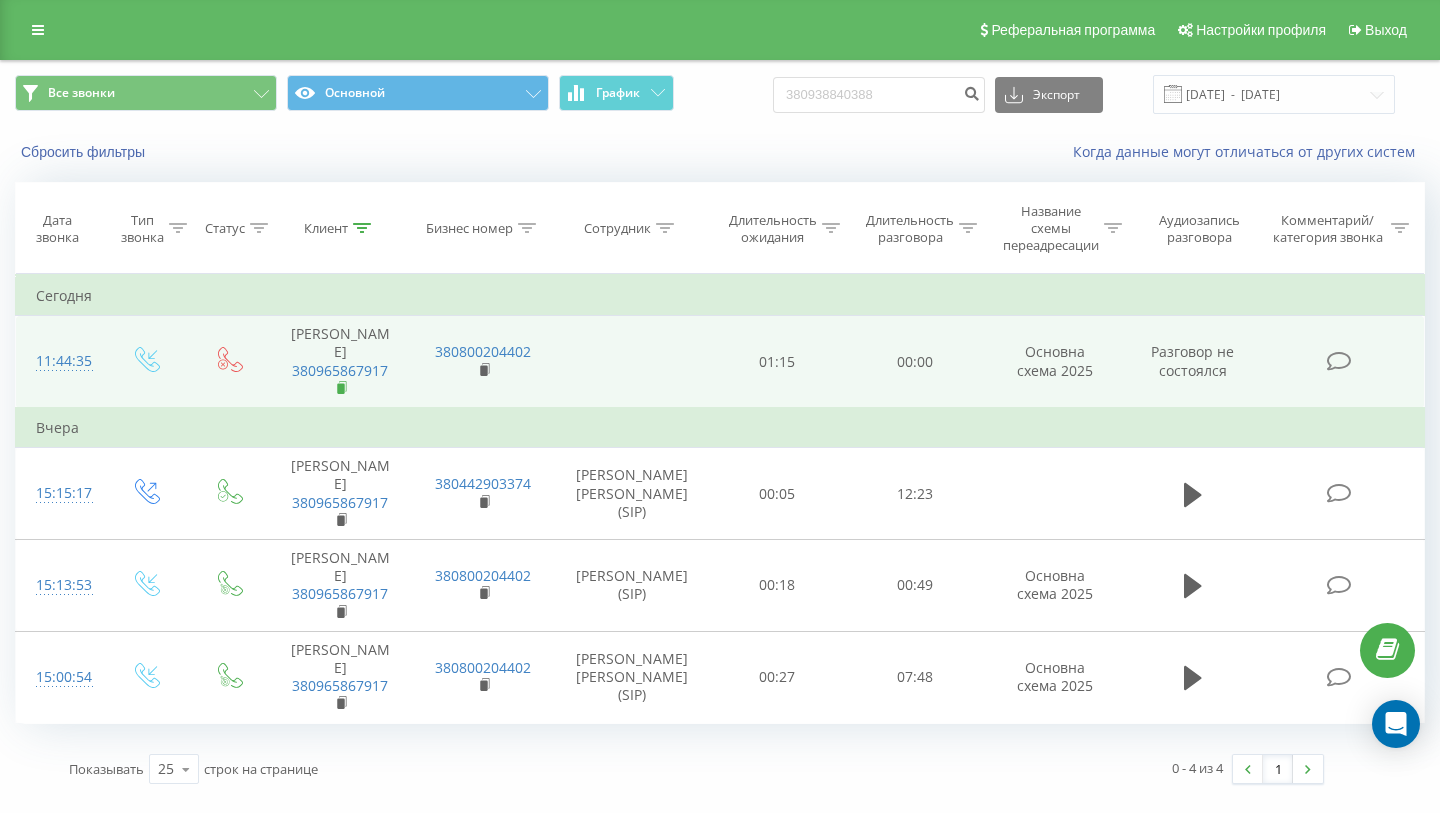 click 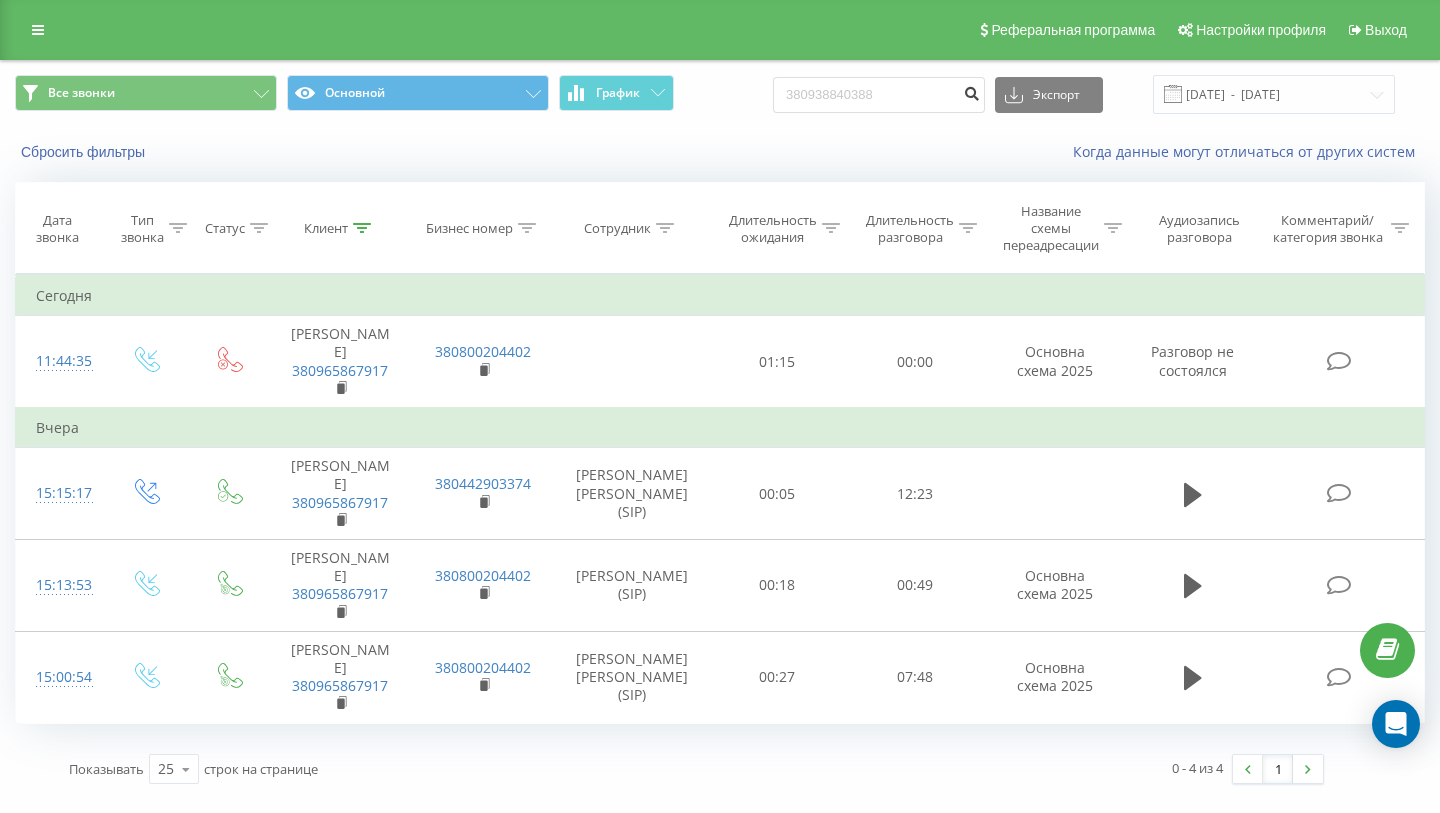 click at bounding box center [971, 91] 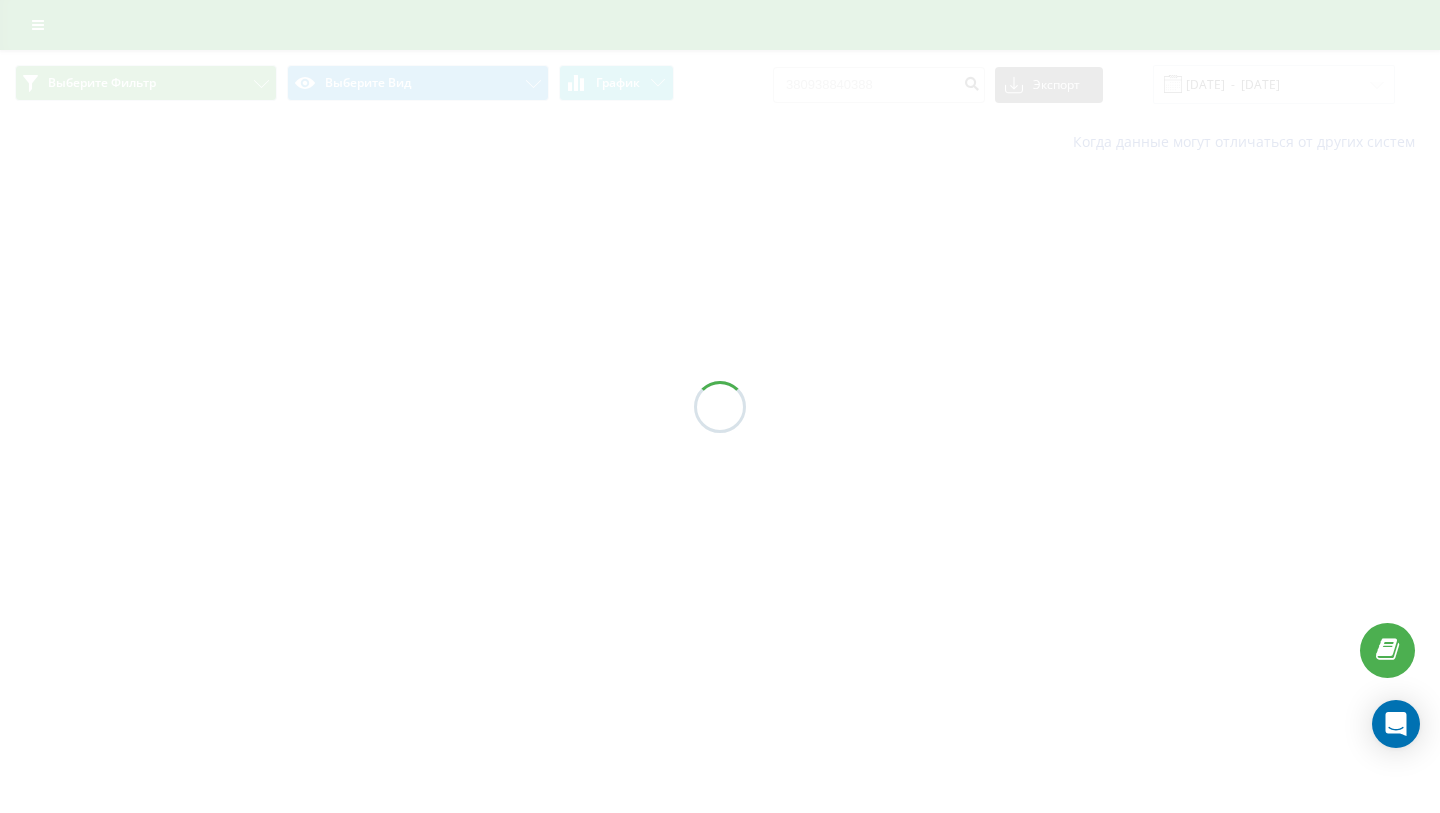scroll, scrollTop: 0, scrollLeft: 0, axis: both 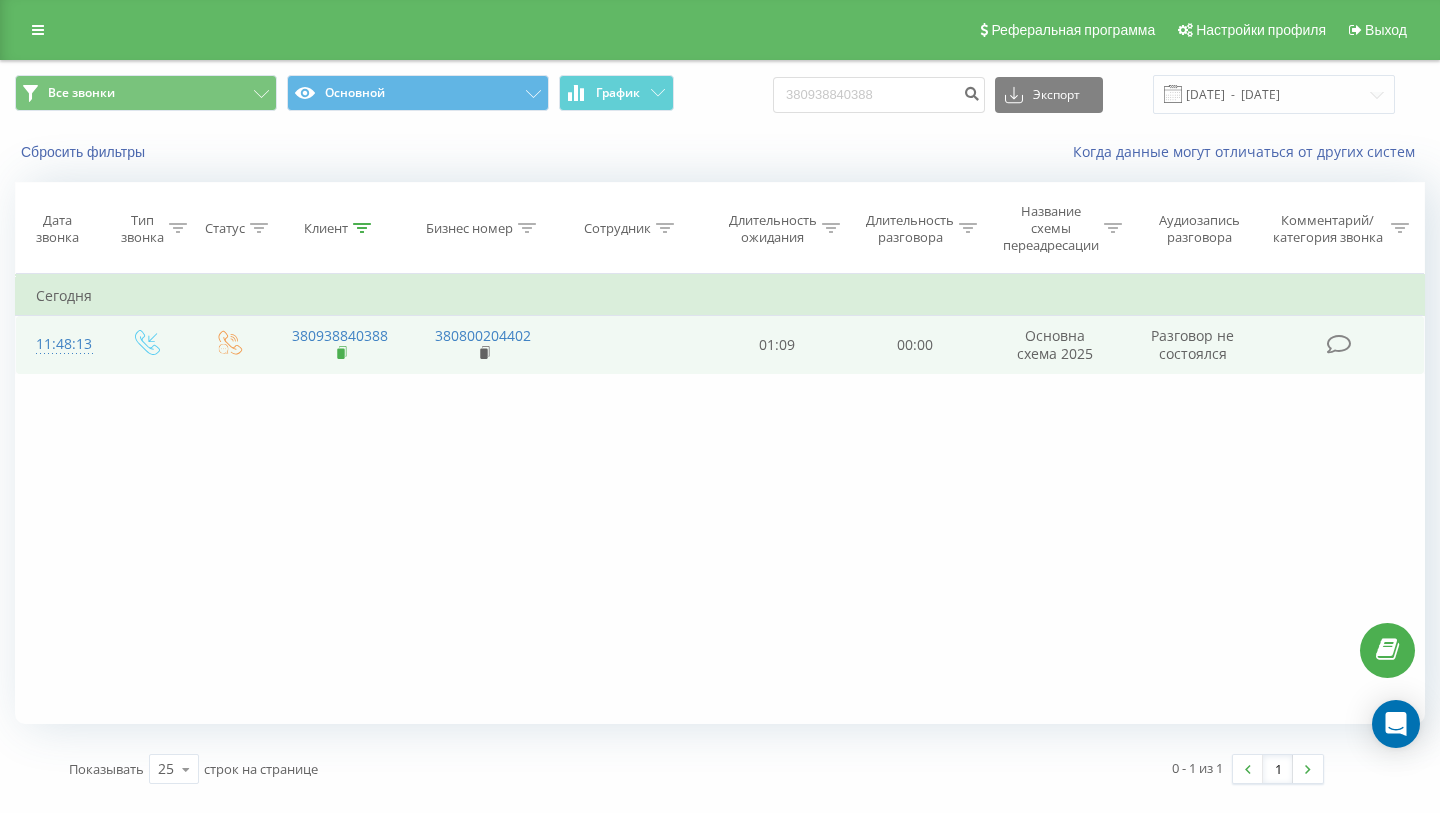 click 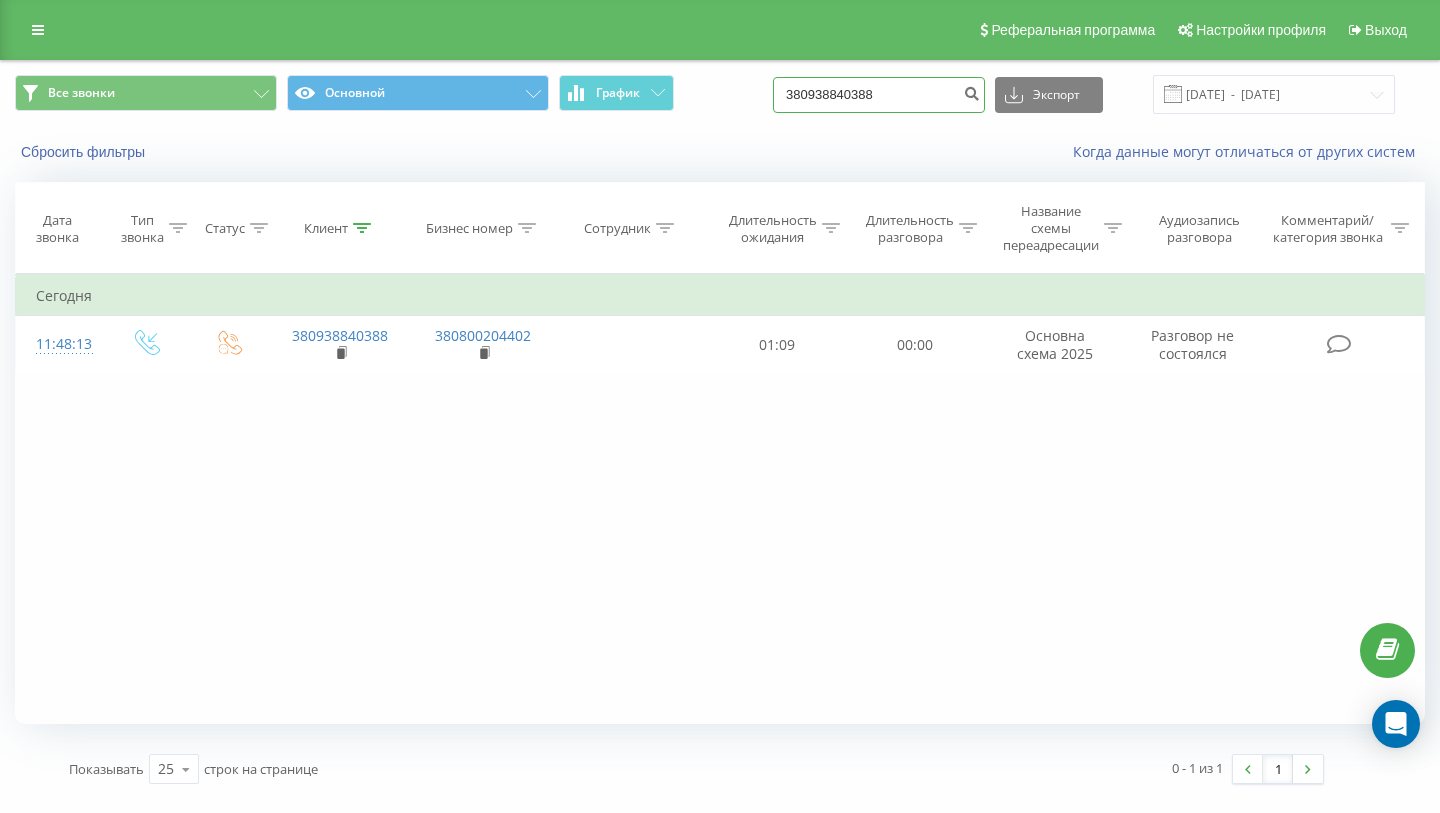 click on "380938840388" at bounding box center [879, 95] 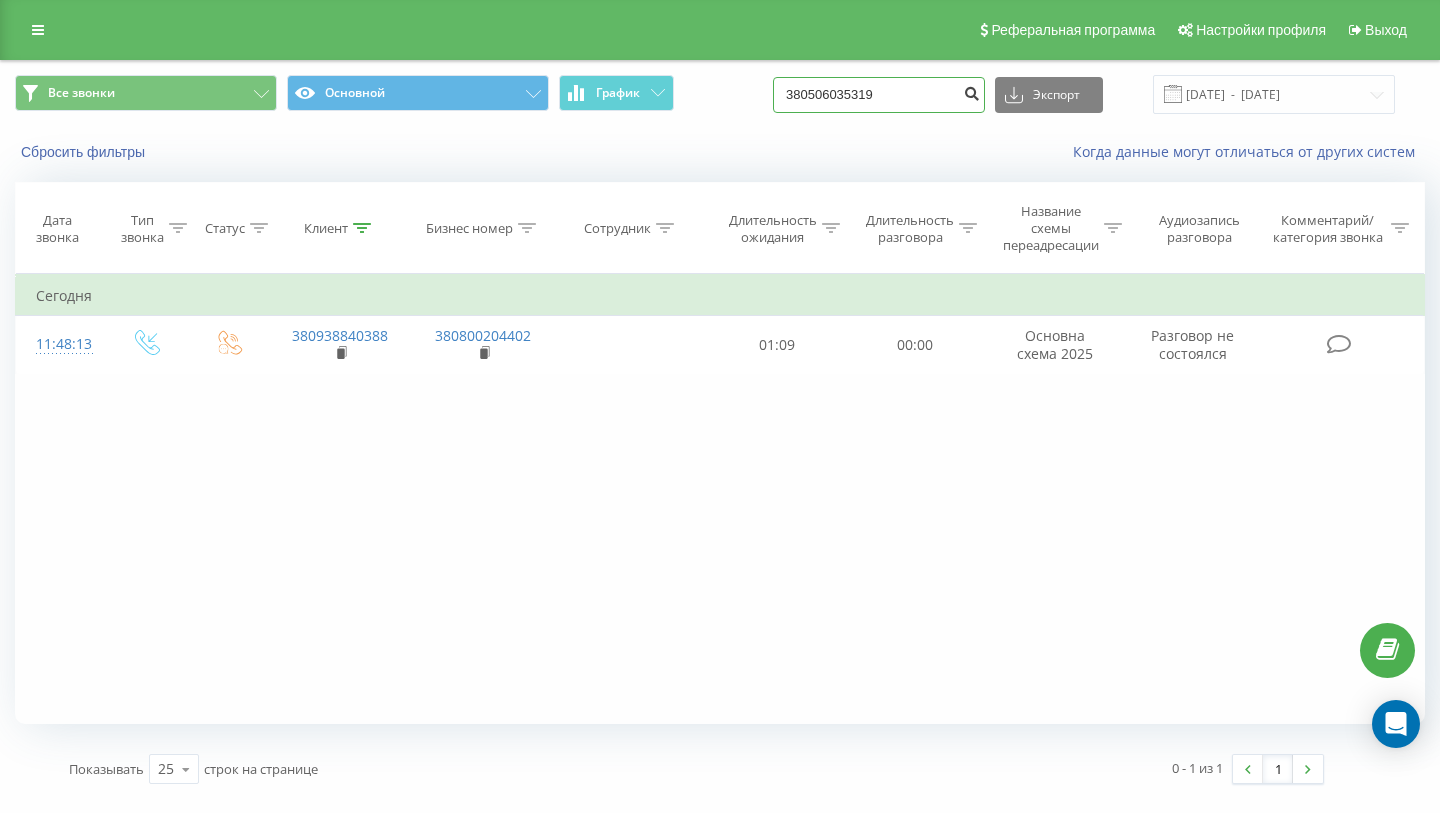 type on "380506035319" 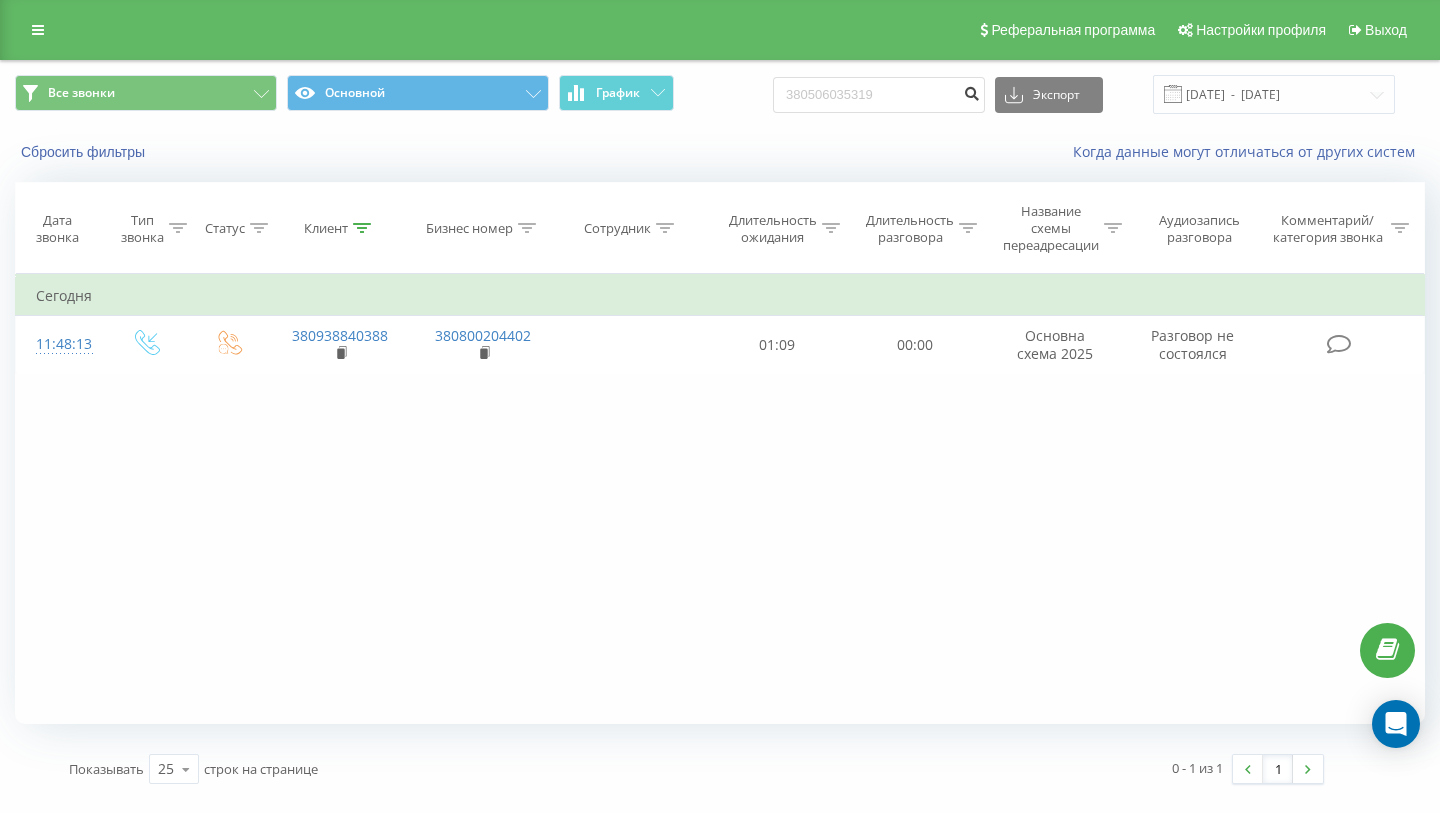 click at bounding box center (971, 91) 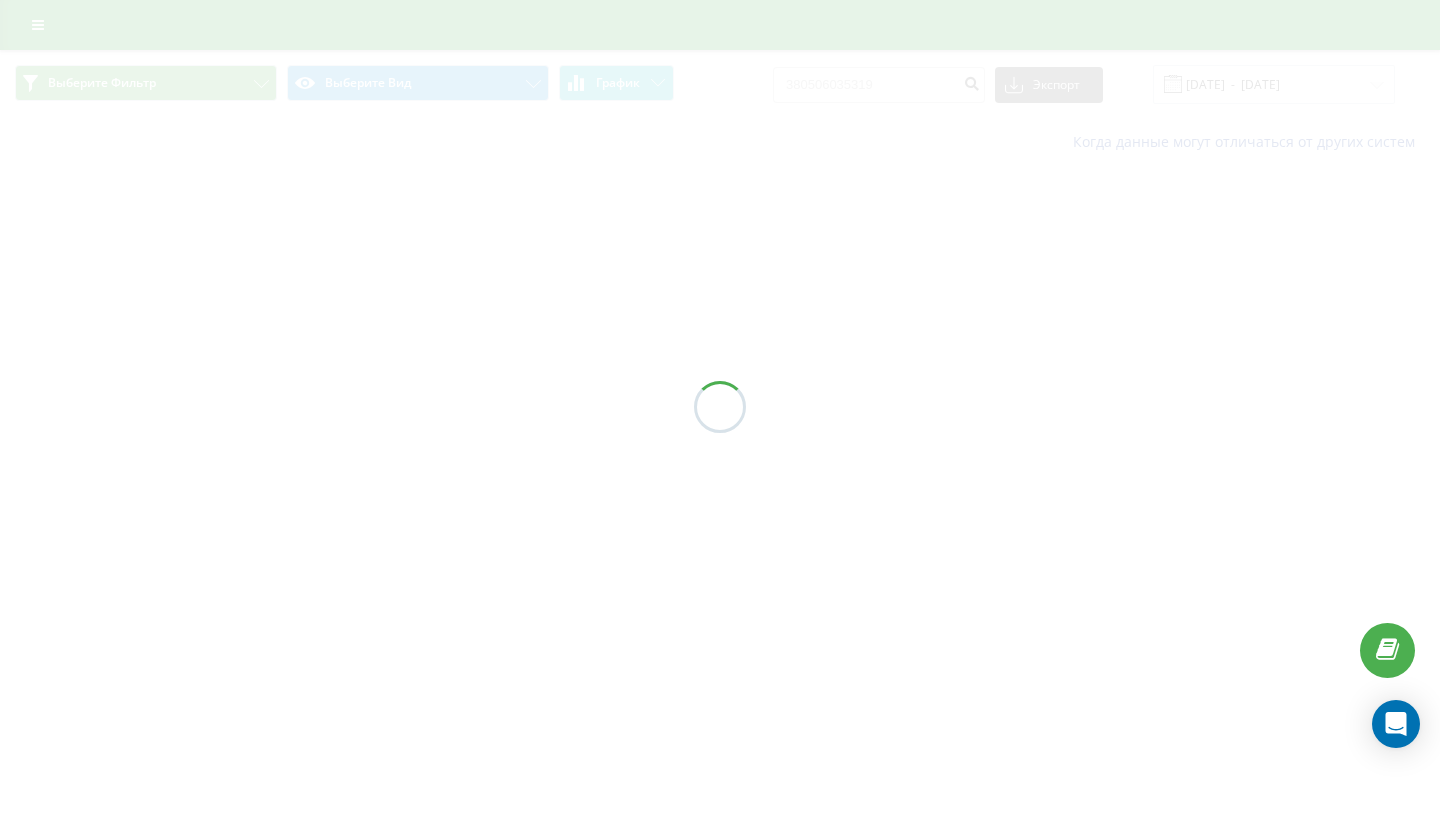 scroll, scrollTop: 0, scrollLeft: 0, axis: both 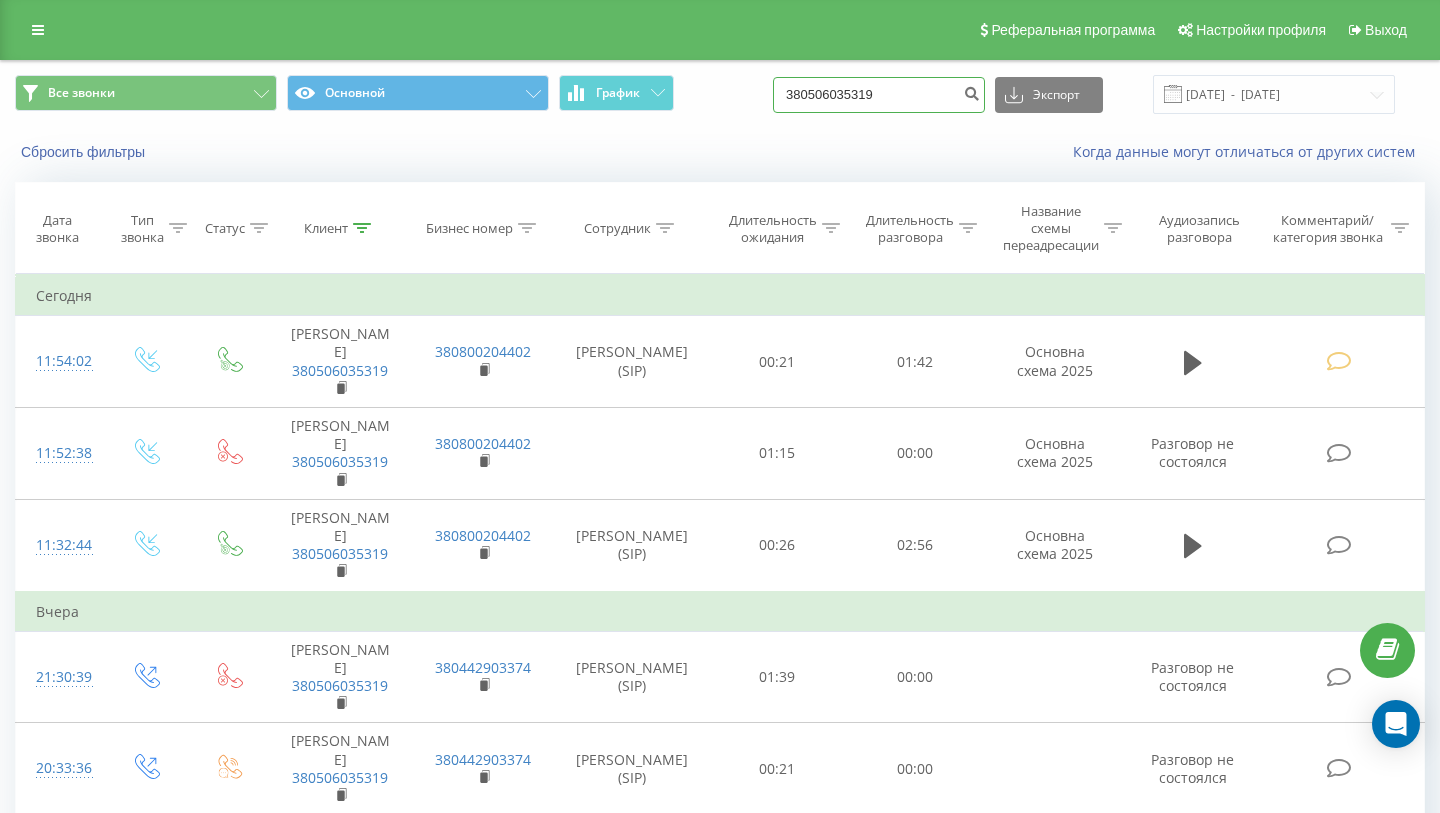 click on "380506035319" at bounding box center (879, 95) 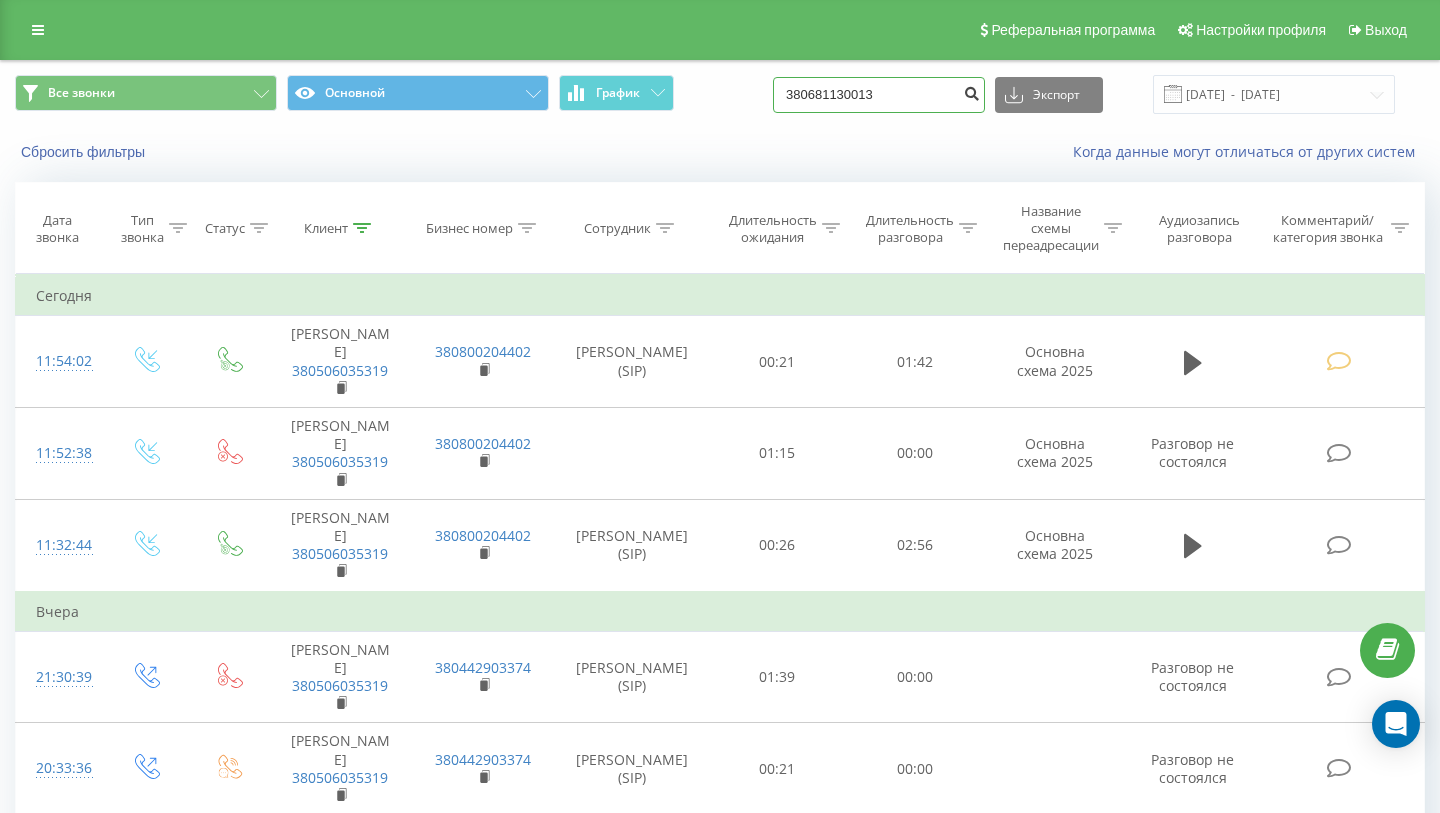 type on "380681130013" 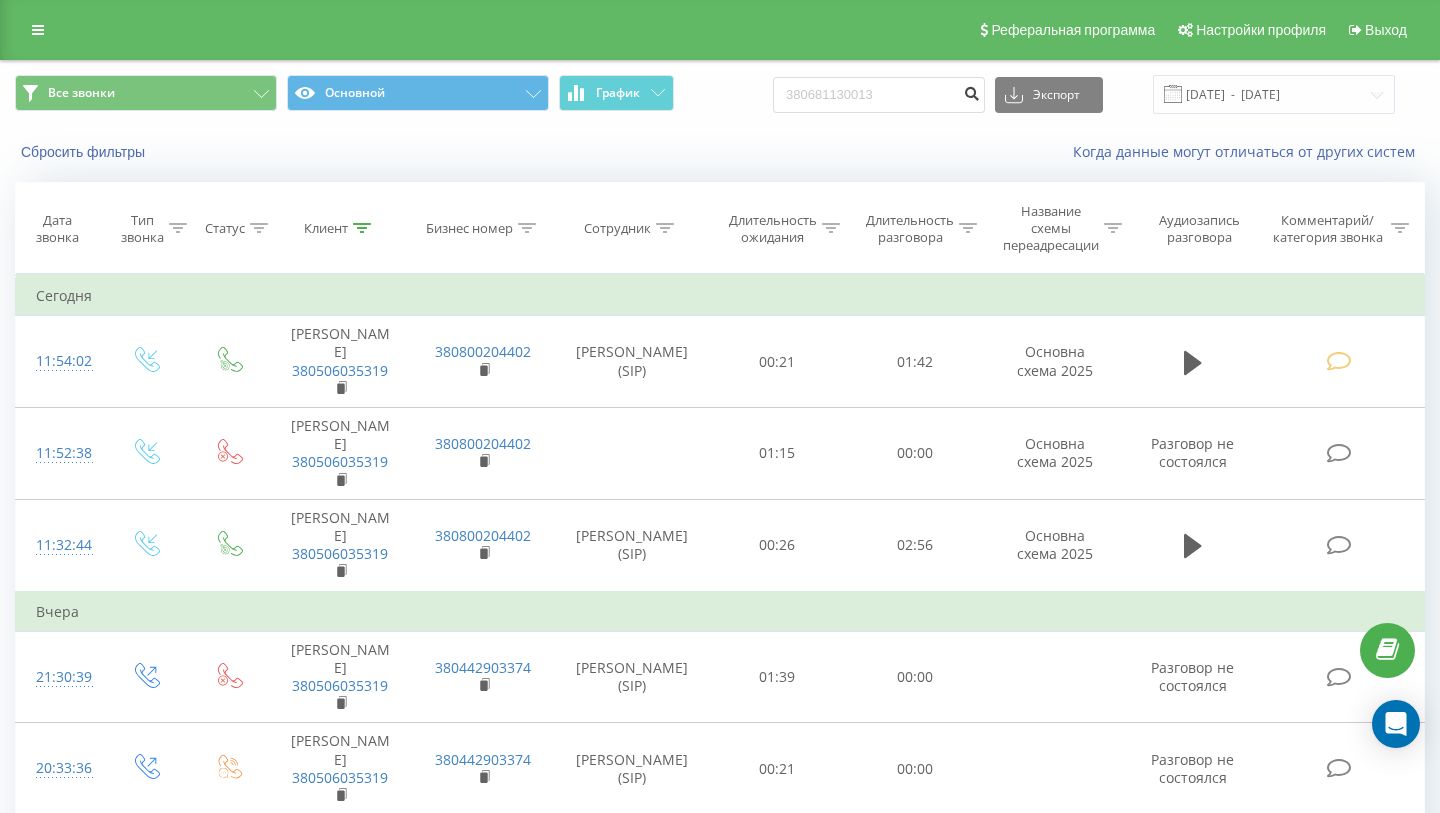 click at bounding box center (971, 91) 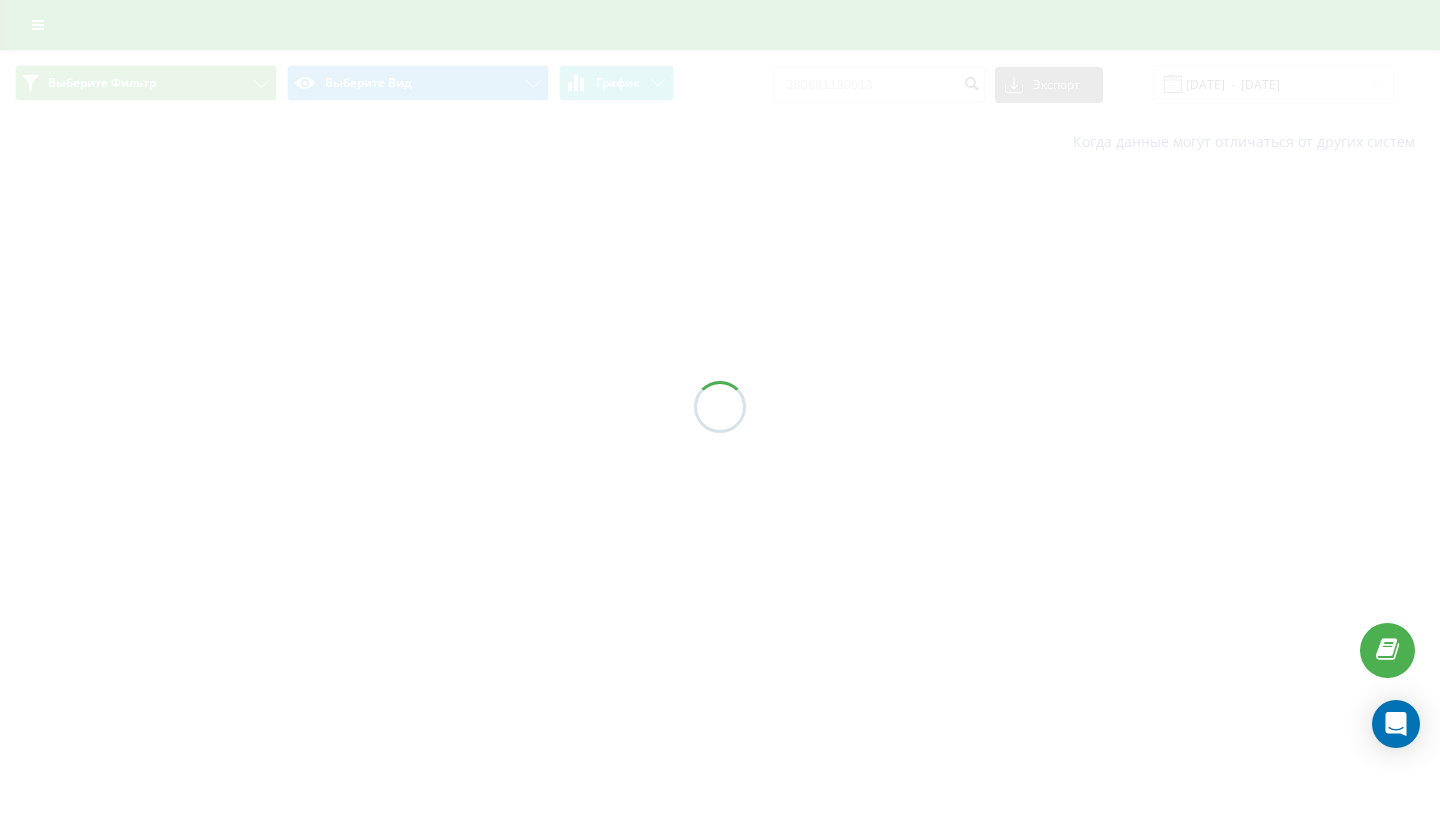 scroll, scrollTop: 0, scrollLeft: 0, axis: both 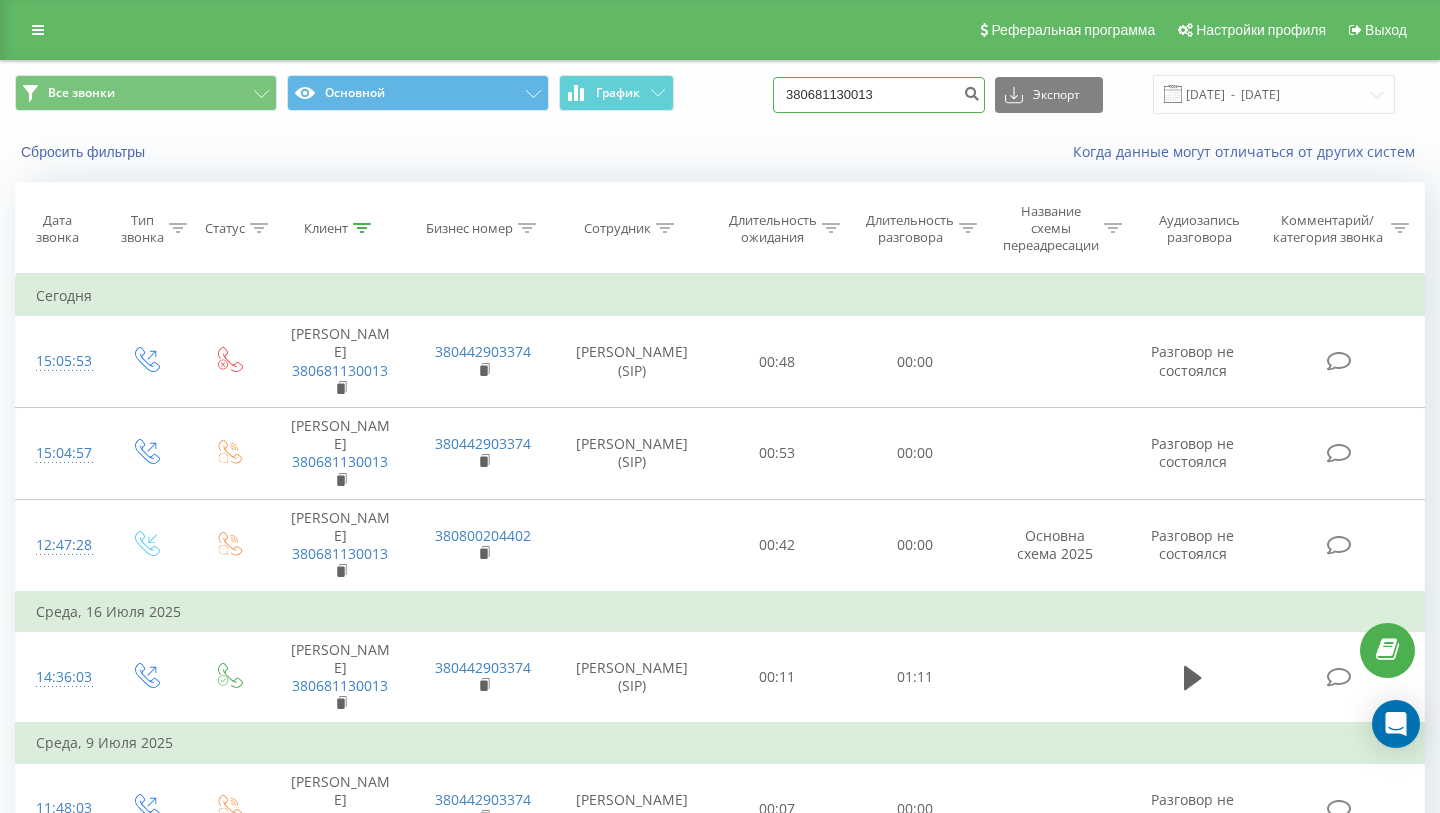 click on "380681130013" at bounding box center (879, 95) 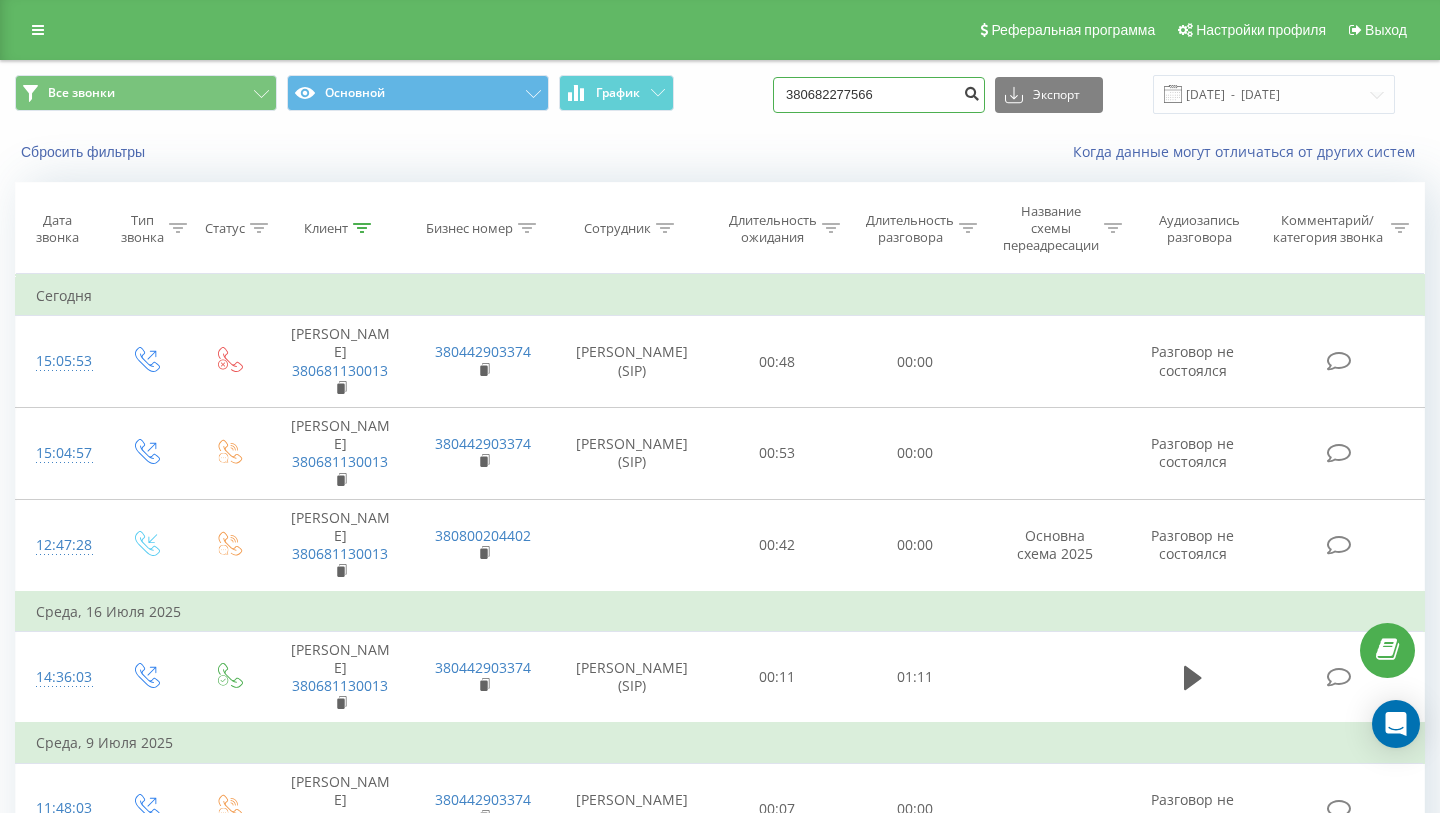 type on "380682277566" 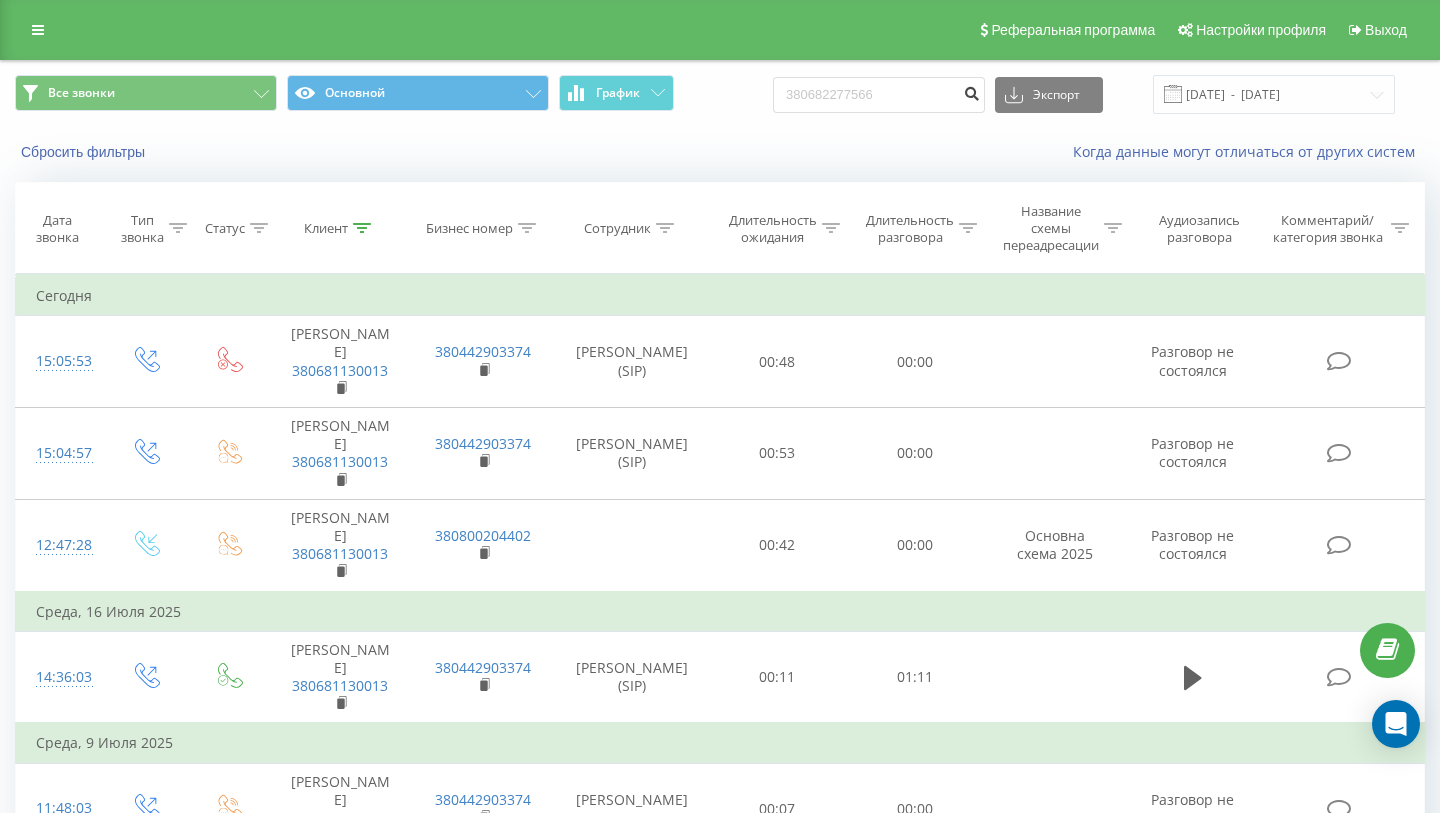 click at bounding box center [971, 91] 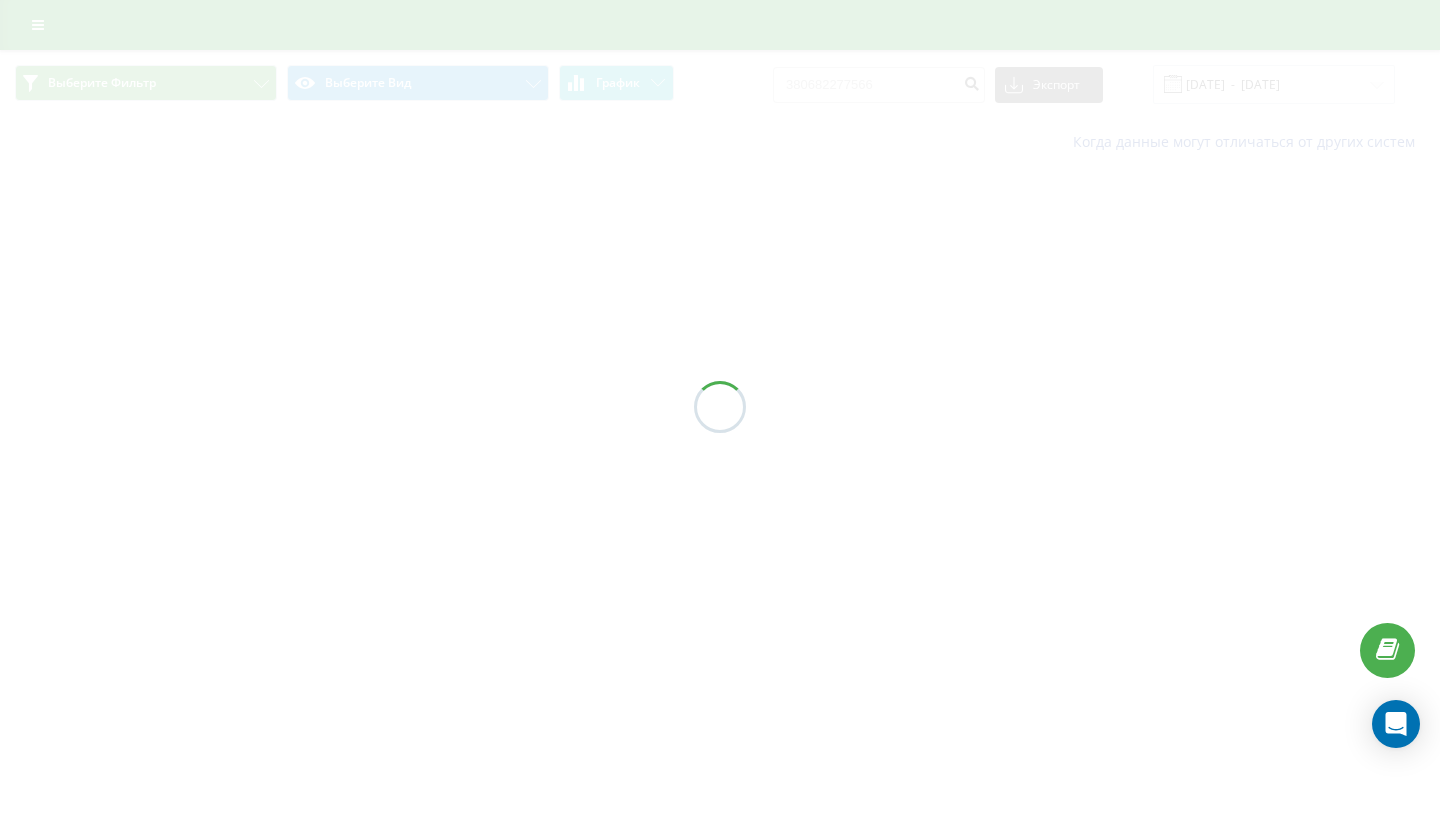 scroll, scrollTop: 0, scrollLeft: 0, axis: both 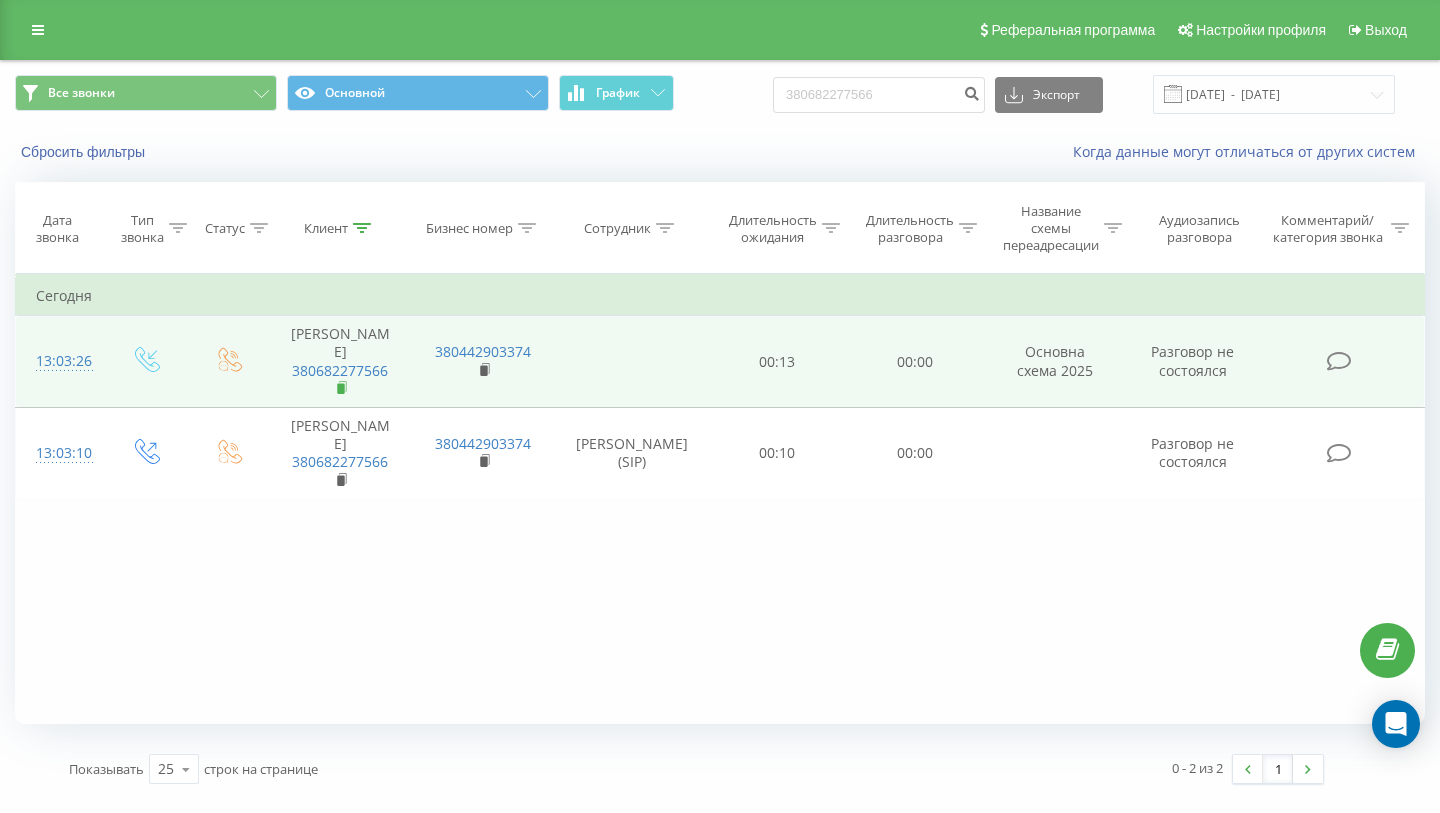 click 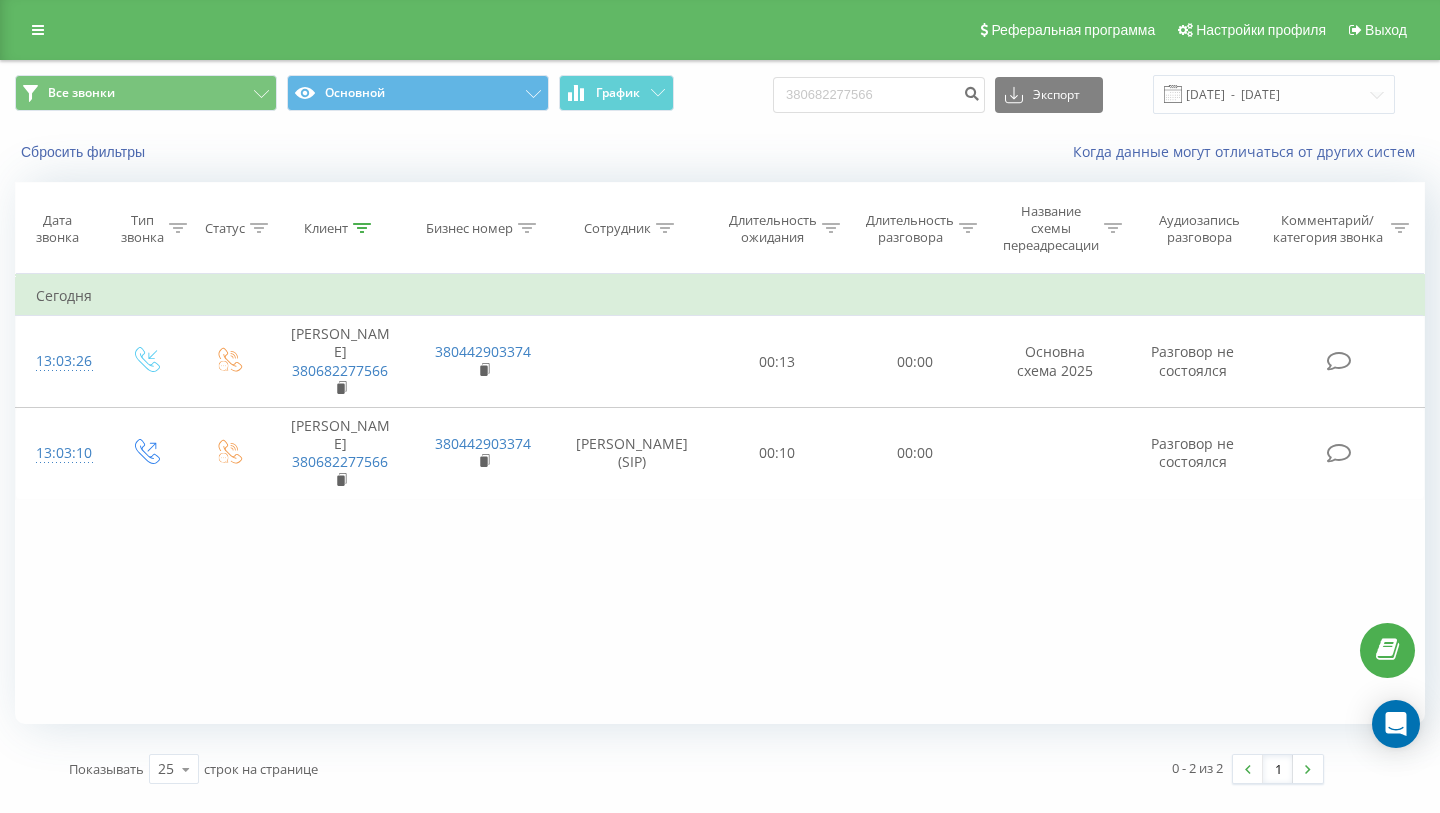 click on "380682277566 Экспорт .csv .xls .xlsx [DATE]  -  [DATE]" at bounding box center [1084, 94] 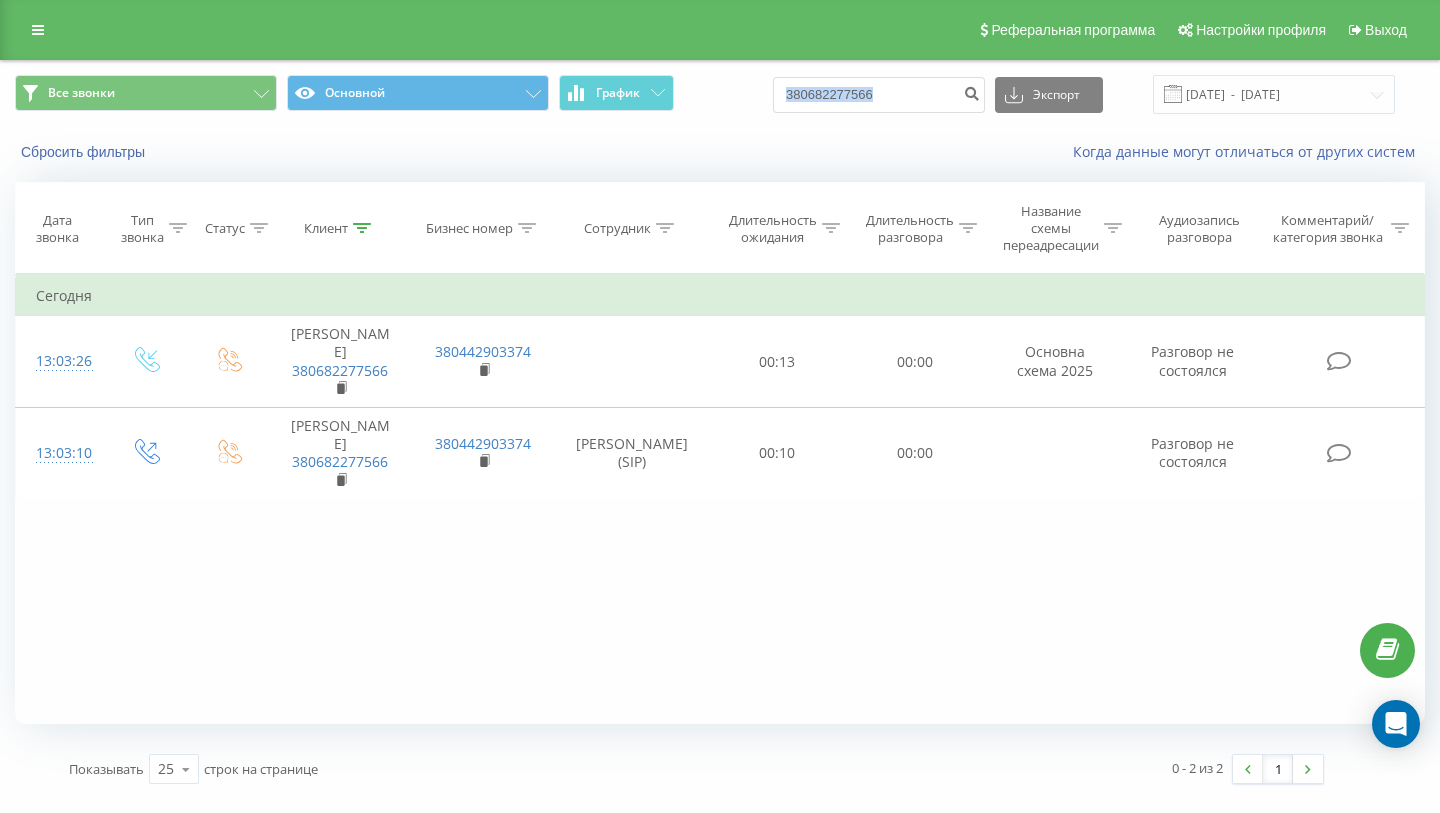 click on "380682277566 Экспорт .csv .xls .xlsx [DATE]  -  [DATE]" at bounding box center (1084, 94) 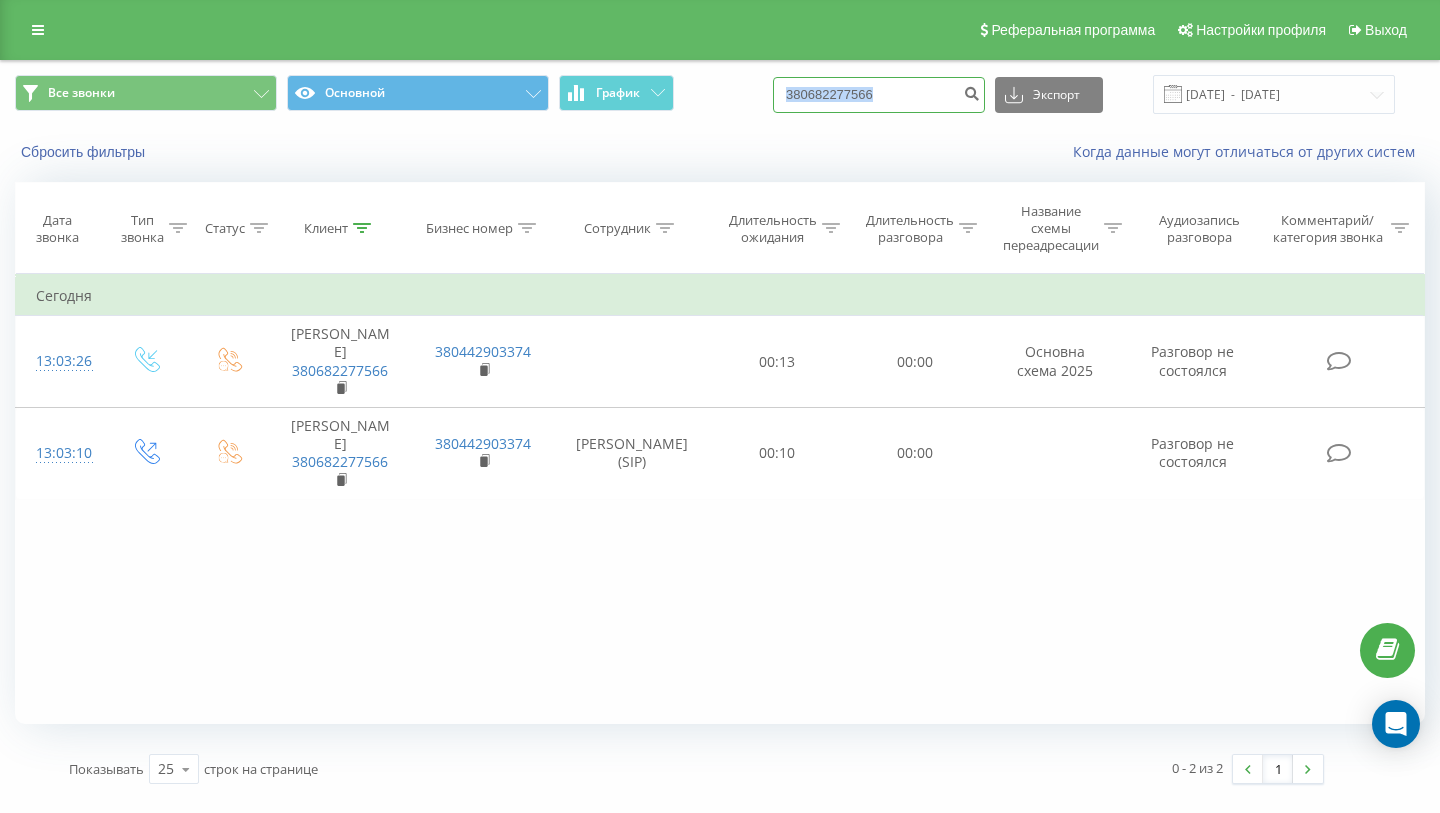 click on "380682277566" at bounding box center (879, 95) 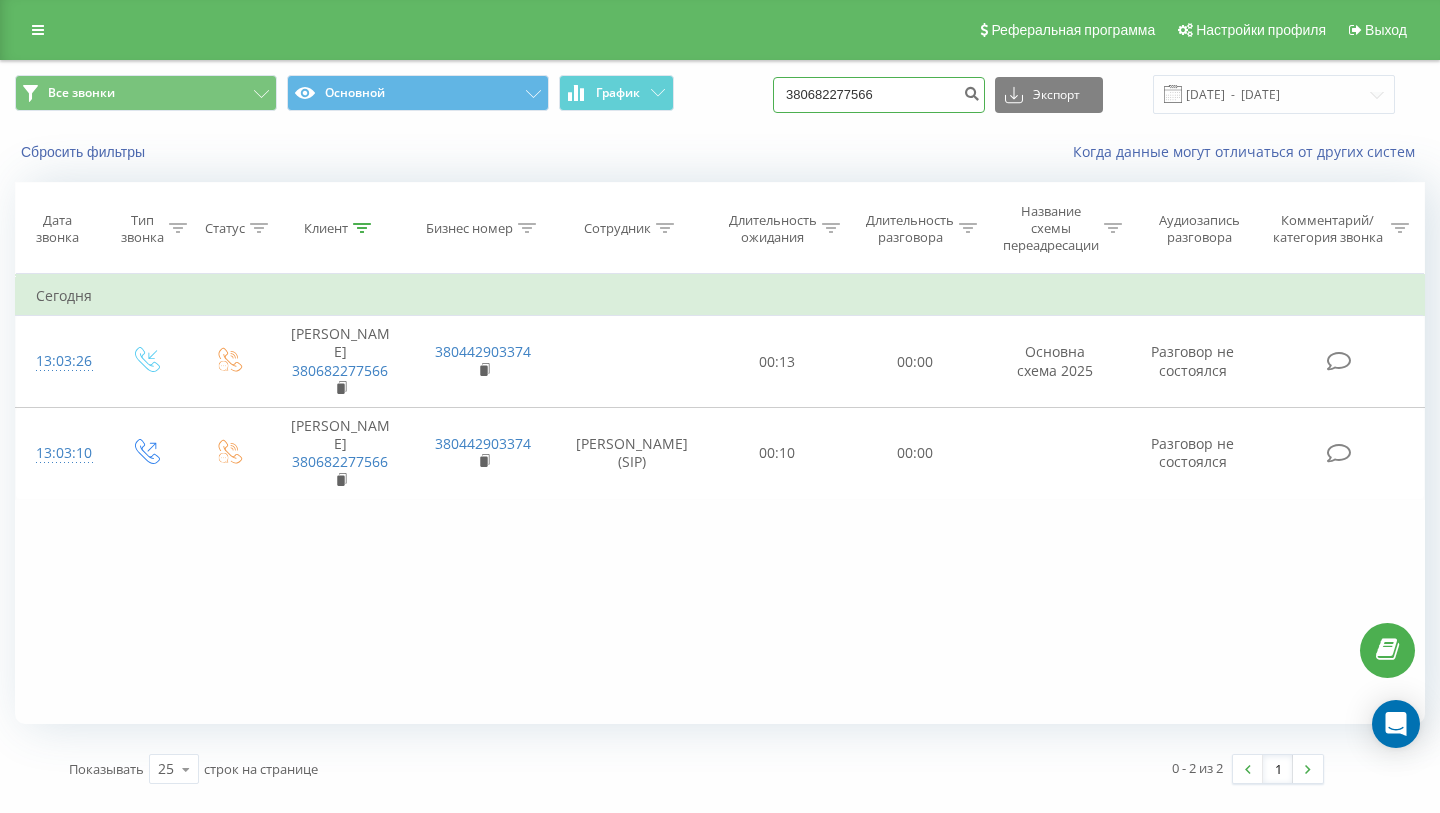 click on "380682277566" at bounding box center (879, 95) 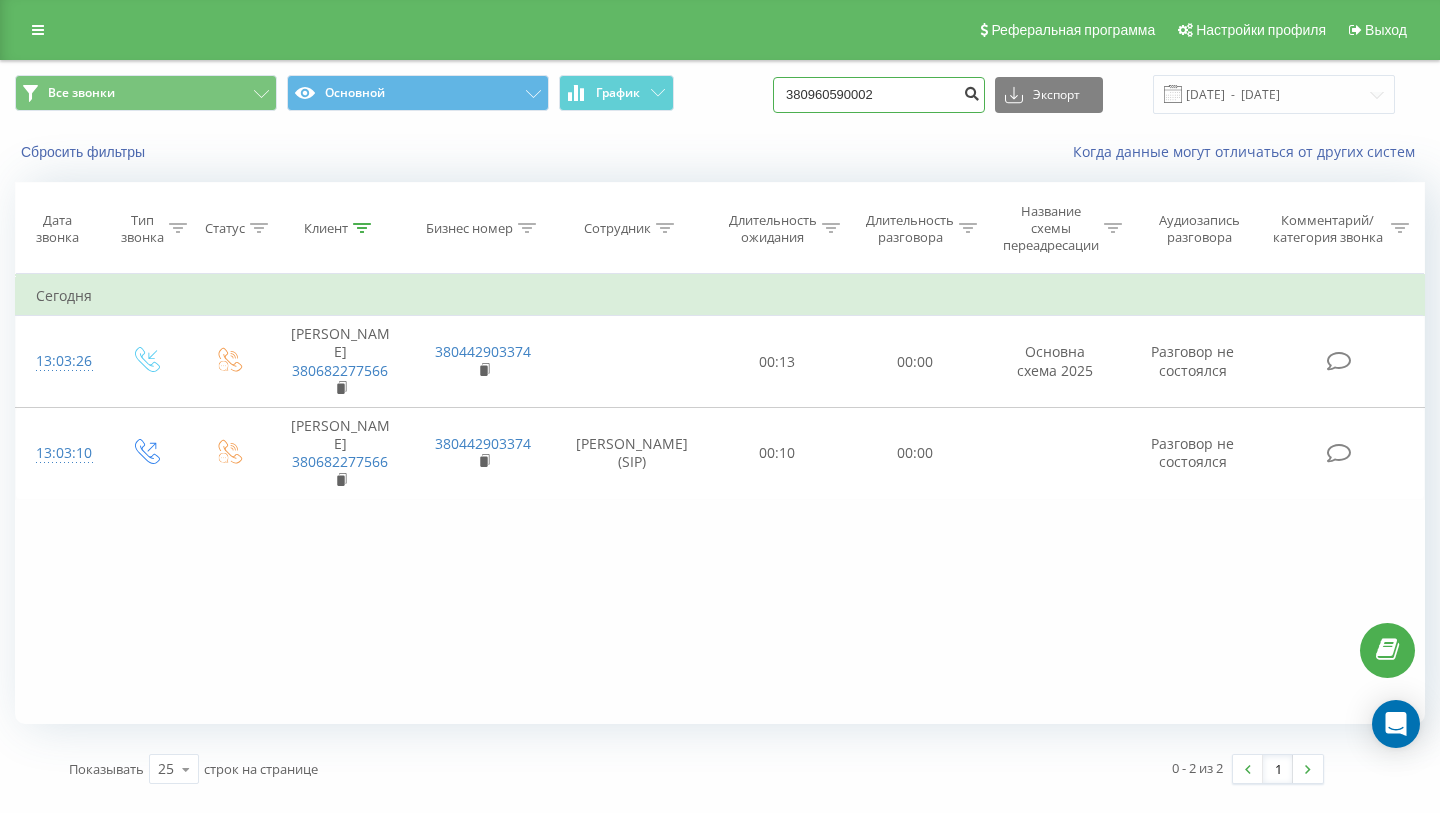 type on "380960590002" 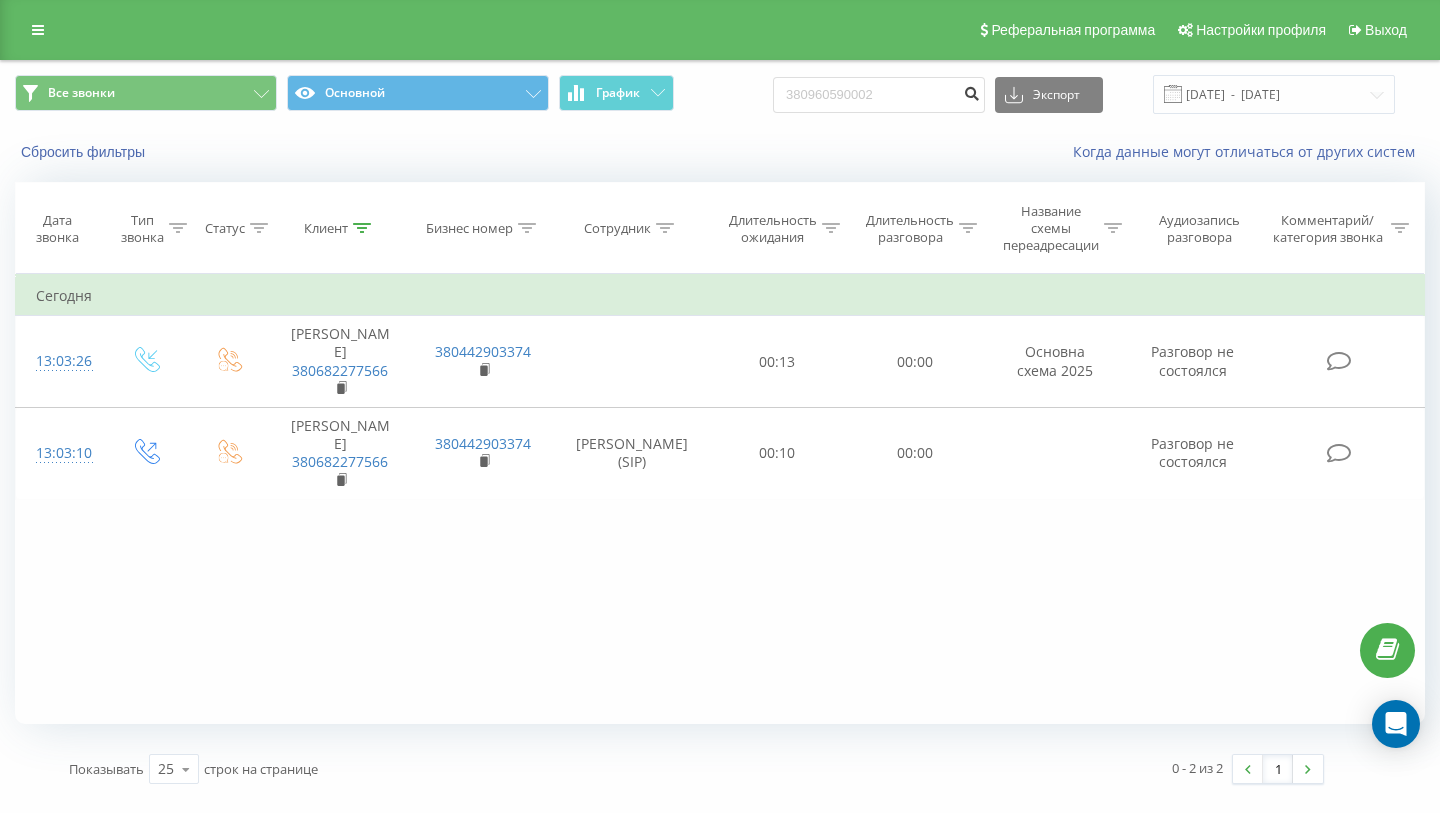 click at bounding box center [971, 91] 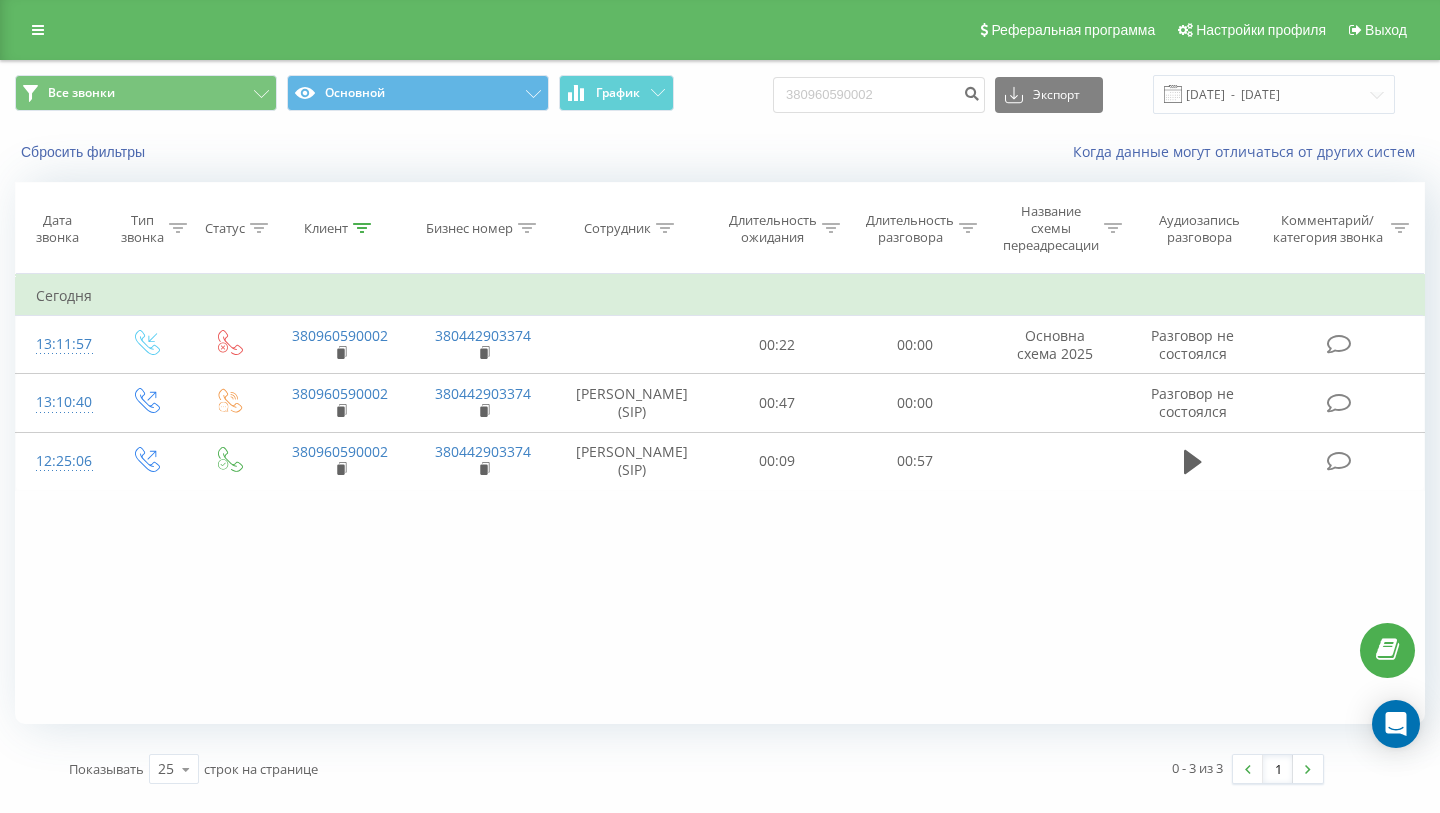 scroll, scrollTop: 0, scrollLeft: 0, axis: both 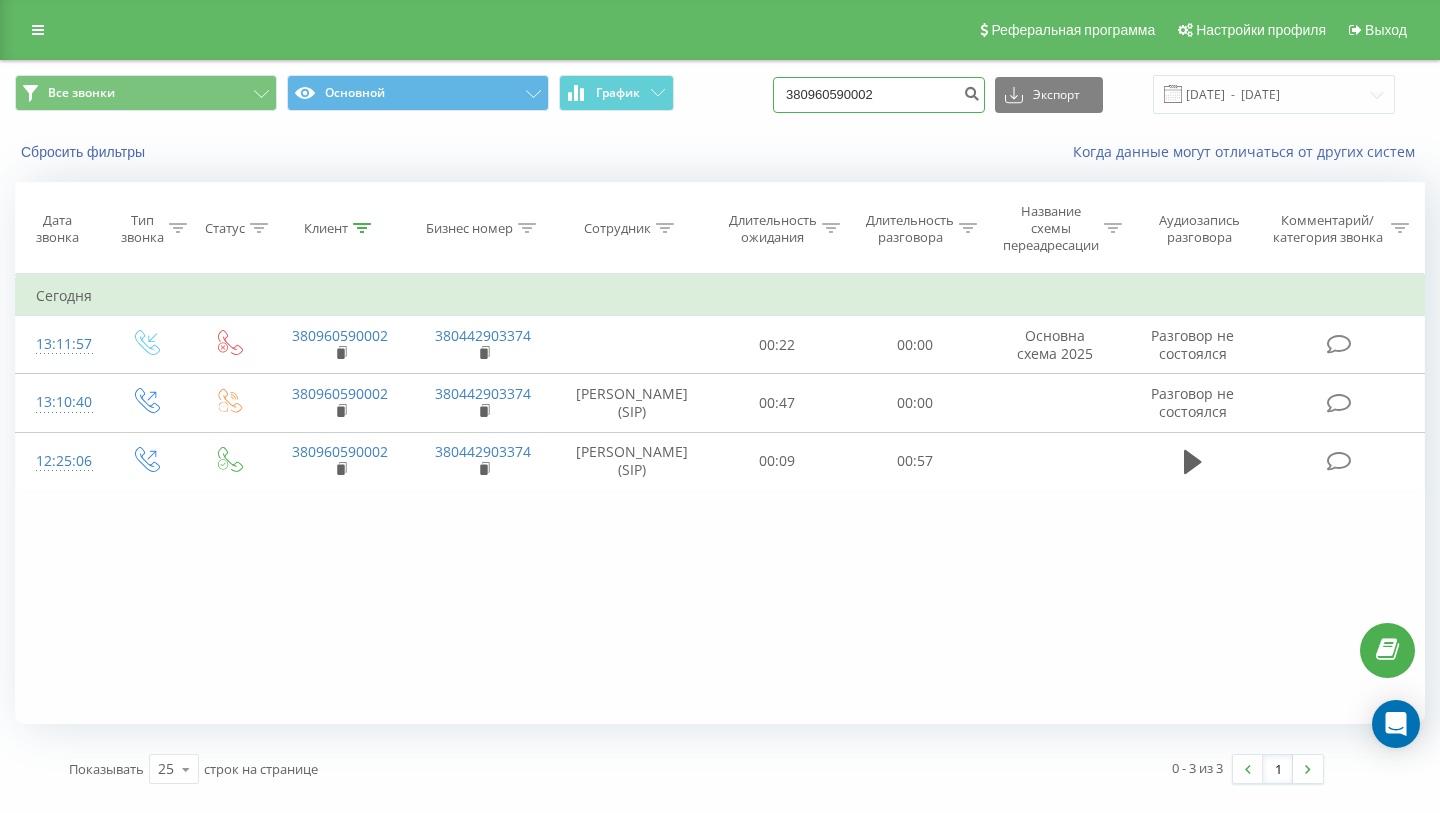 click on "380960590002" at bounding box center (879, 95) 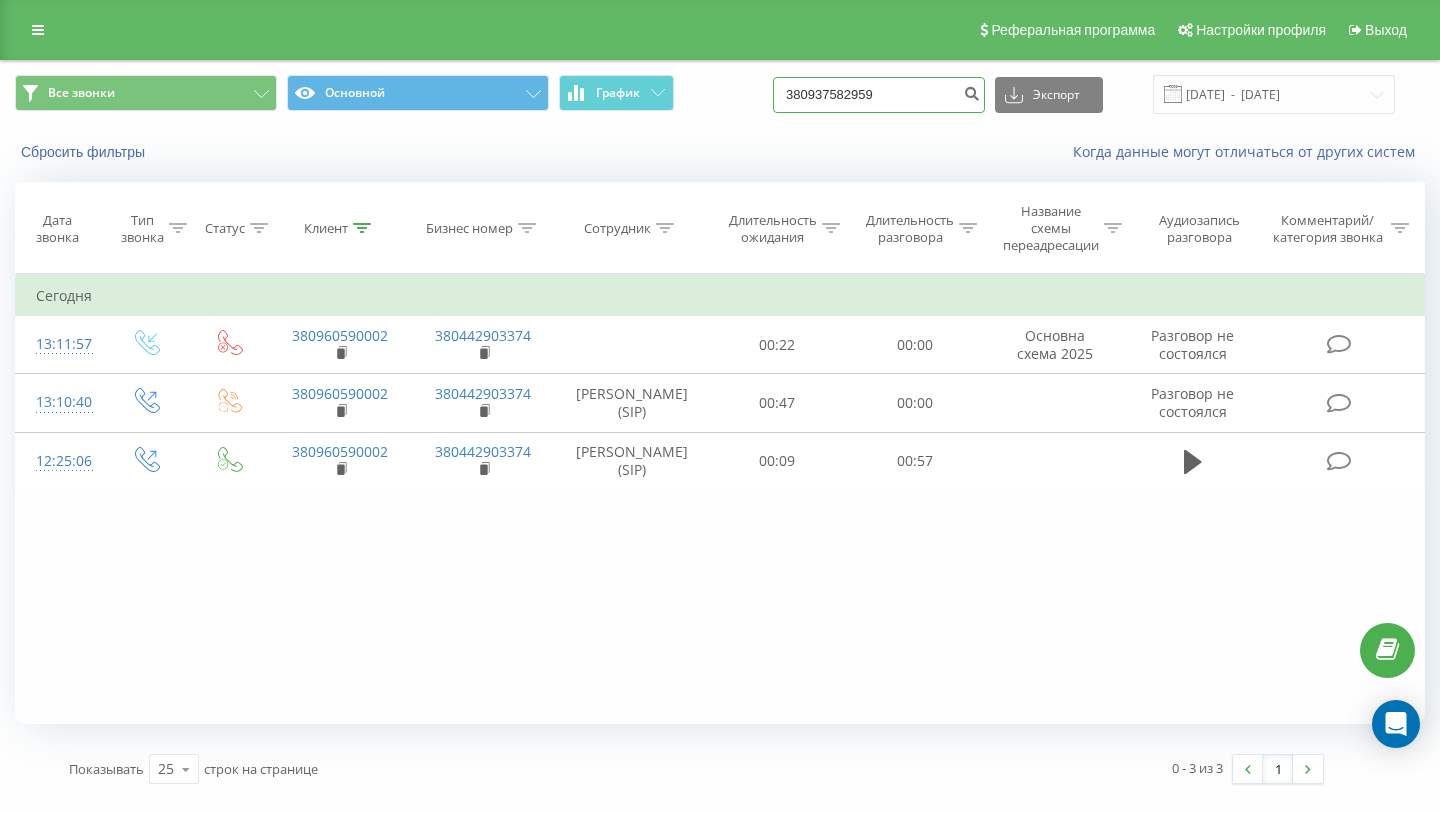 type on "380937582959" 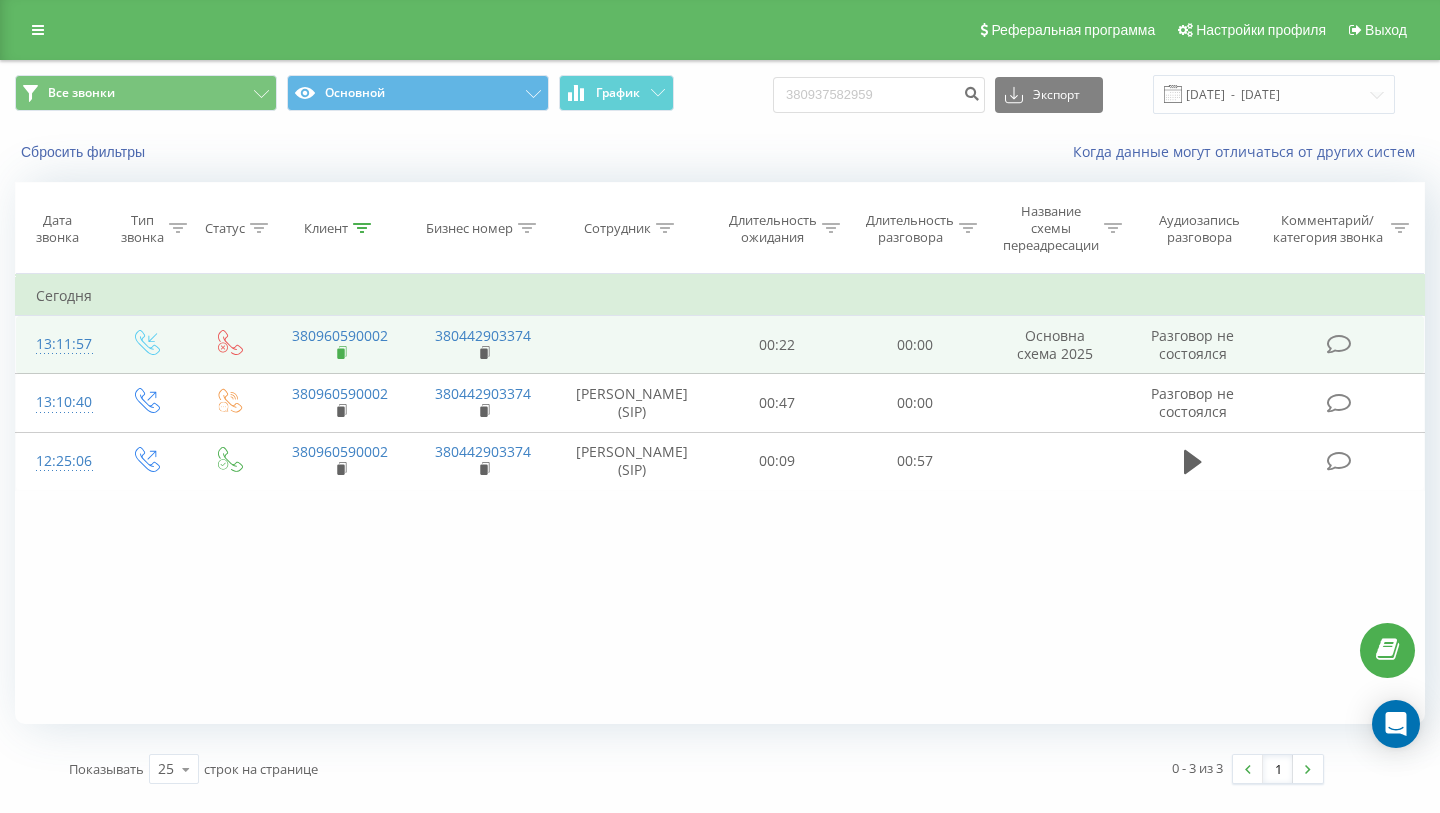 click 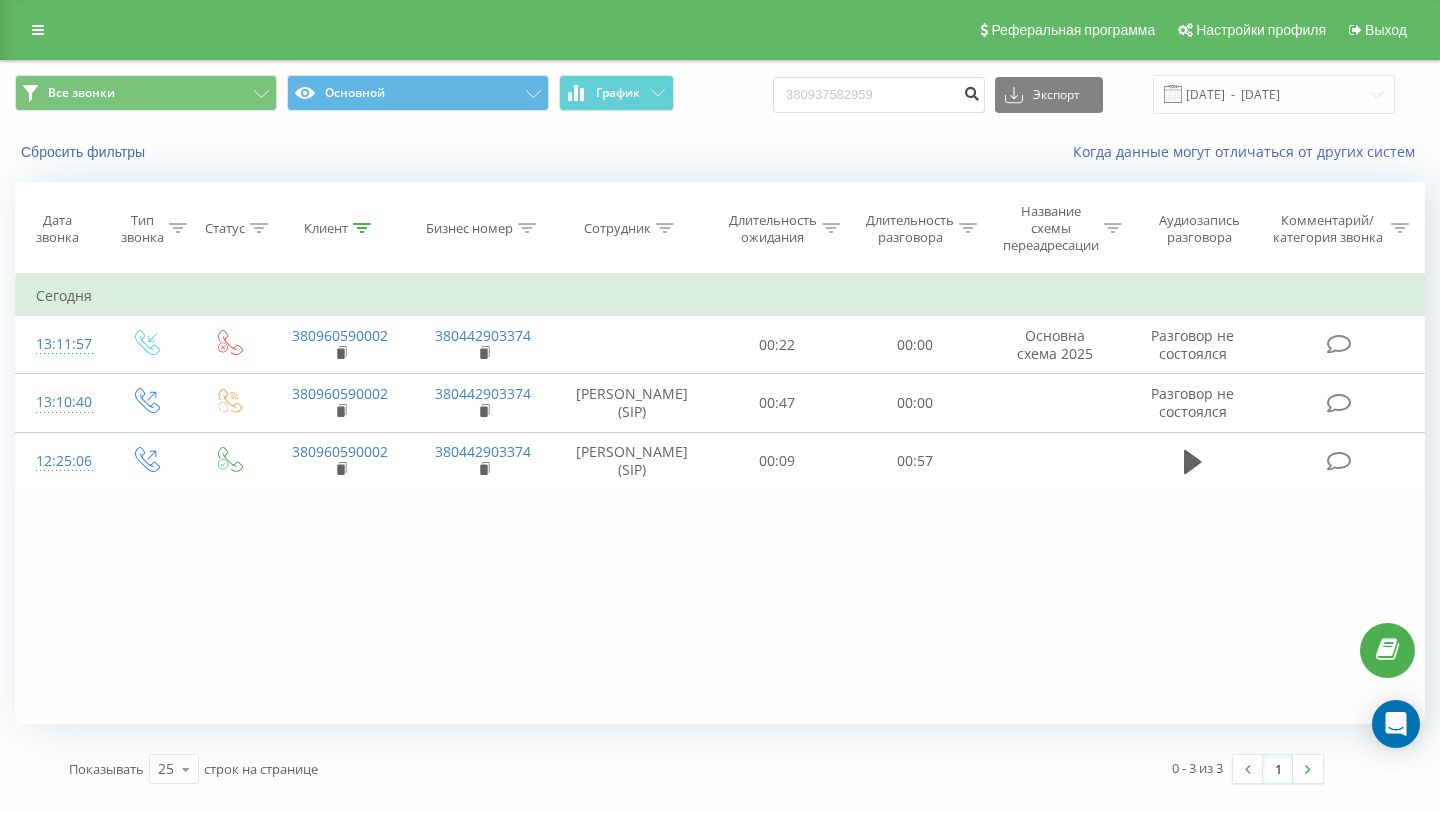 click at bounding box center [971, 91] 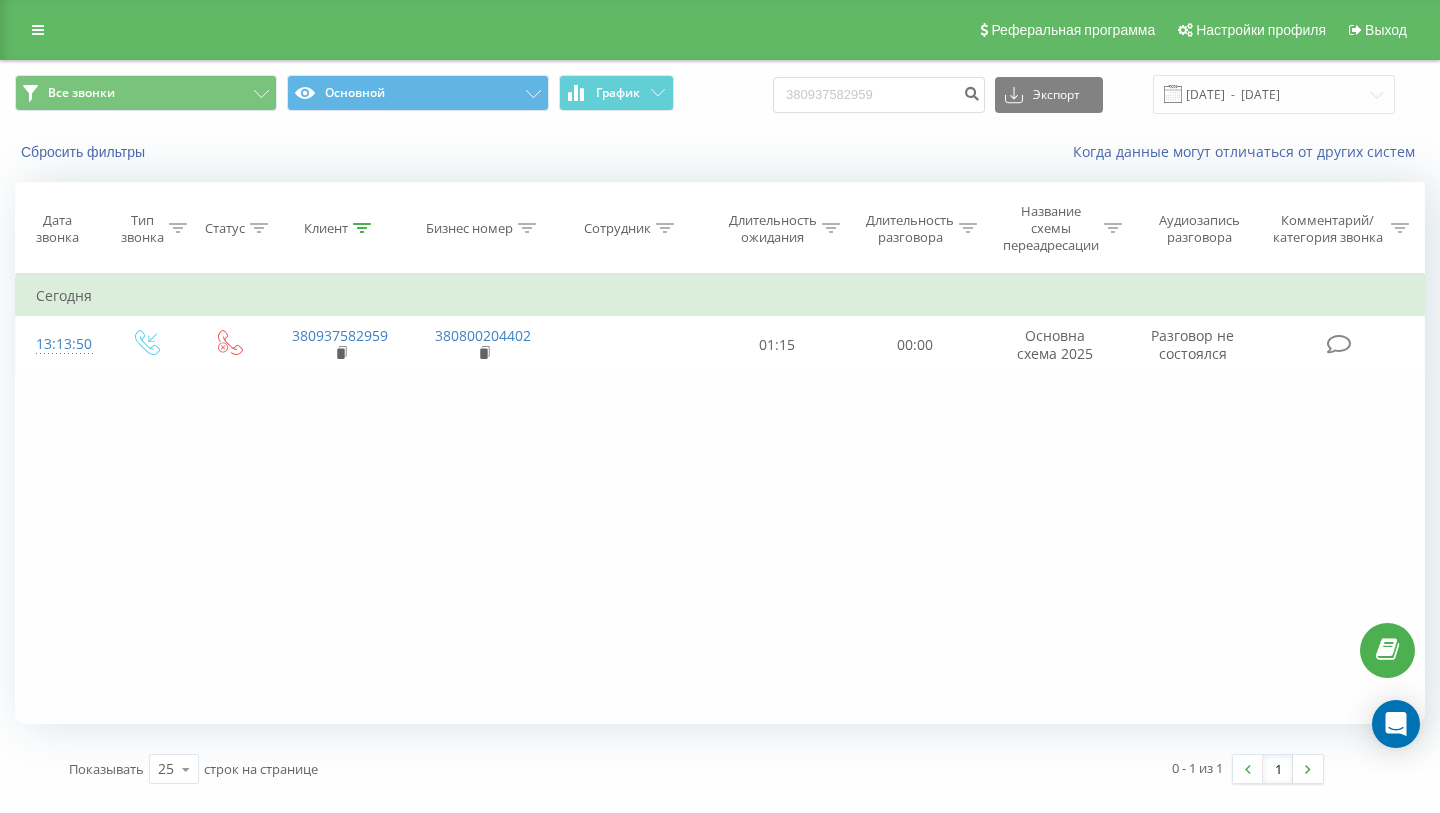 scroll, scrollTop: 0, scrollLeft: 0, axis: both 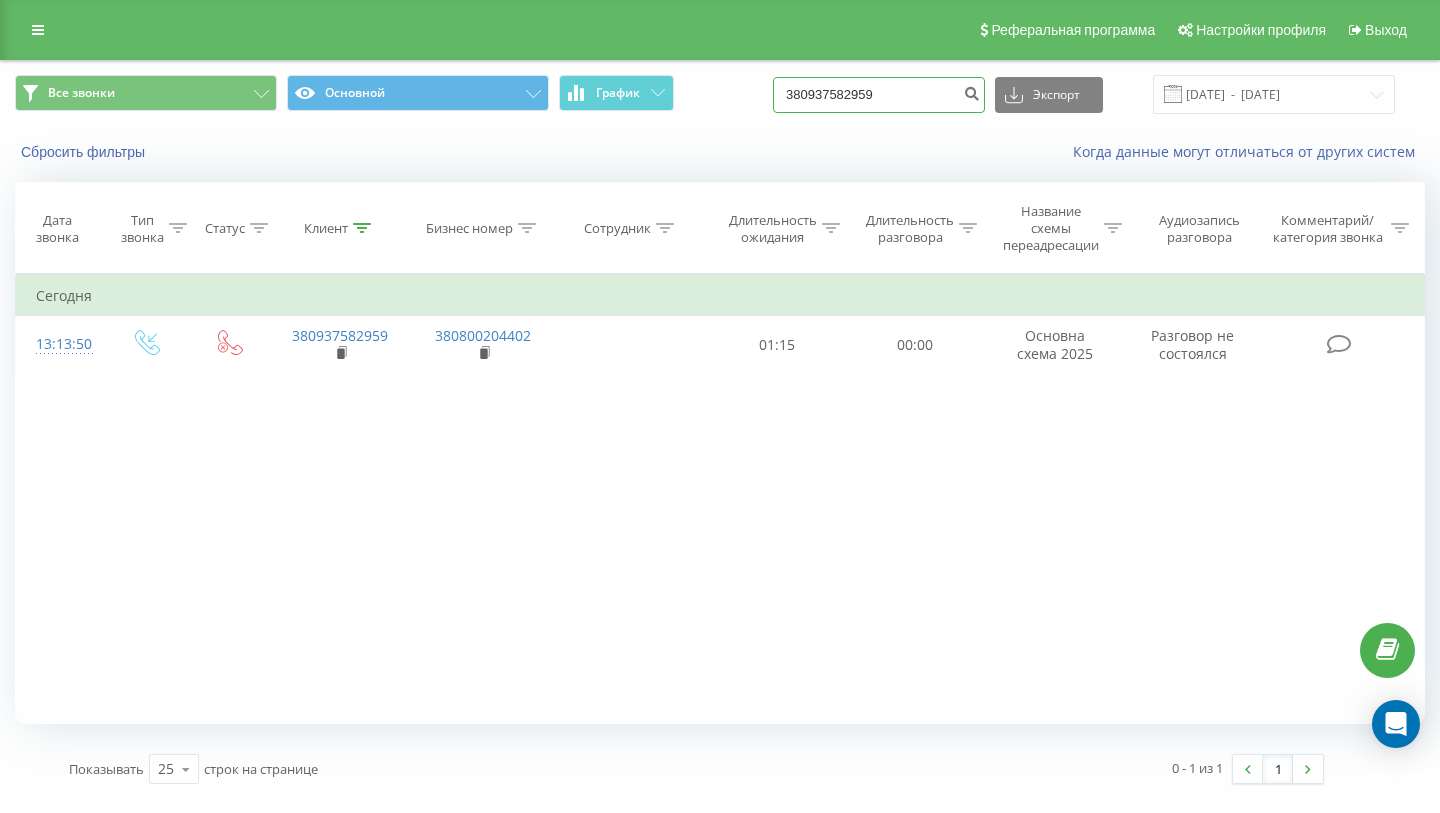 click on "380937582959" at bounding box center (879, 95) 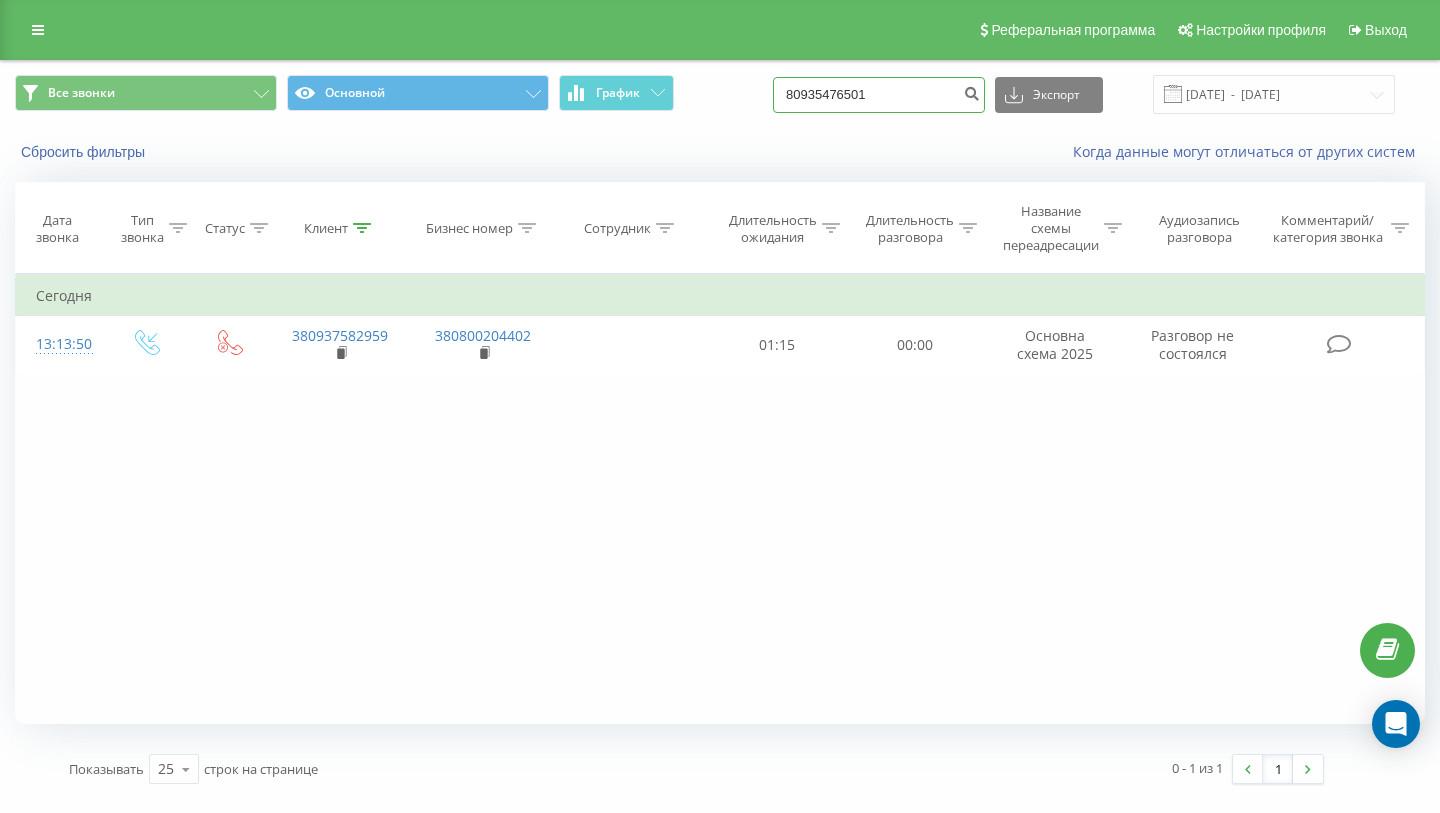 click on "80935476501" at bounding box center (879, 95) 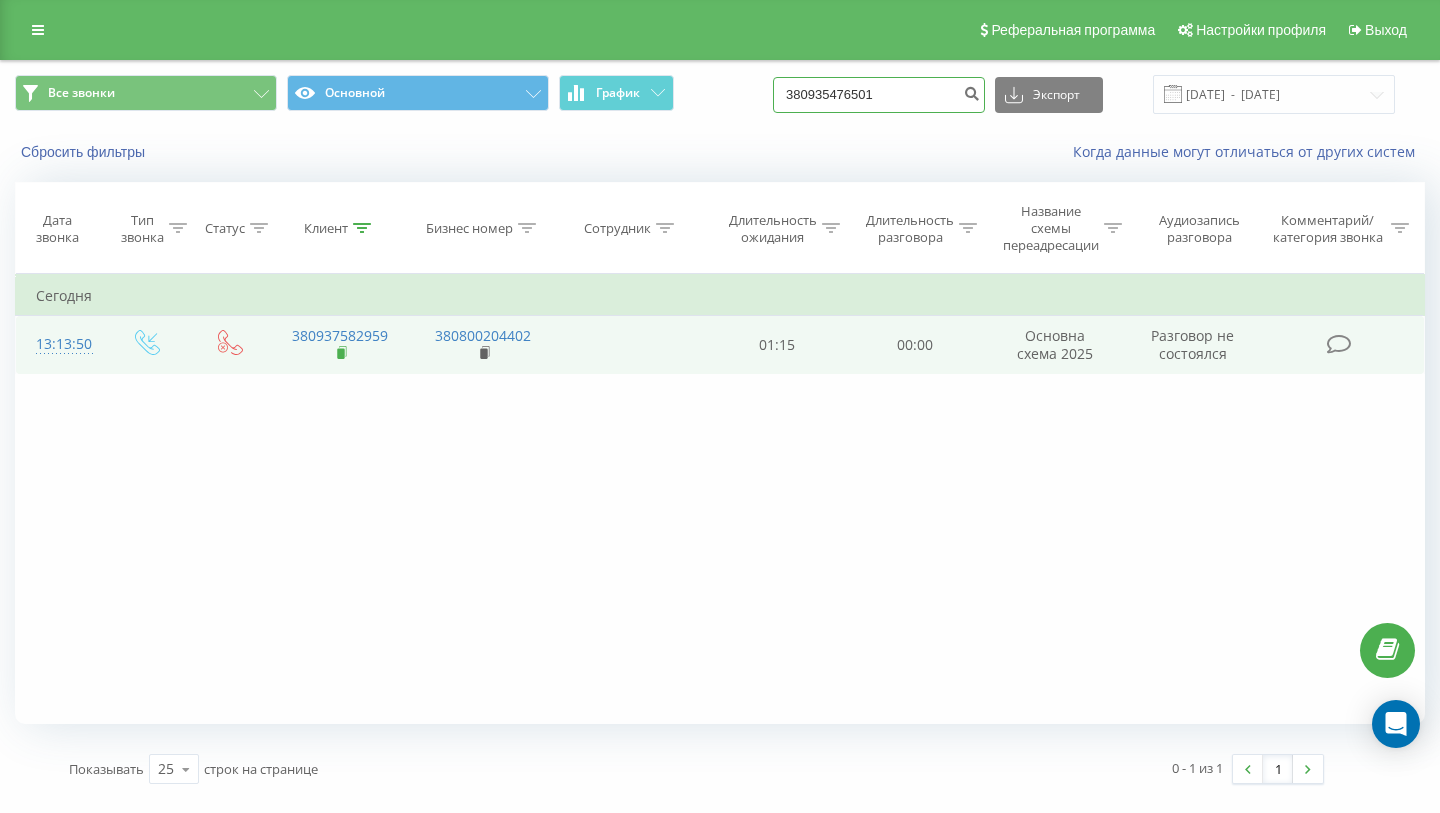 type on "380935476501" 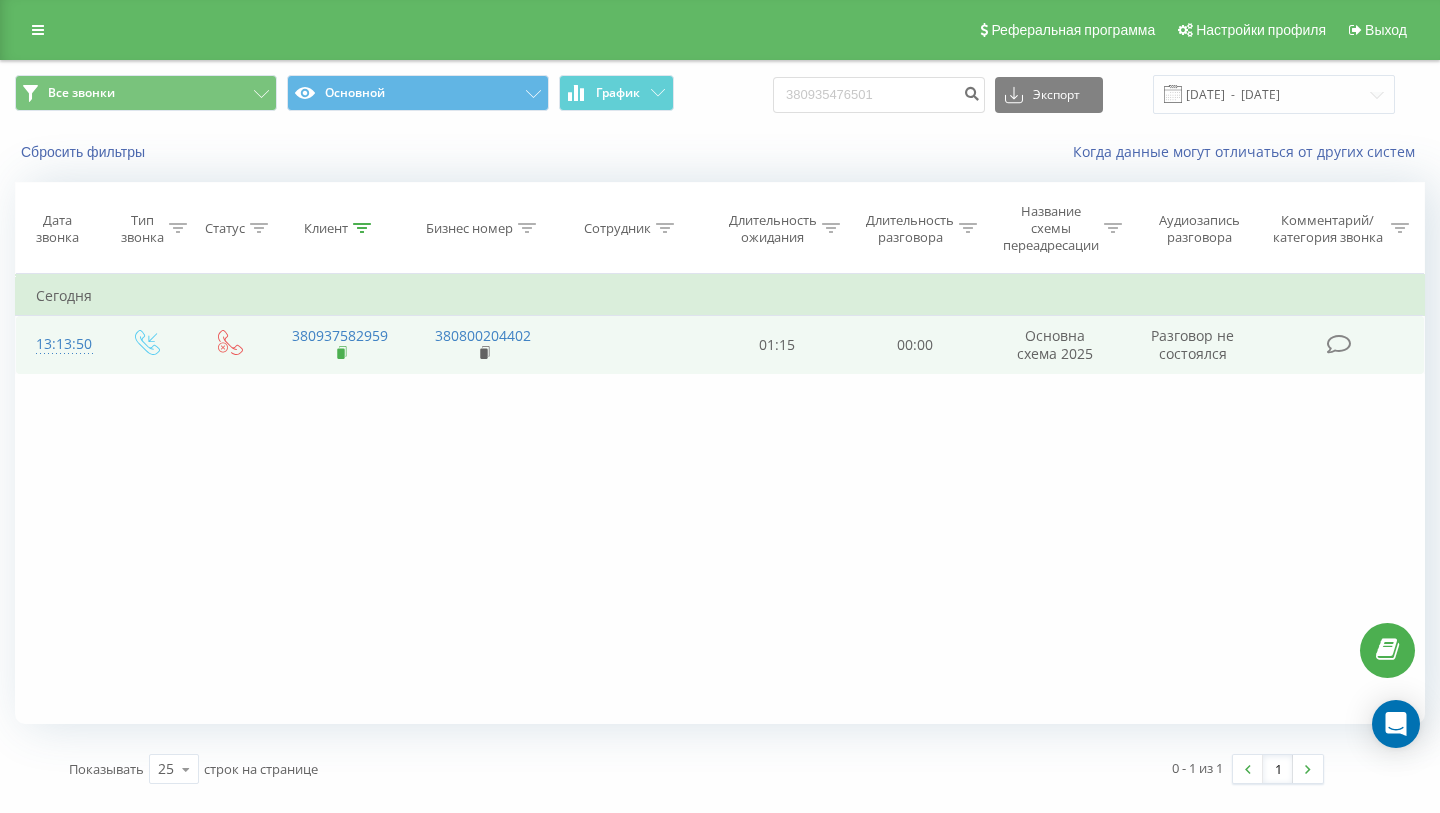 click 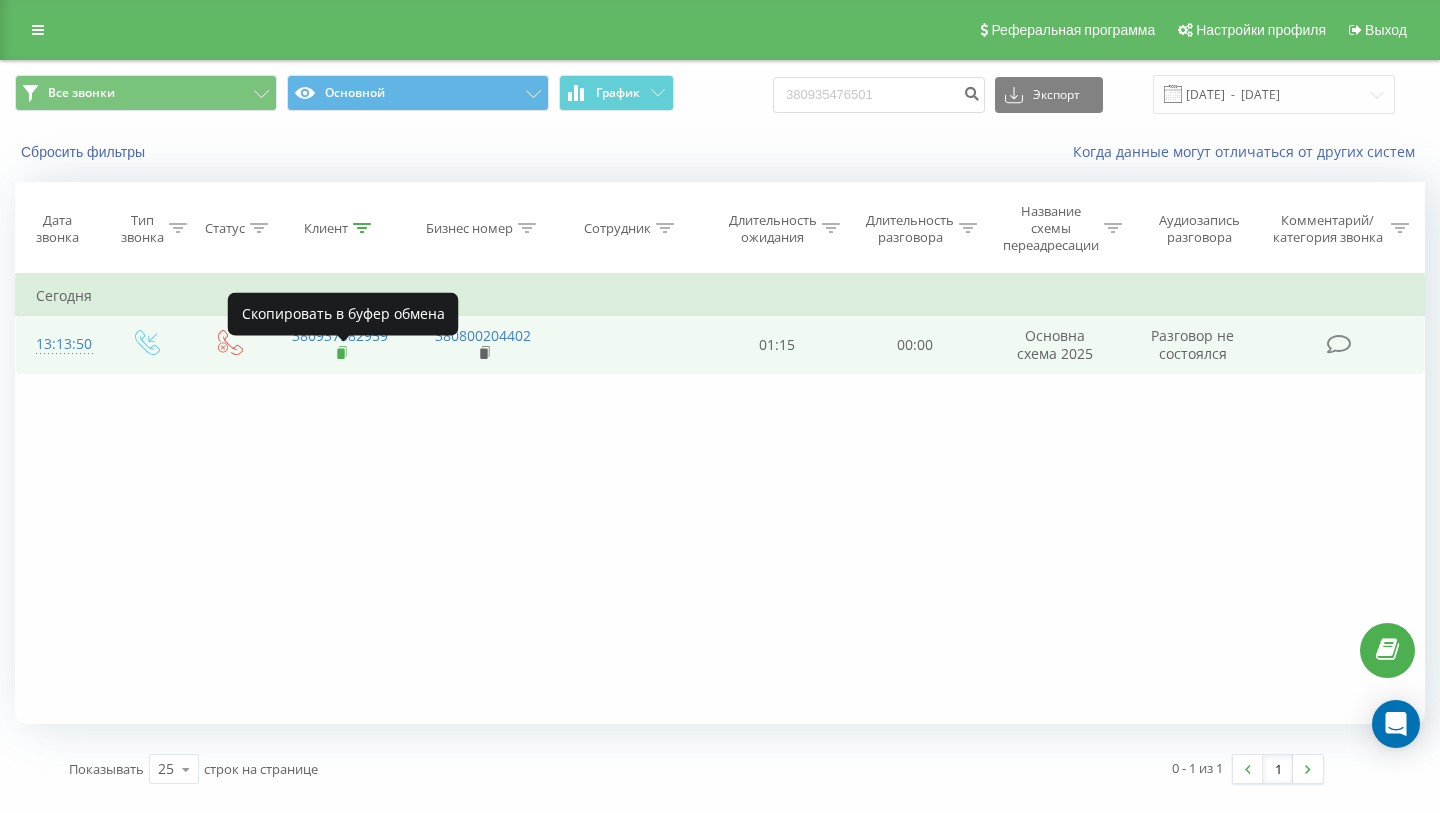 click 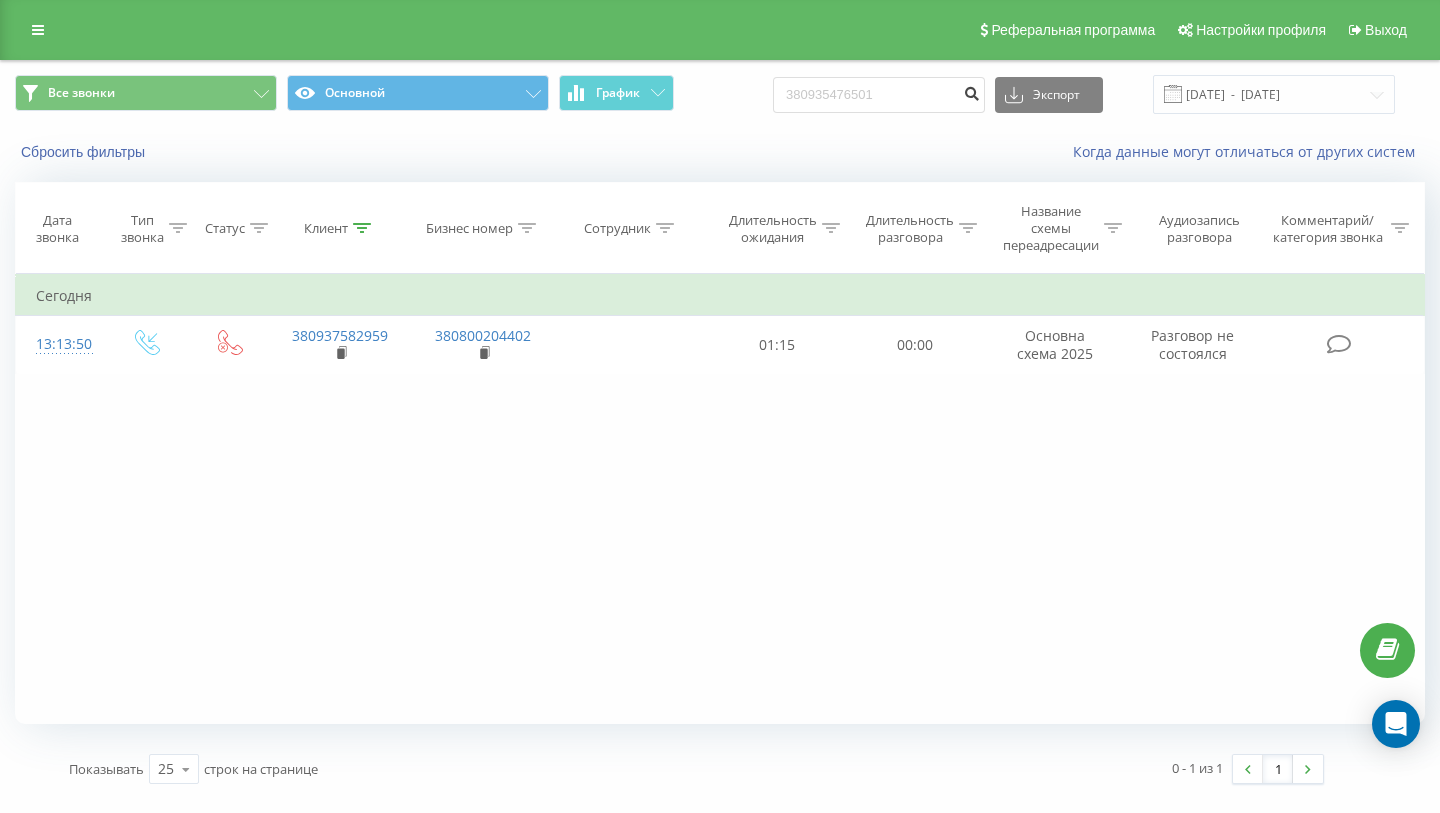 click at bounding box center (971, 91) 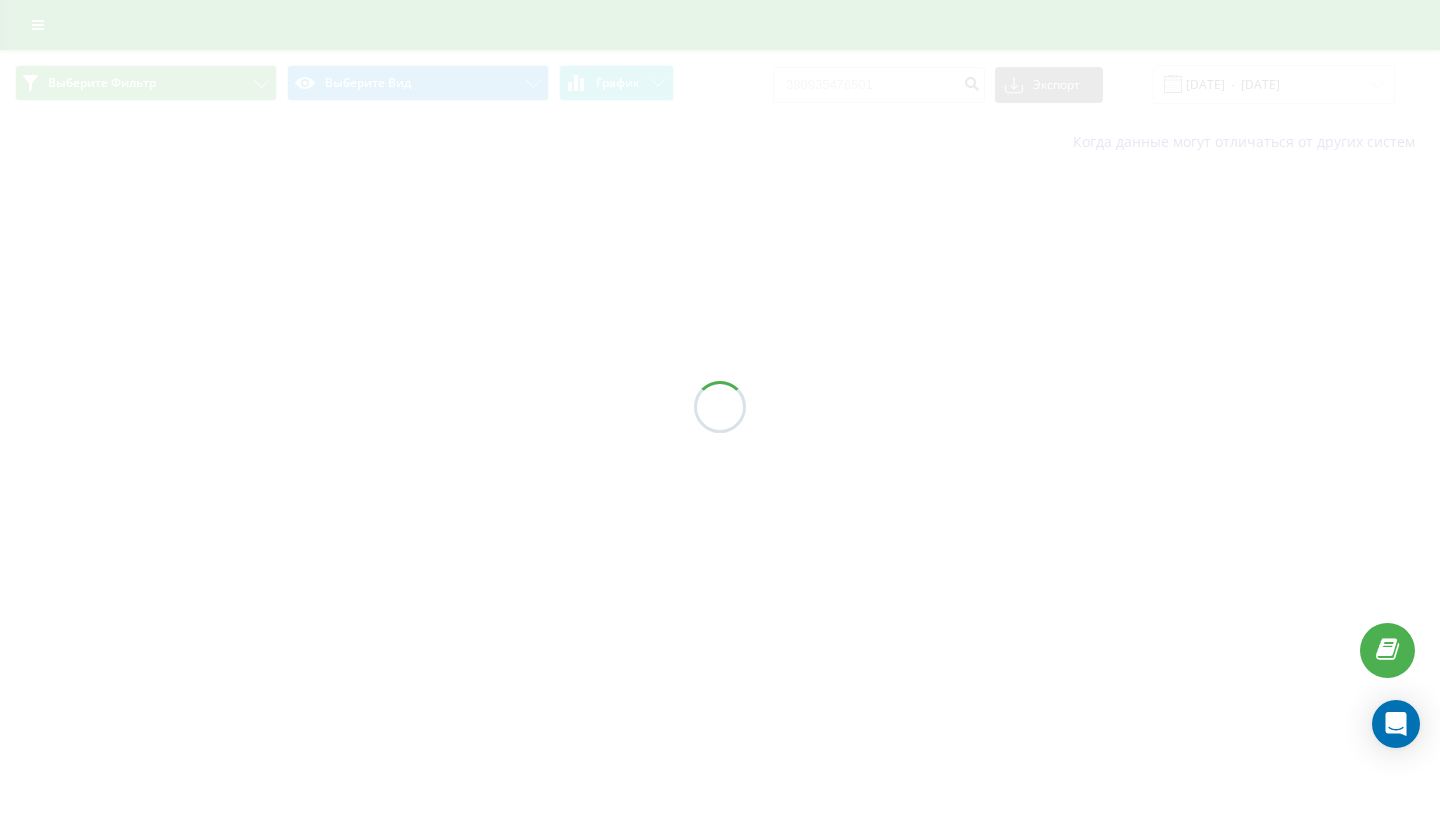 scroll, scrollTop: 0, scrollLeft: 0, axis: both 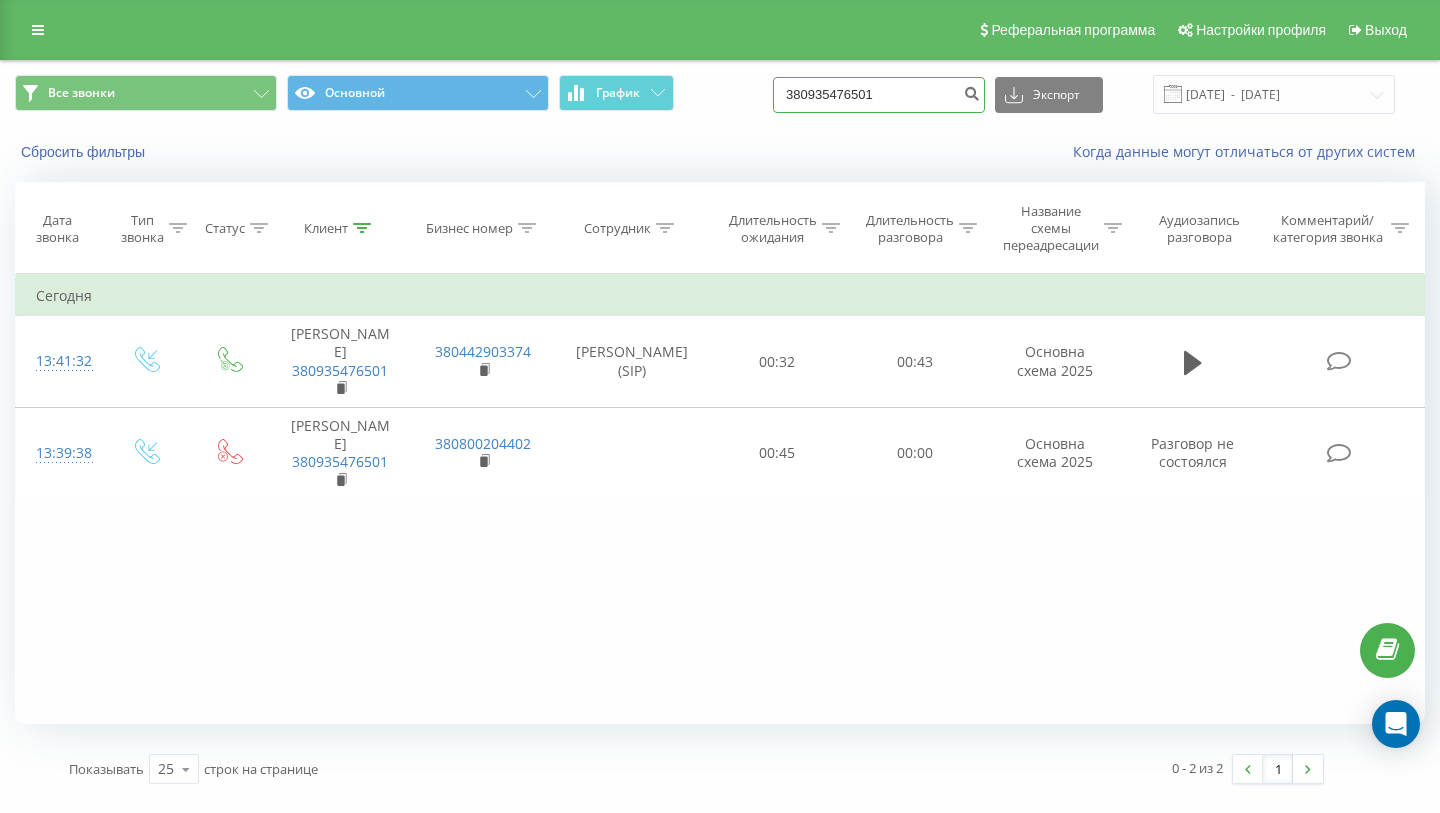click on "380935476501" at bounding box center [879, 95] 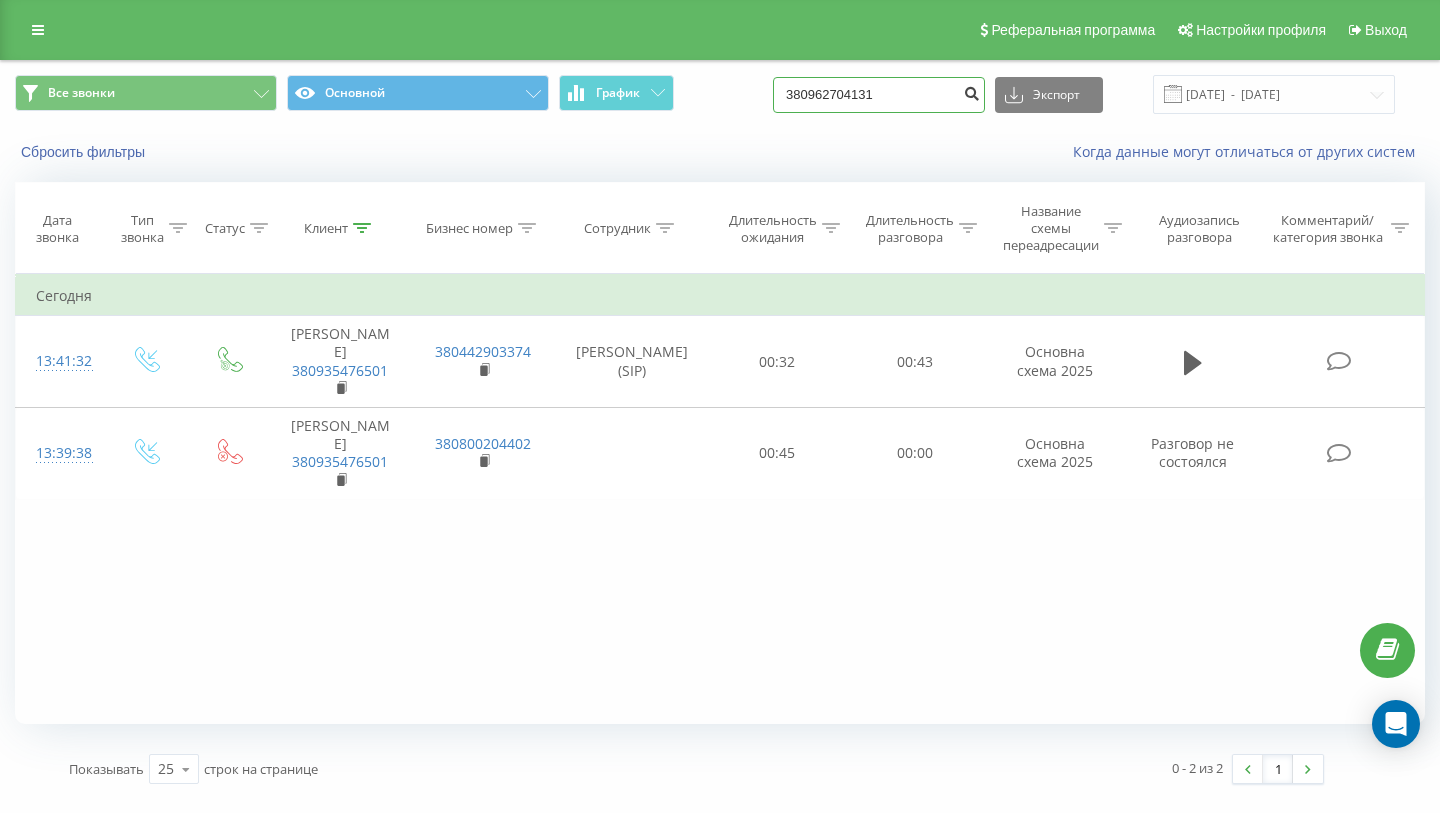 type on "380962704131" 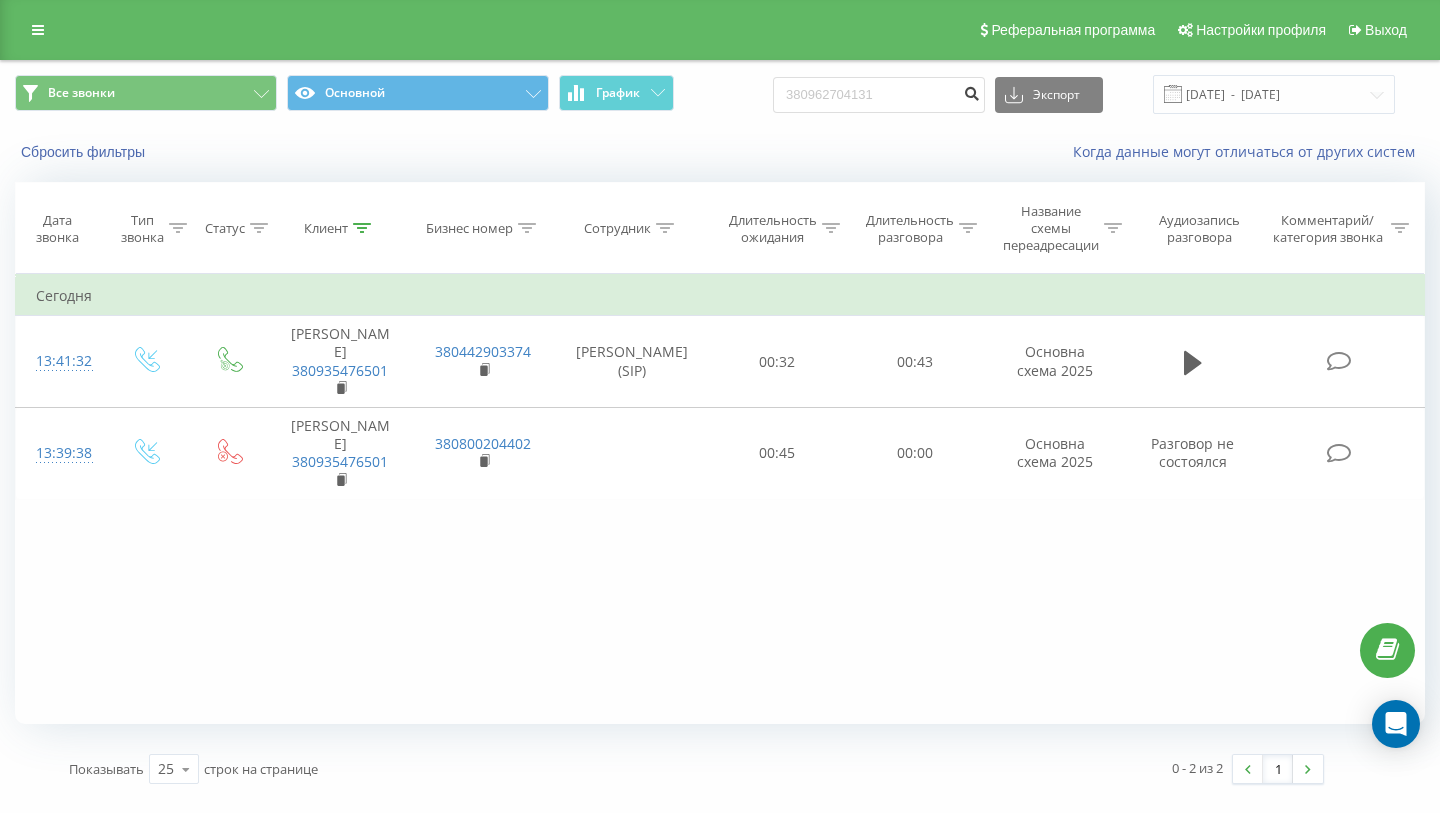 click at bounding box center [971, 91] 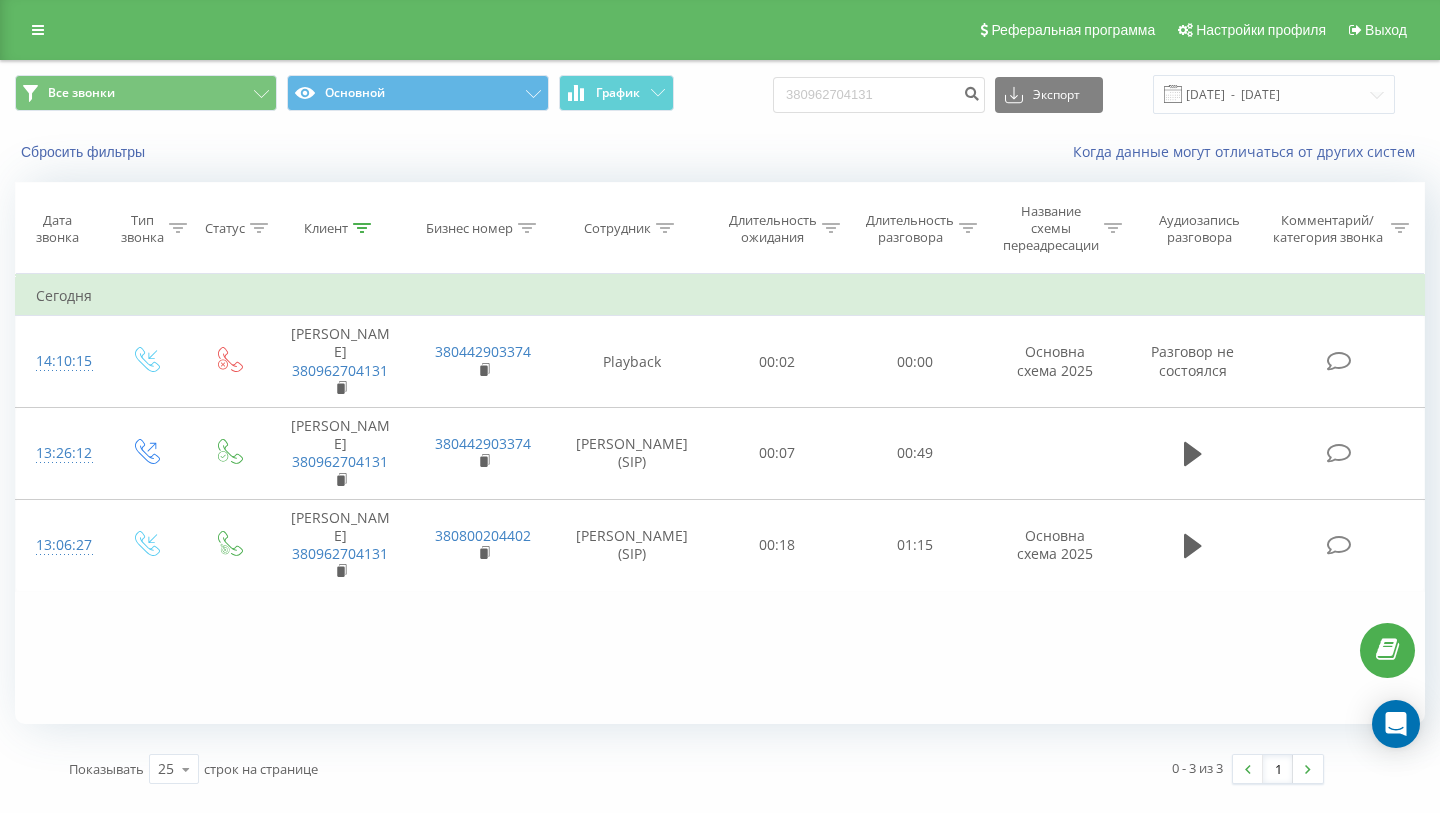 scroll, scrollTop: 0, scrollLeft: 0, axis: both 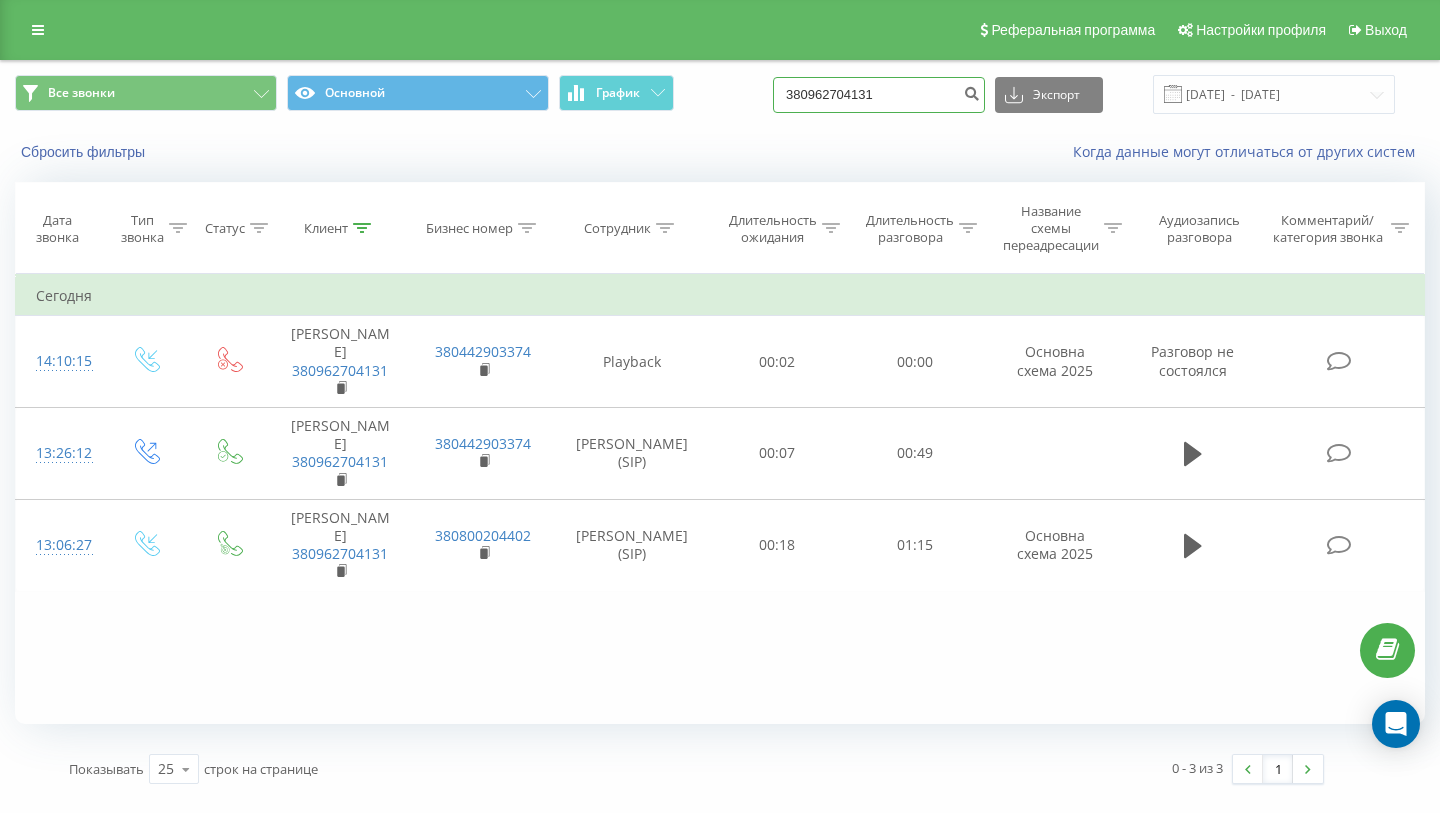 click on "380962704131" at bounding box center (879, 95) 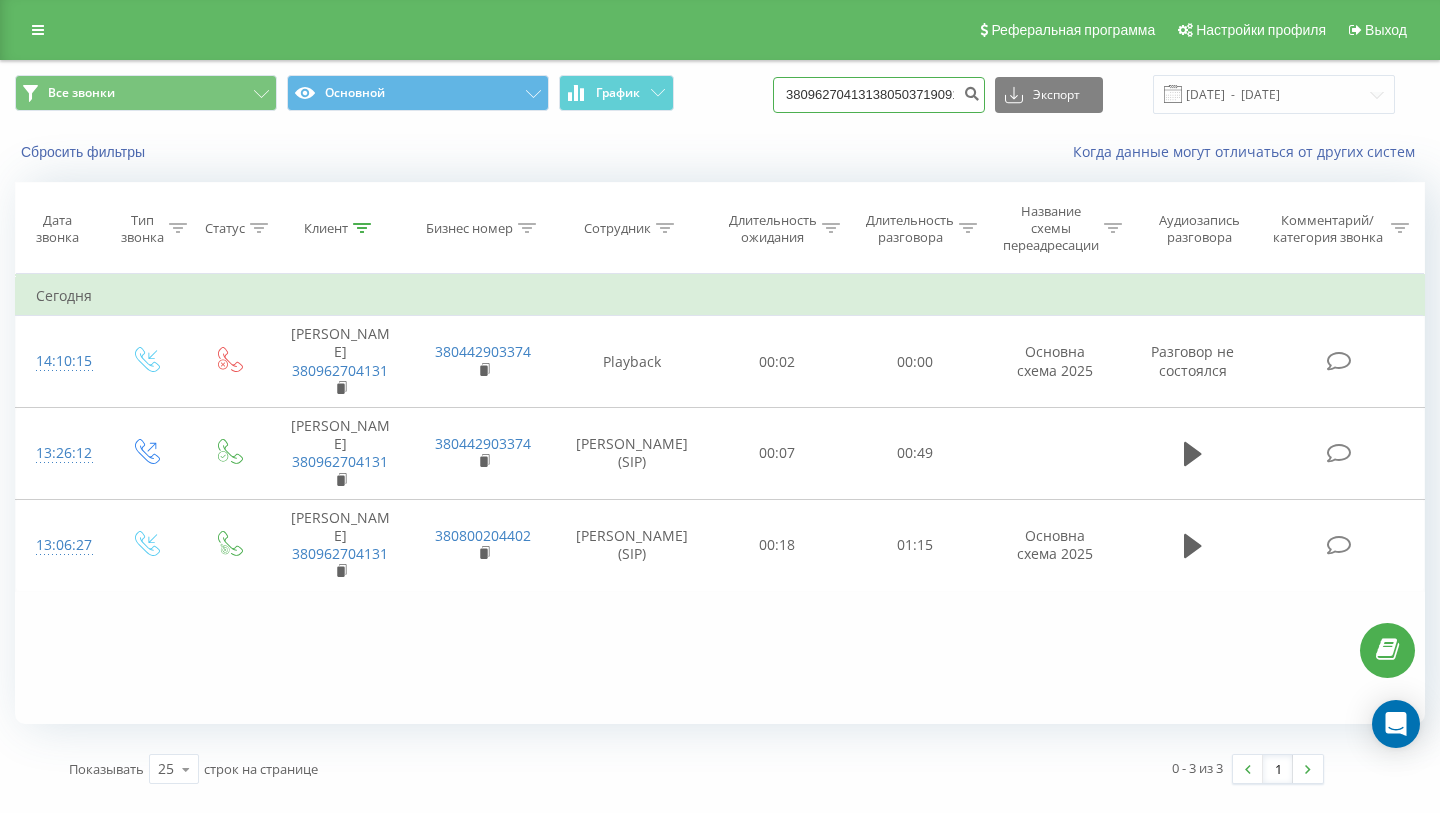 scroll, scrollTop: 0, scrollLeft: 38, axis: horizontal 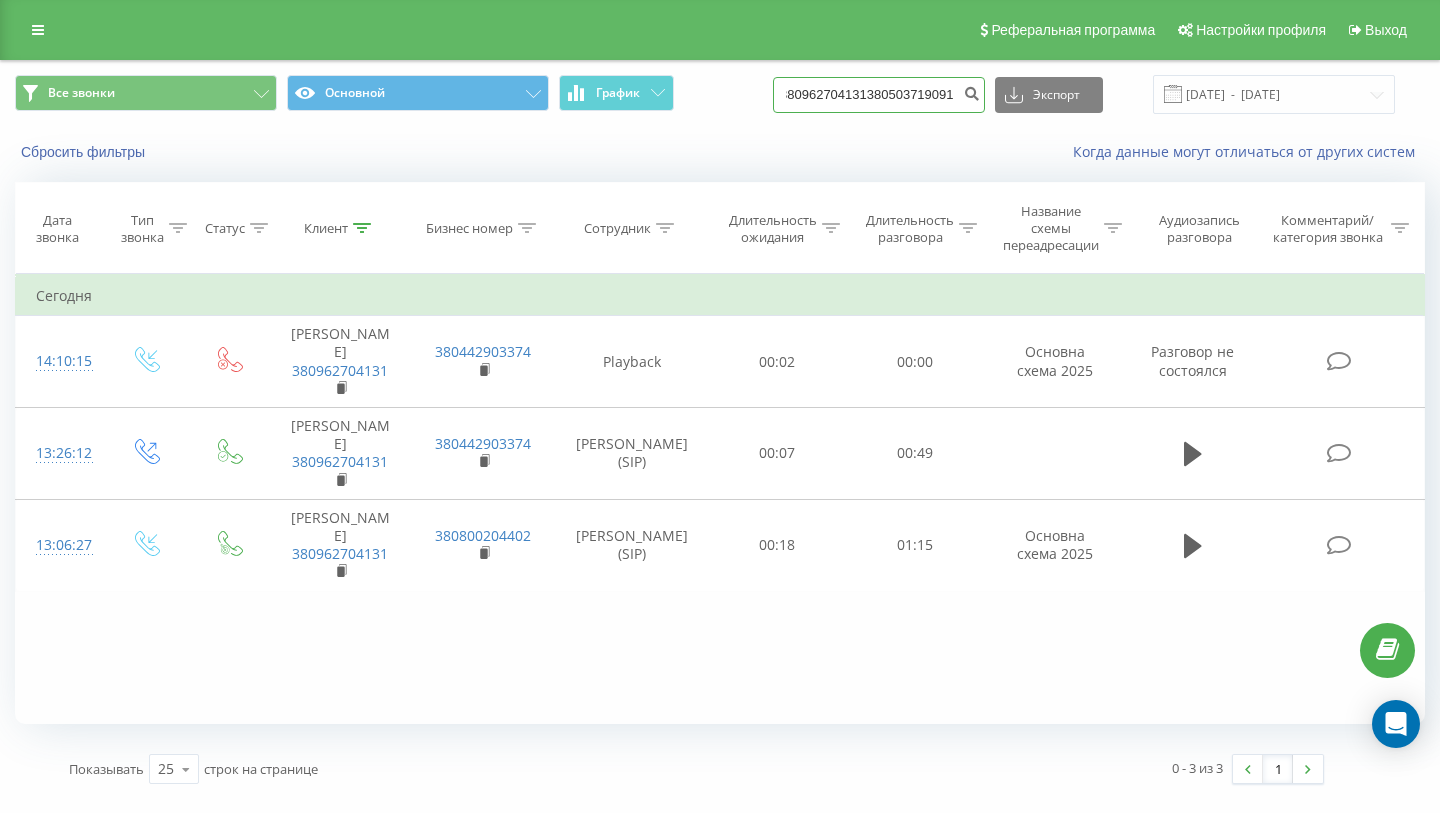click on "380962704131380503719091" at bounding box center [879, 95] 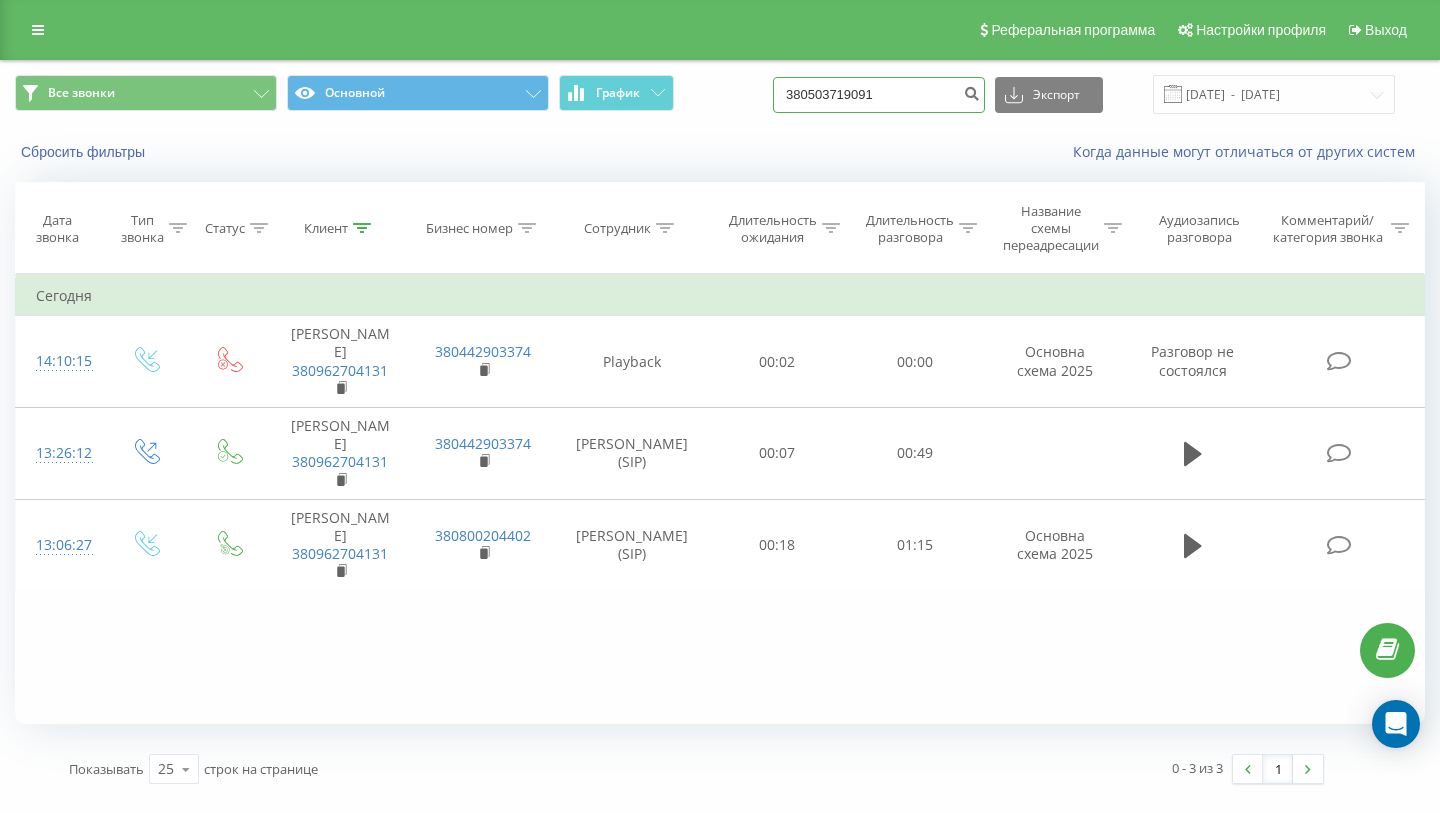scroll, scrollTop: 0, scrollLeft: 0, axis: both 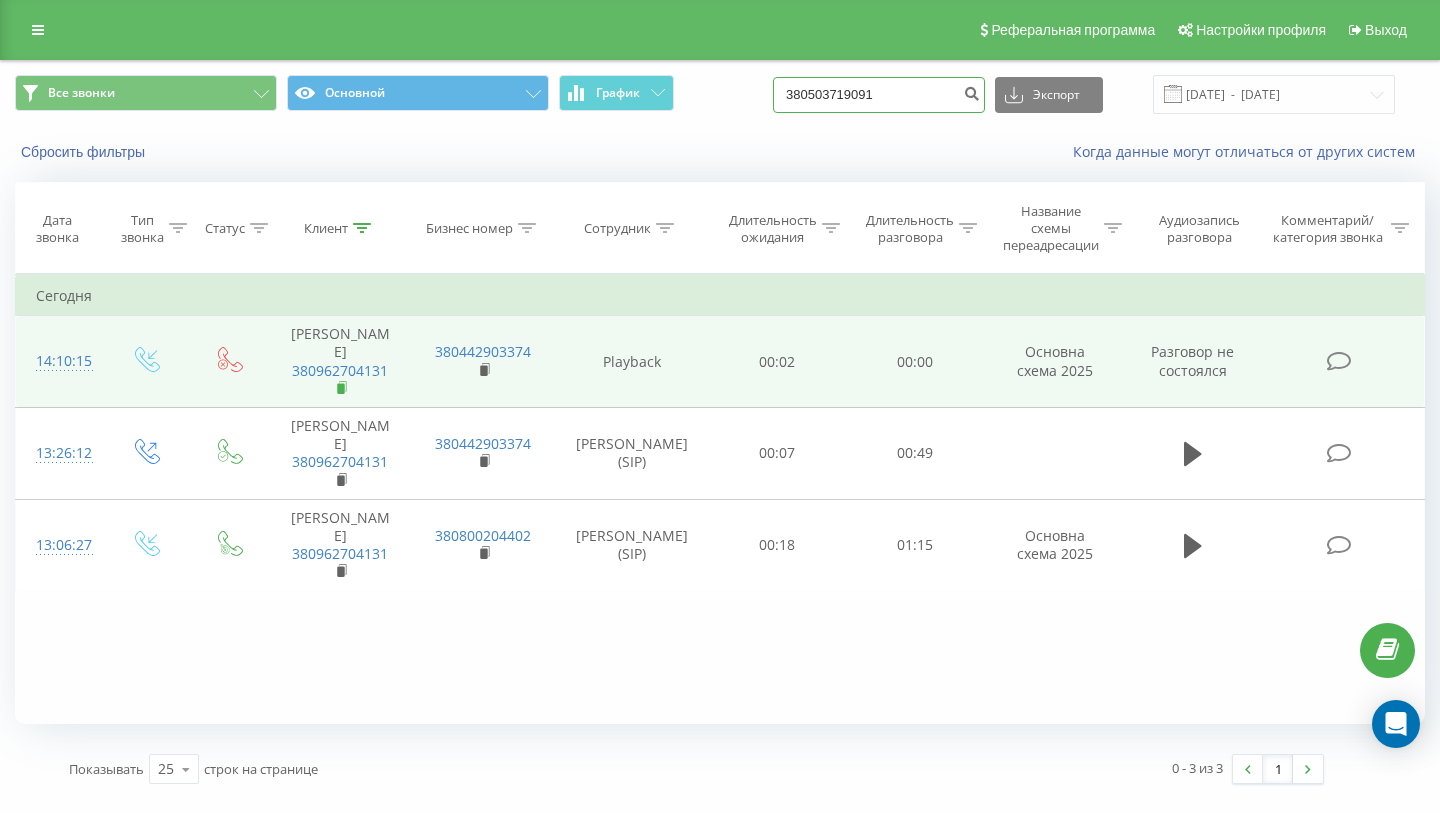 type on "380503719091" 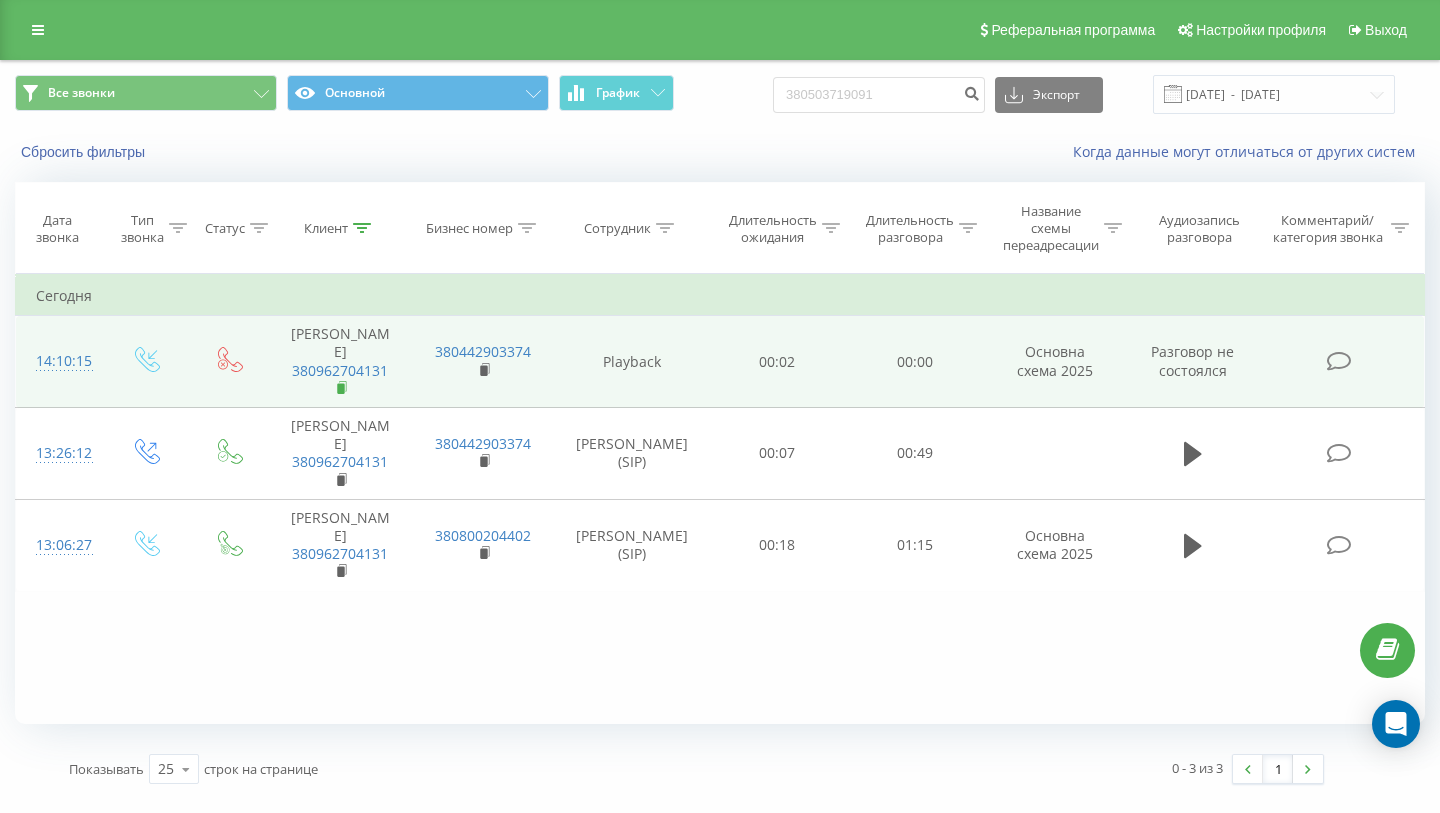 click 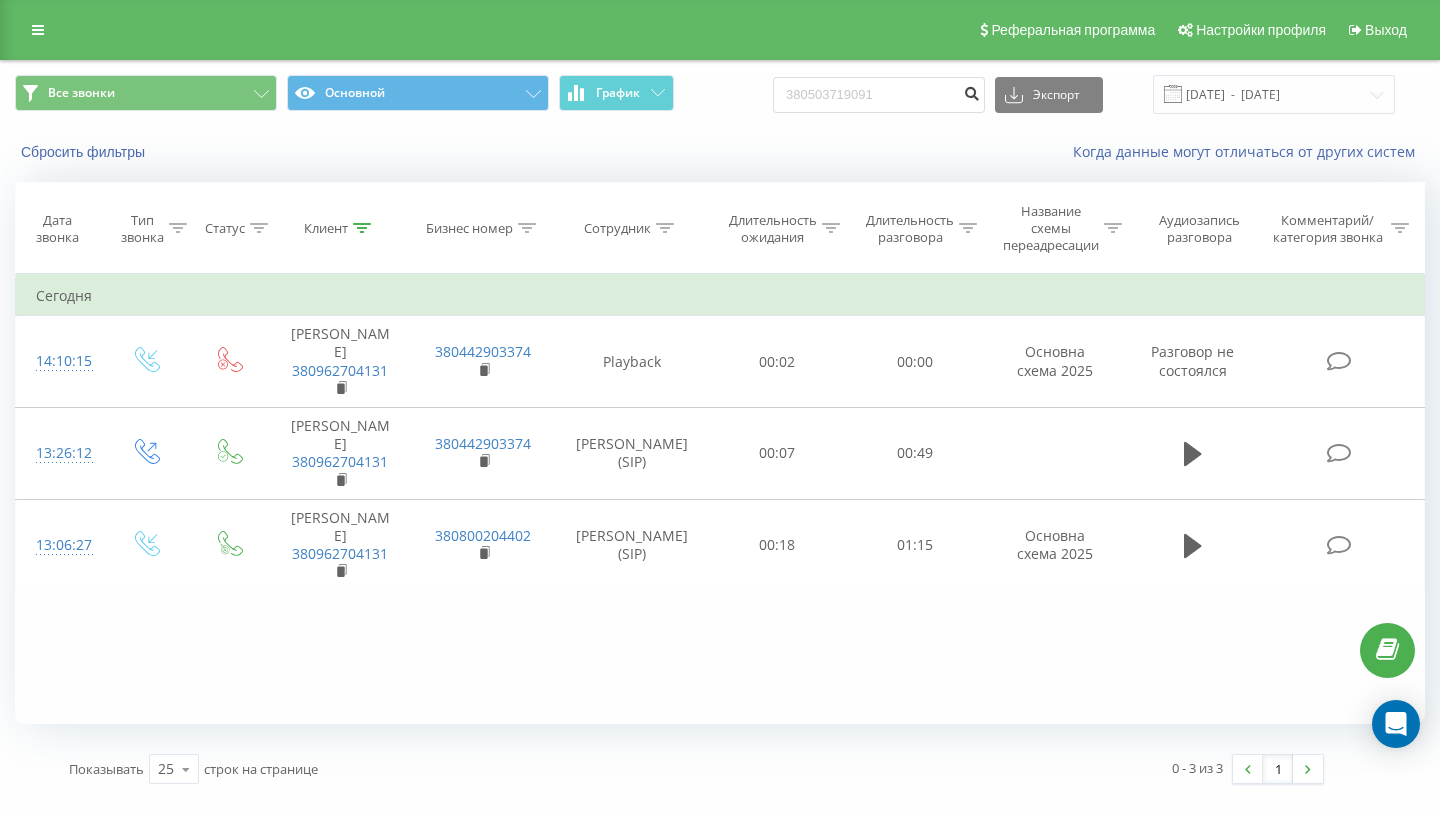 click at bounding box center [971, 91] 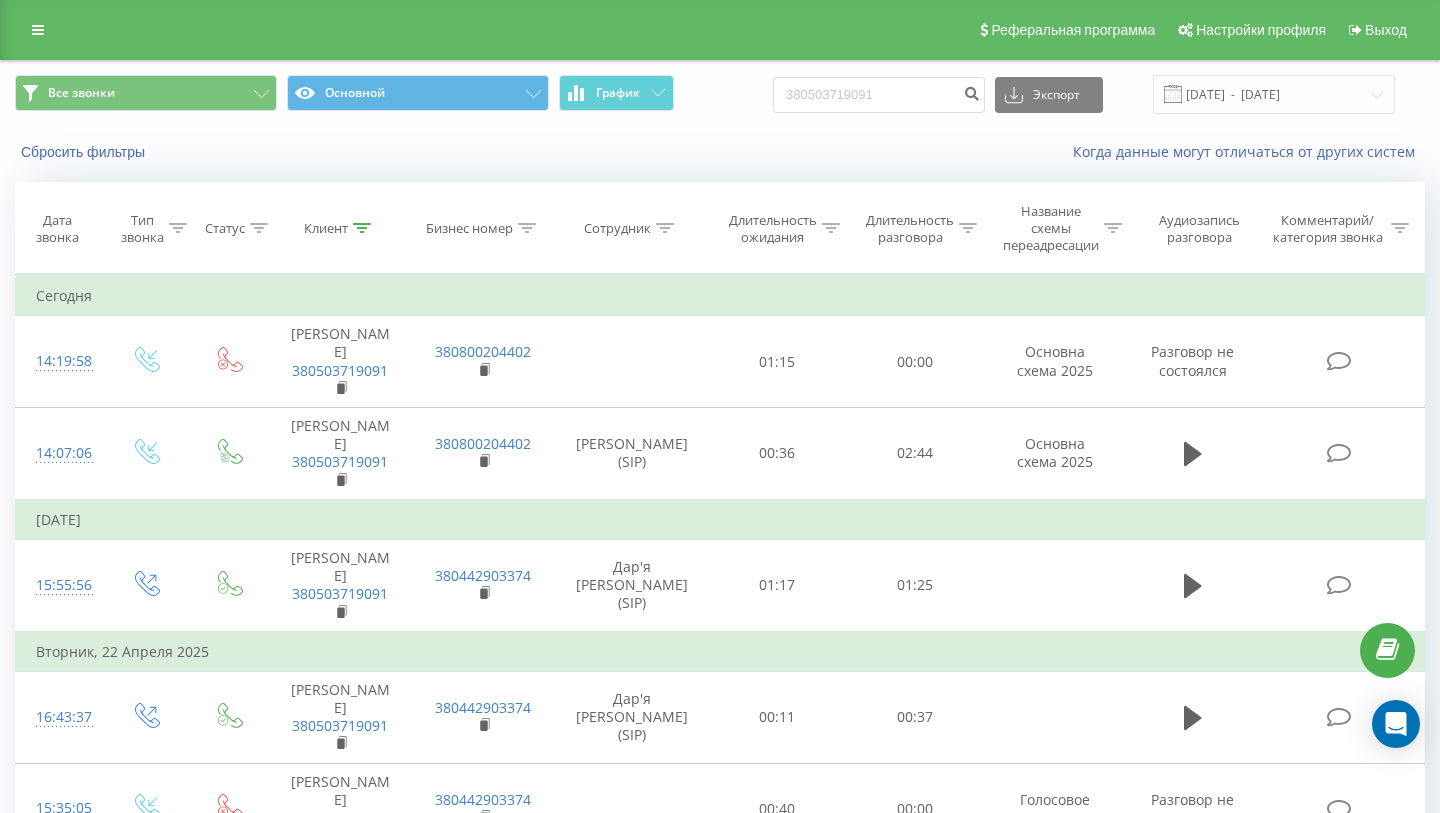 scroll, scrollTop: 0, scrollLeft: 0, axis: both 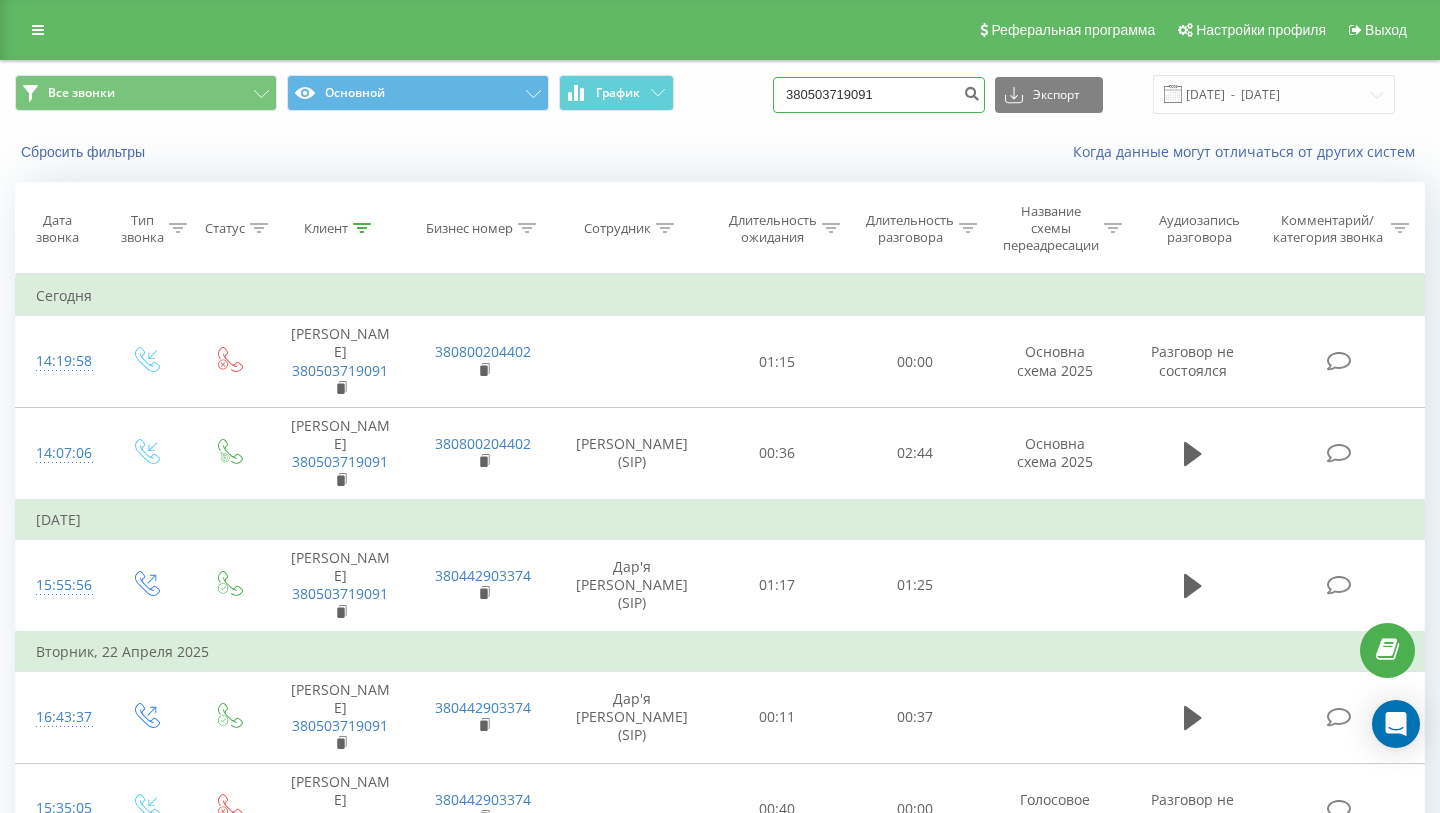 click on "380503719091" at bounding box center (879, 95) 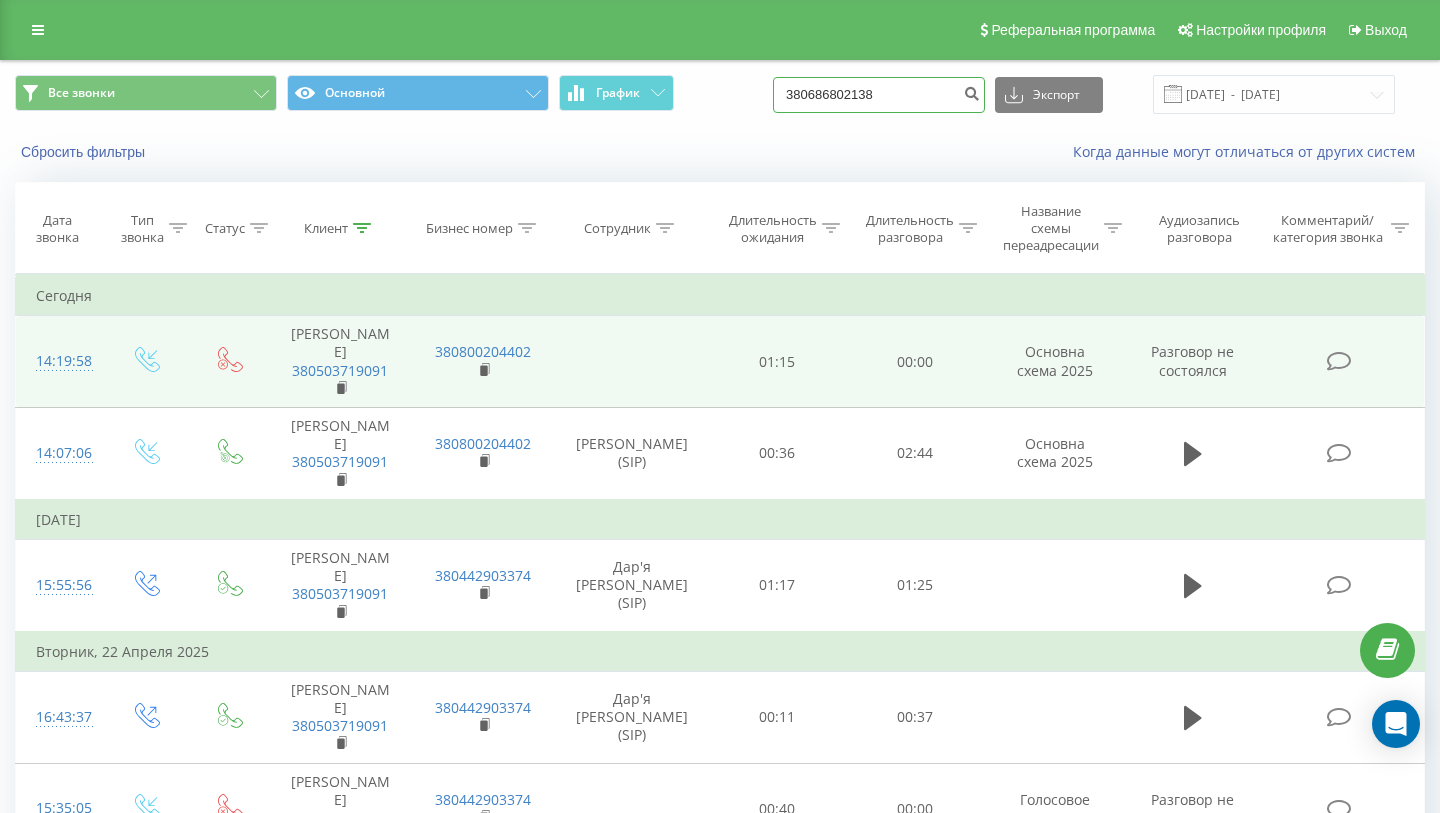 type on "380686802138" 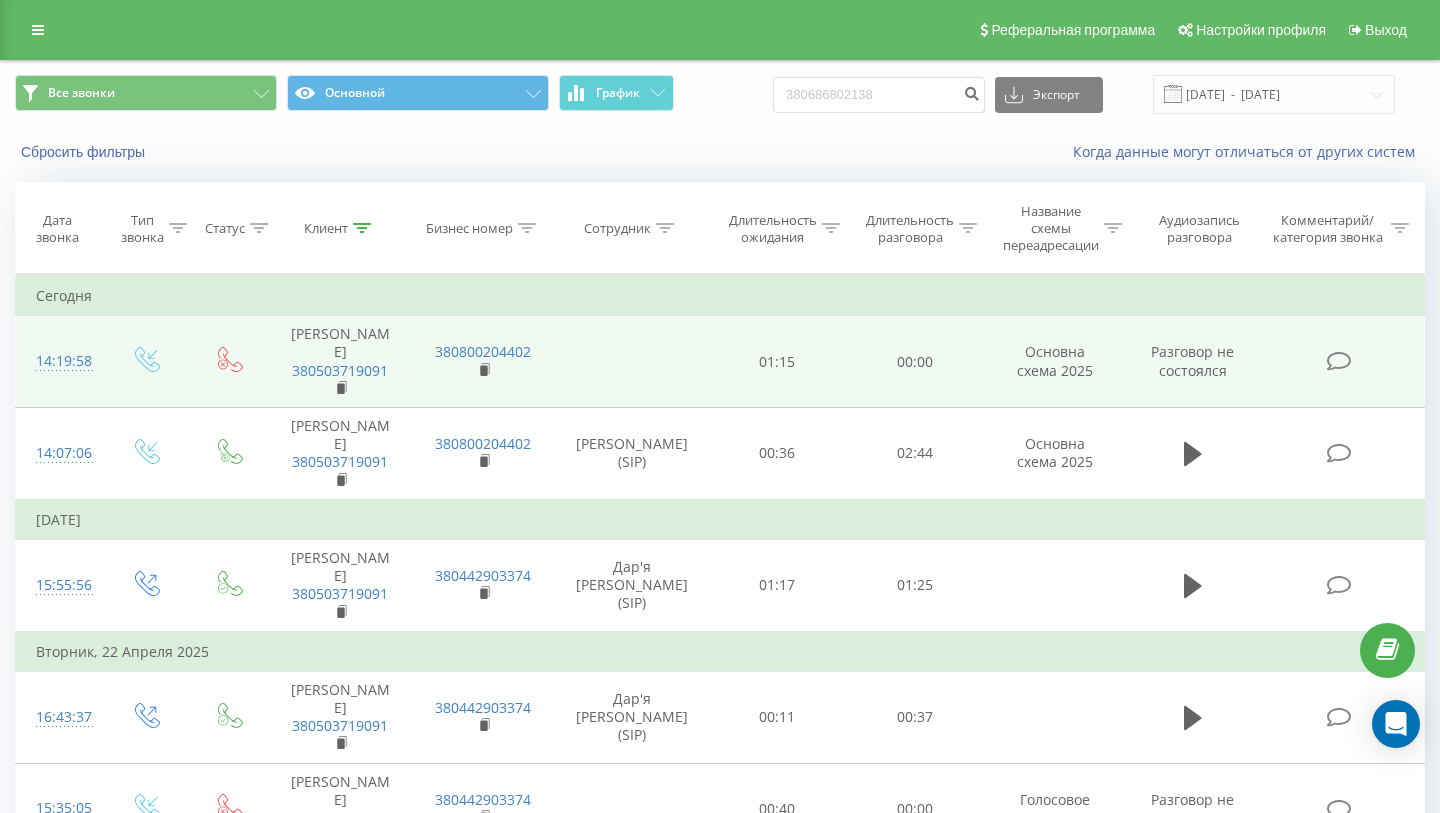 click on "380503719091" at bounding box center [340, 380] 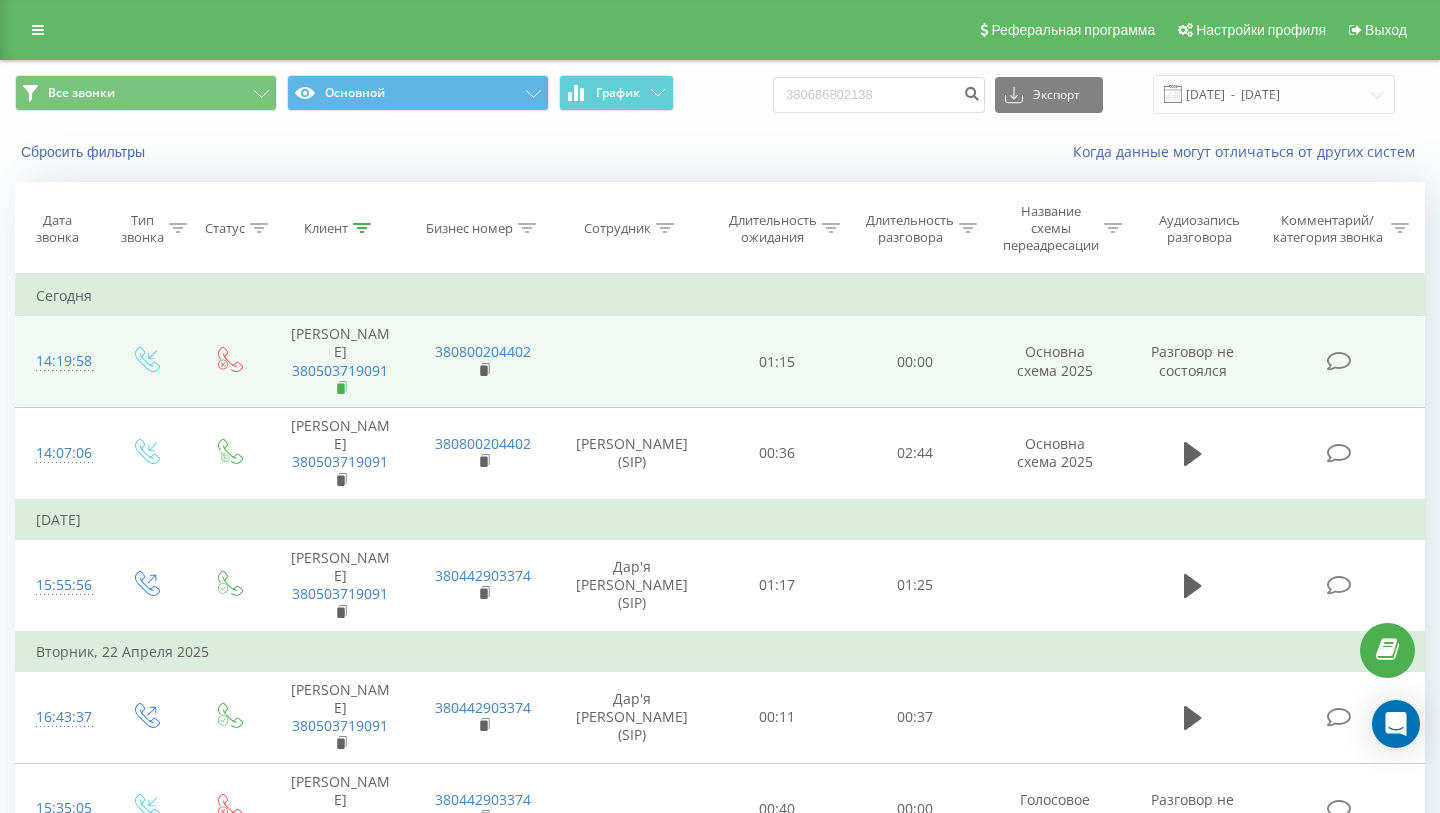 click 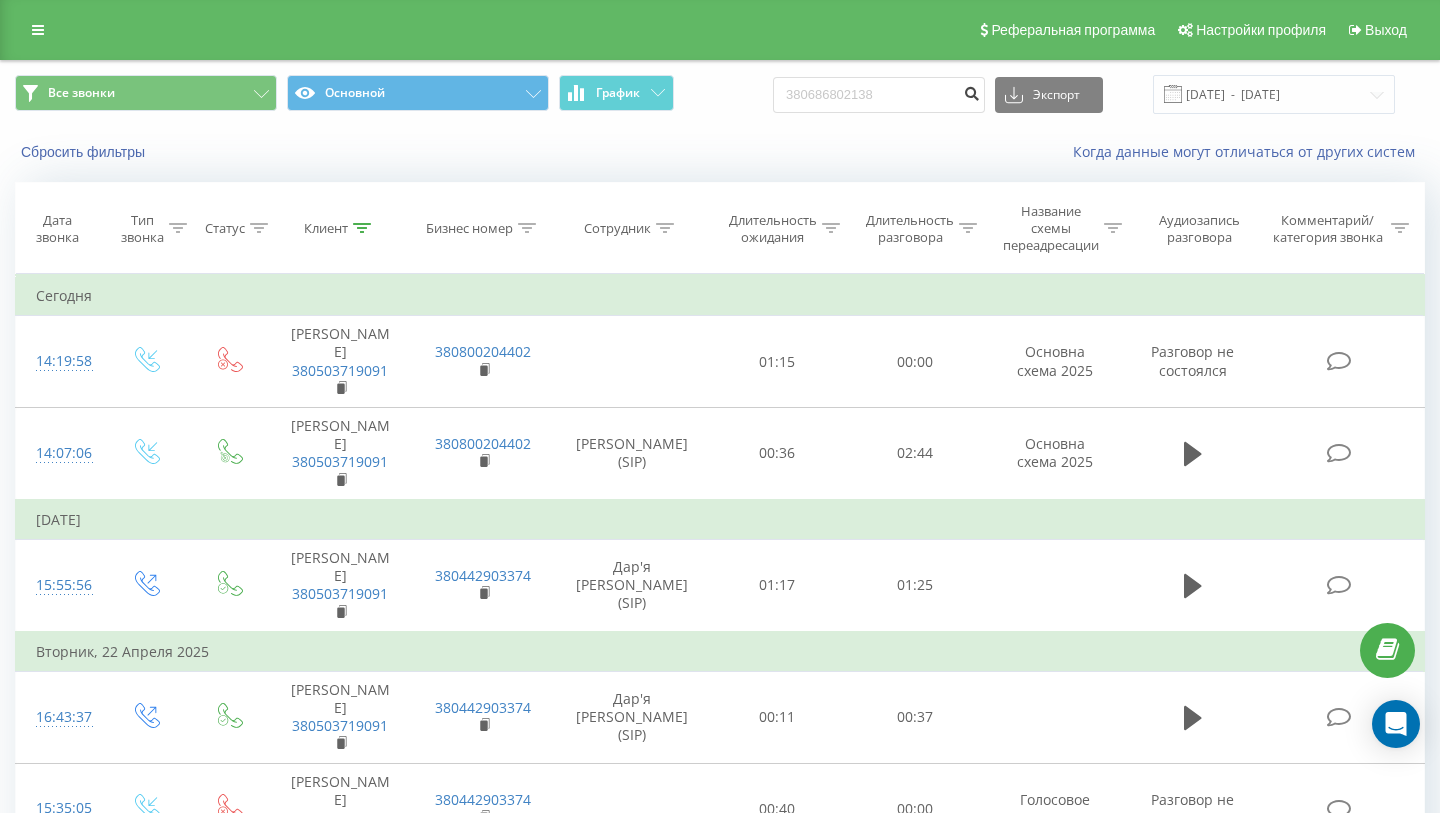 click at bounding box center (971, 91) 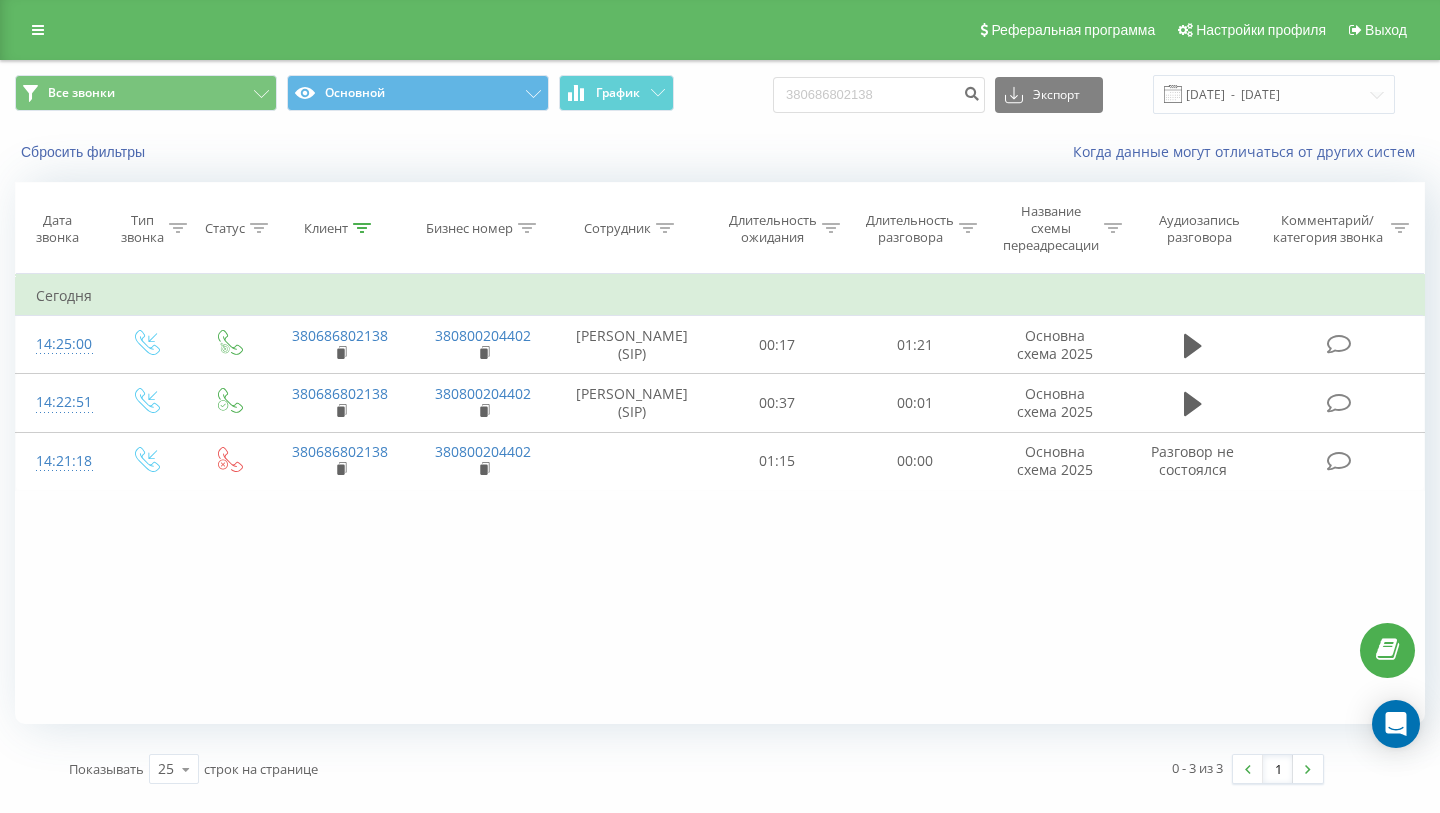 scroll, scrollTop: 0, scrollLeft: 0, axis: both 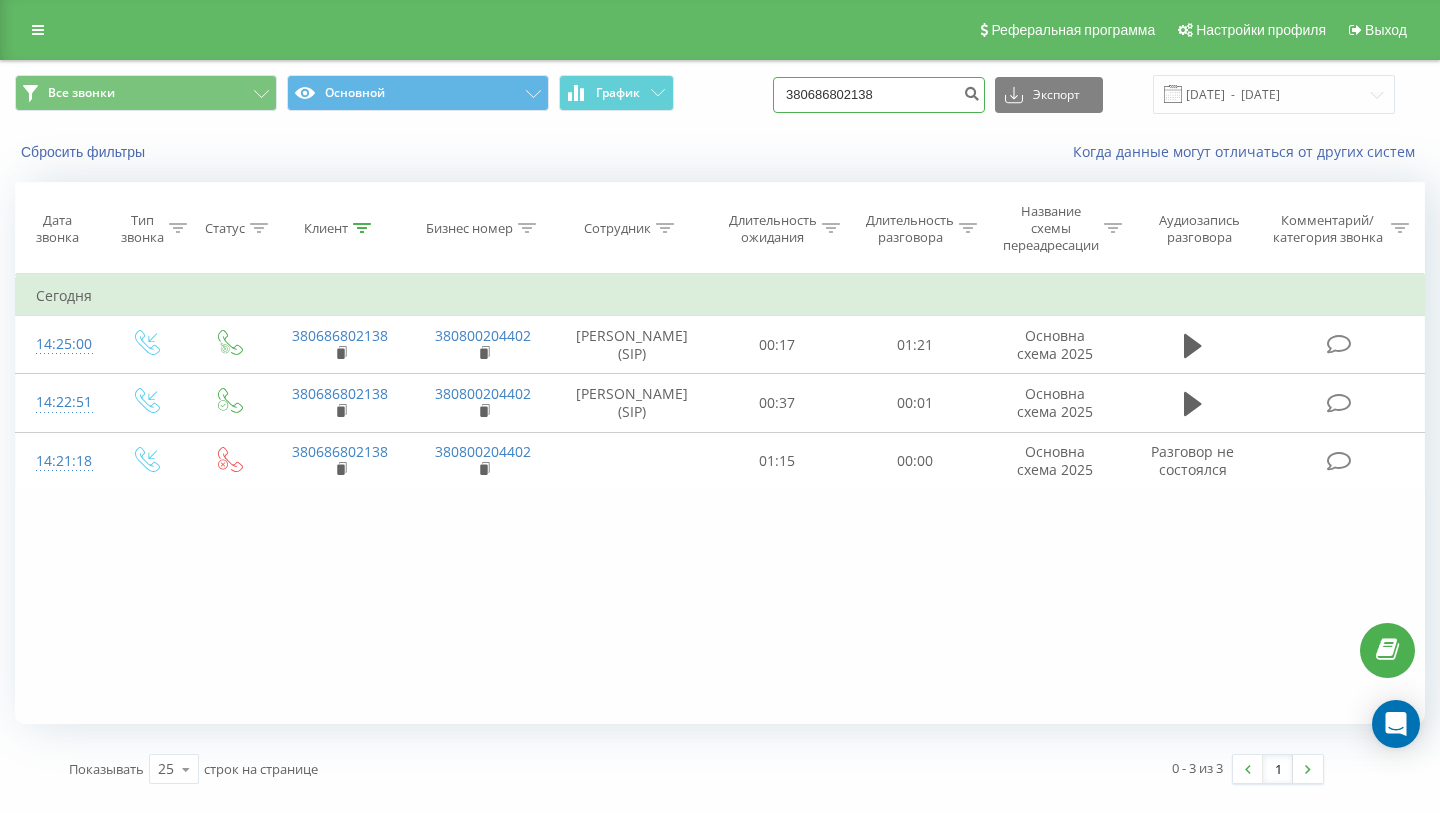 click on "380686802138" at bounding box center [879, 95] 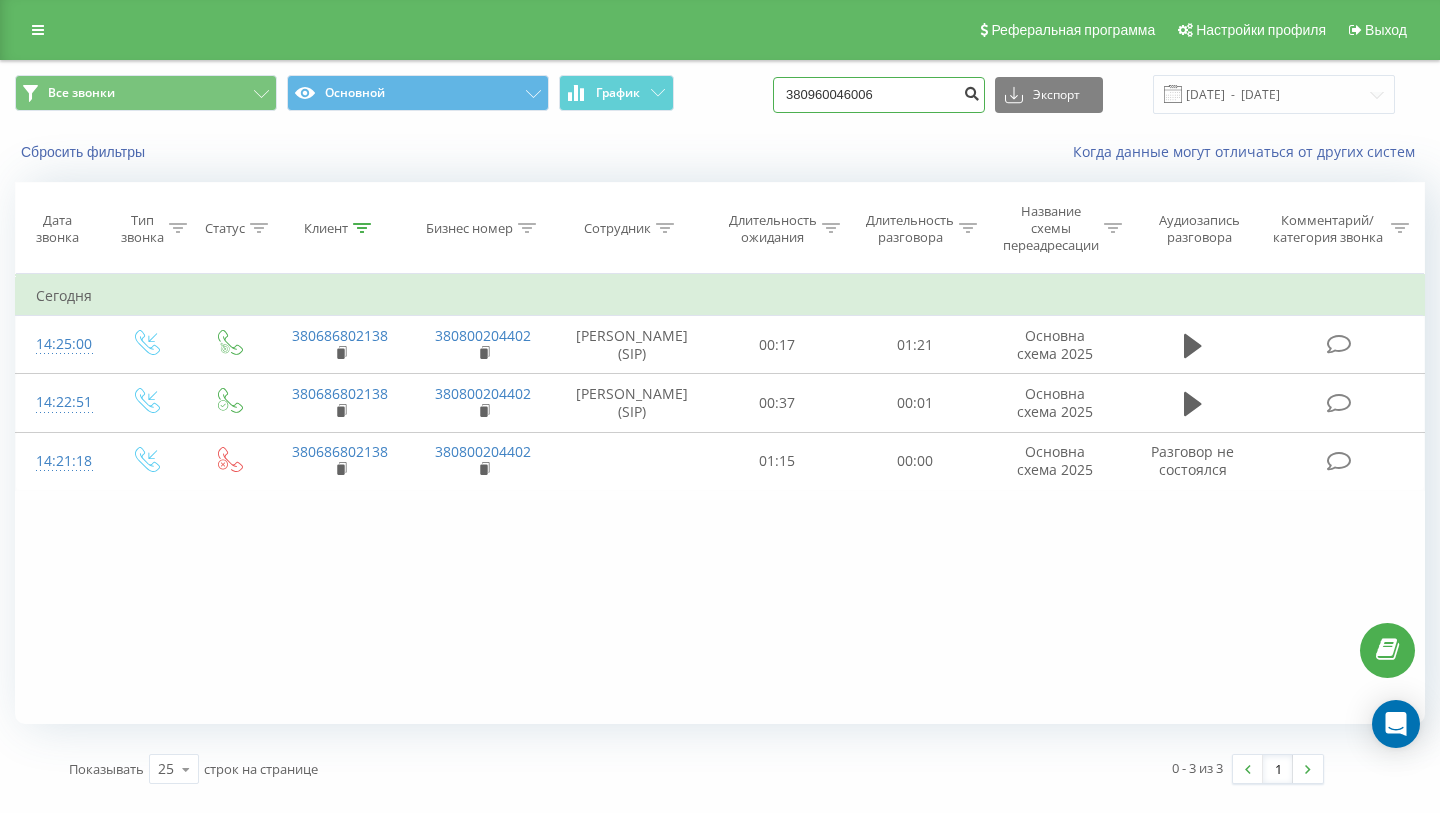 type on "380960046006" 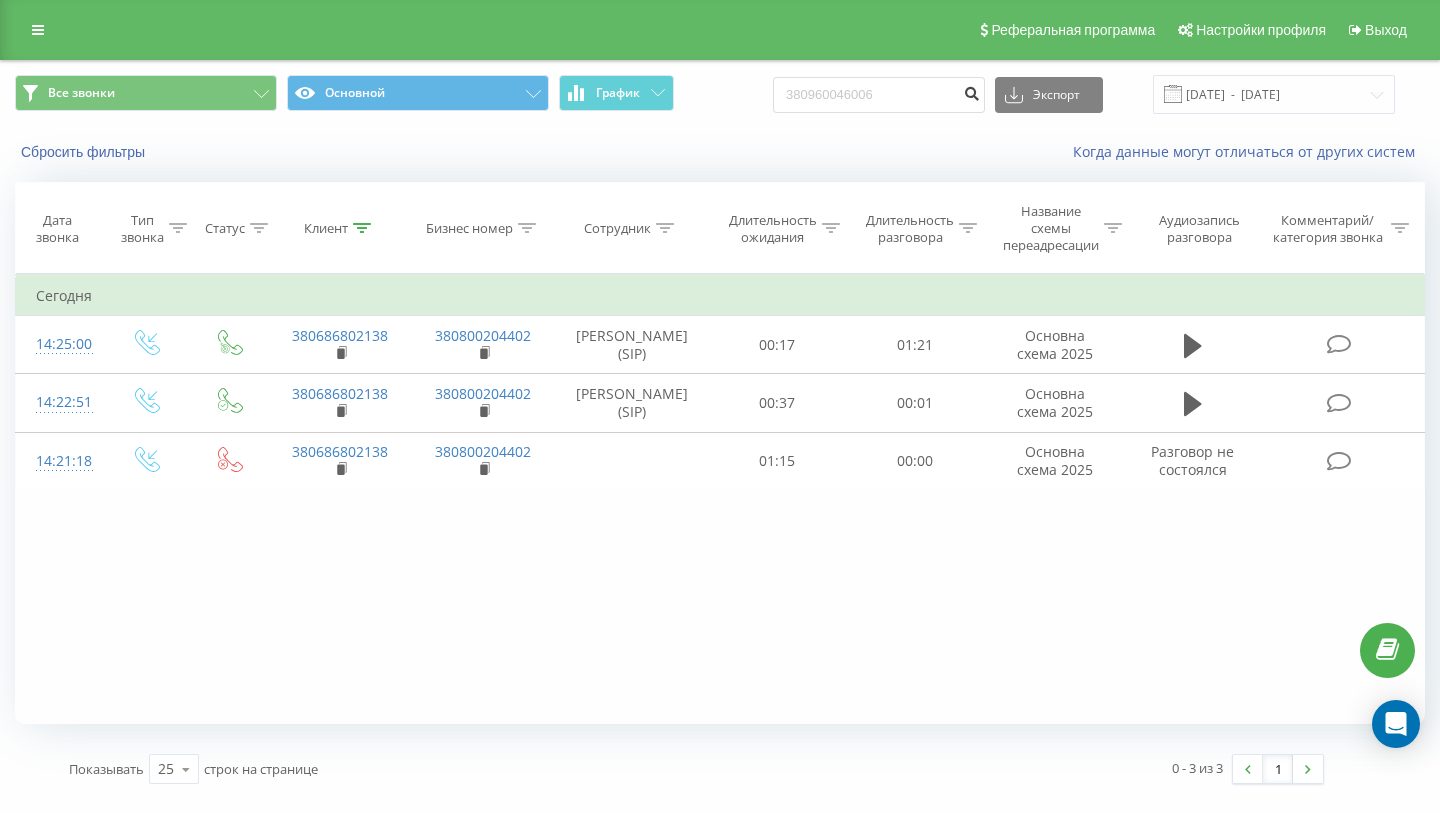click at bounding box center [971, 91] 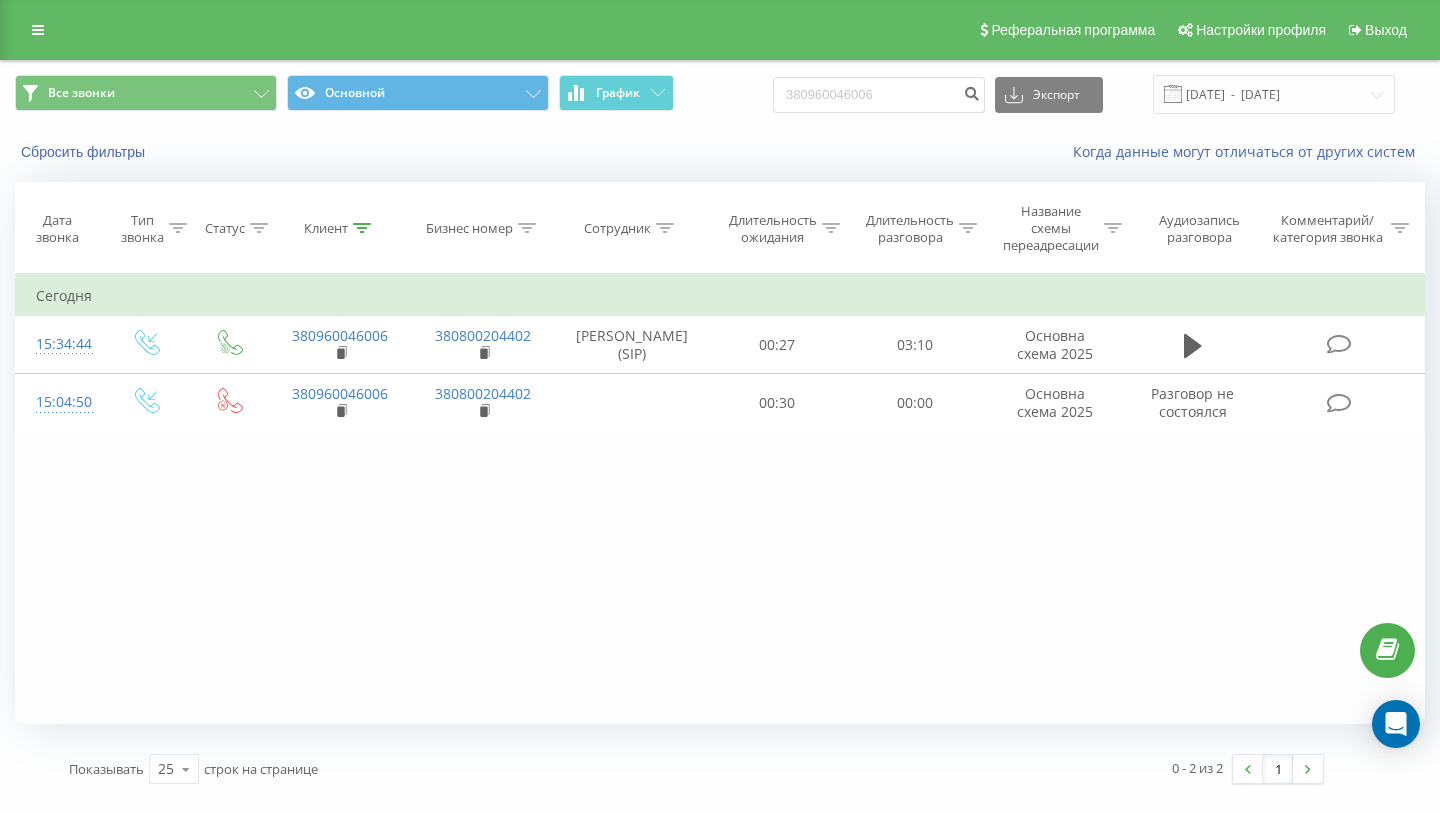scroll, scrollTop: 0, scrollLeft: 0, axis: both 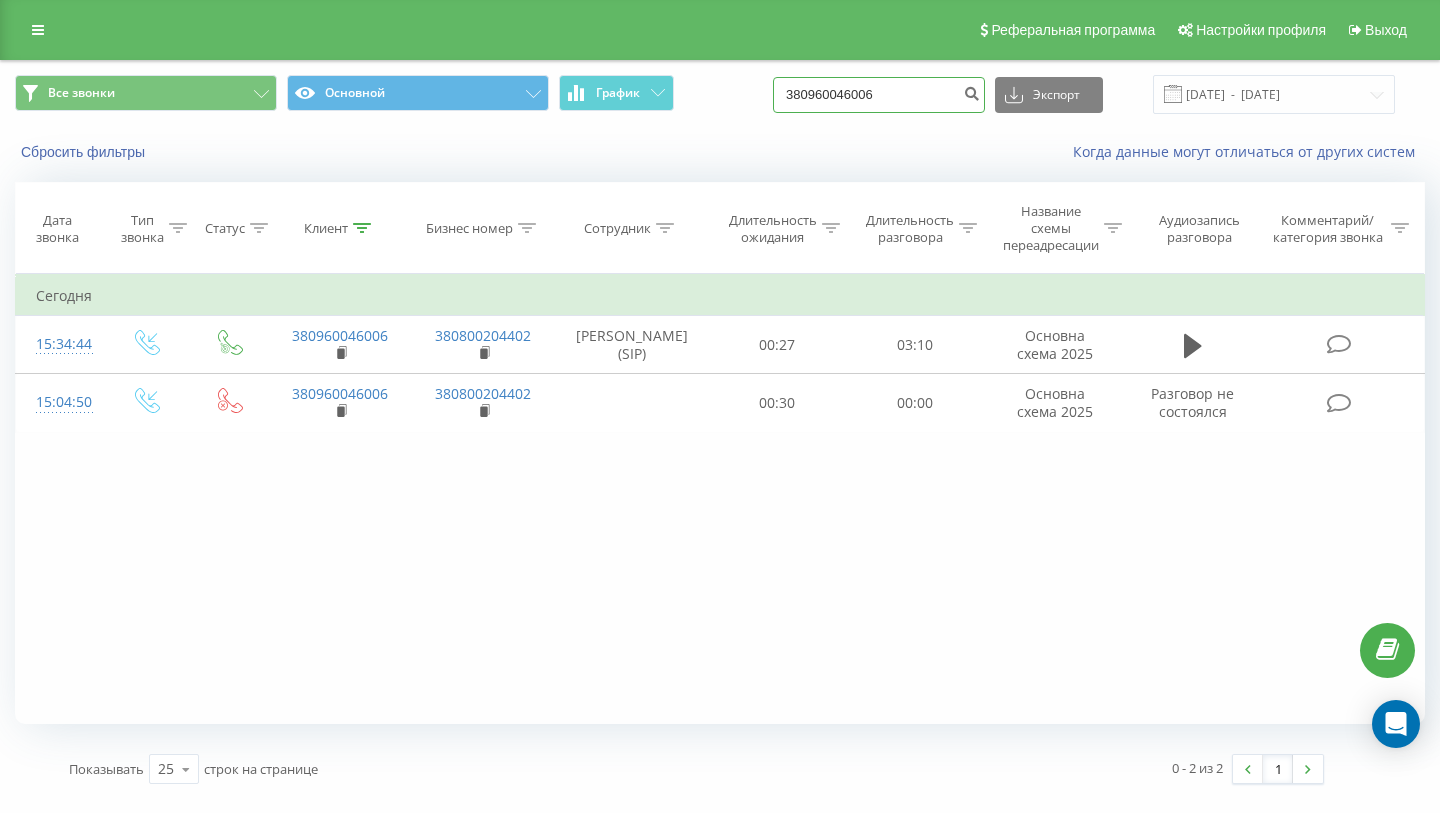 click on "380960046006" at bounding box center [879, 95] 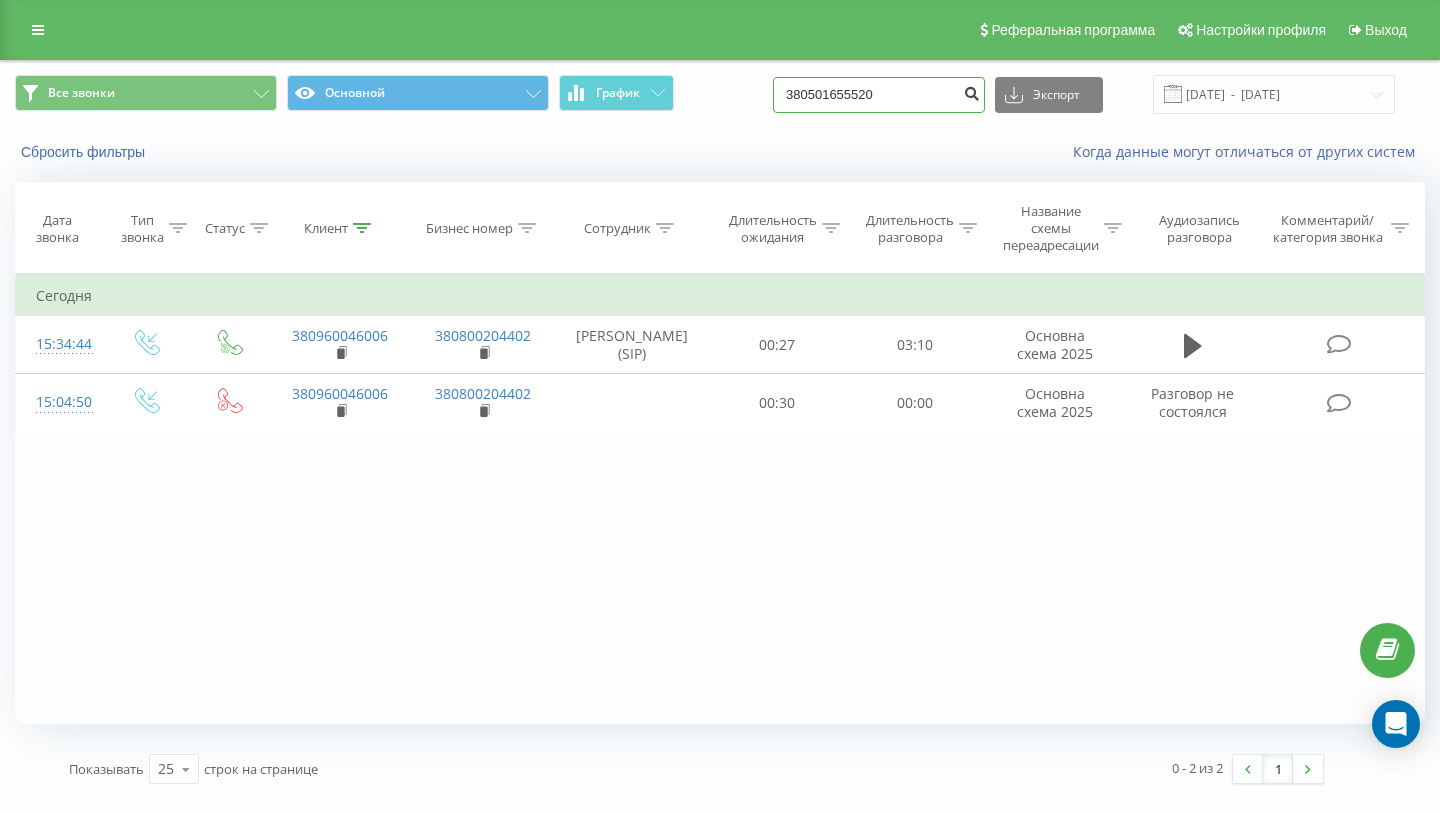 type on "380501655520" 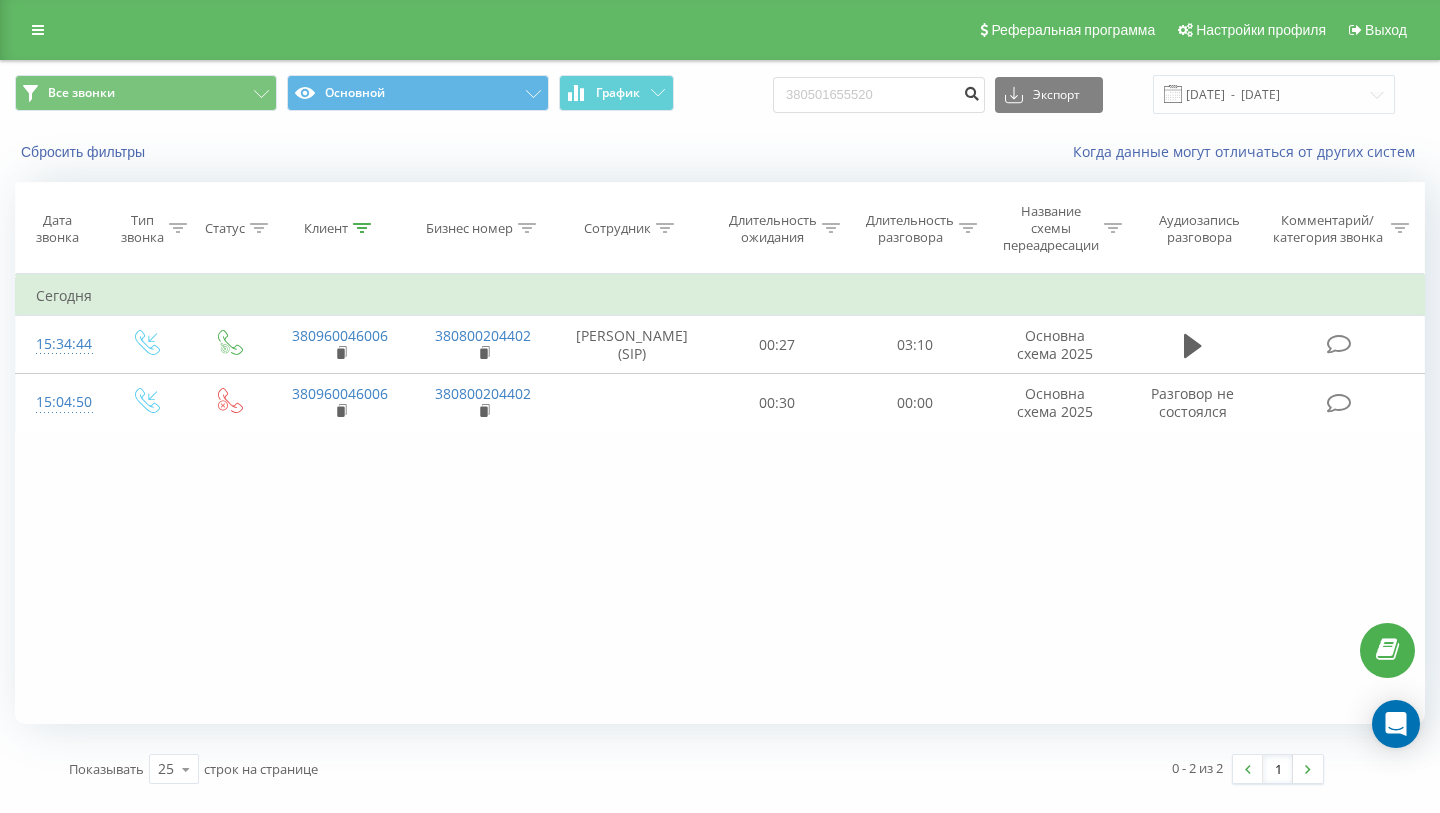 click at bounding box center [971, 91] 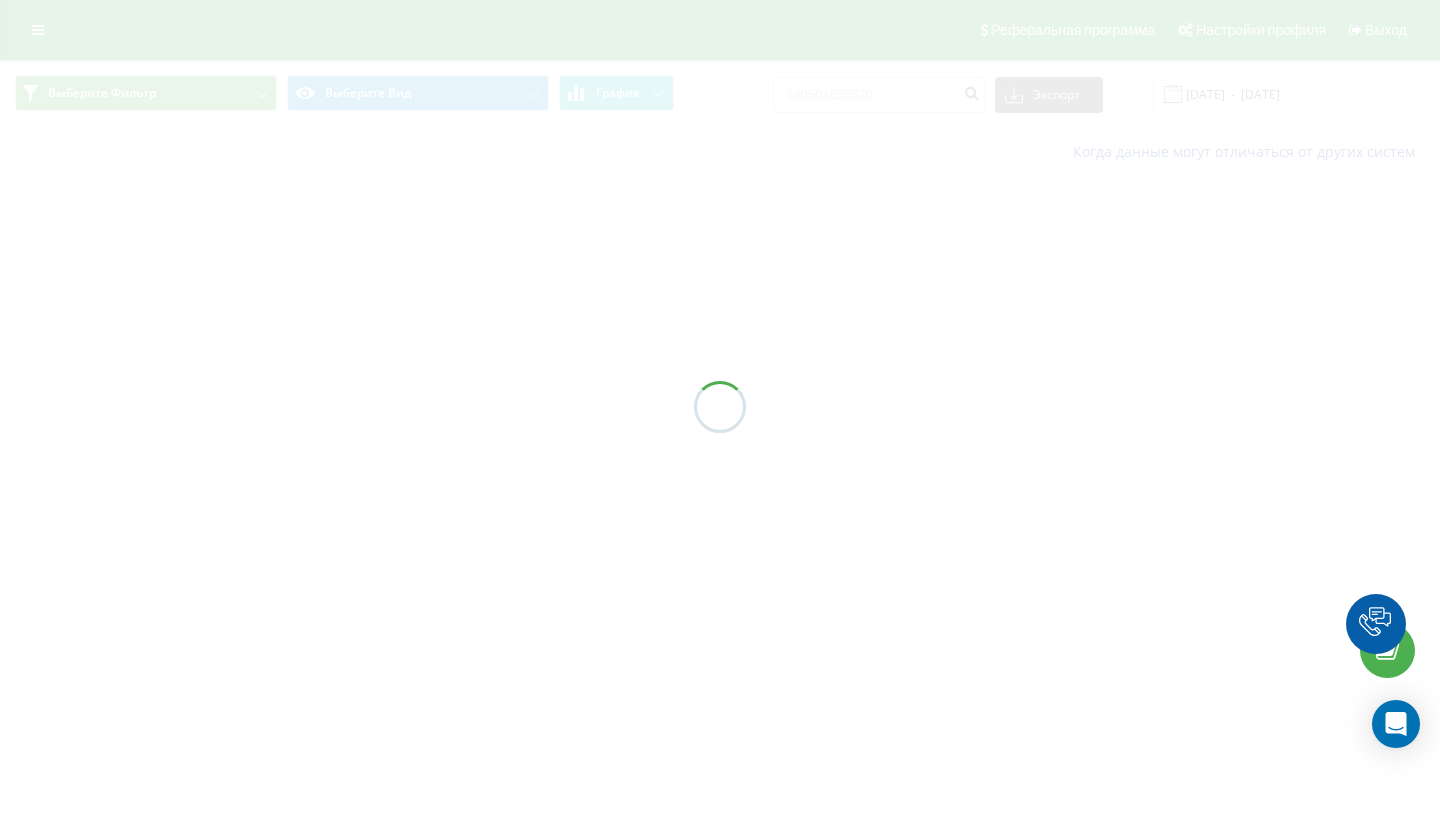 scroll, scrollTop: 0, scrollLeft: 0, axis: both 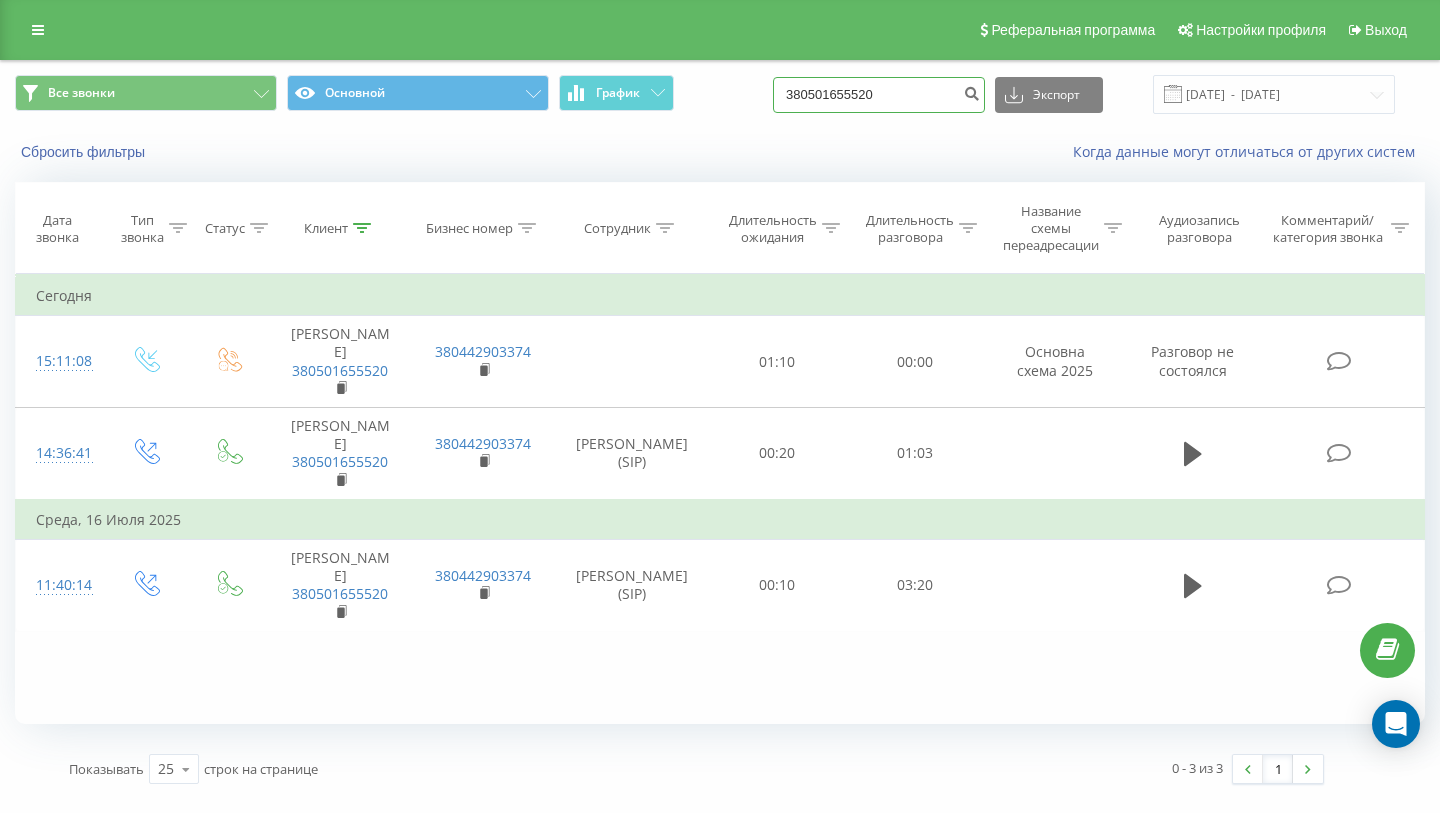 click on "380501655520" at bounding box center (879, 95) 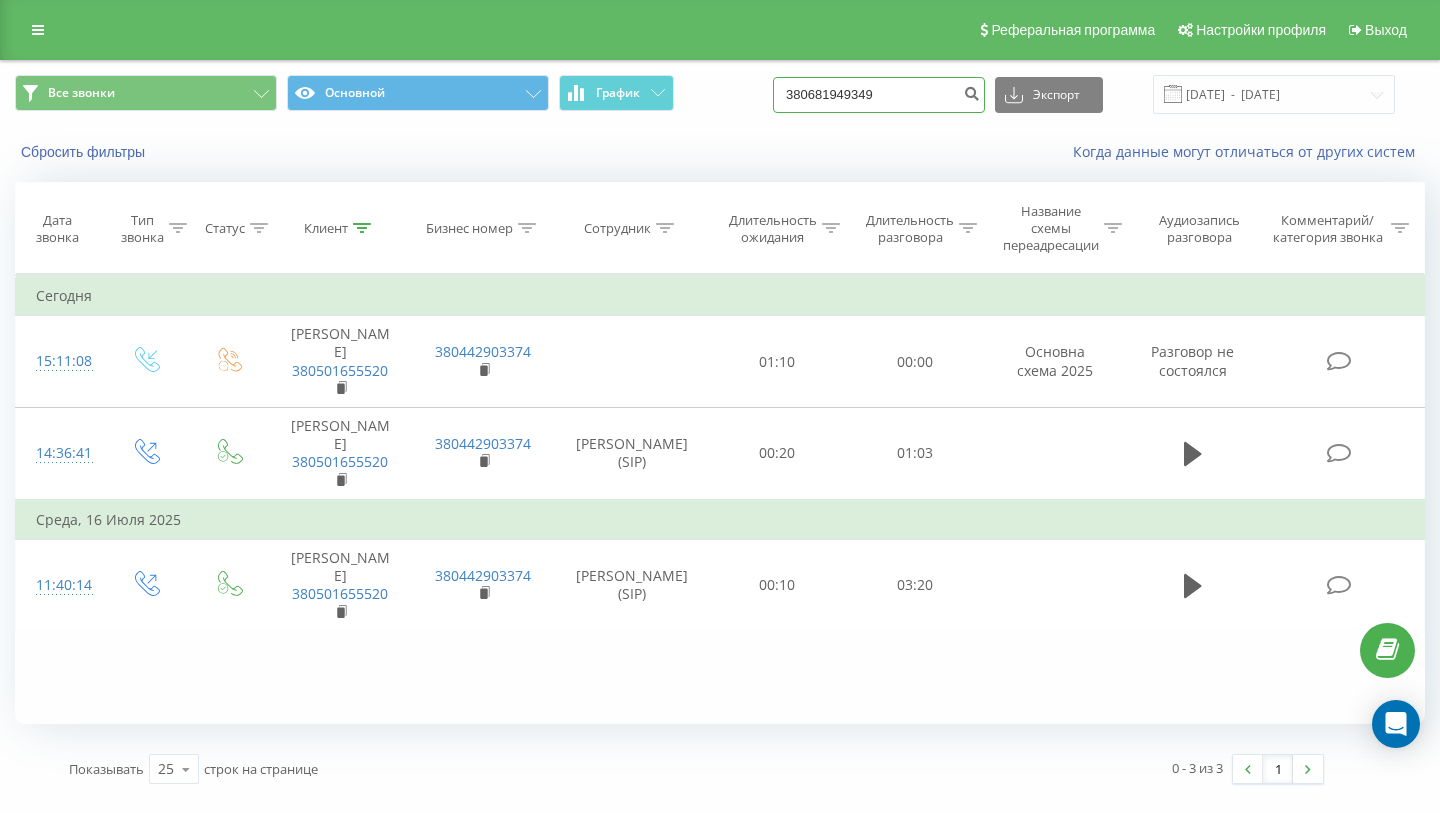 click on "380681949349" at bounding box center [879, 95] 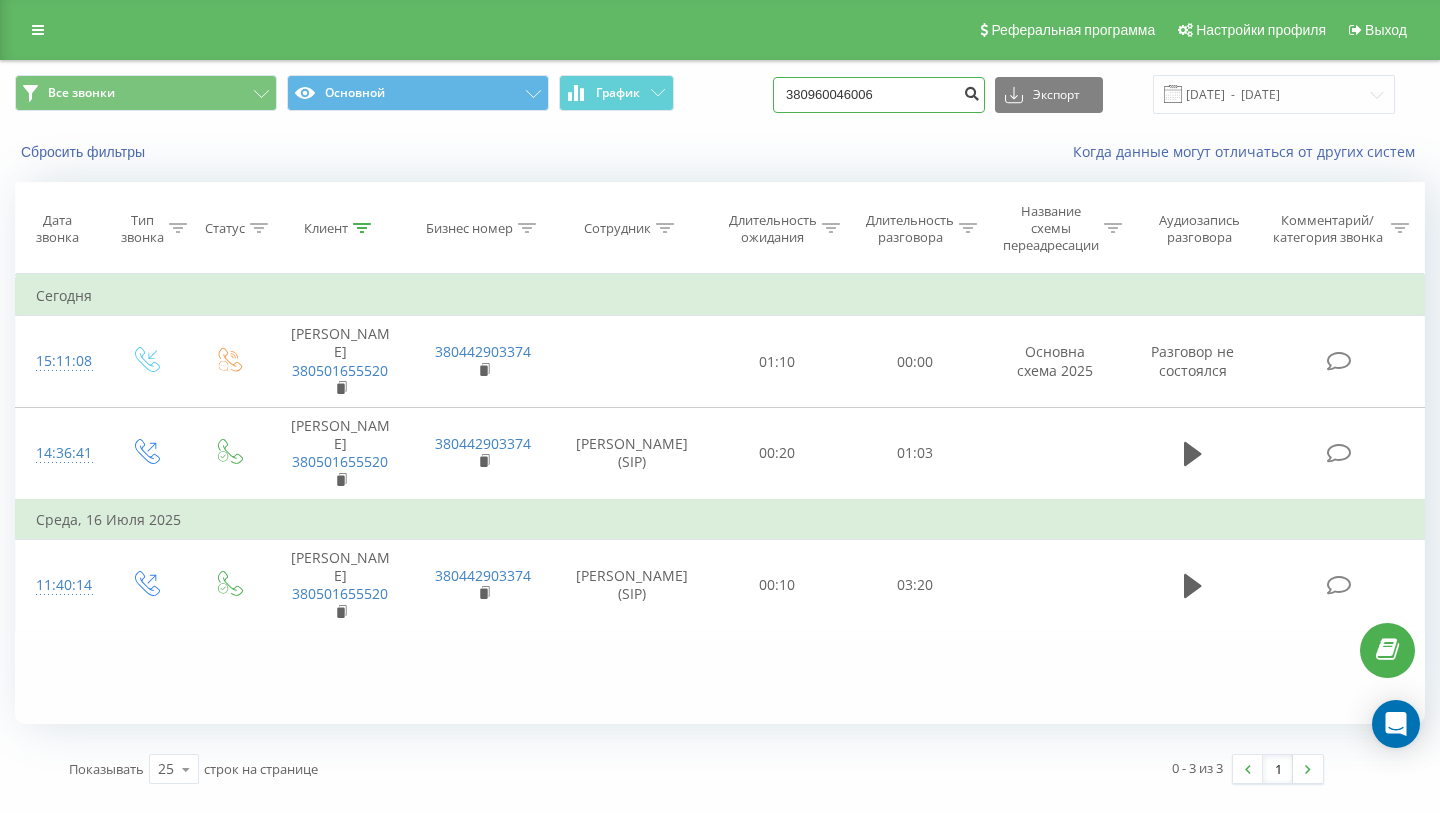 type on "380960046006" 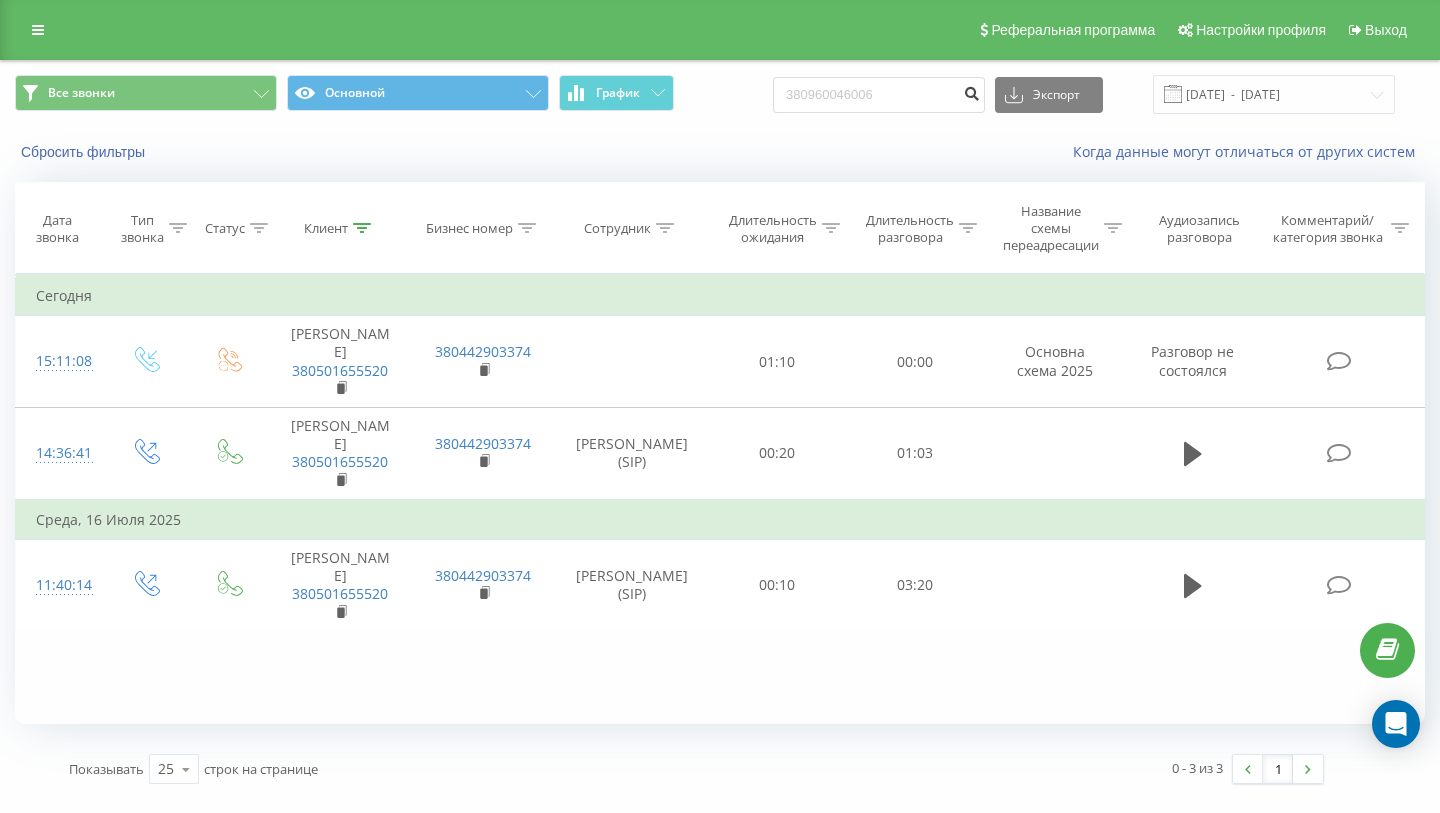 click at bounding box center (971, 91) 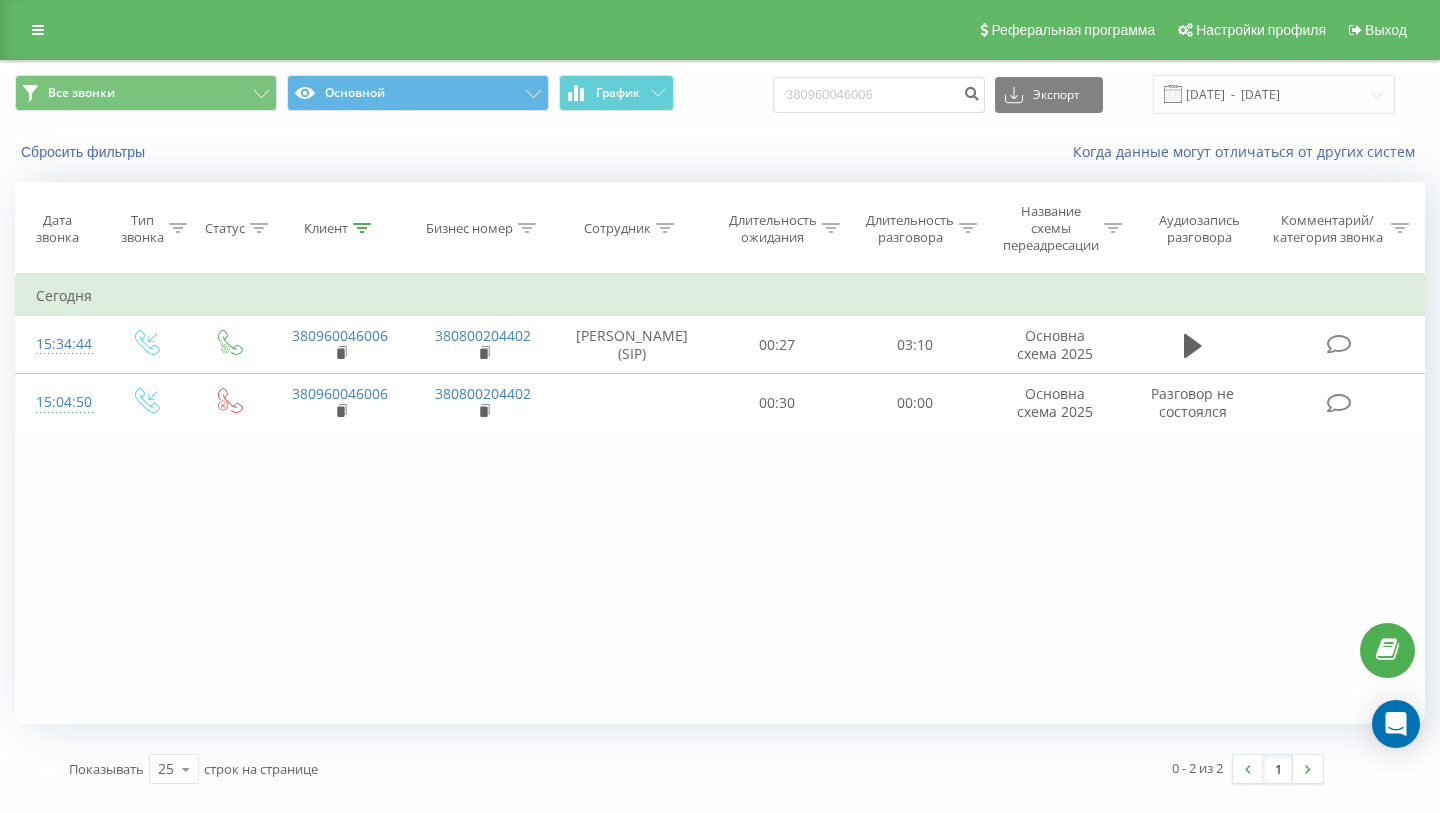 scroll, scrollTop: 0, scrollLeft: 0, axis: both 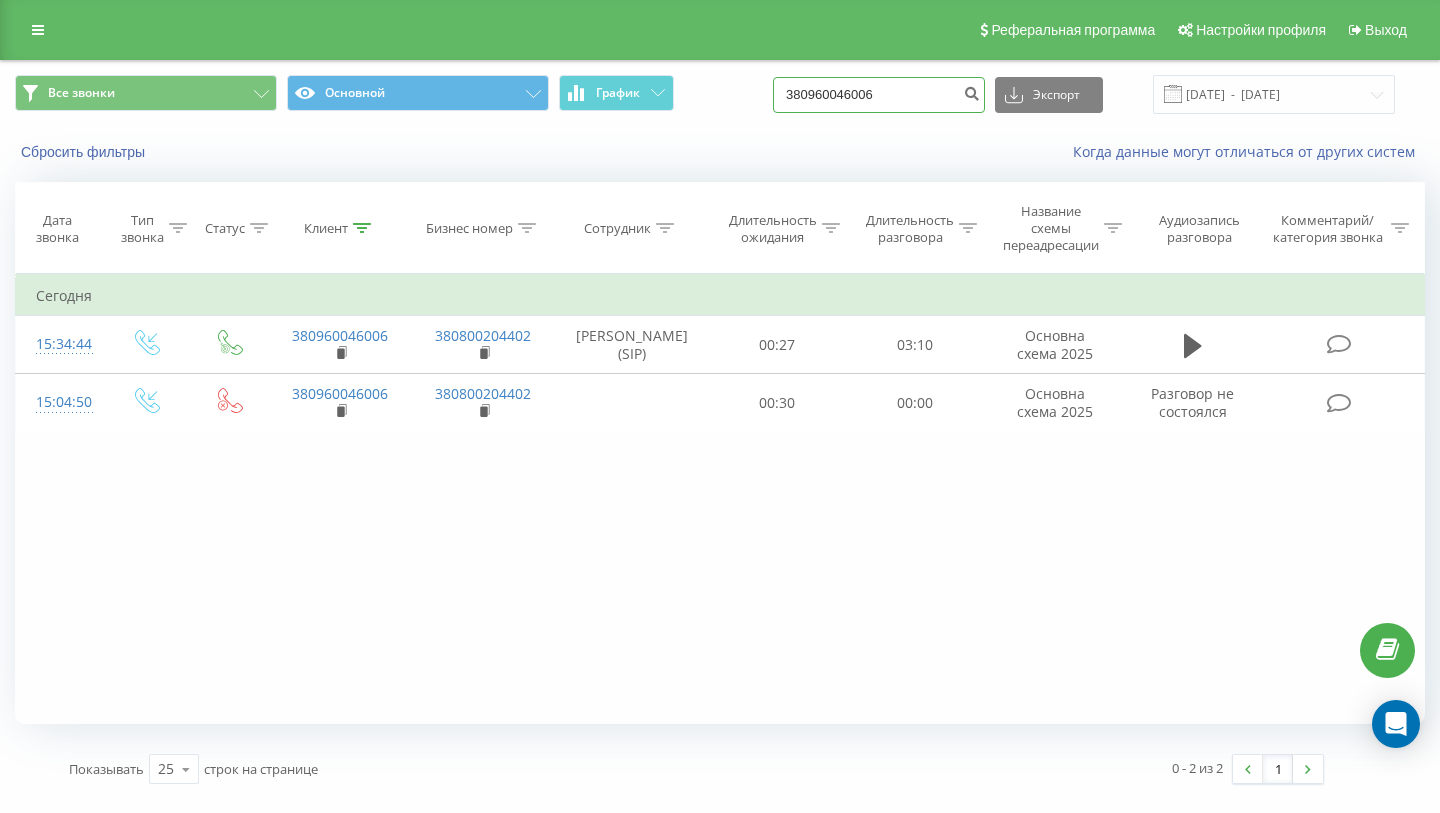 click on "380960046006" at bounding box center [879, 95] 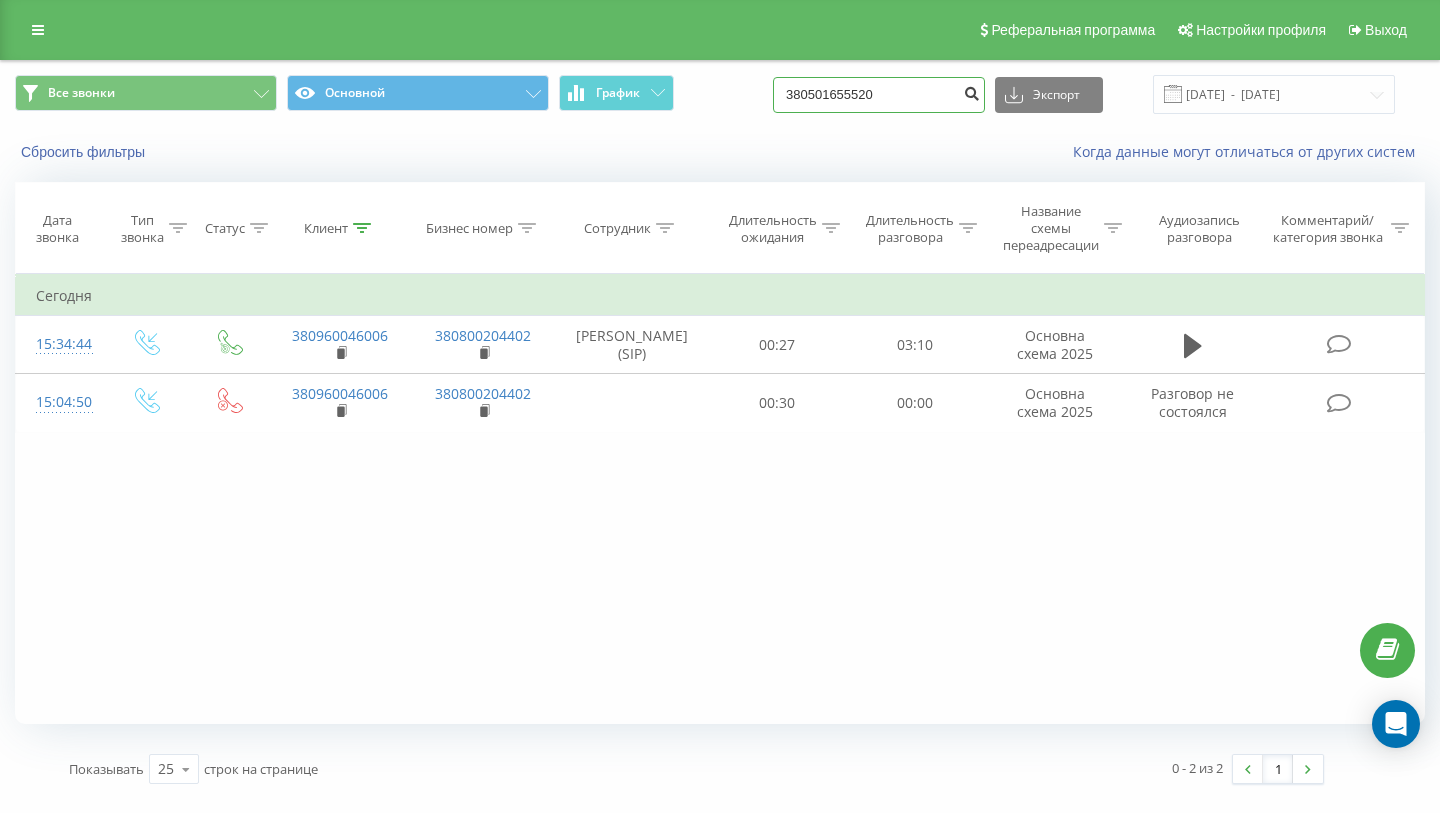 type on "380501655520" 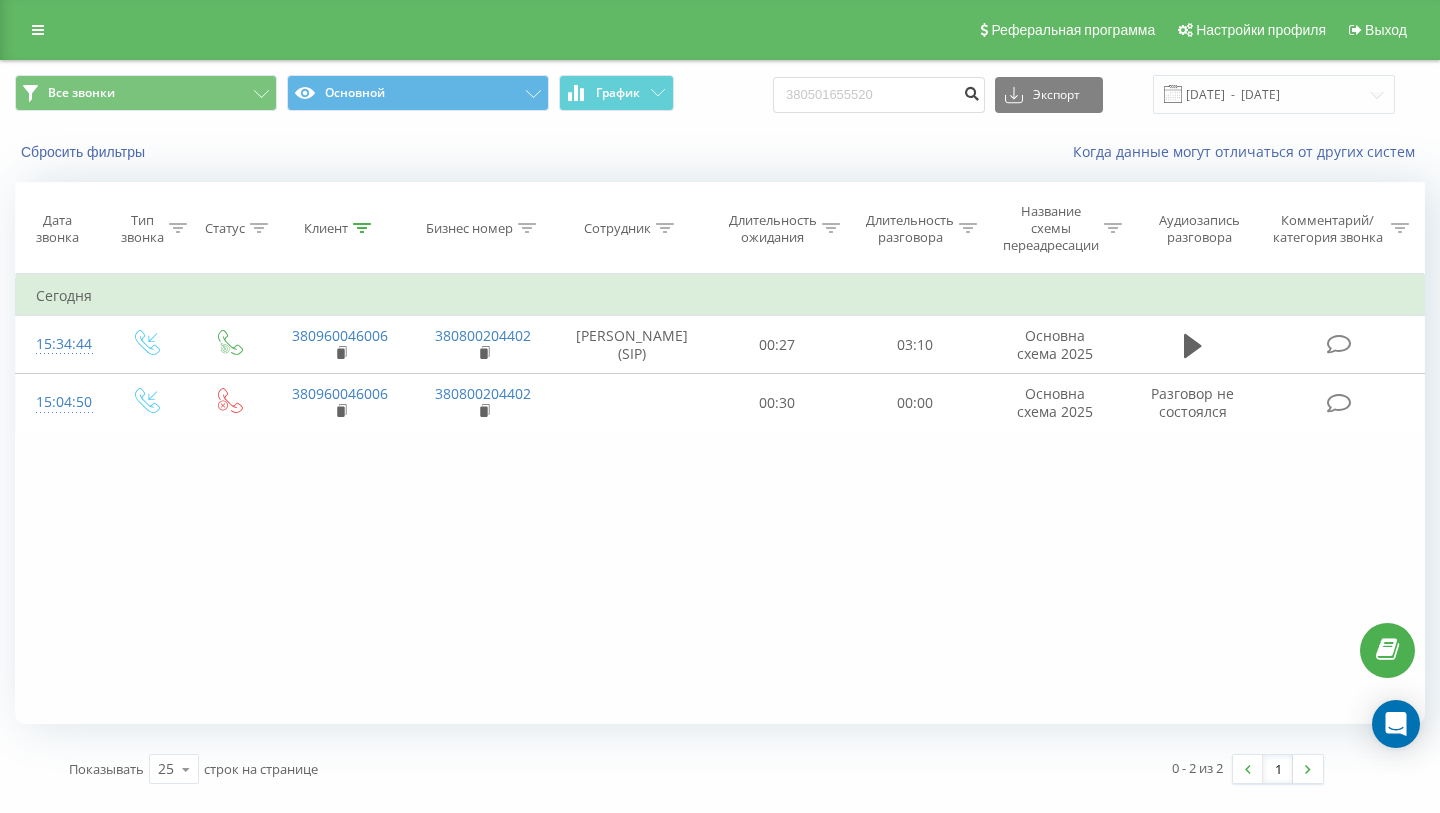 click at bounding box center (971, 91) 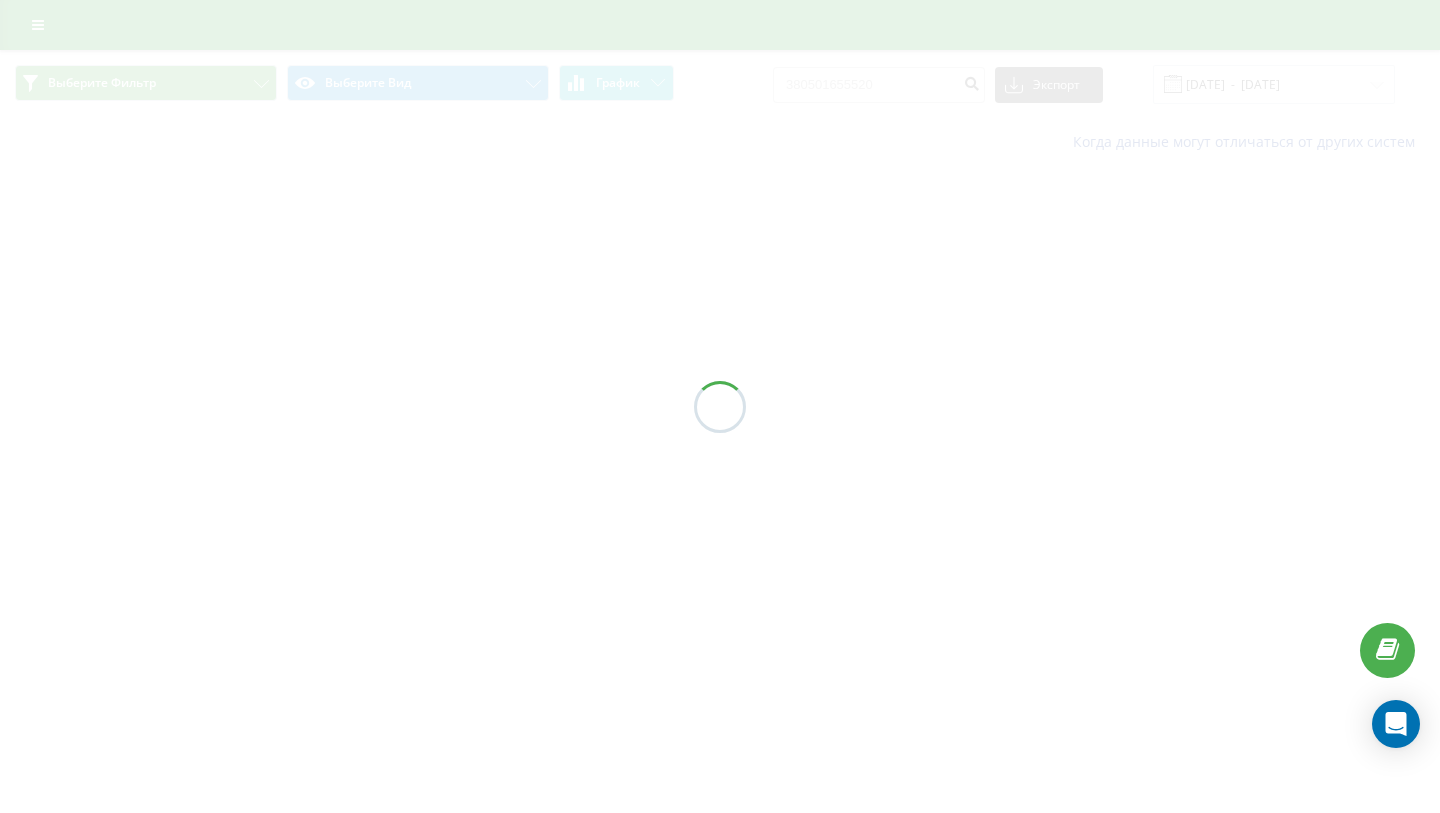 scroll, scrollTop: 0, scrollLeft: 0, axis: both 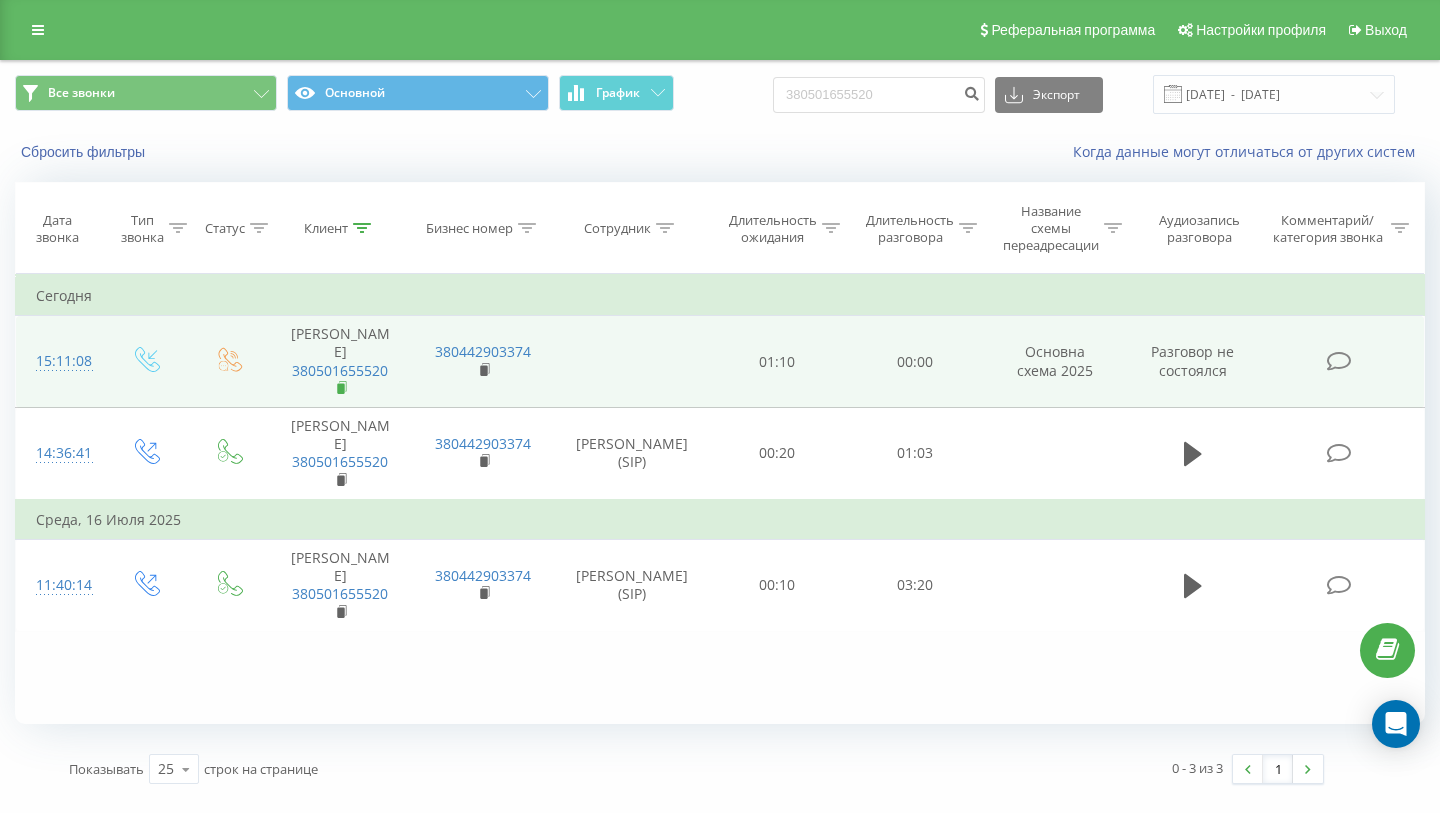 click 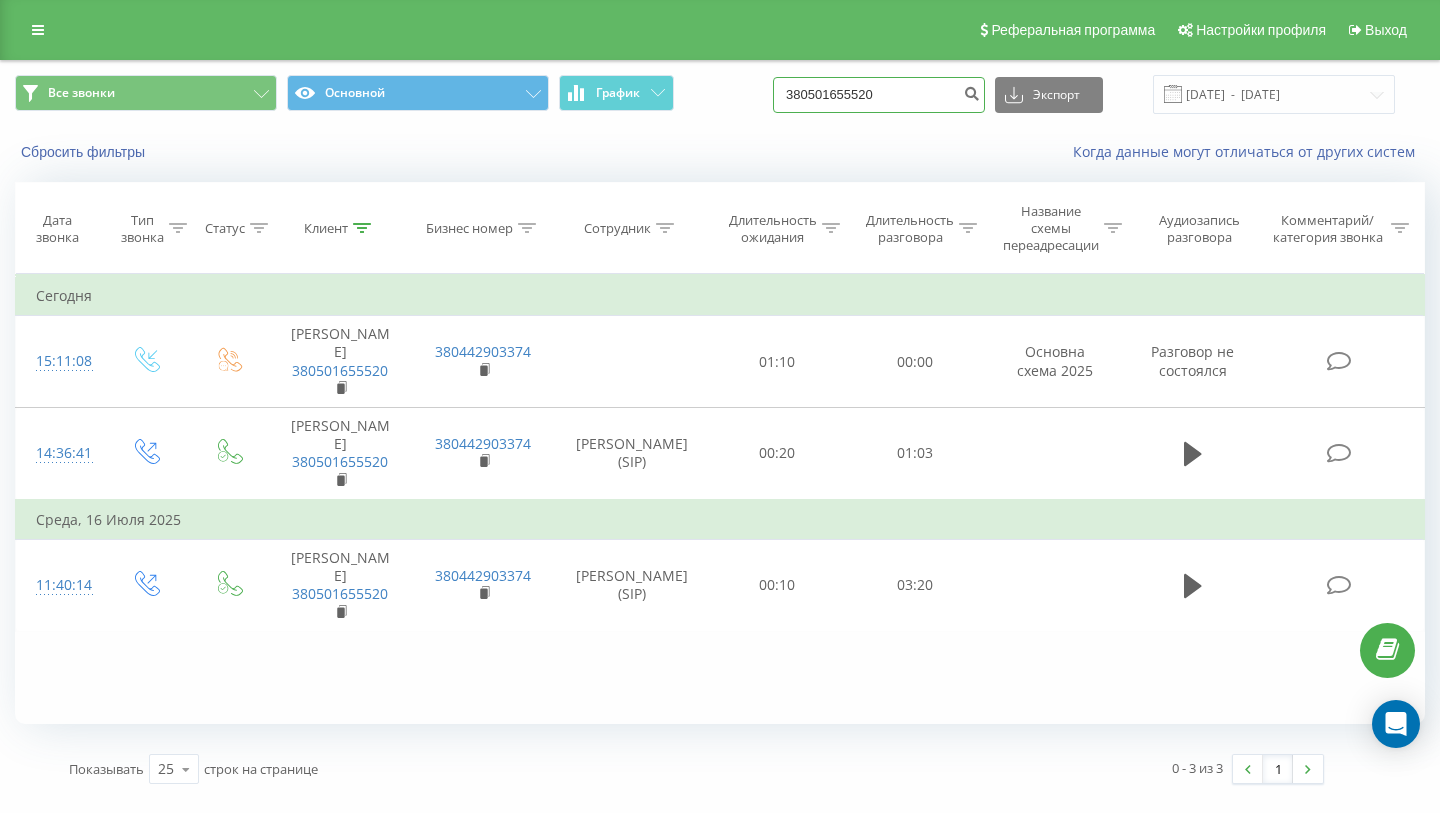 click on "380501655520" at bounding box center (879, 95) 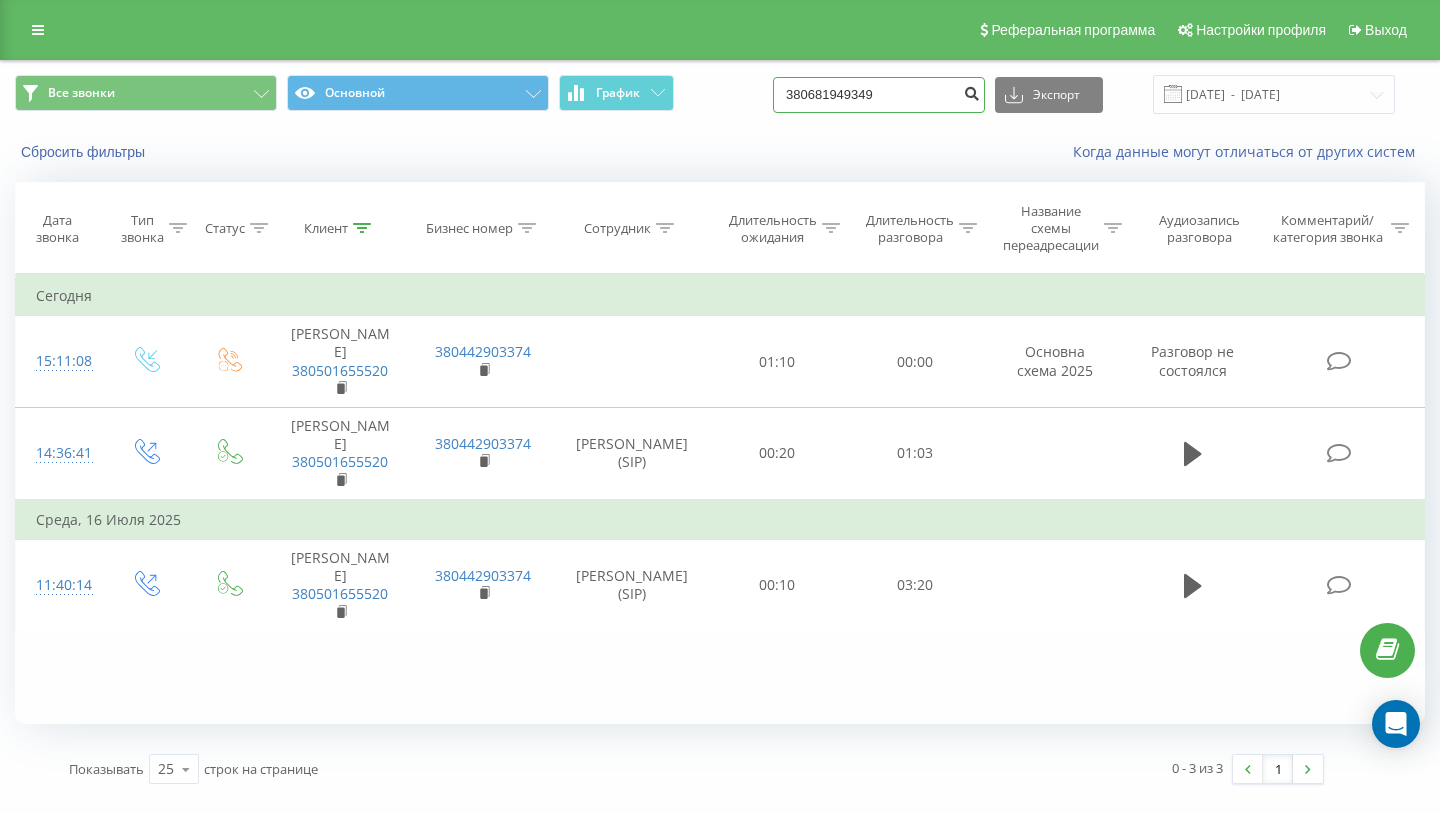 type on "380681949349" 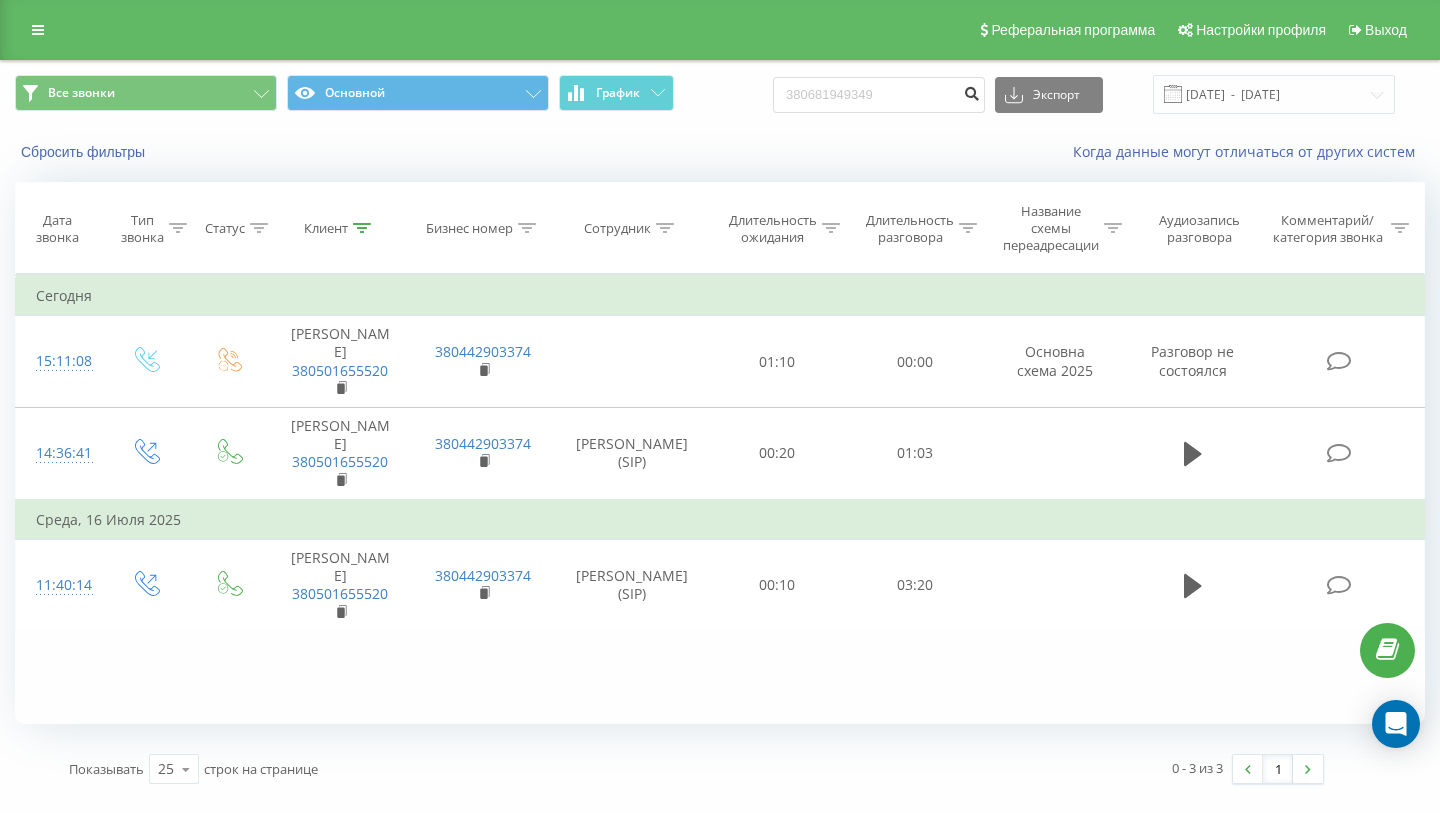 click at bounding box center (971, 91) 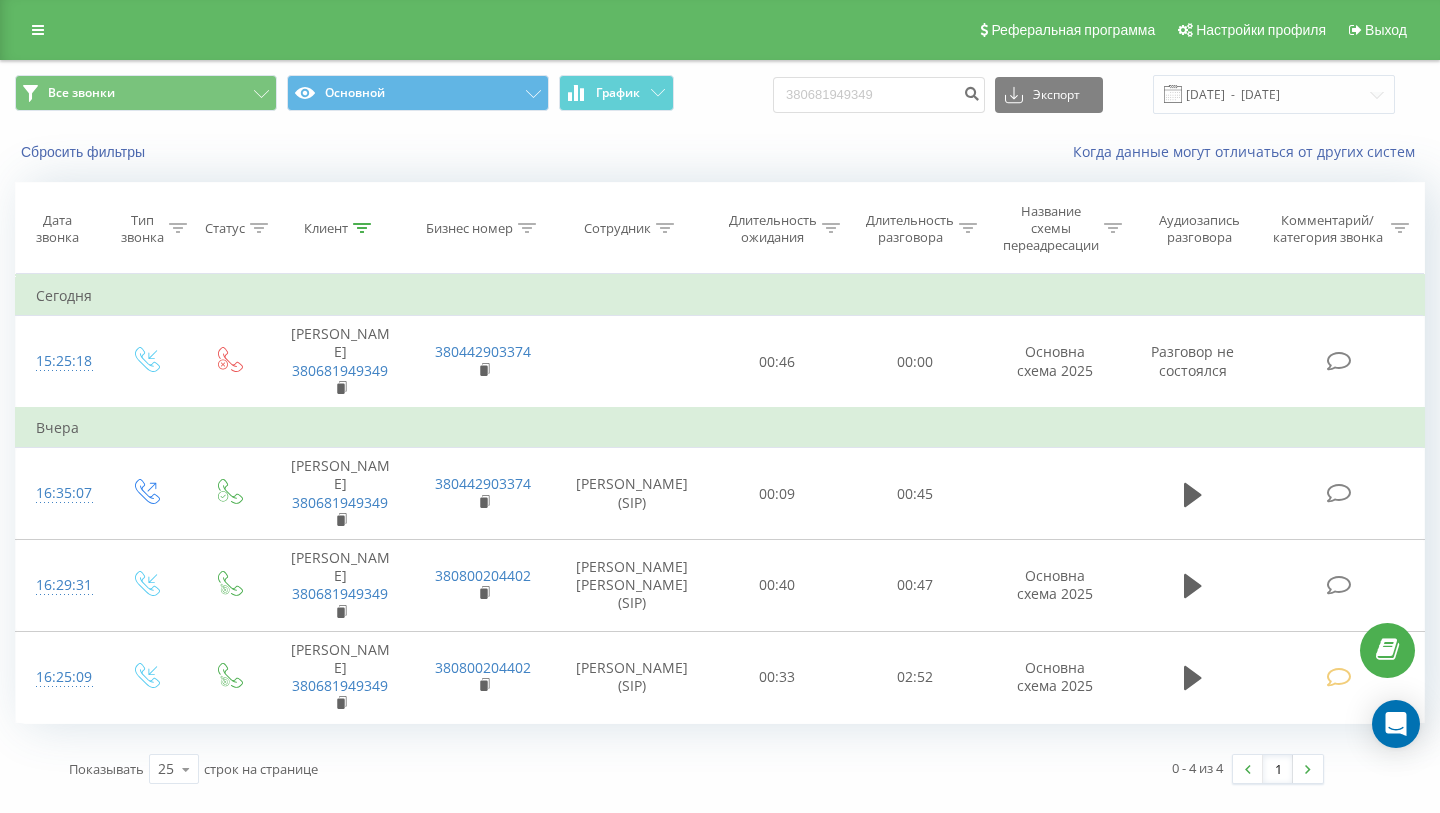 scroll, scrollTop: 0, scrollLeft: 0, axis: both 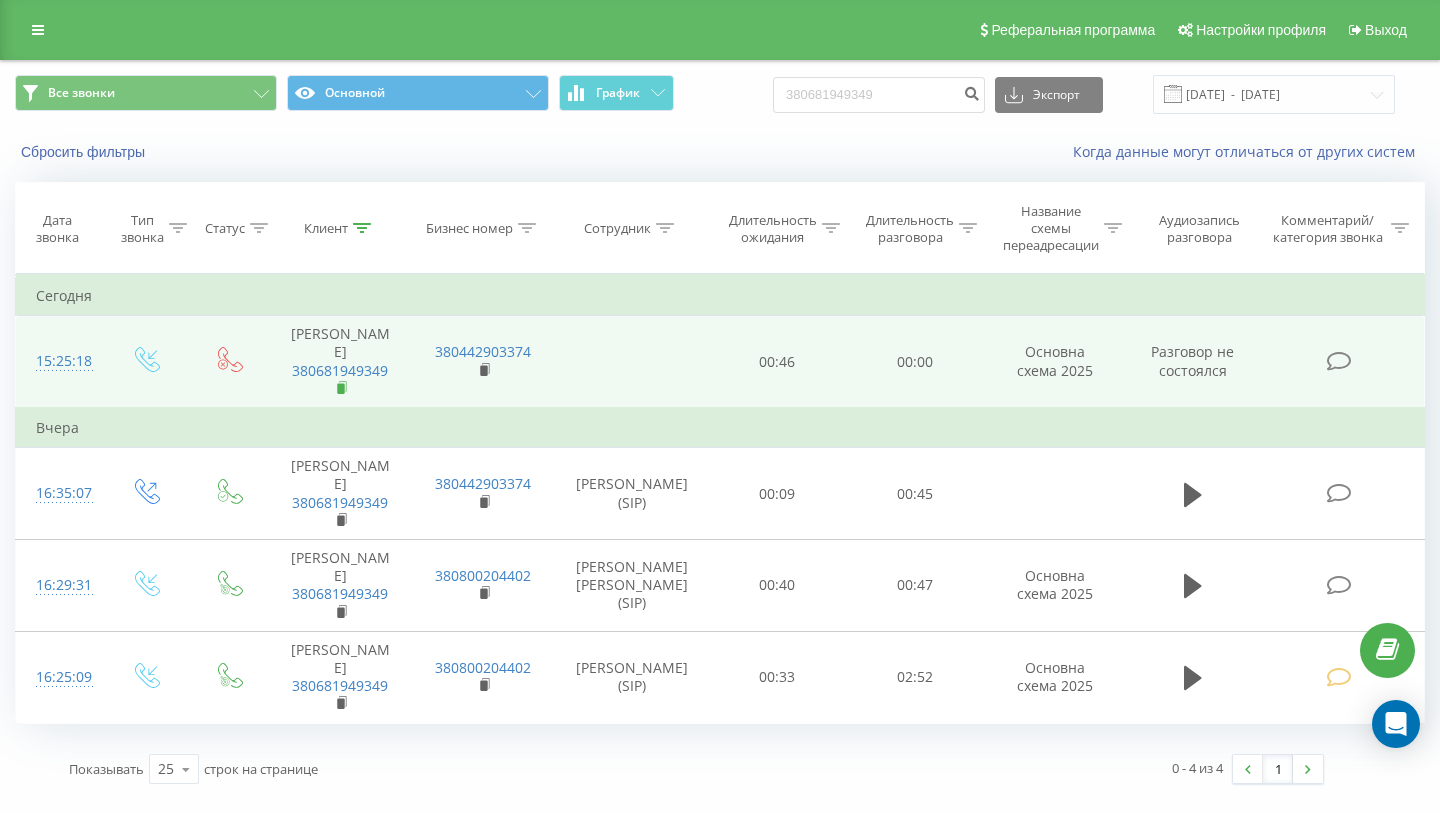 click 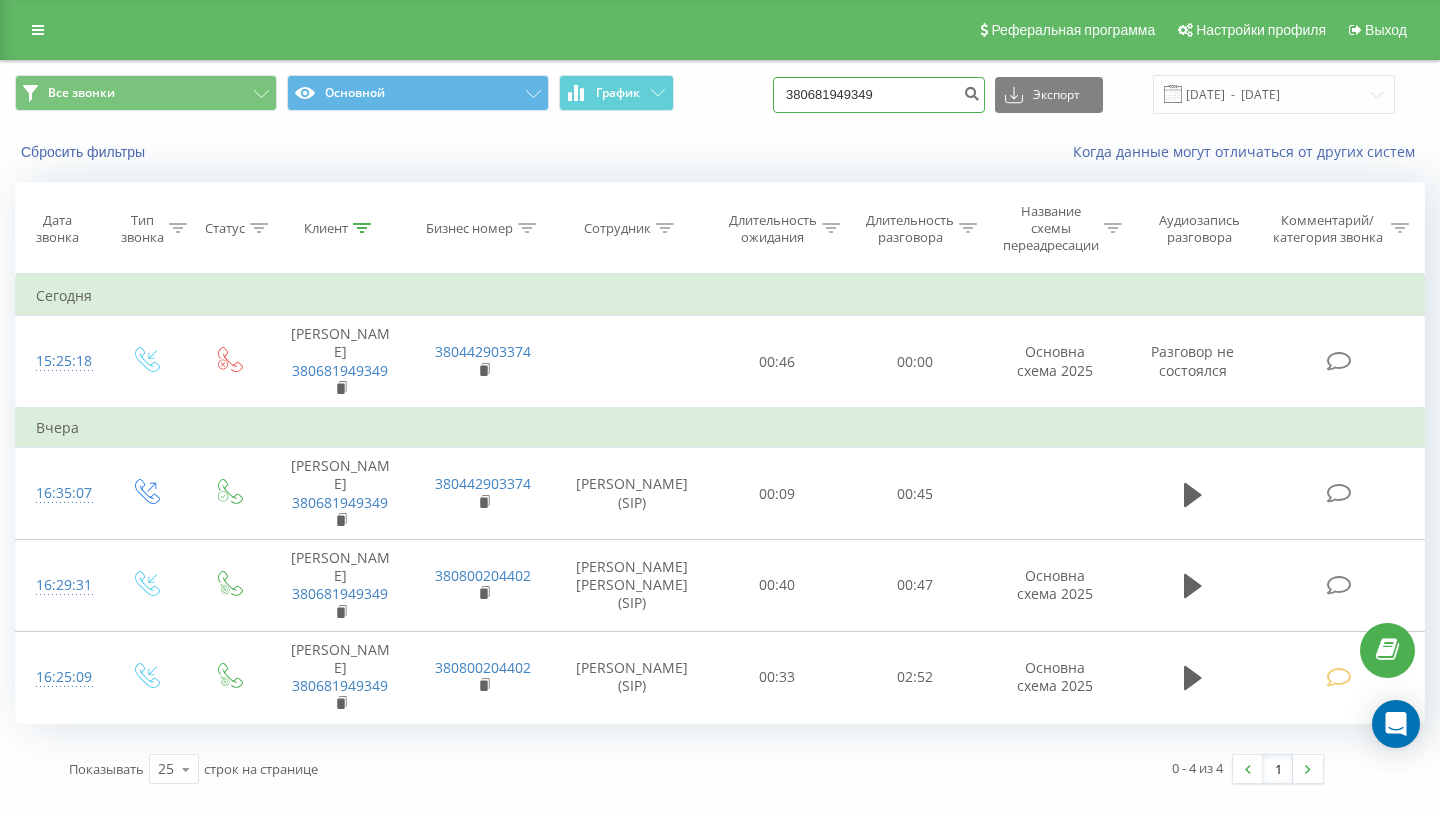 click on "380681949349" at bounding box center [879, 95] 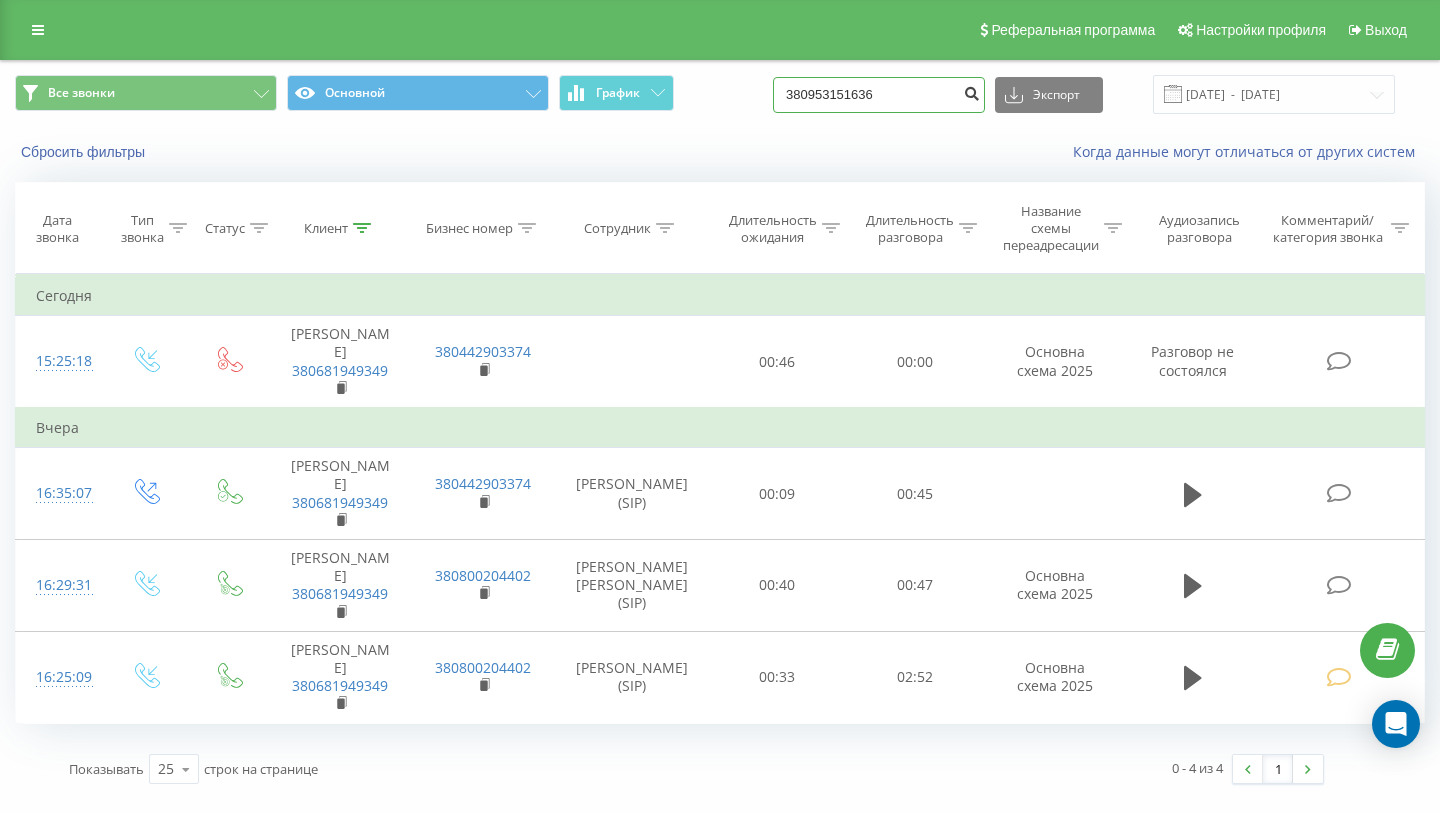 type on "380953151636" 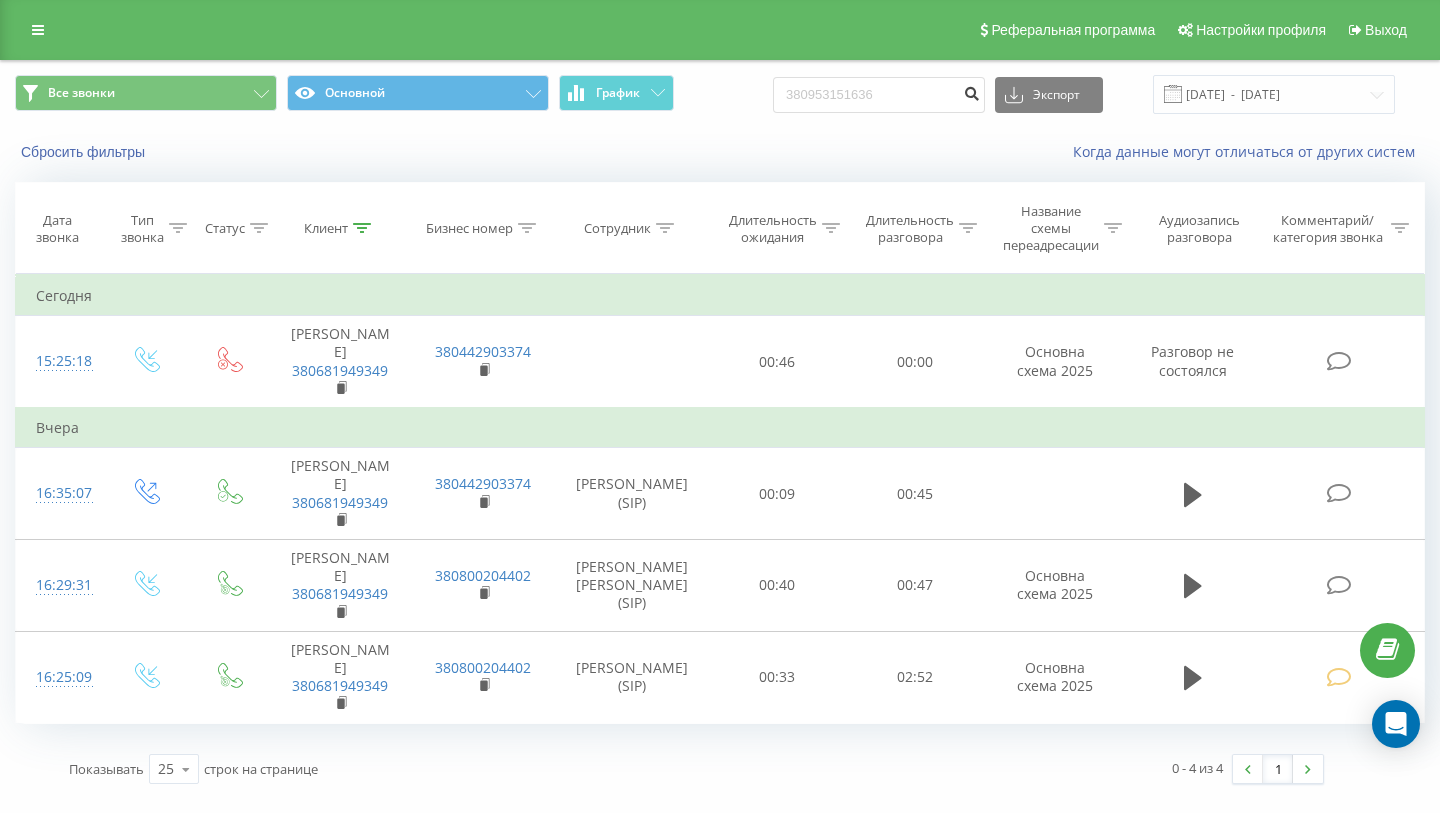 click at bounding box center [971, 91] 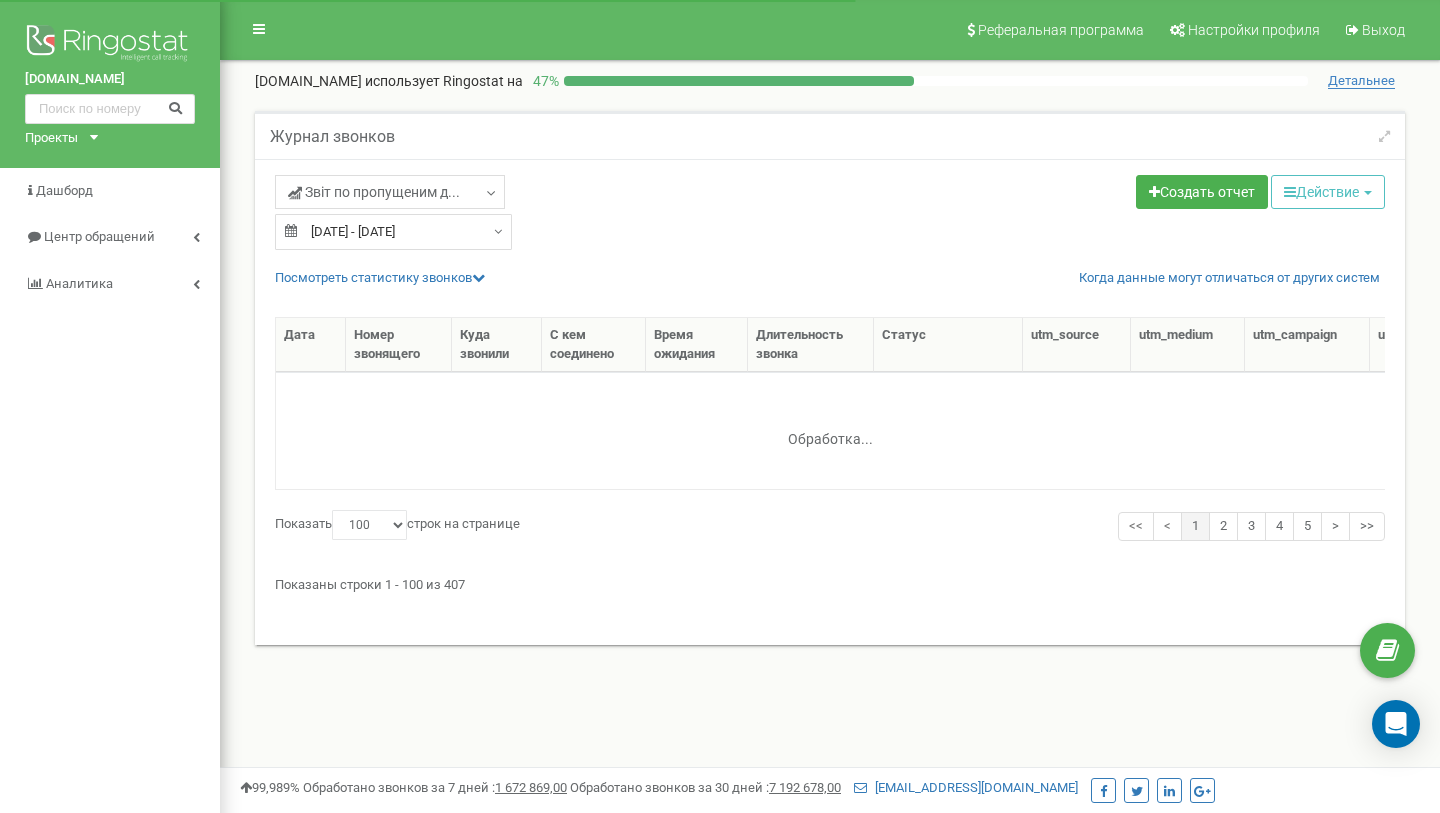 select on "100" 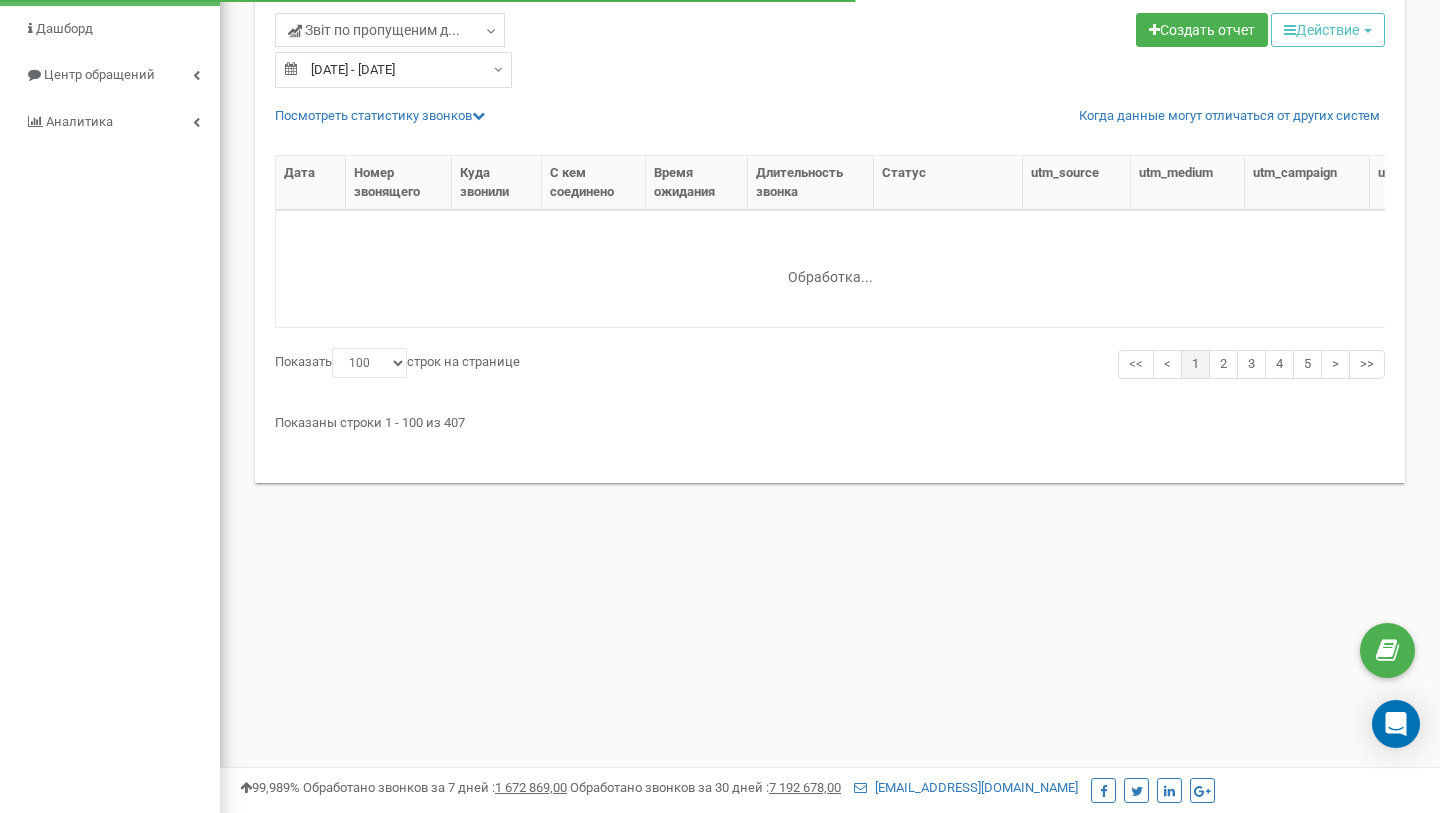 scroll, scrollTop: 0, scrollLeft: 0, axis: both 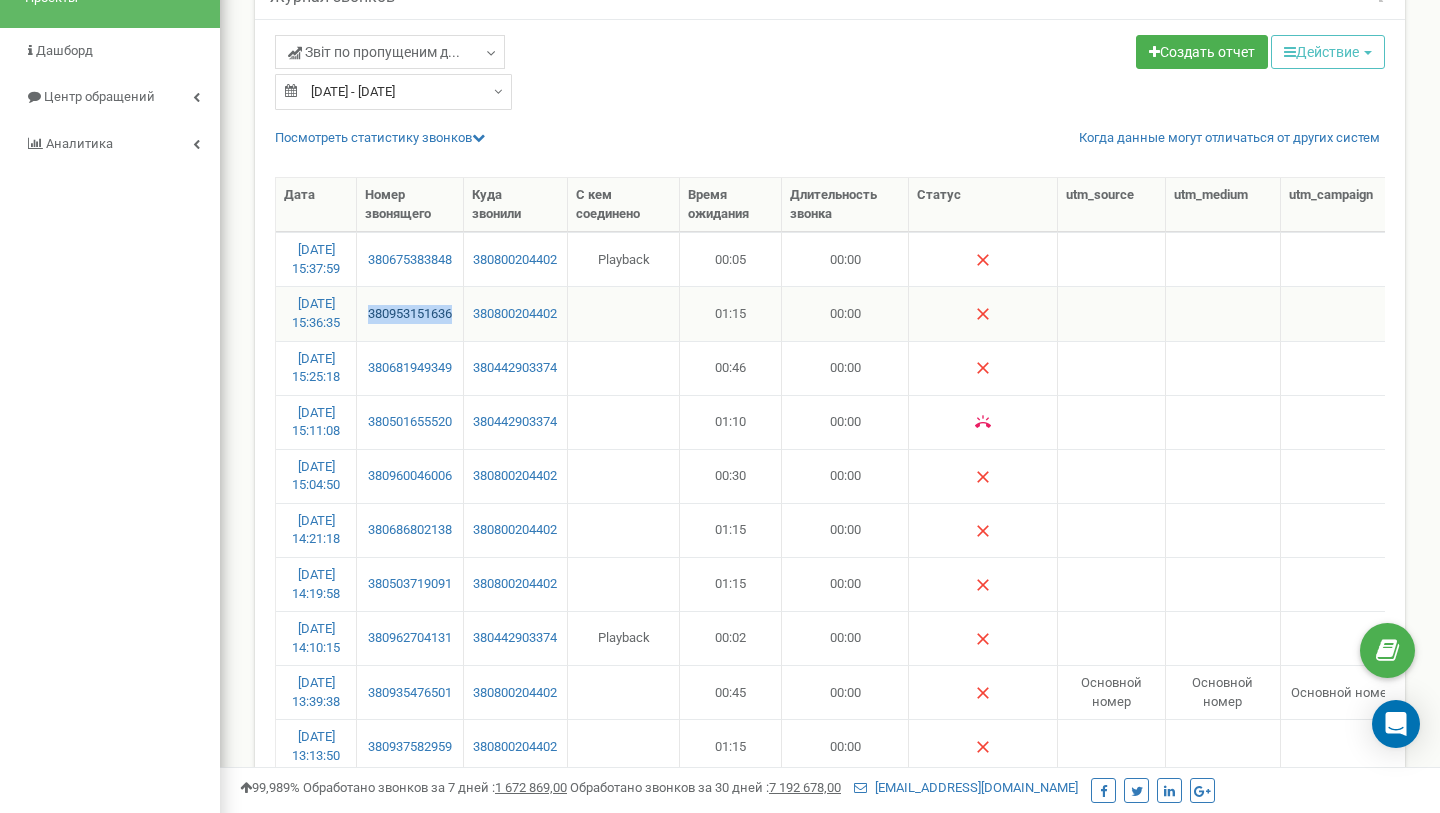 copy on "380953151636" 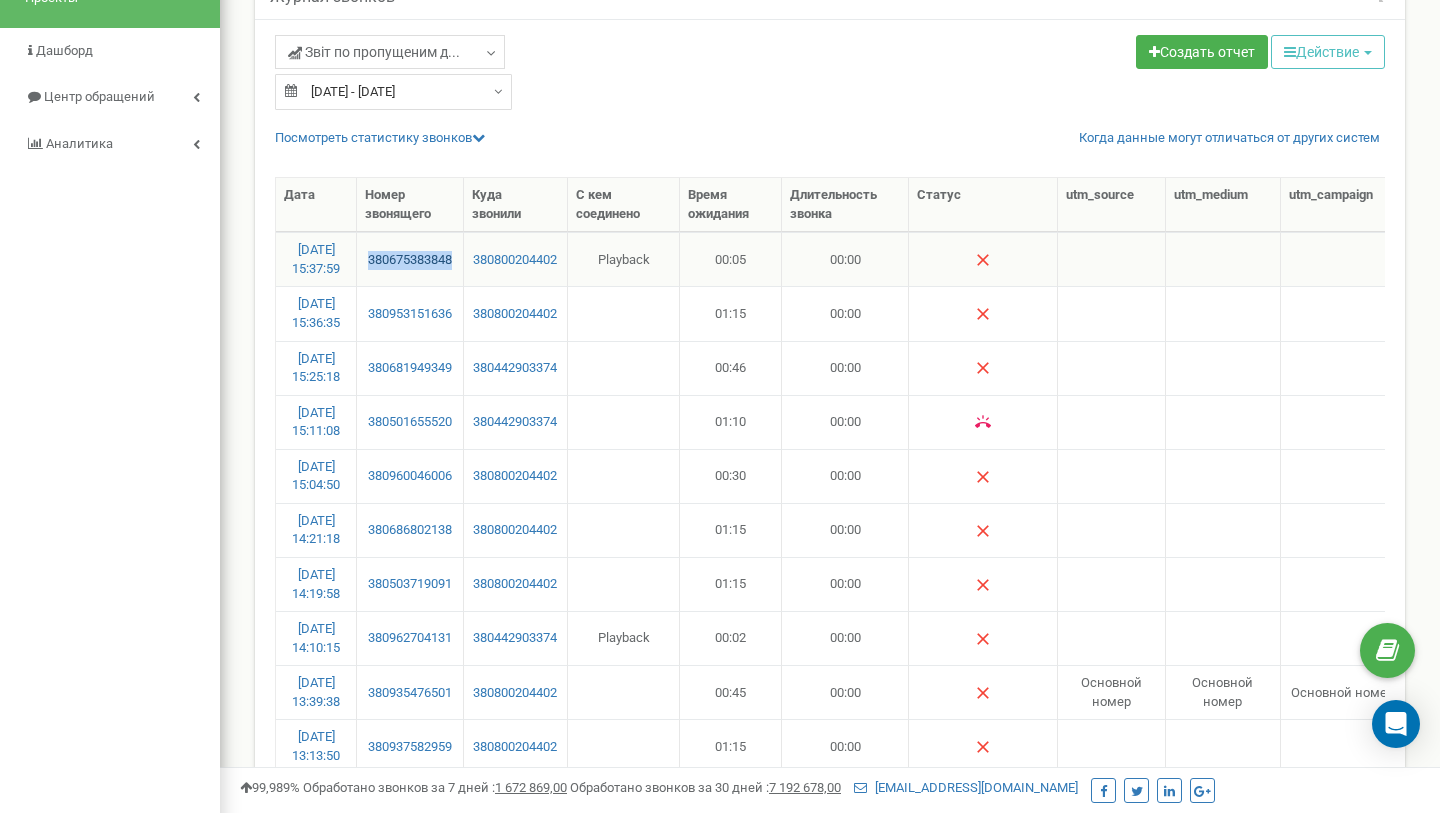 drag, startPoint x: 425, startPoint y: 274, endPoint x: 368, endPoint y: 257, distance: 59.48109 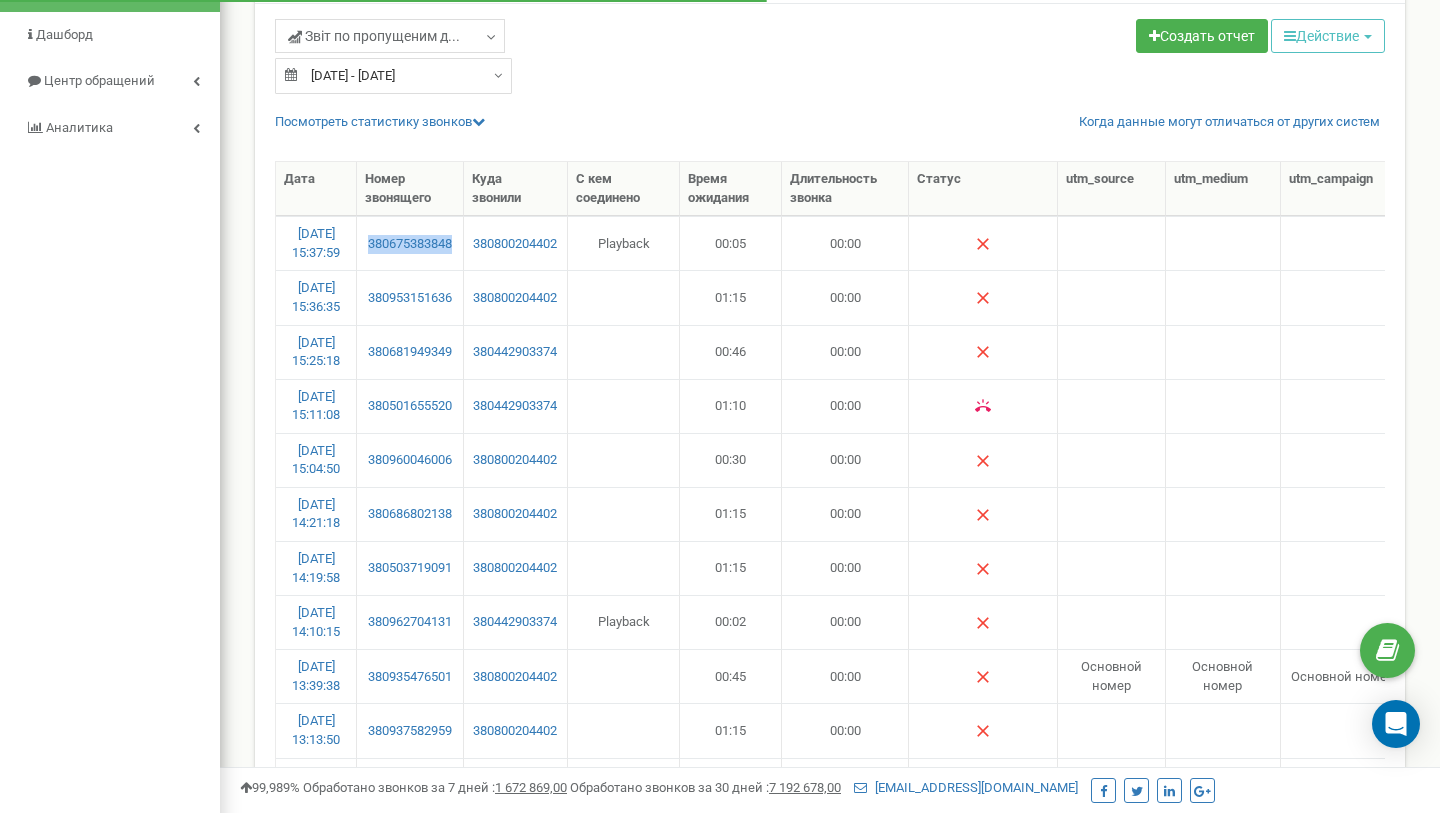 scroll, scrollTop: 56, scrollLeft: 0, axis: vertical 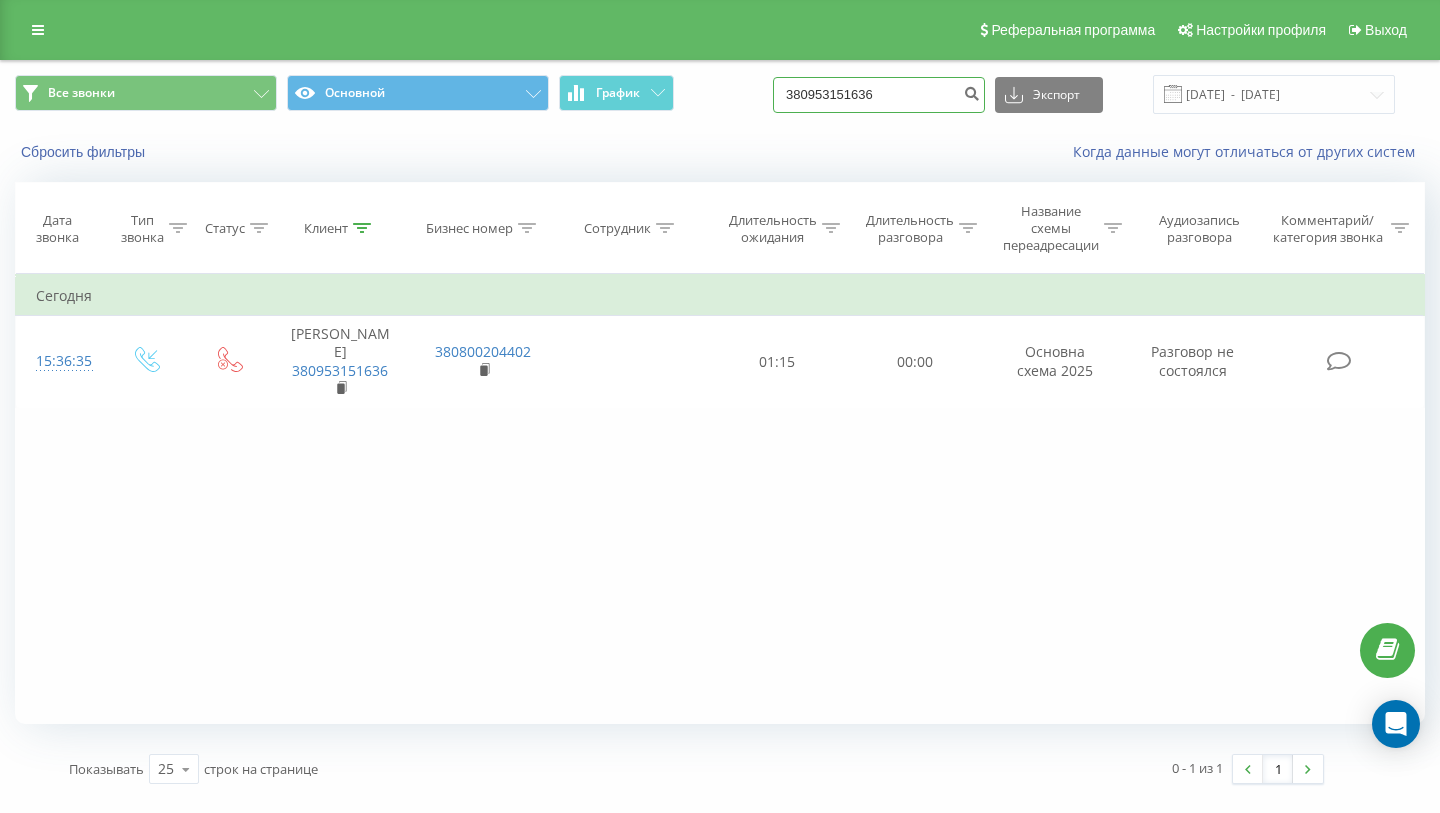 click on "380953151636" at bounding box center (879, 95) 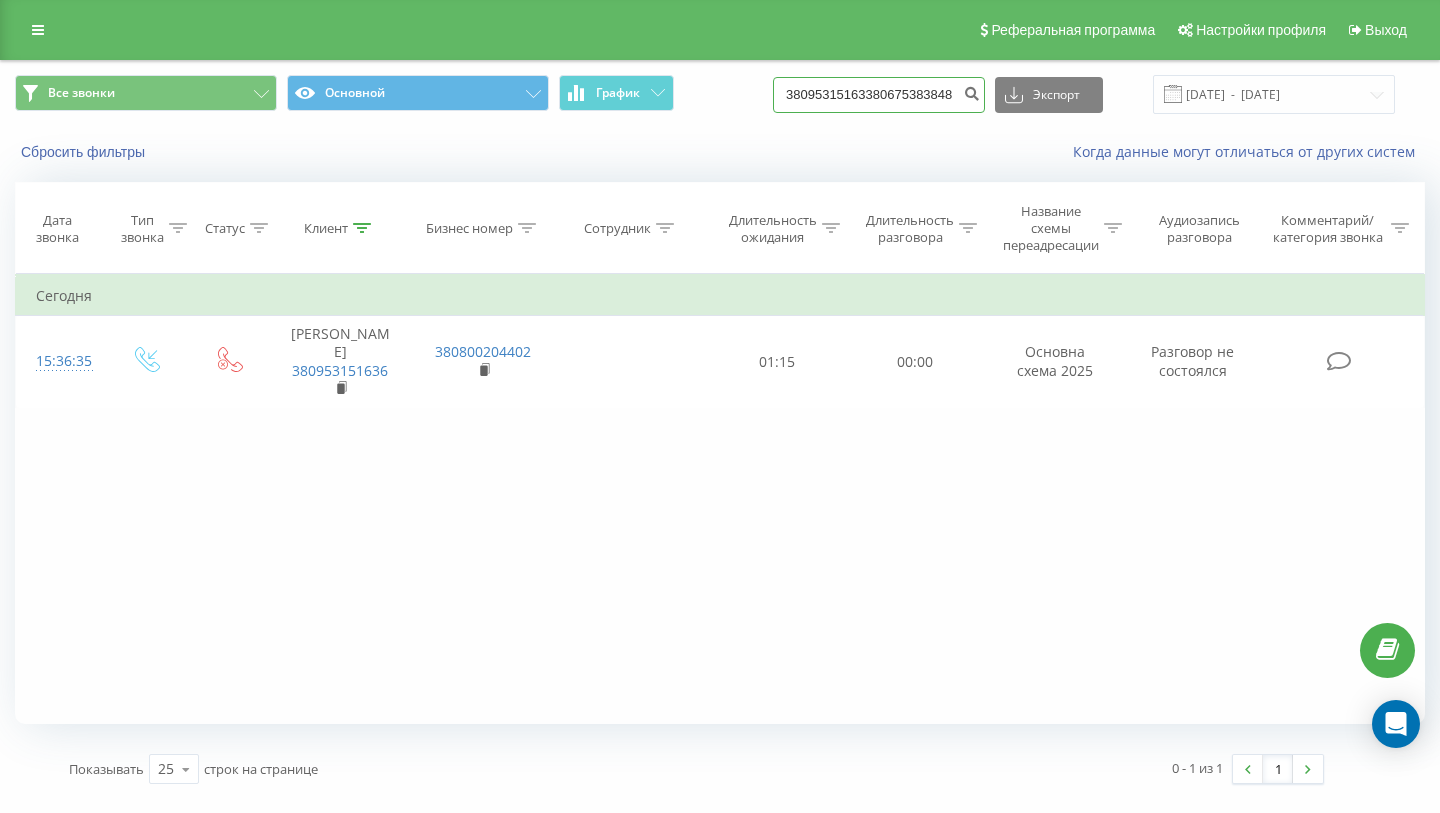 scroll, scrollTop: 0, scrollLeft: 30, axis: horizontal 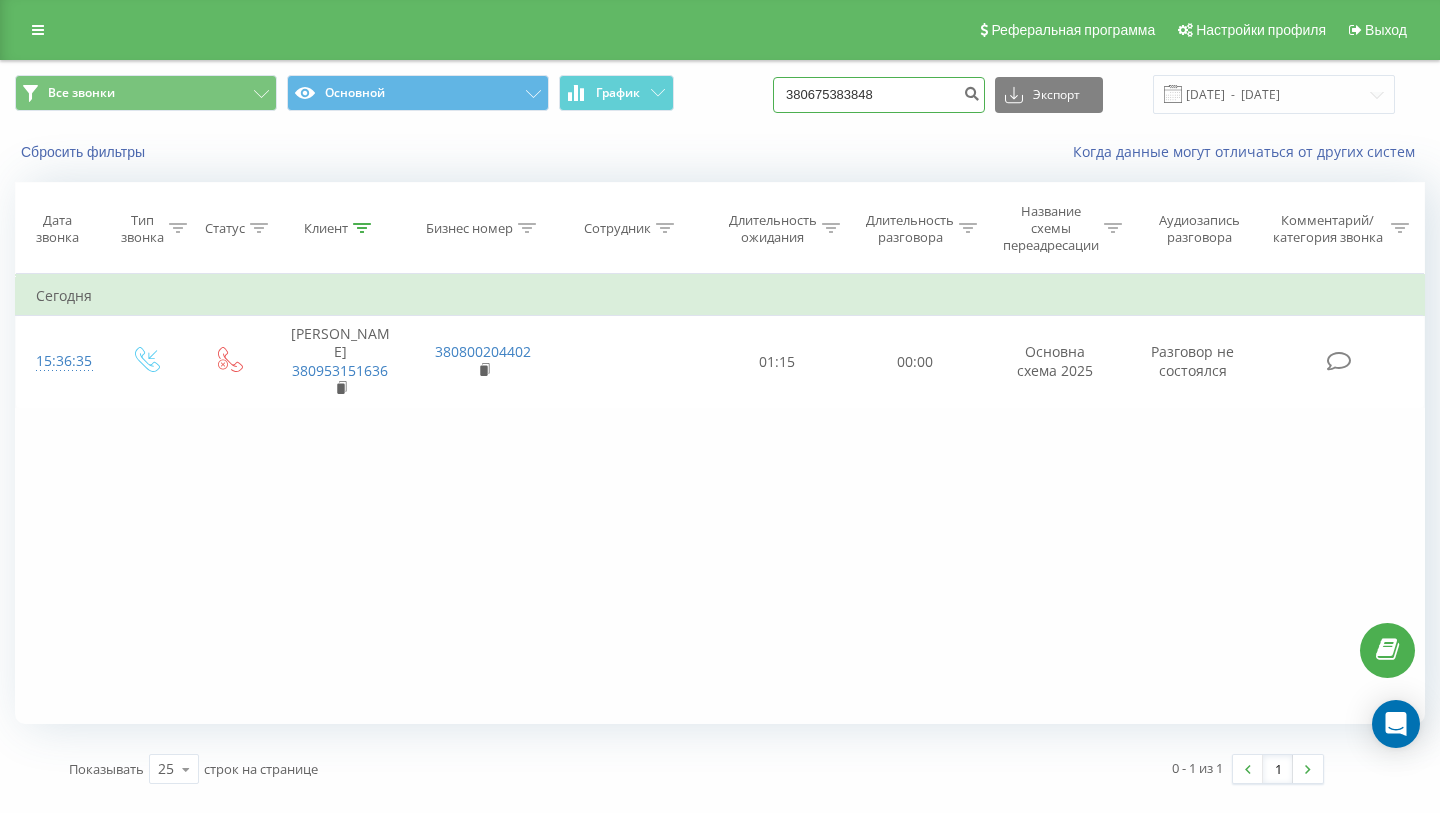 type on "380675383848" 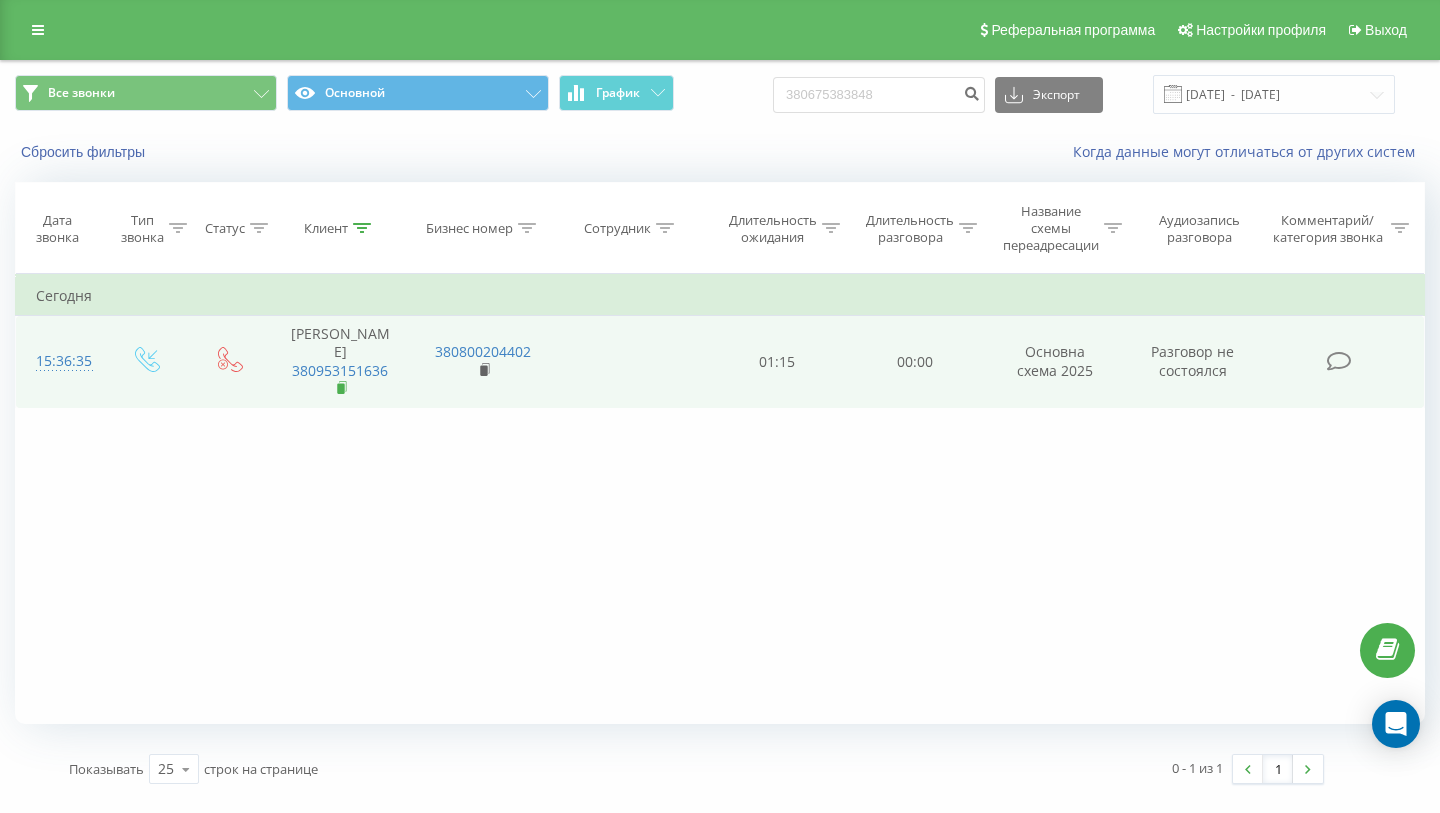 click 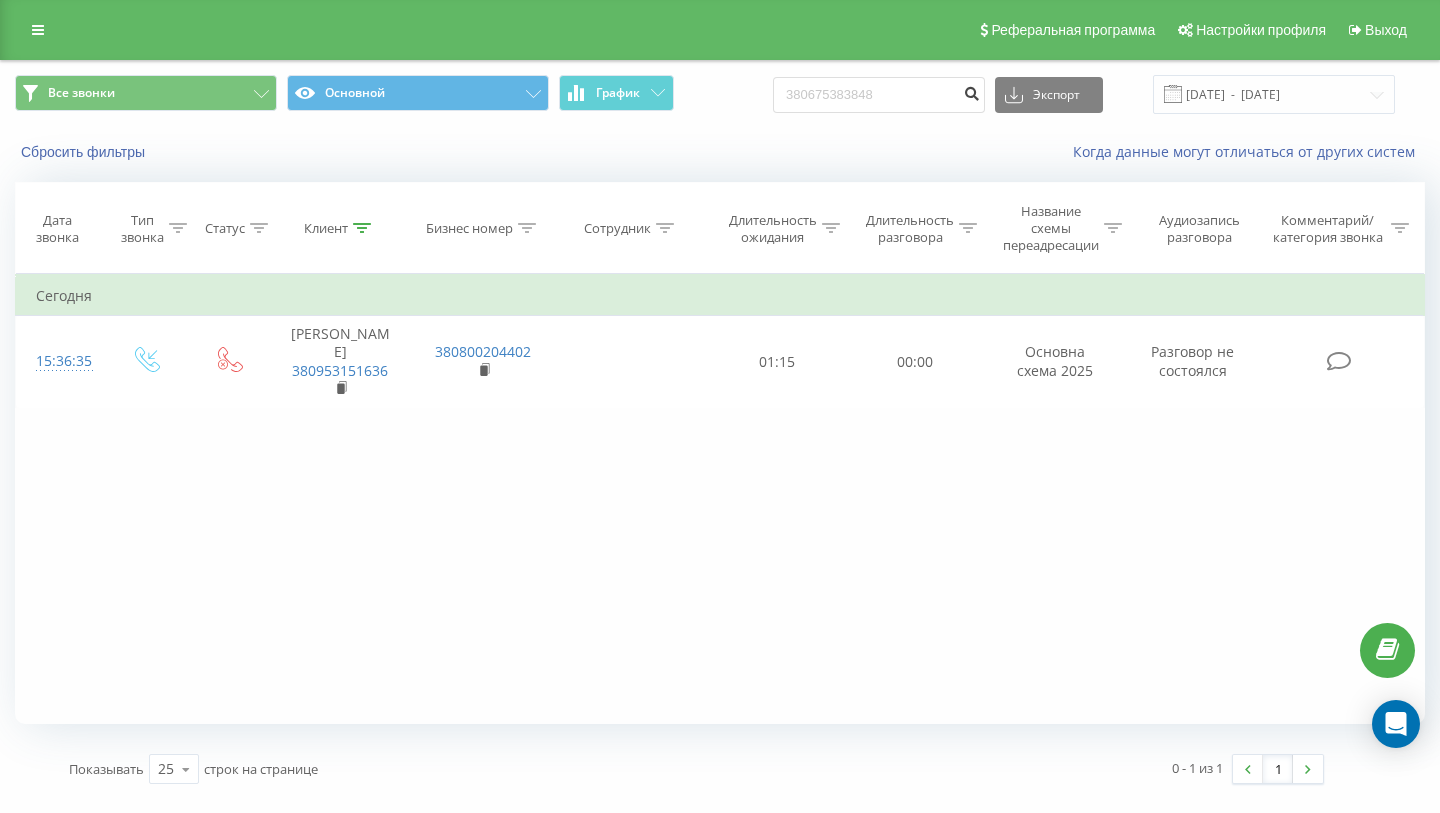 click at bounding box center (971, 91) 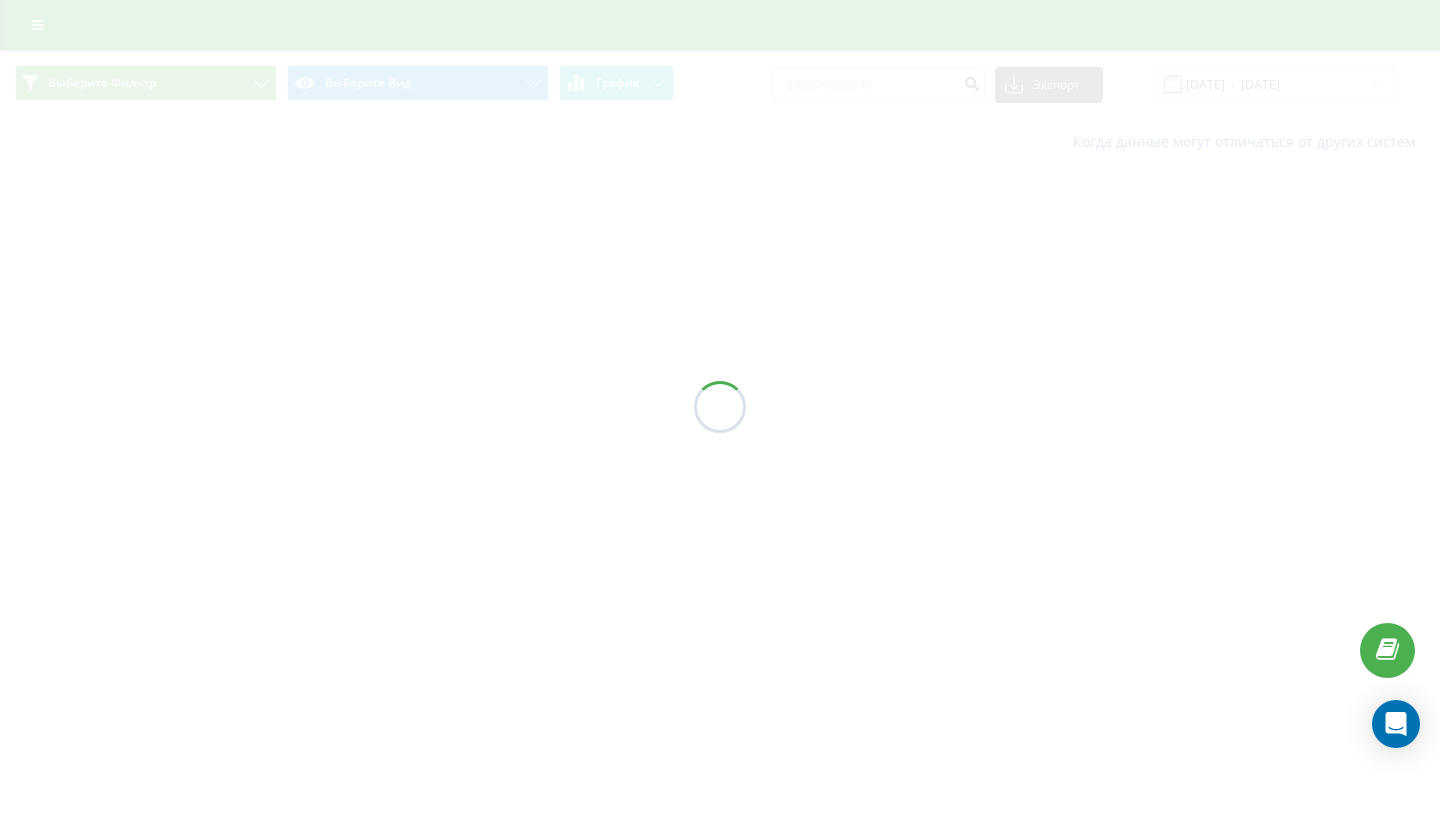 scroll, scrollTop: 0, scrollLeft: 0, axis: both 